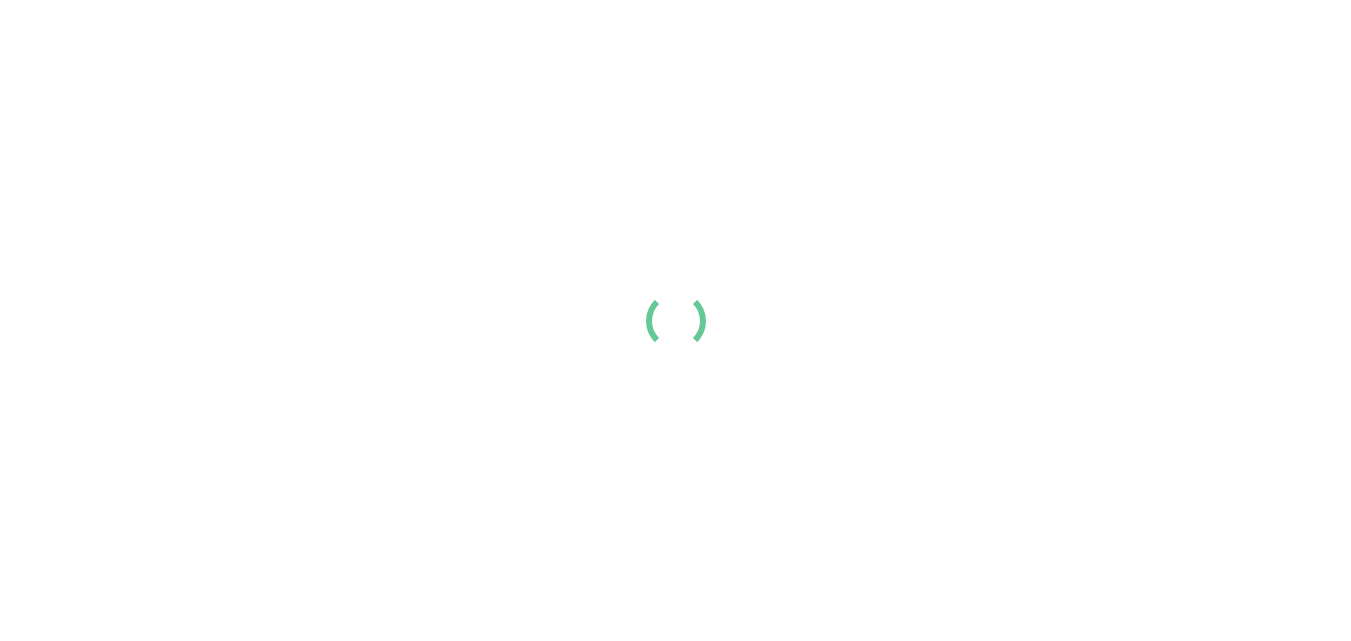 scroll, scrollTop: 0, scrollLeft: 0, axis: both 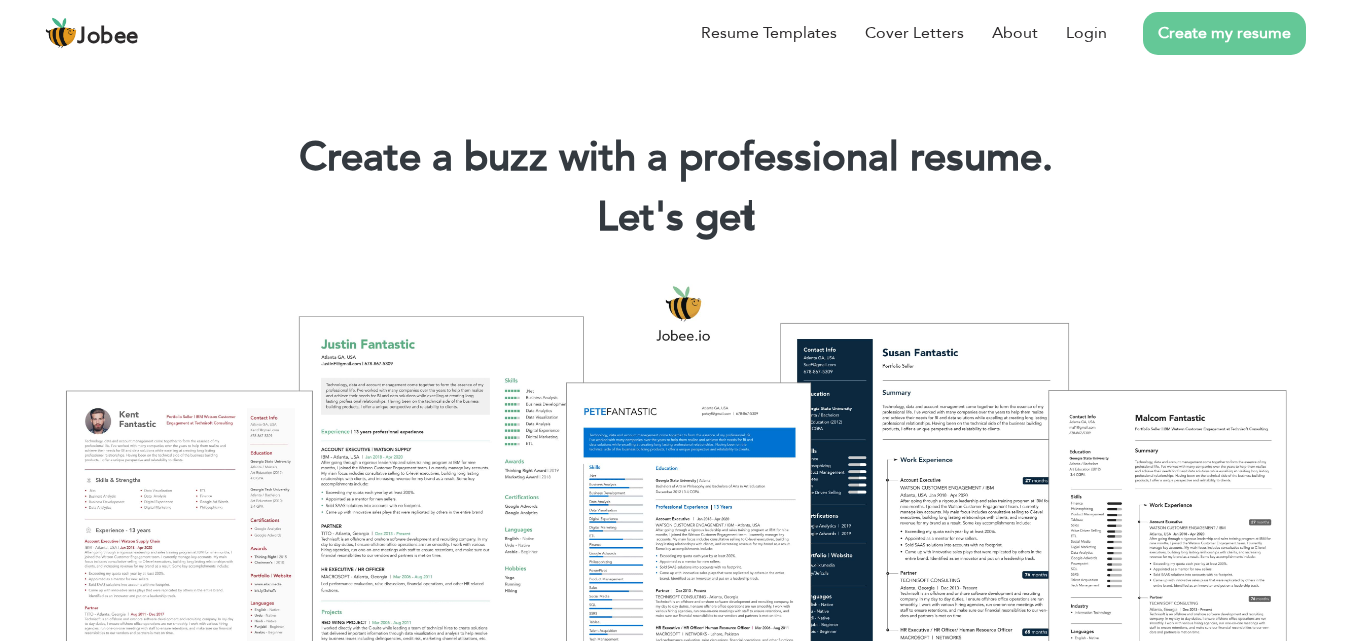click on "Create my resume" at bounding box center (1224, 33) 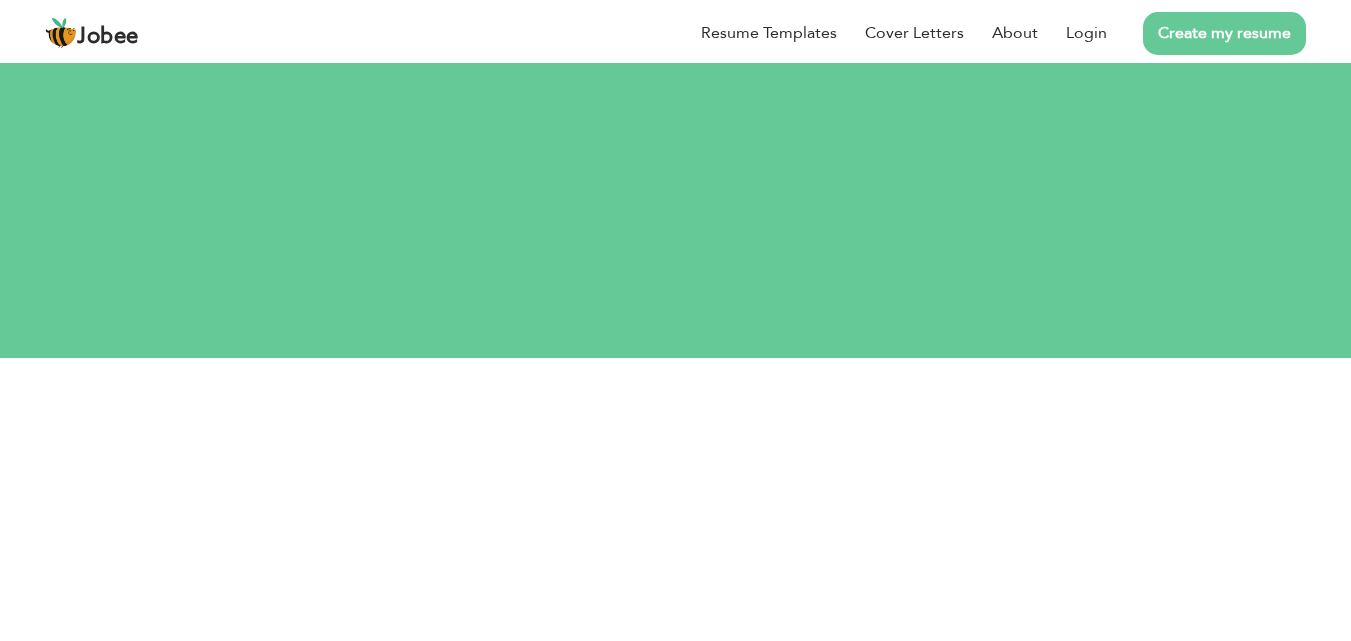 scroll, scrollTop: 0, scrollLeft: 0, axis: both 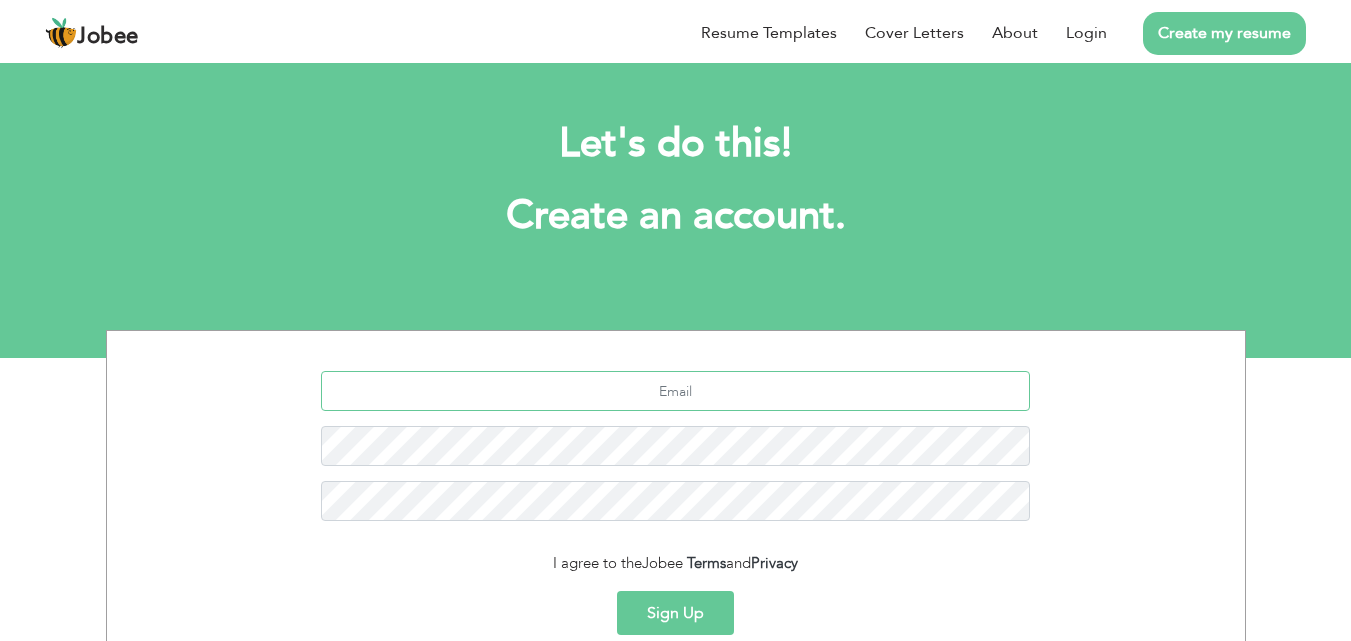 click at bounding box center (675, 391) 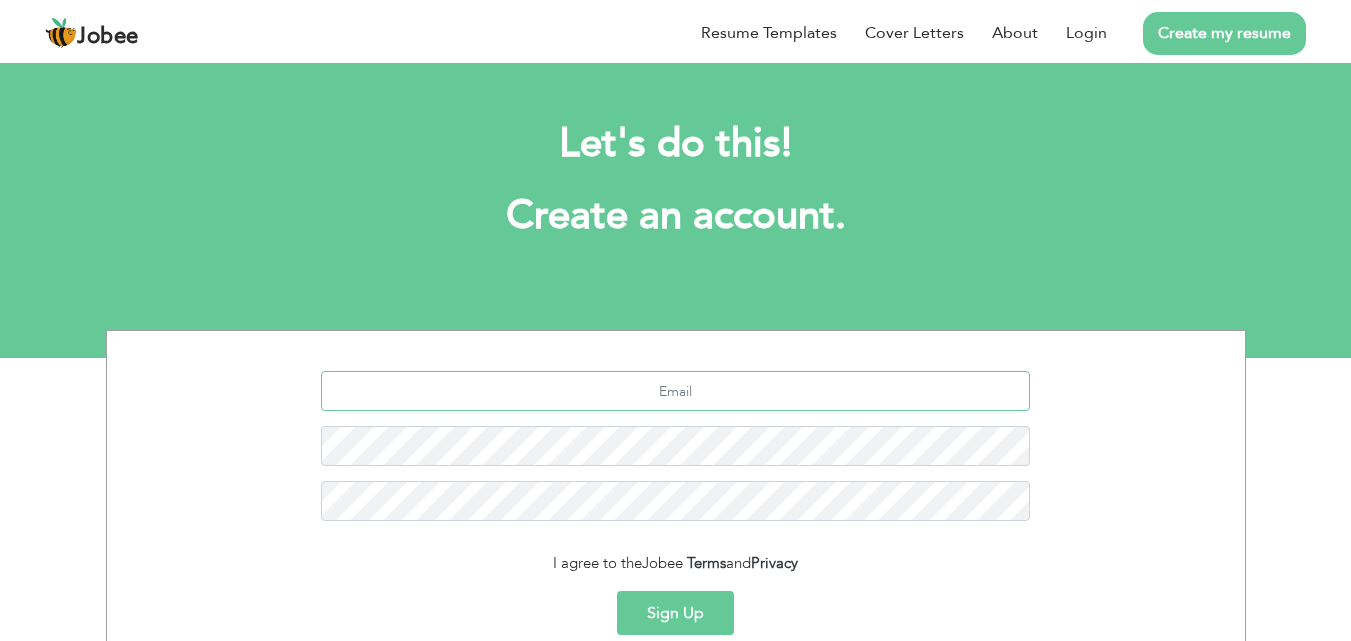 type on "s" 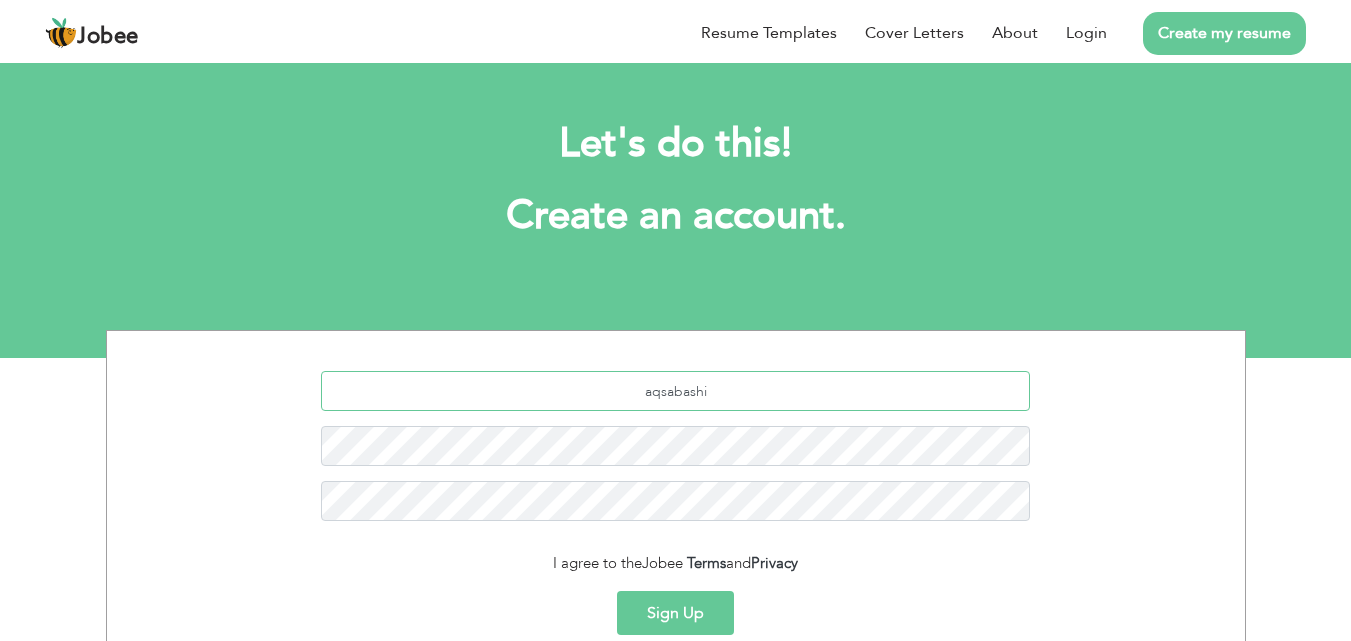 click on "aqsabashi" at bounding box center (675, 391) 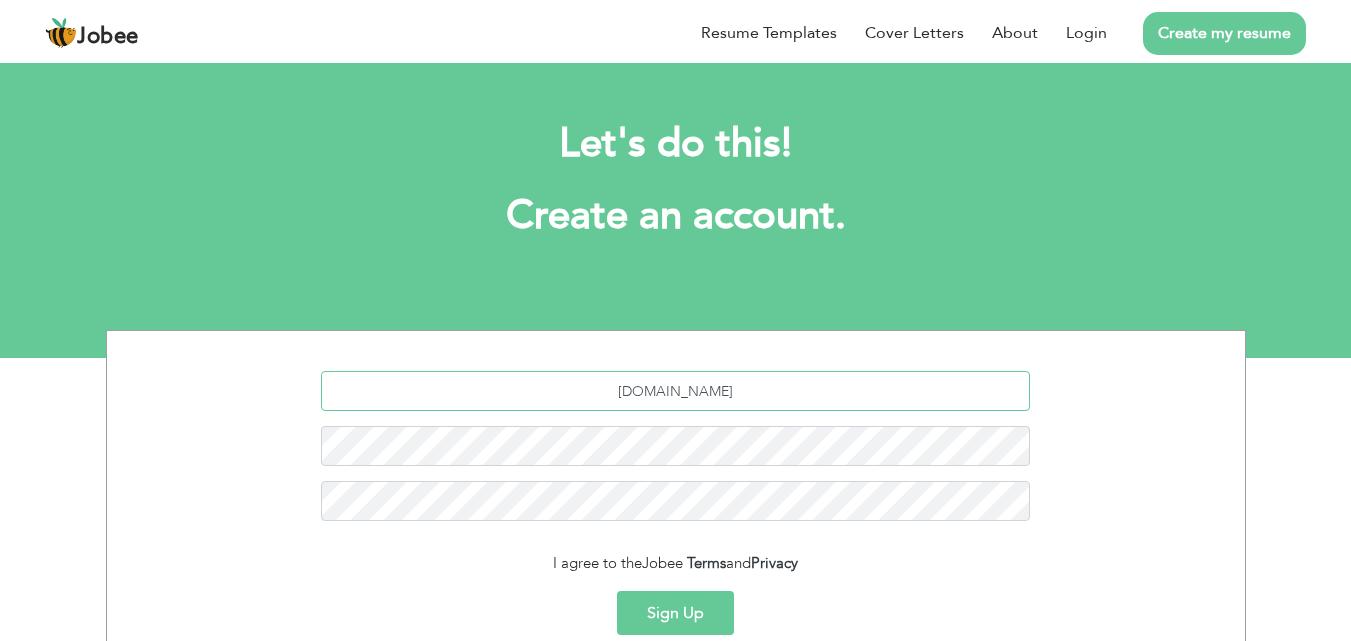 type on "[DOMAIN_NAME]" 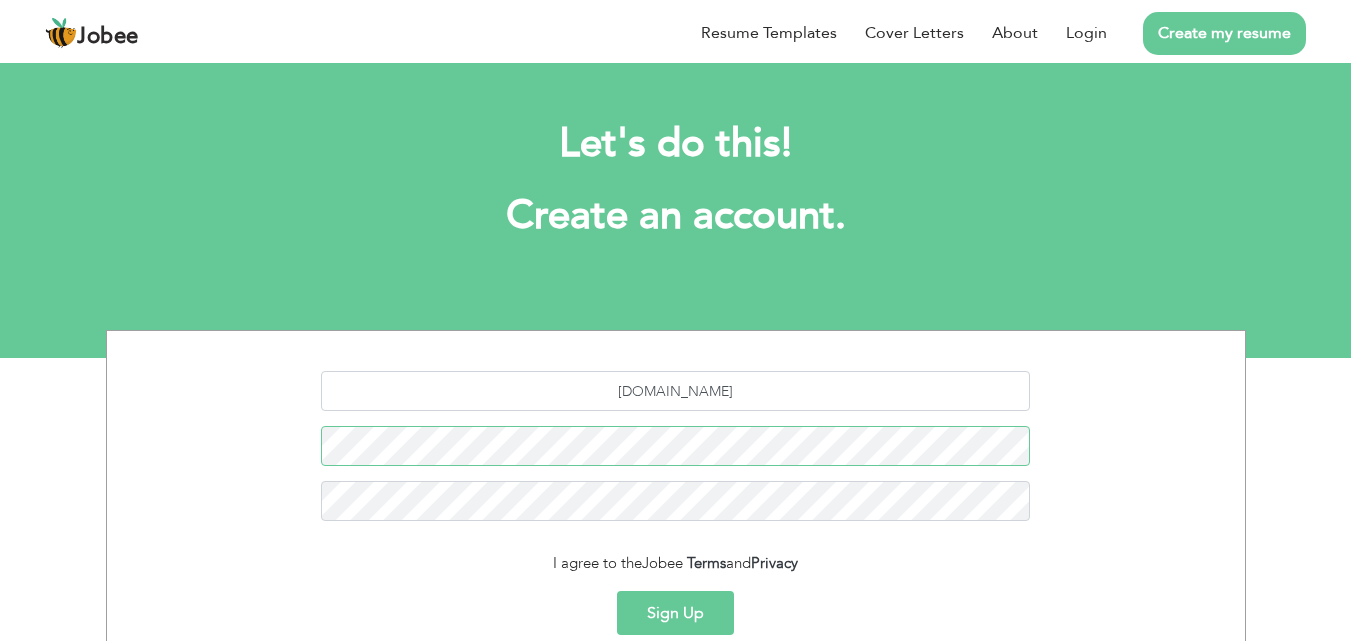 click on "Sign Up" at bounding box center (675, 613) 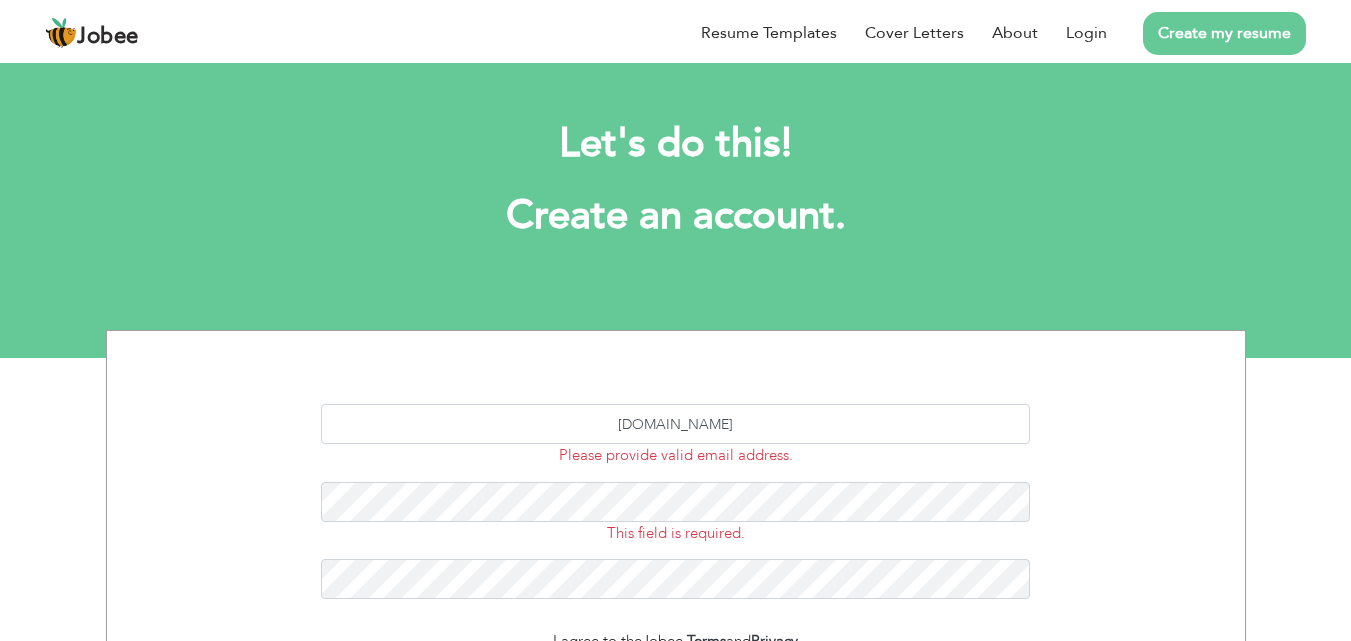scroll, scrollTop: 0, scrollLeft: 0, axis: both 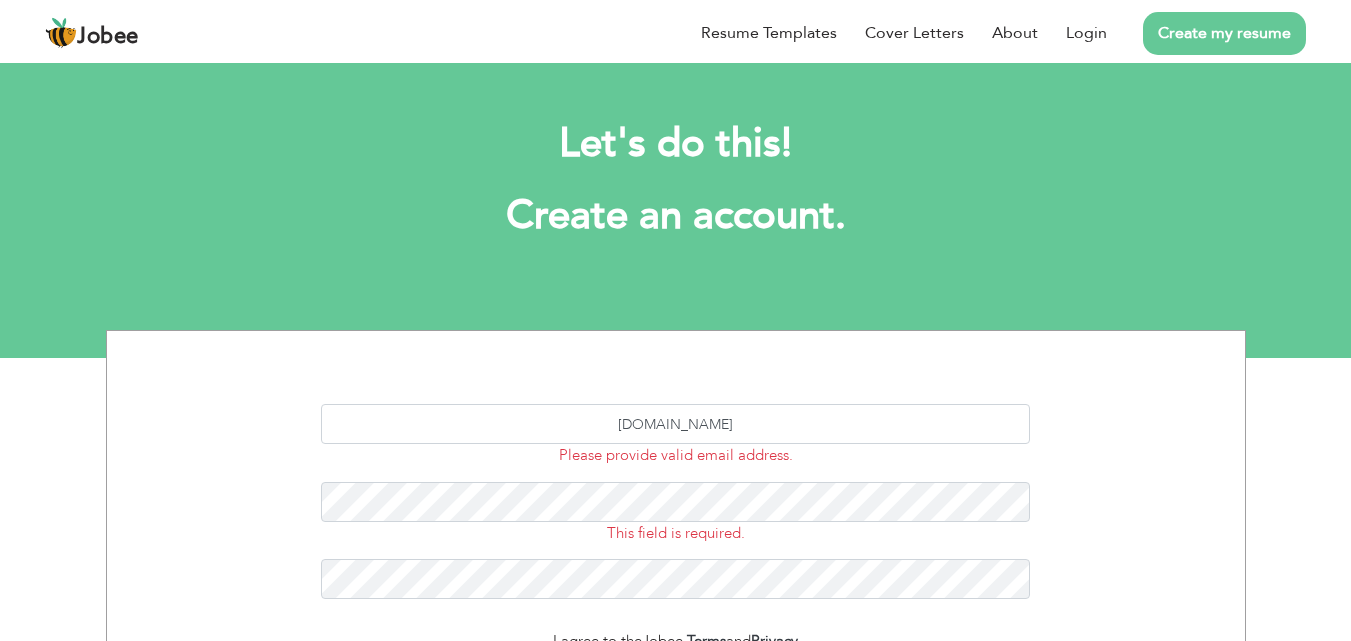 click on "aqsabashir696gmail.com
Please provide valid email address.
This field is required." at bounding box center [676, 509] 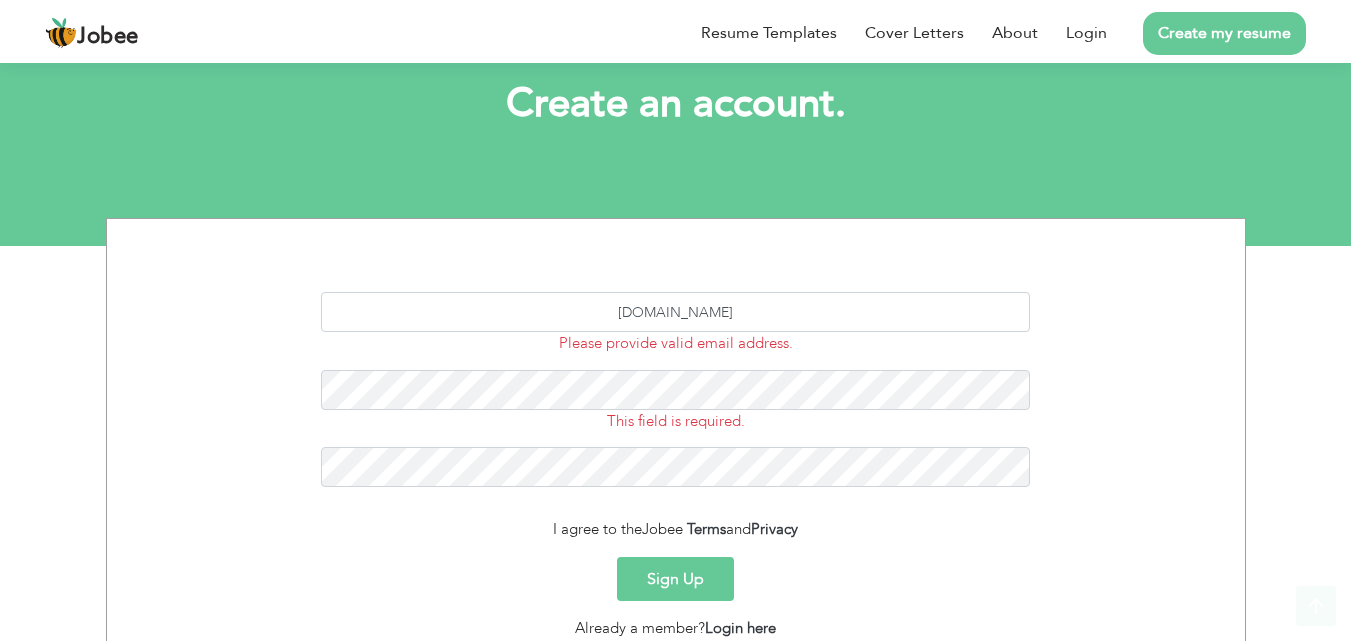 scroll, scrollTop: 160, scrollLeft: 0, axis: vertical 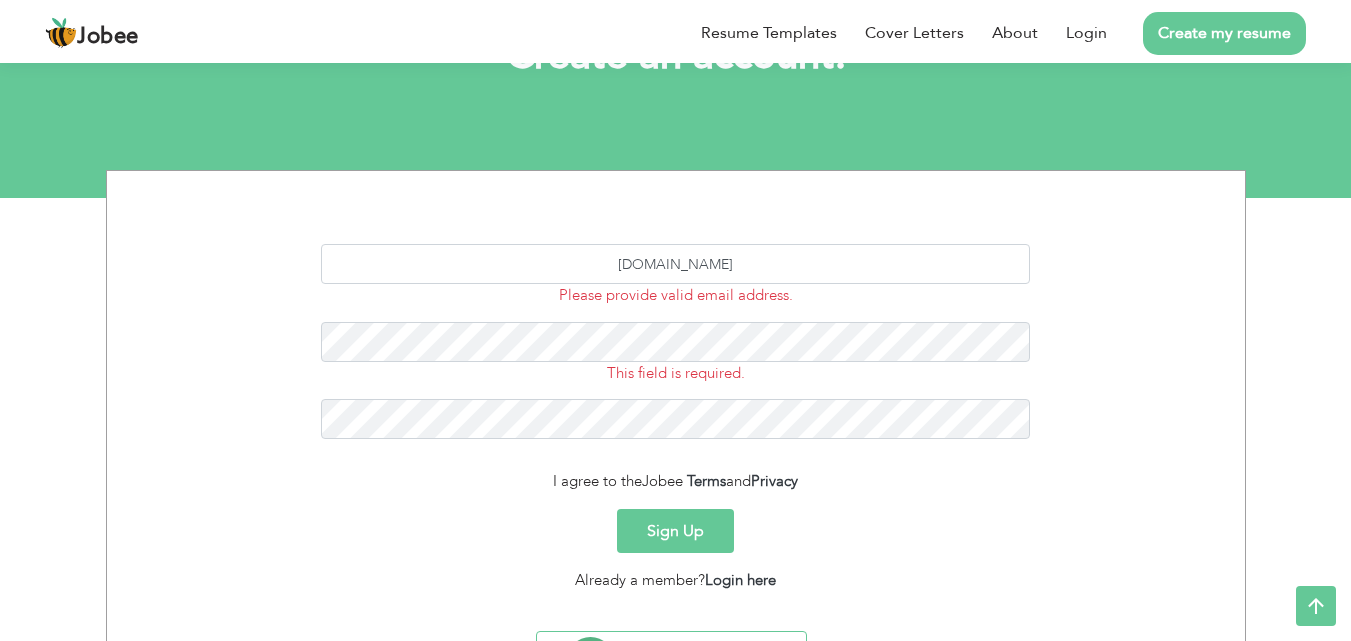 click on "Sign Up" at bounding box center [675, 531] 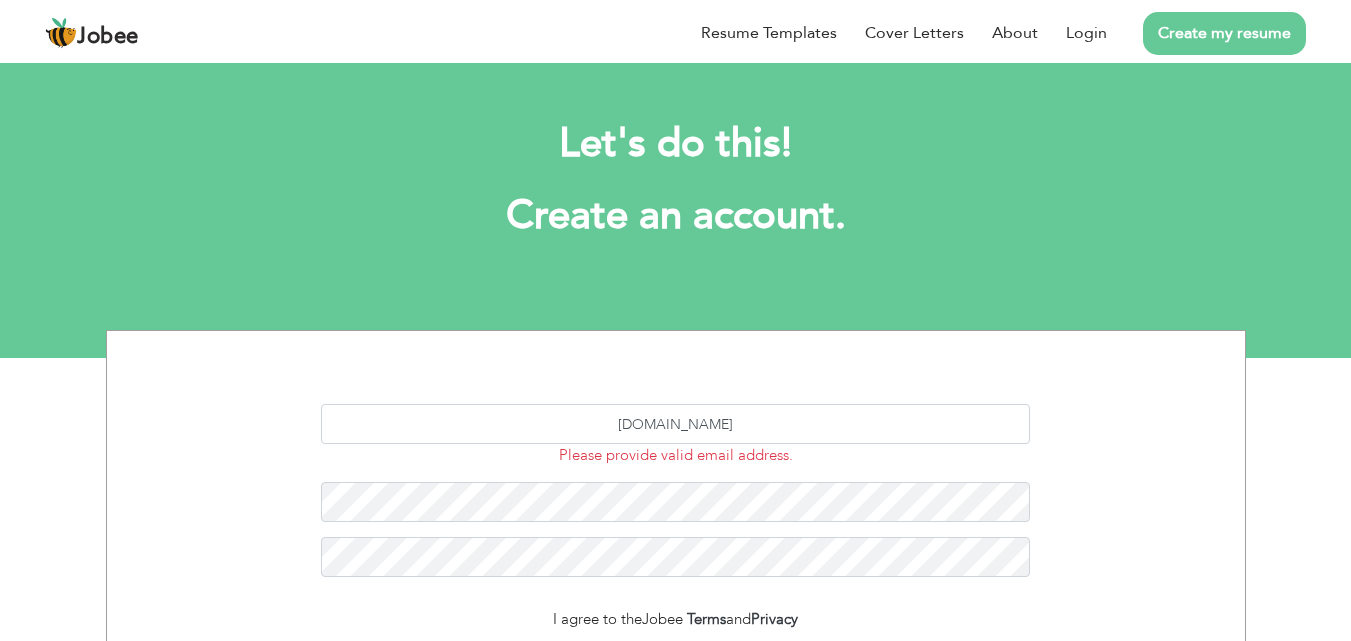 scroll, scrollTop: 0, scrollLeft: 0, axis: both 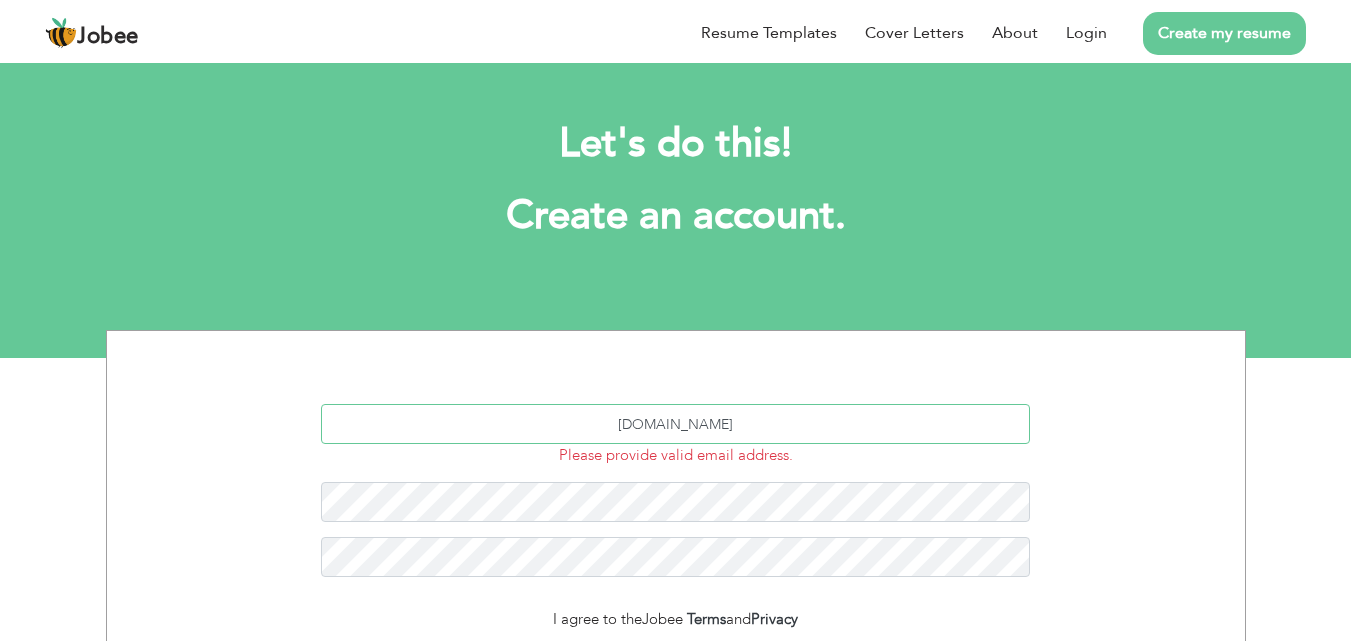 click on "aqsabashir696gmail.com" at bounding box center [675, 424] 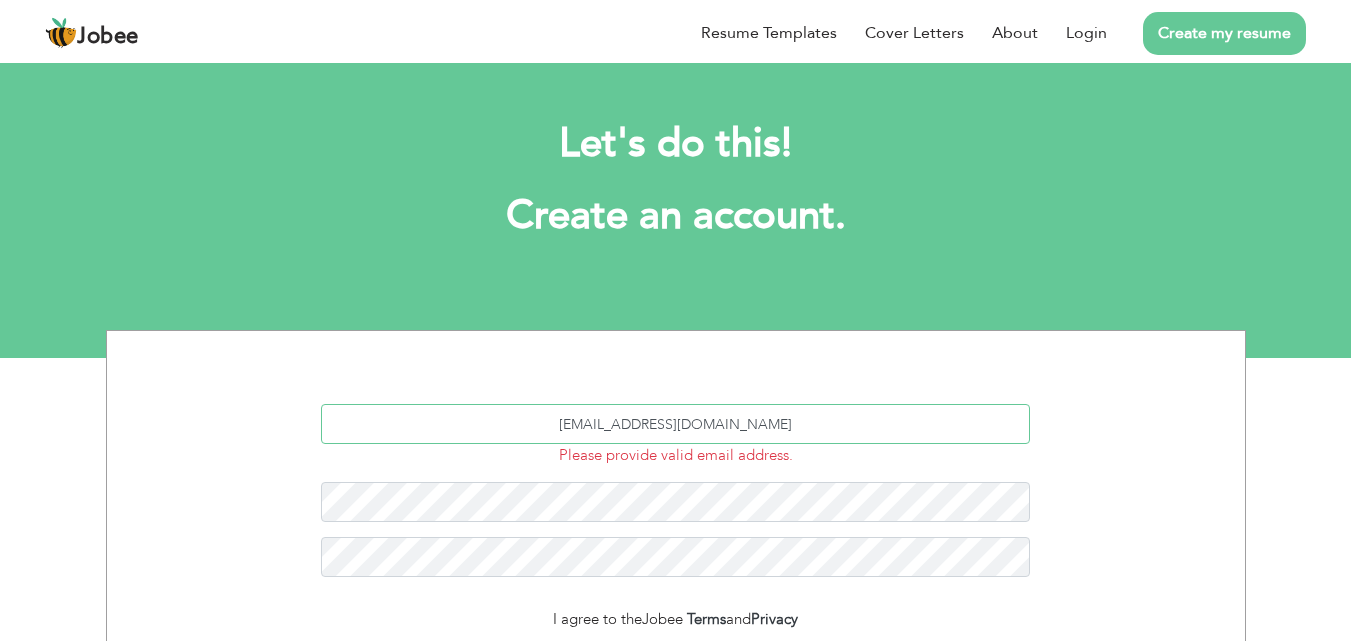 type on "aqsabashir696@gmail.com" 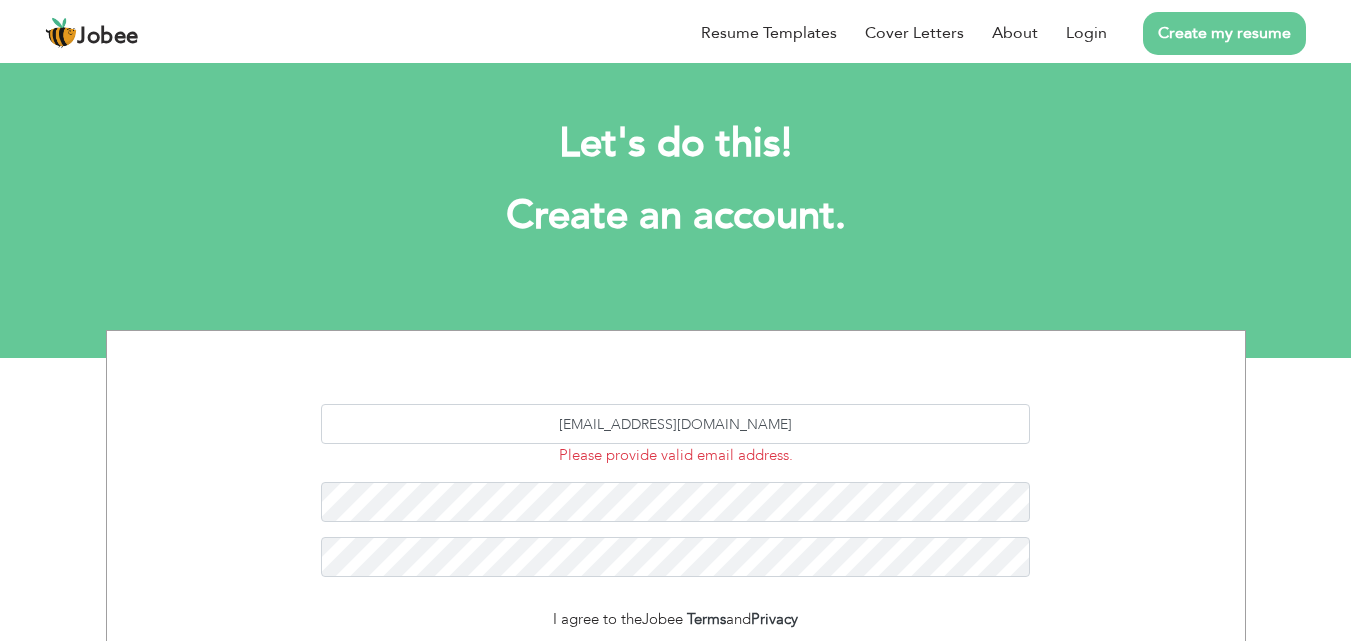 click on "aqsabashir696@gmail.com
Please provide valid email address." at bounding box center [676, 498] 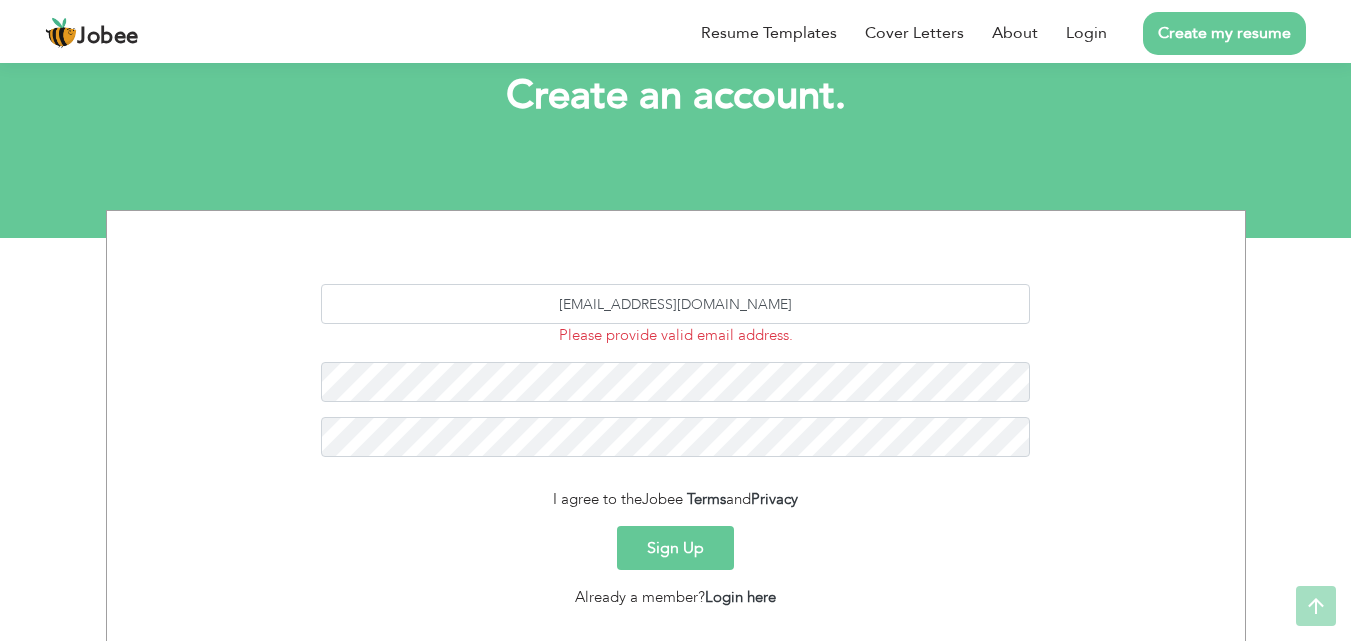 scroll, scrollTop: 160, scrollLeft: 0, axis: vertical 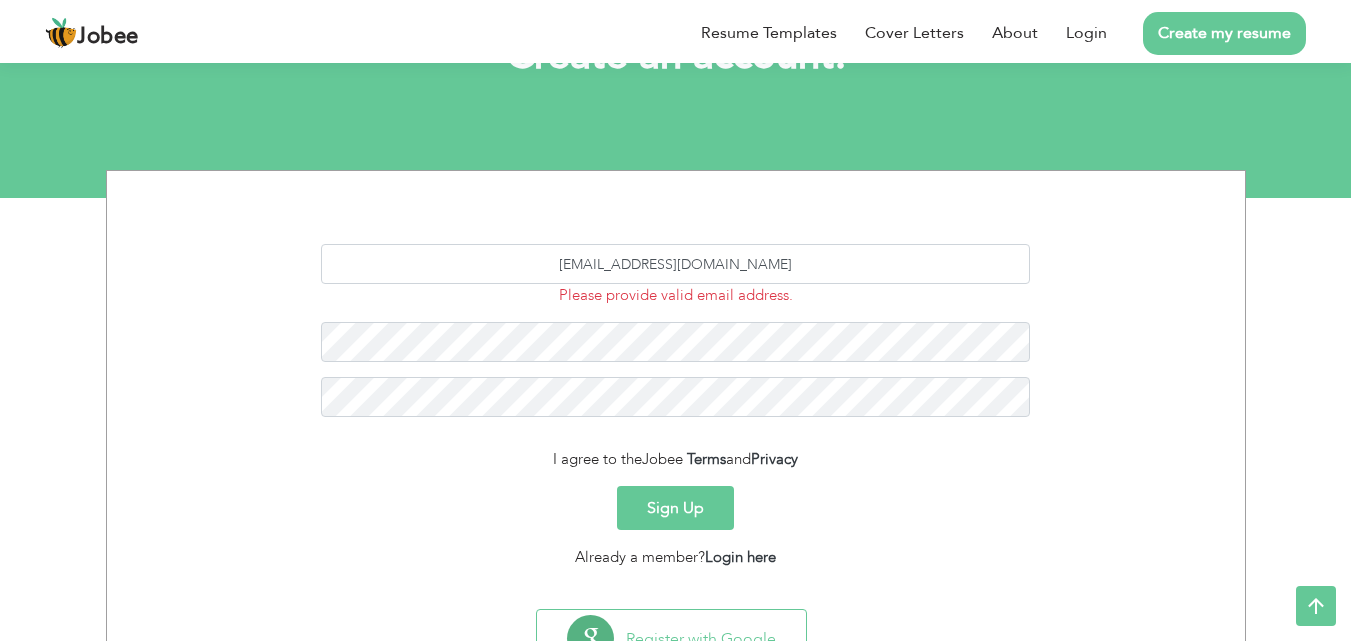 click on "Sign Up" at bounding box center [675, 508] 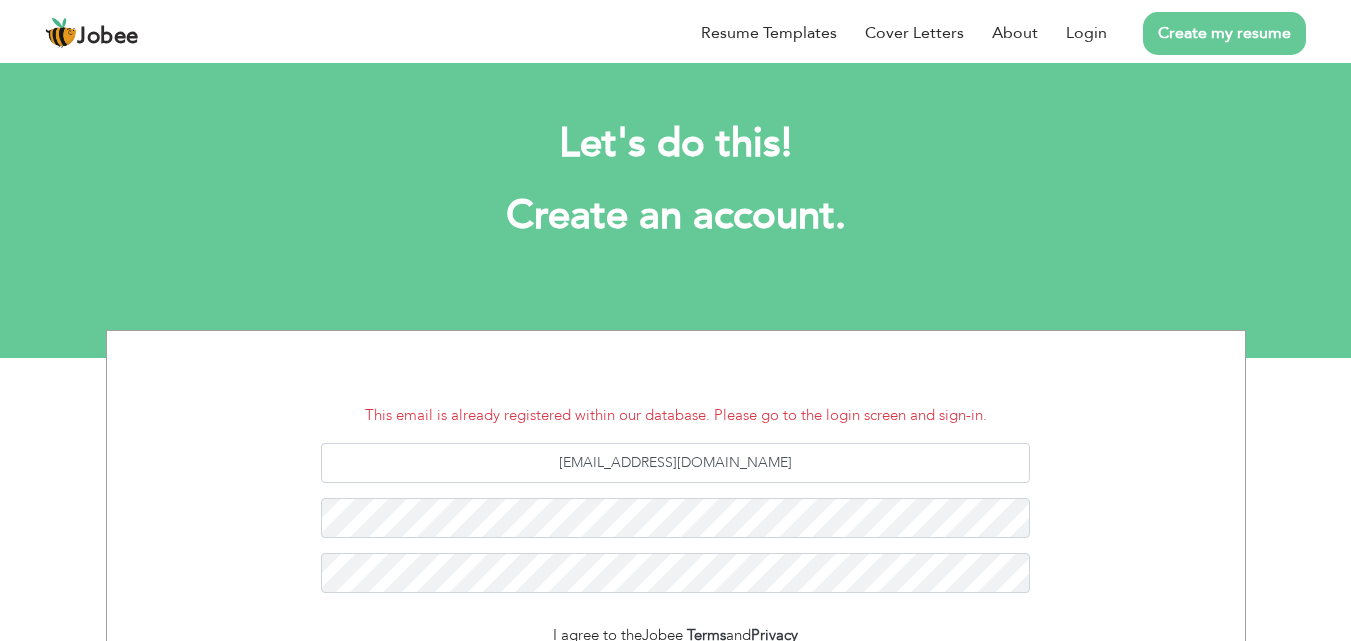 scroll, scrollTop: 0, scrollLeft: 0, axis: both 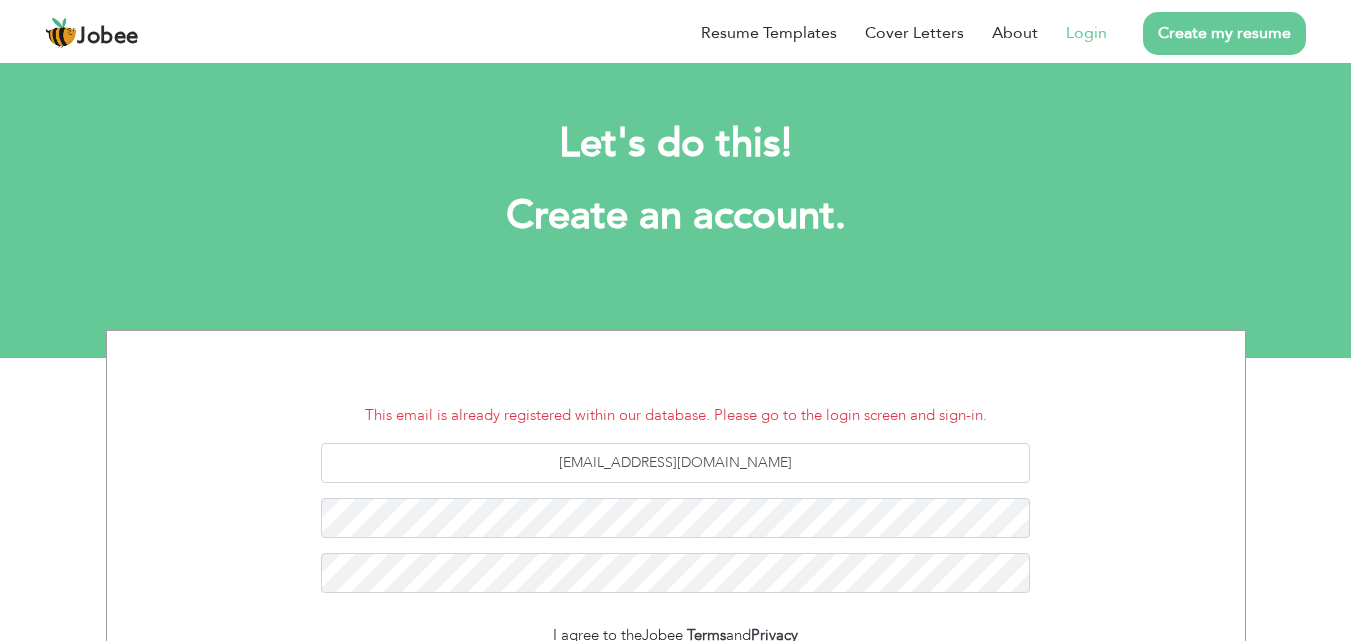 click on "Login" at bounding box center (1086, 33) 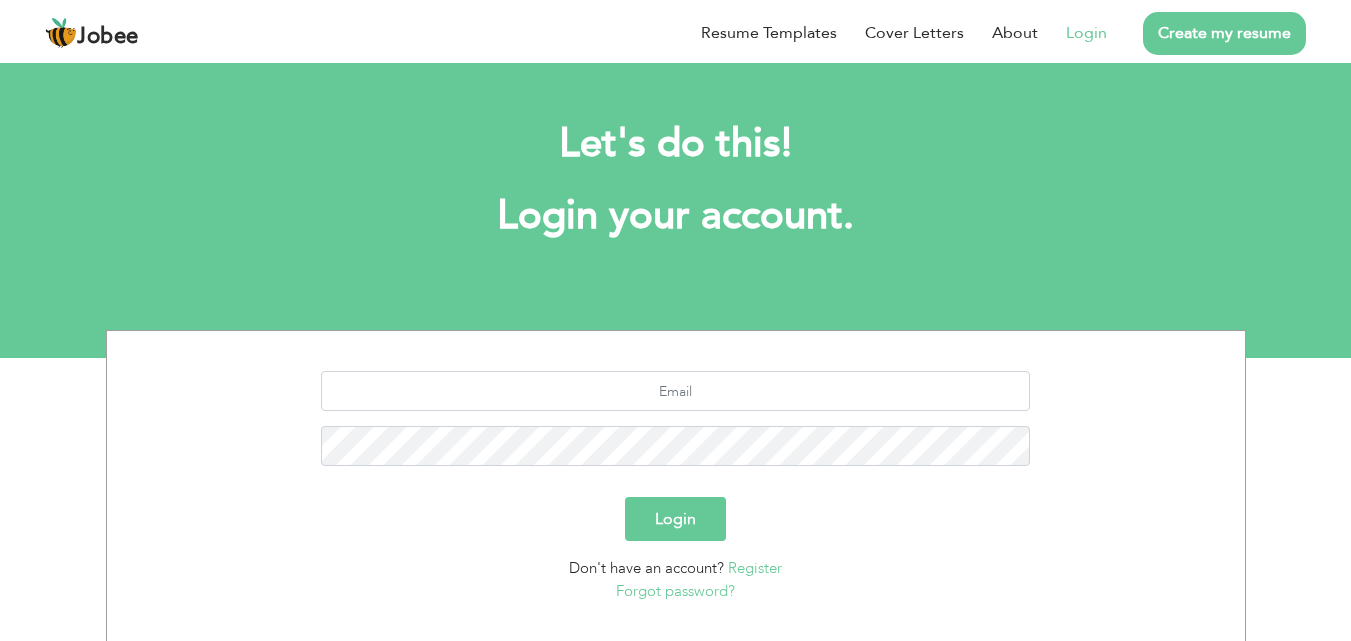 scroll, scrollTop: 0, scrollLeft: 0, axis: both 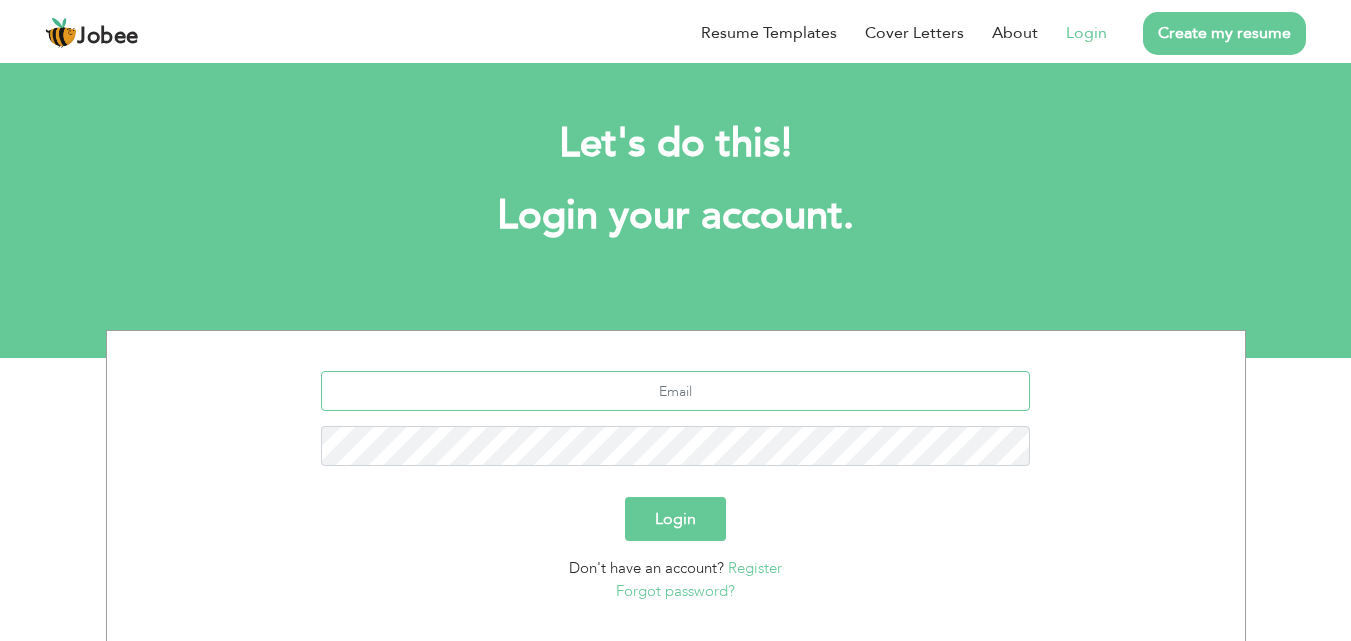click at bounding box center (675, 391) 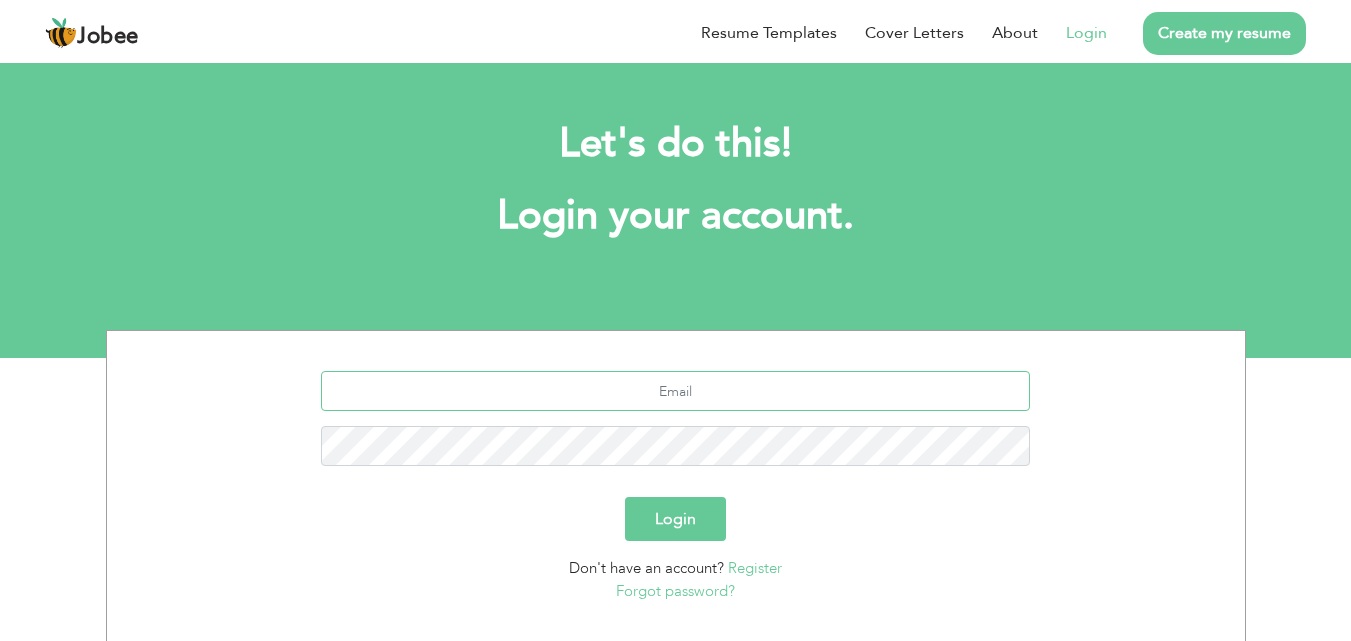 type on "[EMAIL_ADDRESS][DOMAIN_NAME]" 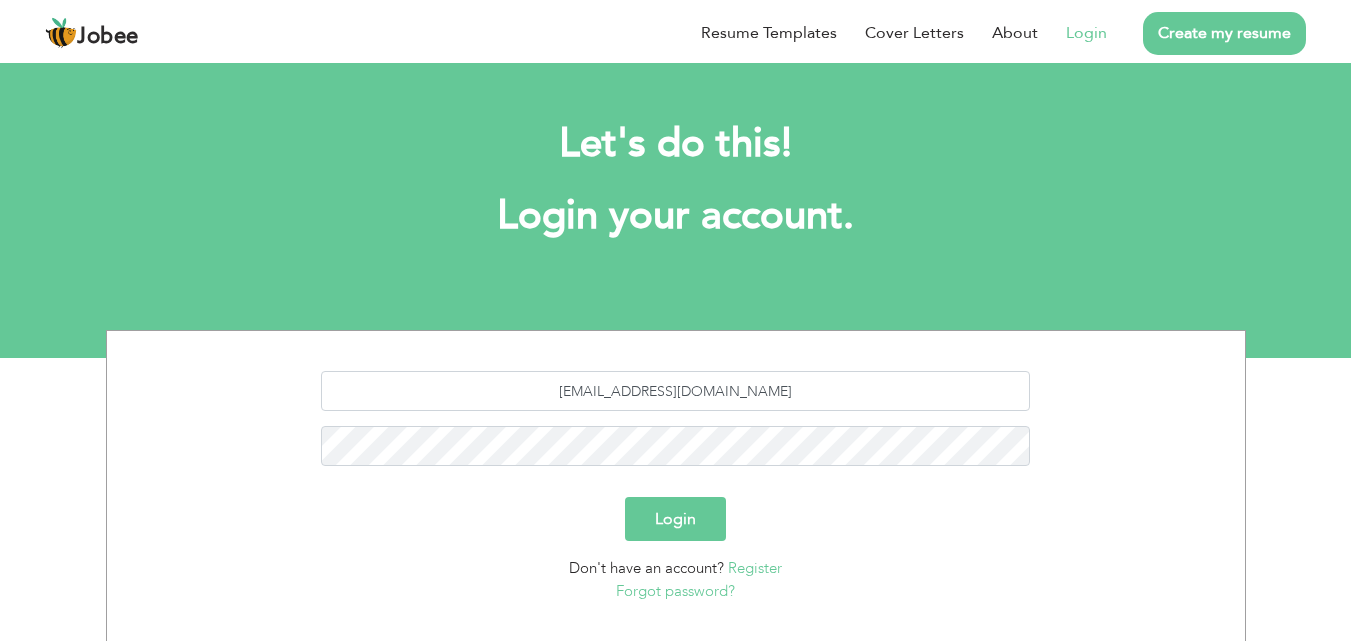 click on "Login" at bounding box center [675, 519] 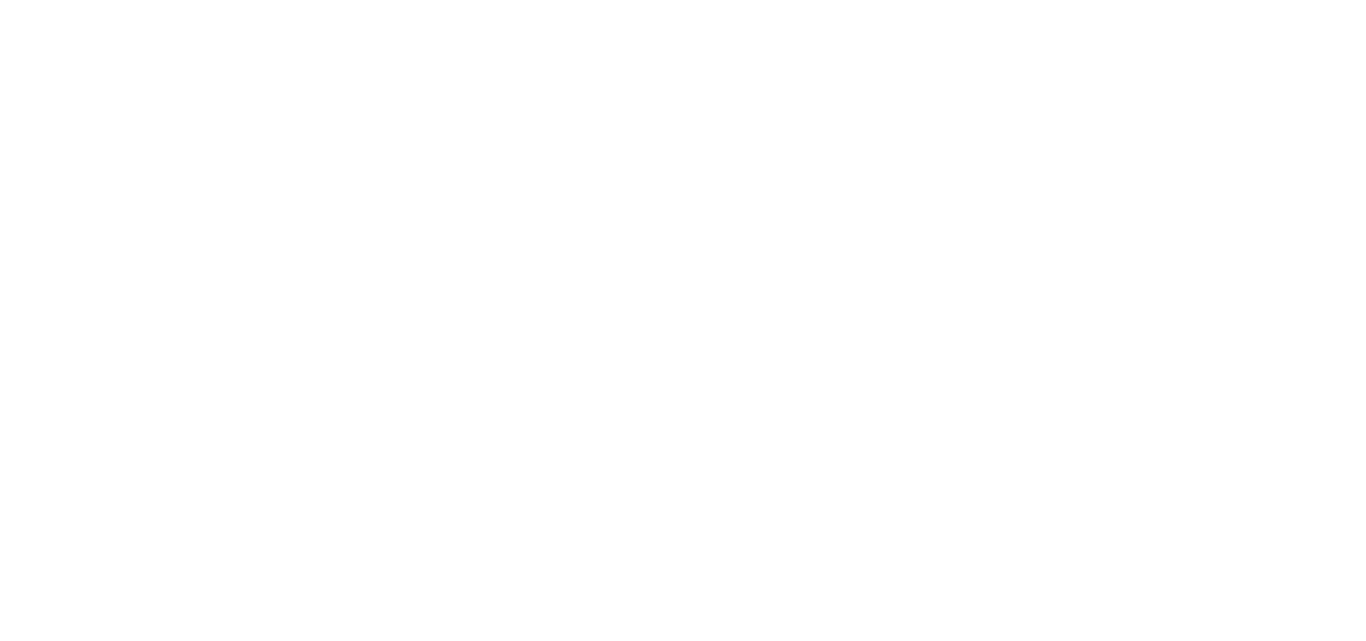scroll, scrollTop: 0, scrollLeft: 0, axis: both 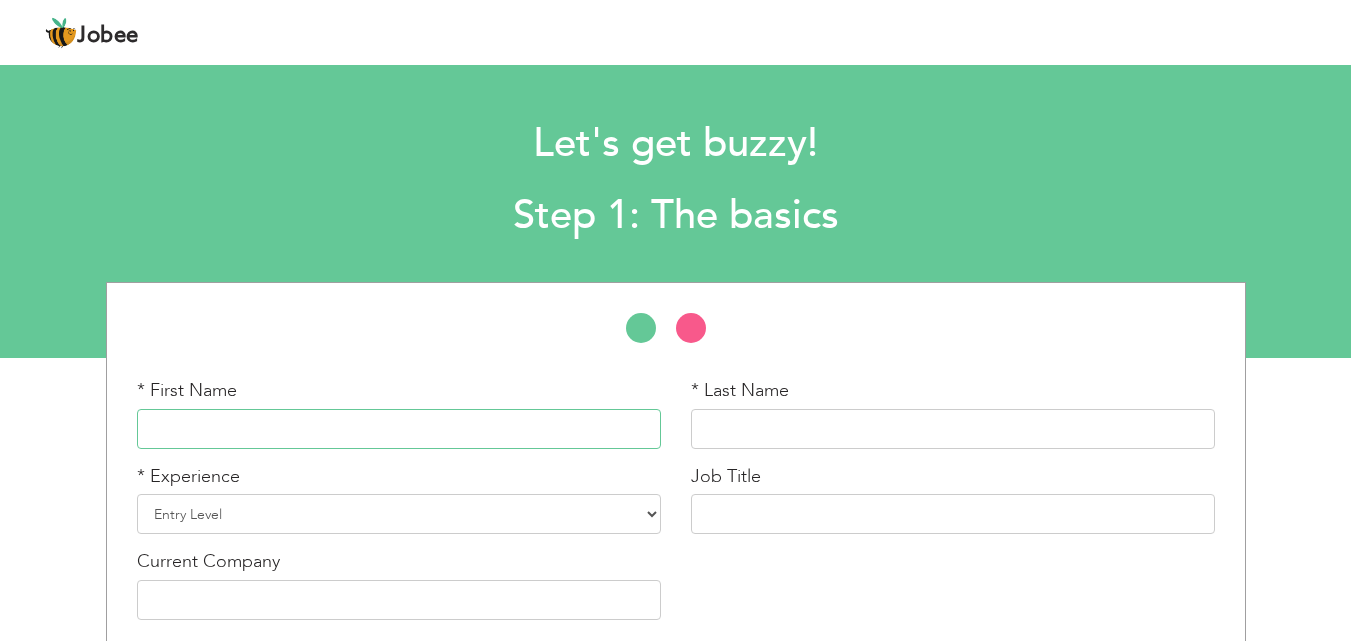 click at bounding box center [399, 429] 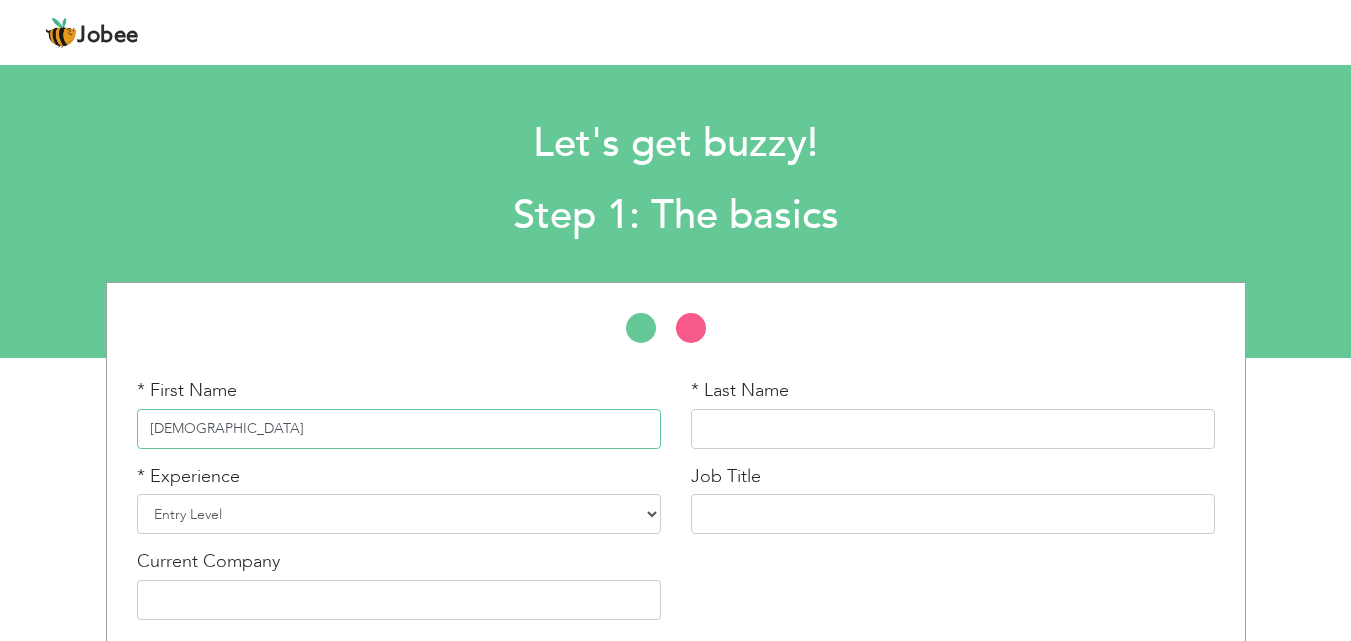 type on "[DEMOGRAPHIC_DATA]" 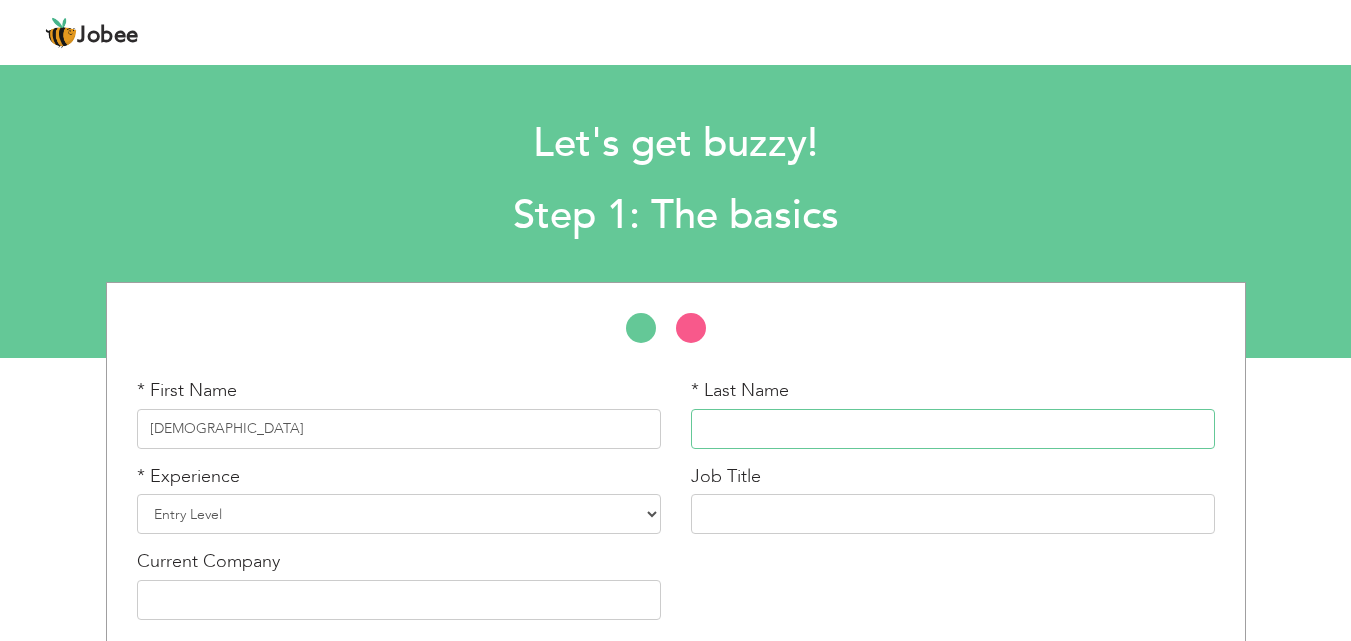 click at bounding box center [953, 429] 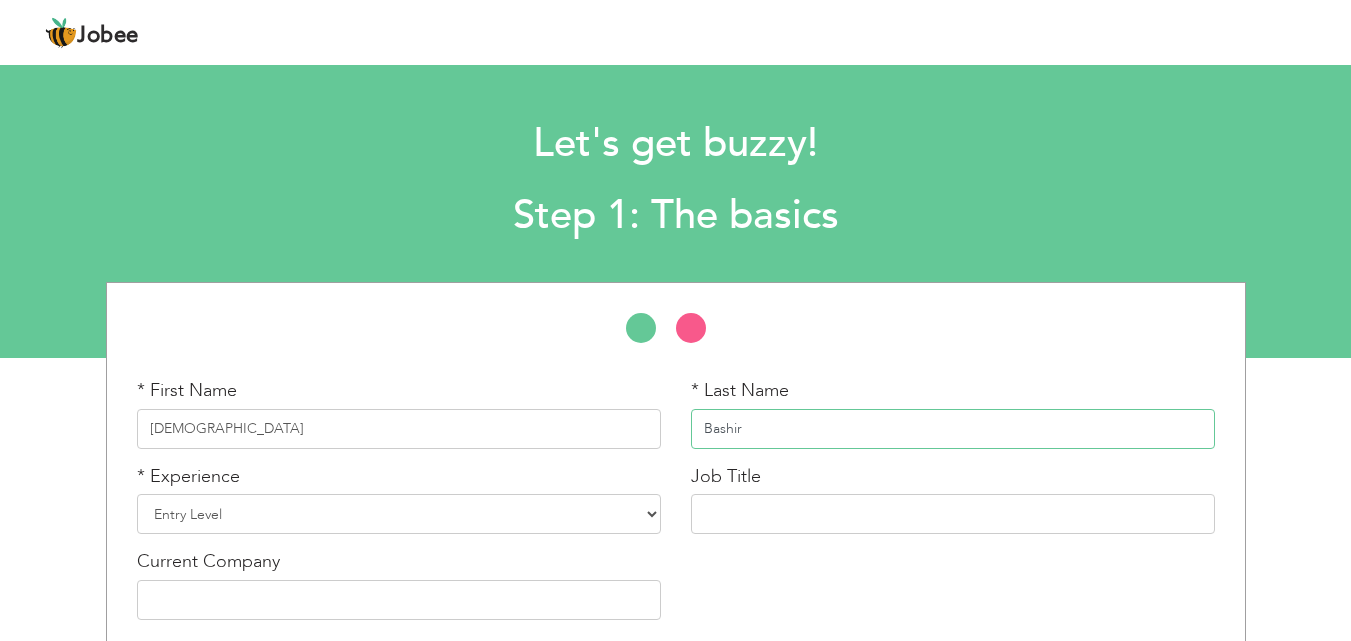 type on "Bashir" 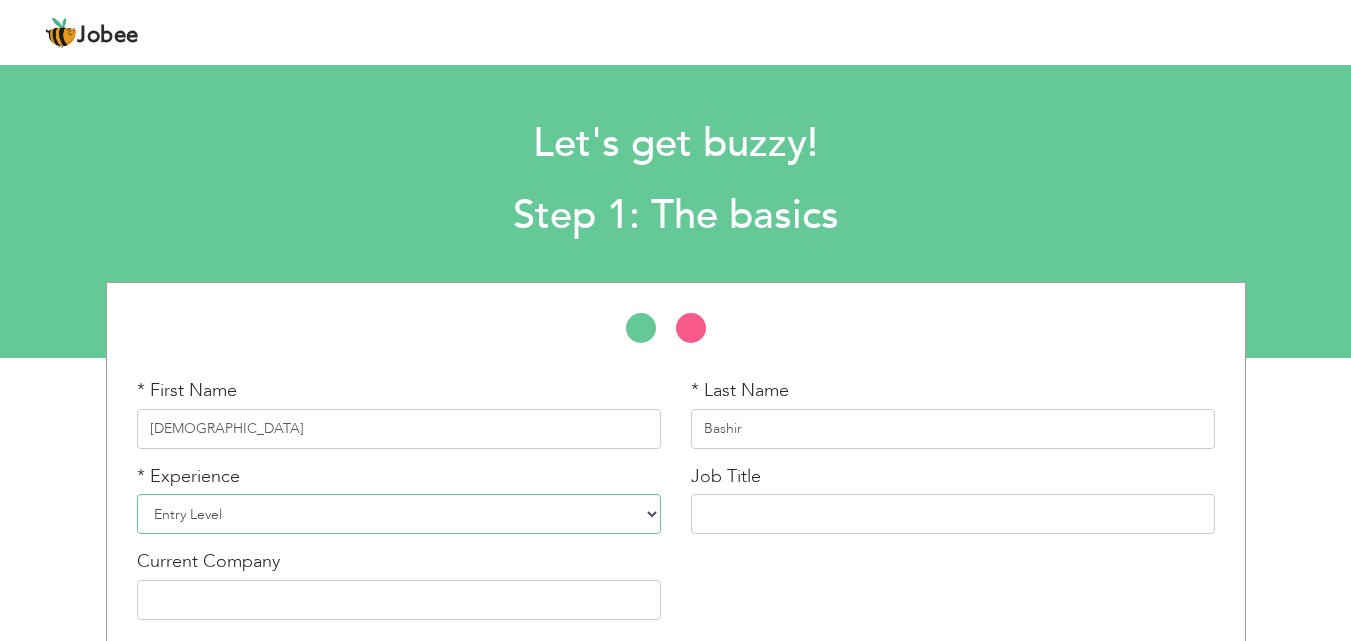 click on "Entry Level
Less than 1 Year
1 Year
2 Years
3 Years
4 Years
5 Years
6 Years
7 Years
8 Years
9 Years
10 Years
11 Years
12 Years
13 Years
14 Years
15 Years
16 Years
17 Years
18 Years
19 Years
20 Years
21 Years
22 Years
23 Years
24 Years
25 Years
26 Years
27 Years
28 Years
29 Years
30 Years
31 Years
32 Years
33 Years
34 Years
35 Years
More than 35 Years" at bounding box center [399, 514] 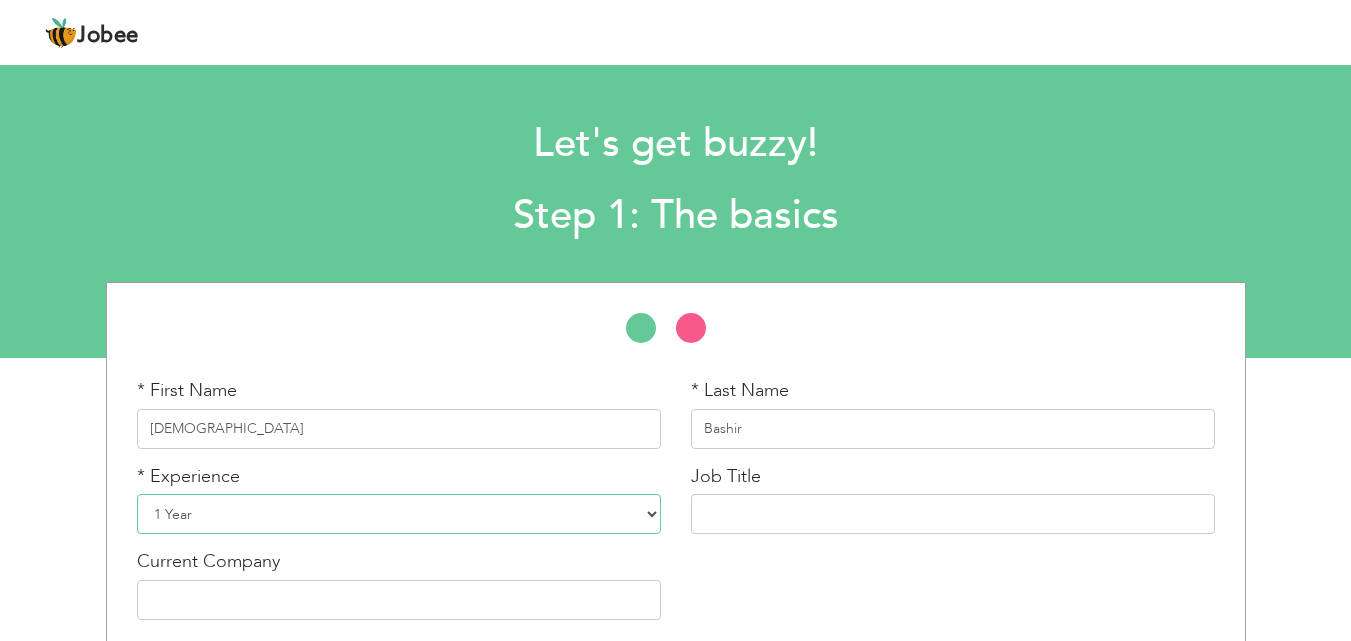 click on "Entry Level
Less than 1 Year
1 Year
2 Years
3 Years
4 Years
5 Years
6 Years
7 Years
8 Years
9 Years
10 Years
11 Years
12 Years
13 Years
14 Years
15 Years
16 Years
17 Years
18 Years
19 Years
20 Years
21 Years
22 Years
23 Years
24 Years
25 Years
26 Years
27 Years
28 Years
29 Years
30 Years
31 Years
32 Years
33 Years
34 Years
35 Years
More than 35 Years" at bounding box center (399, 514) 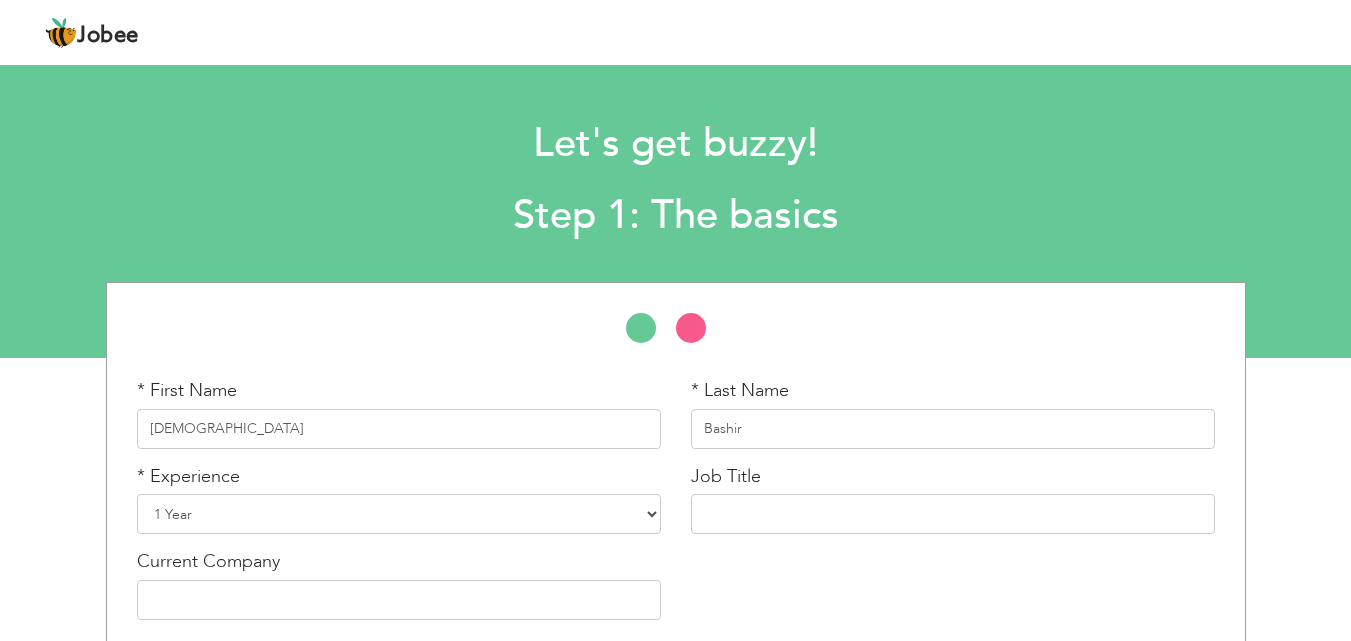 scroll, scrollTop: 85, scrollLeft: 0, axis: vertical 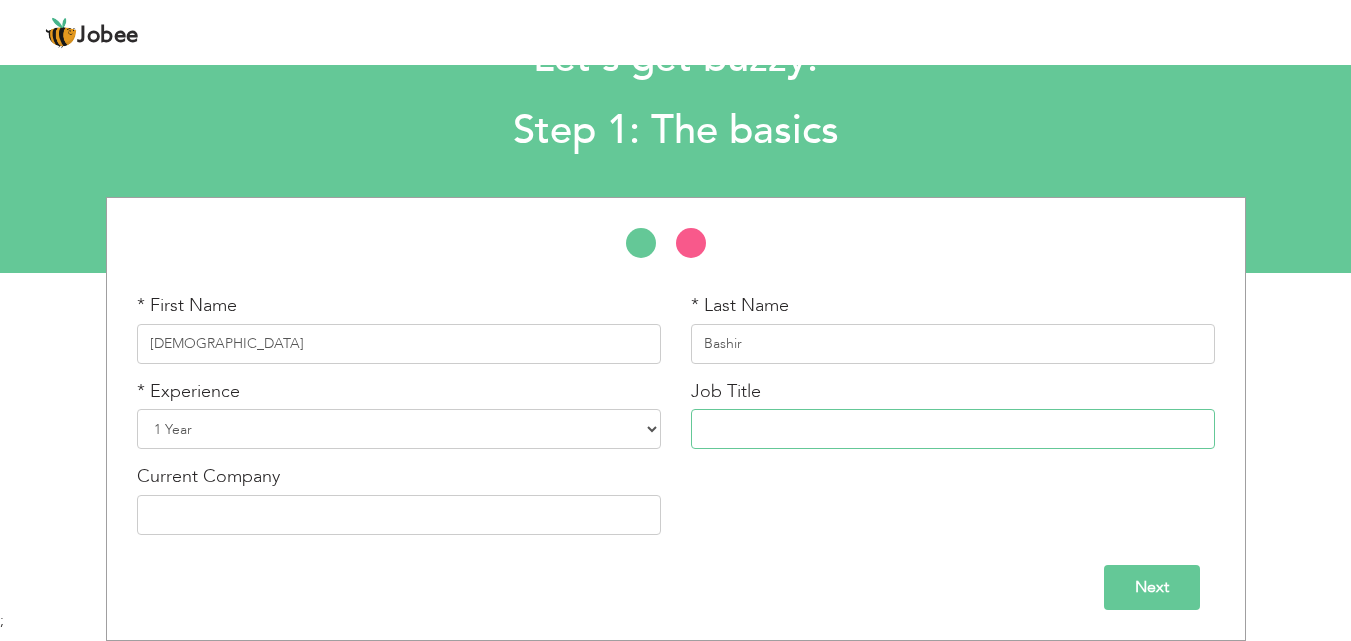 click at bounding box center [953, 429] 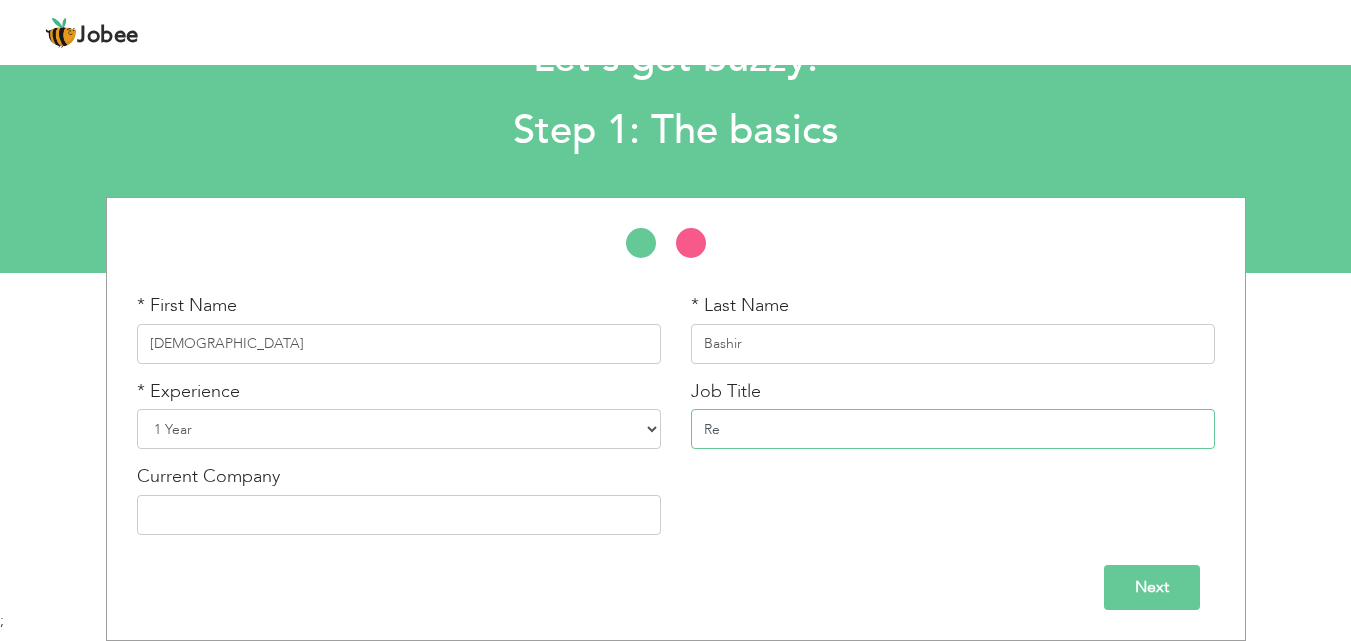 type on "R" 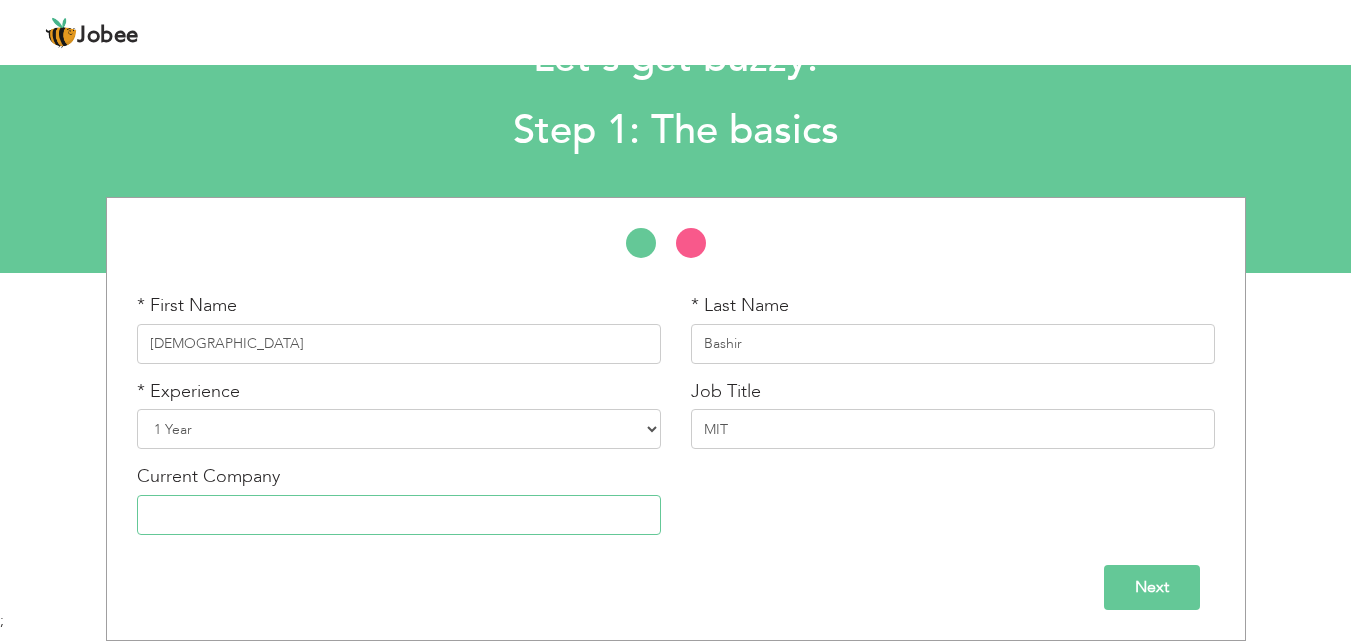 click at bounding box center (399, 515) 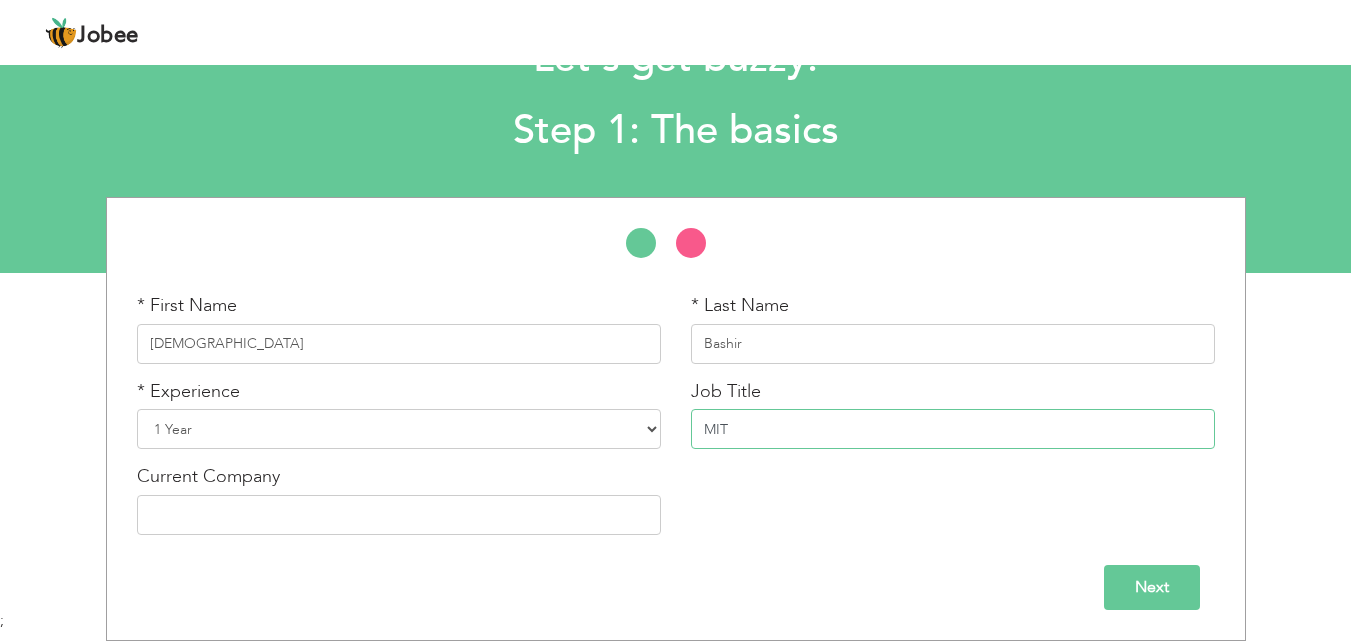 click on "MIT" at bounding box center (953, 429) 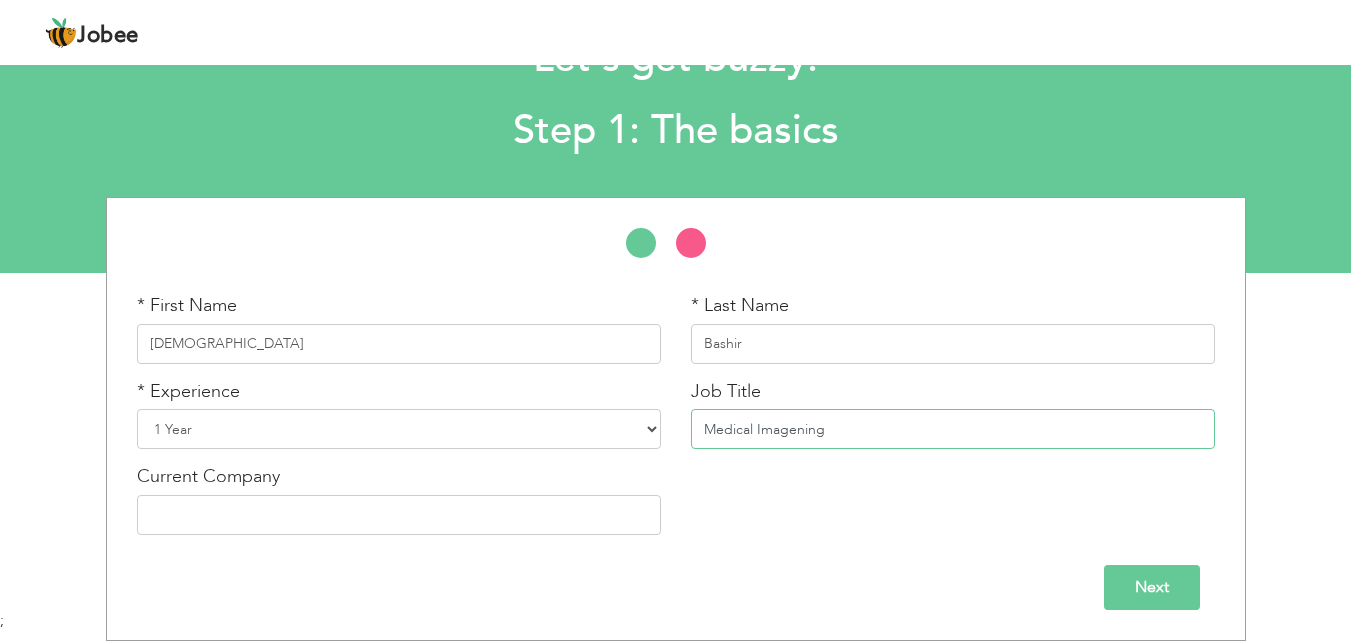 click on "Medical Imagening" at bounding box center (953, 429) 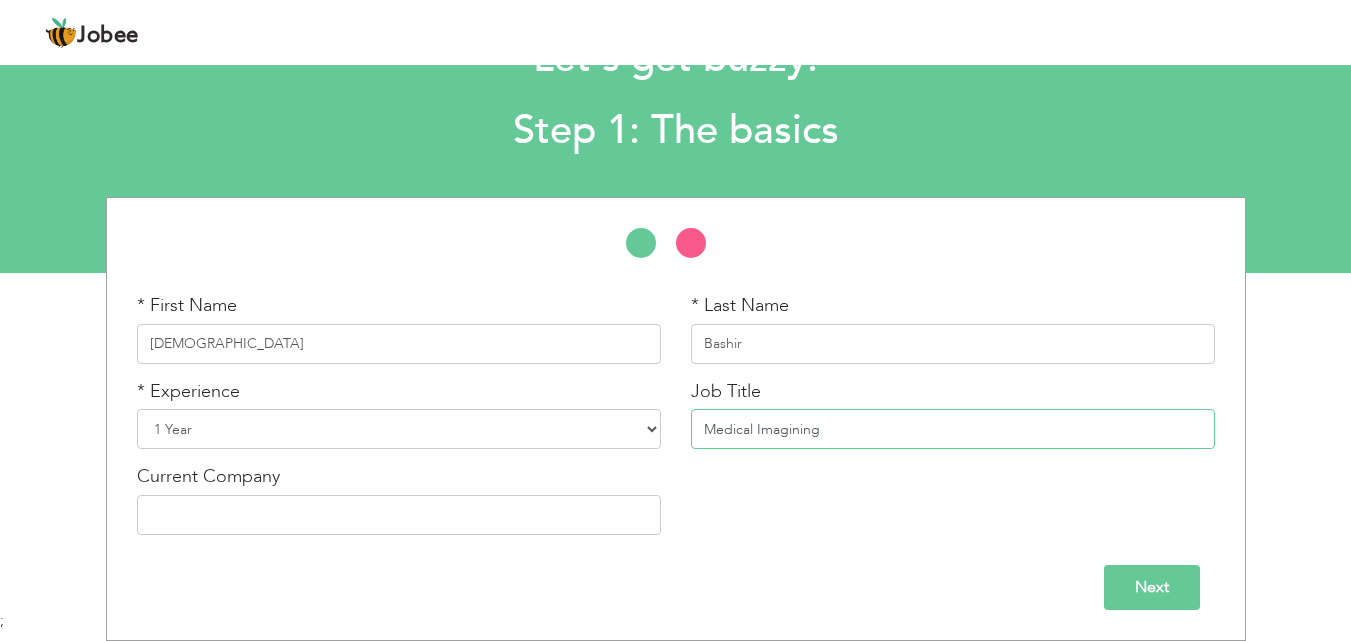 click on "Medical Imagining" at bounding box center [953, 429] 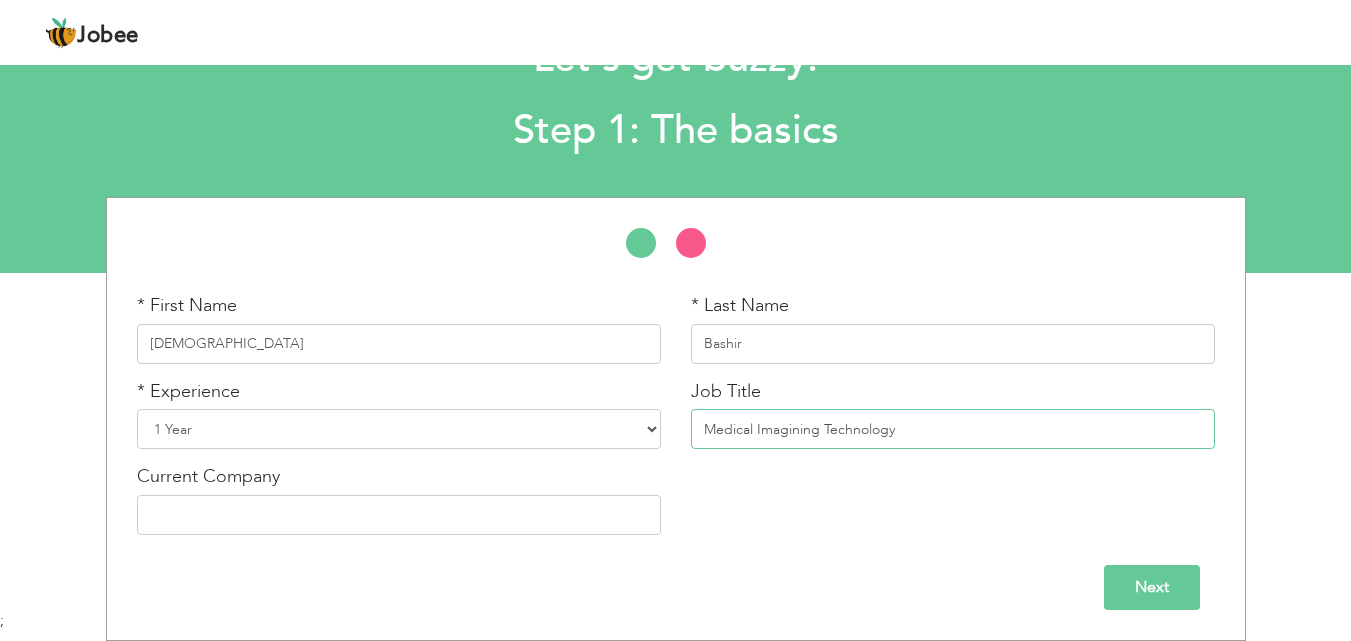 click on "Medical Imagining Technology" at bounding box center (953, 429) 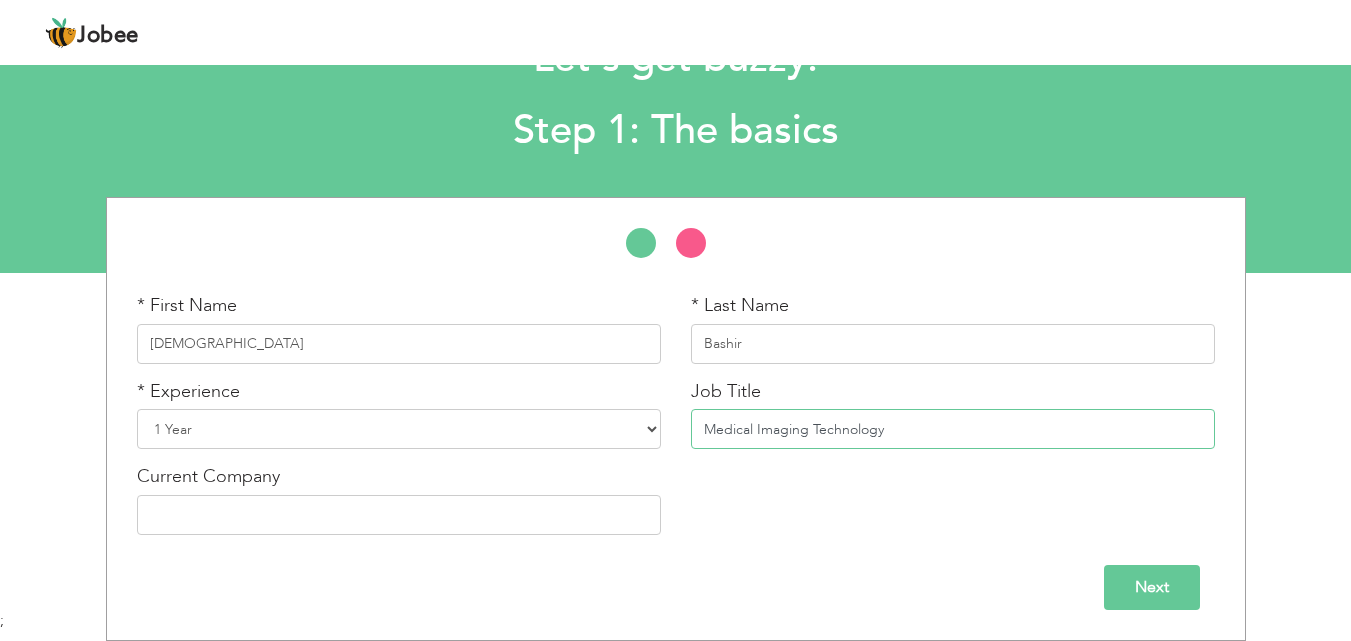 click on "Medical Imaging Technology" at bounding box center (953, 429) 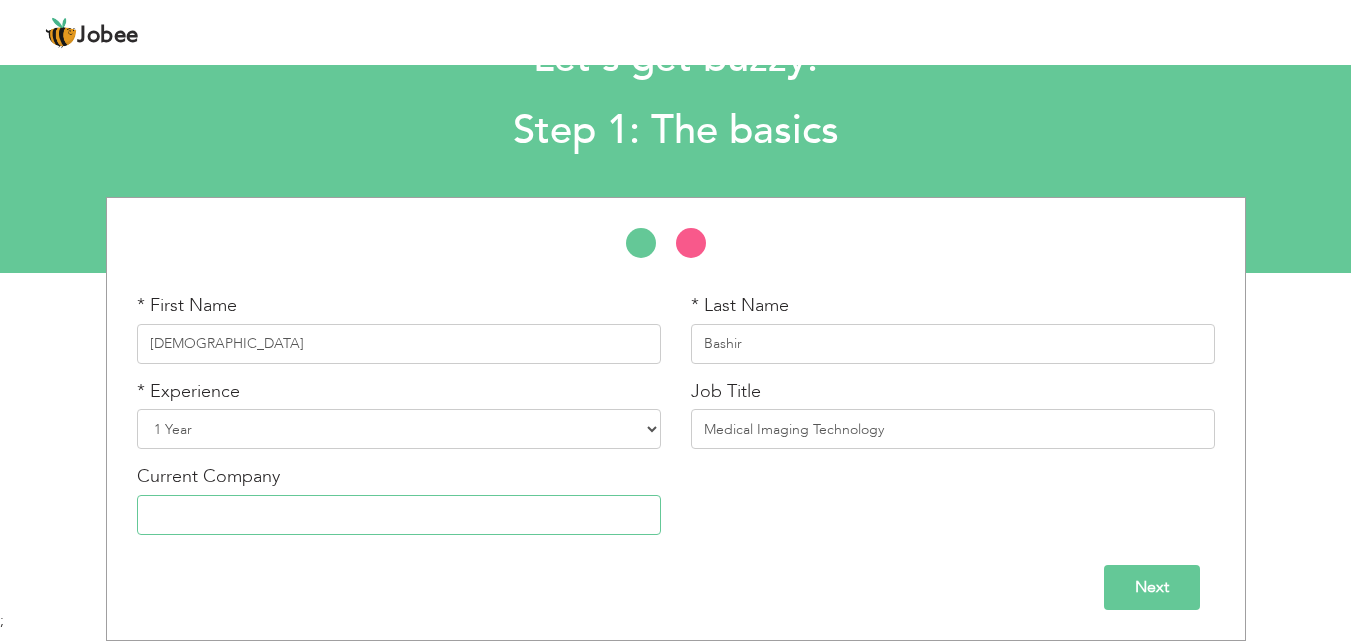 click at bounding box center (399, 515) 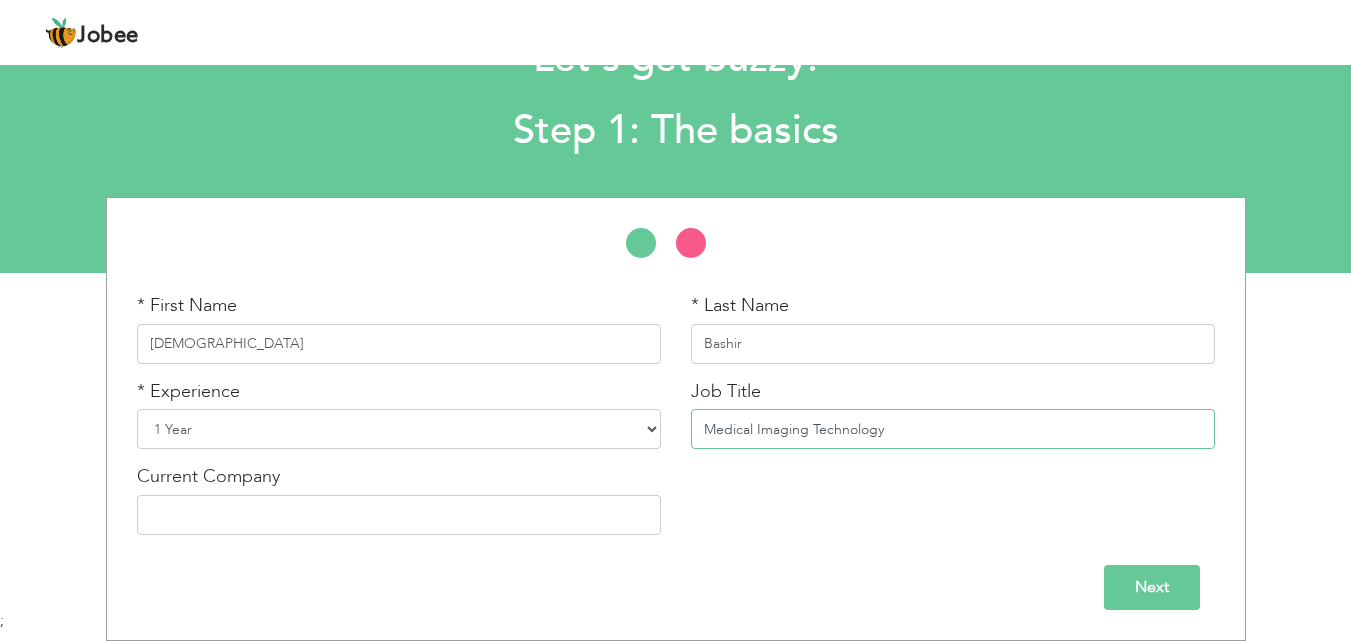 click on "Medical Imaging Technology" at bounding box center (953, 429) 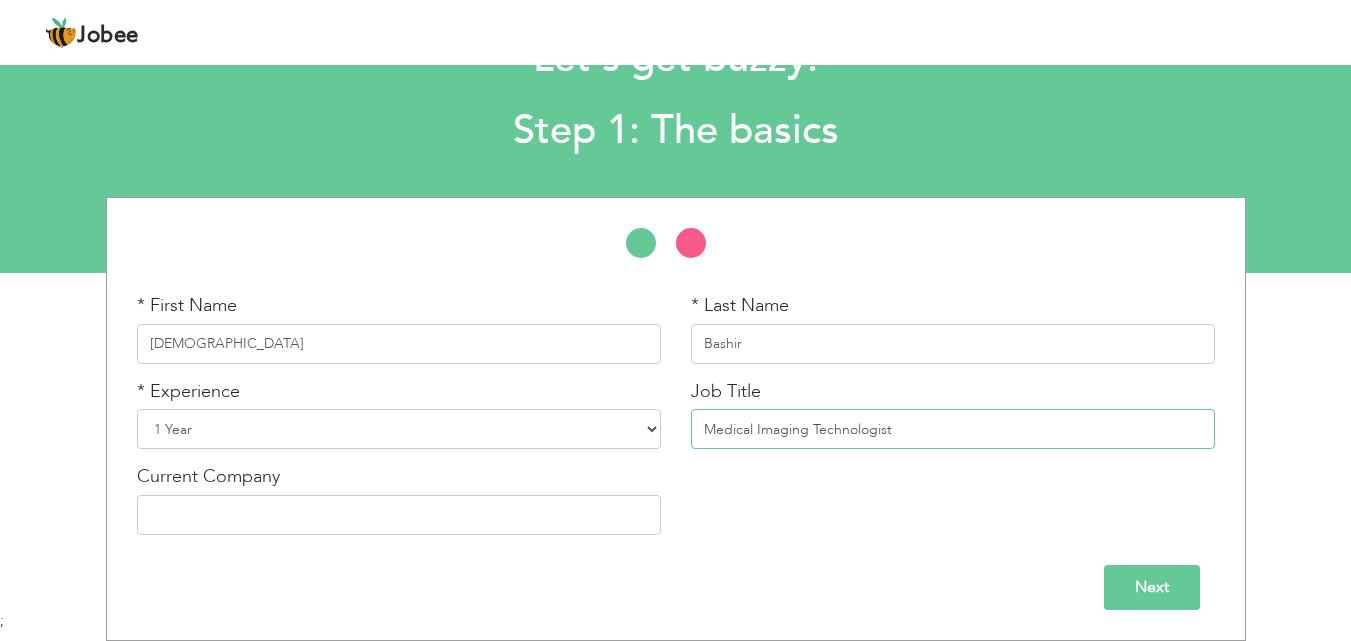 type on "Medical Imaging Technologist" 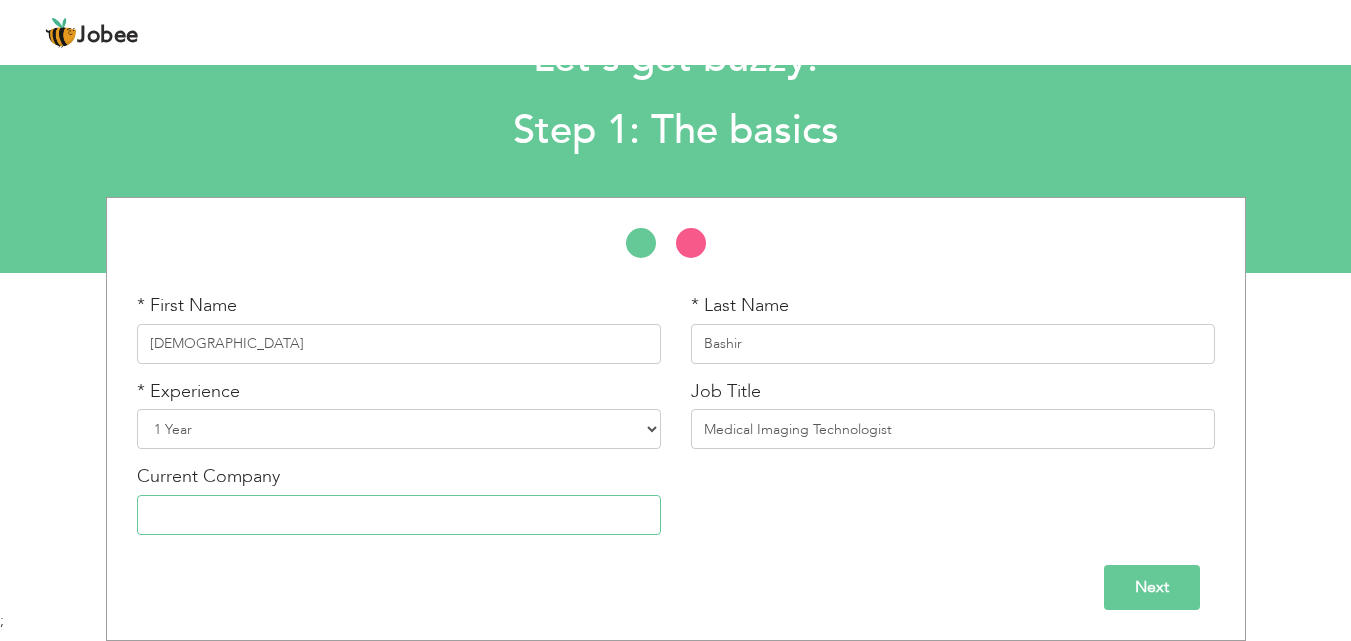 click at bounding box center [399, 515] 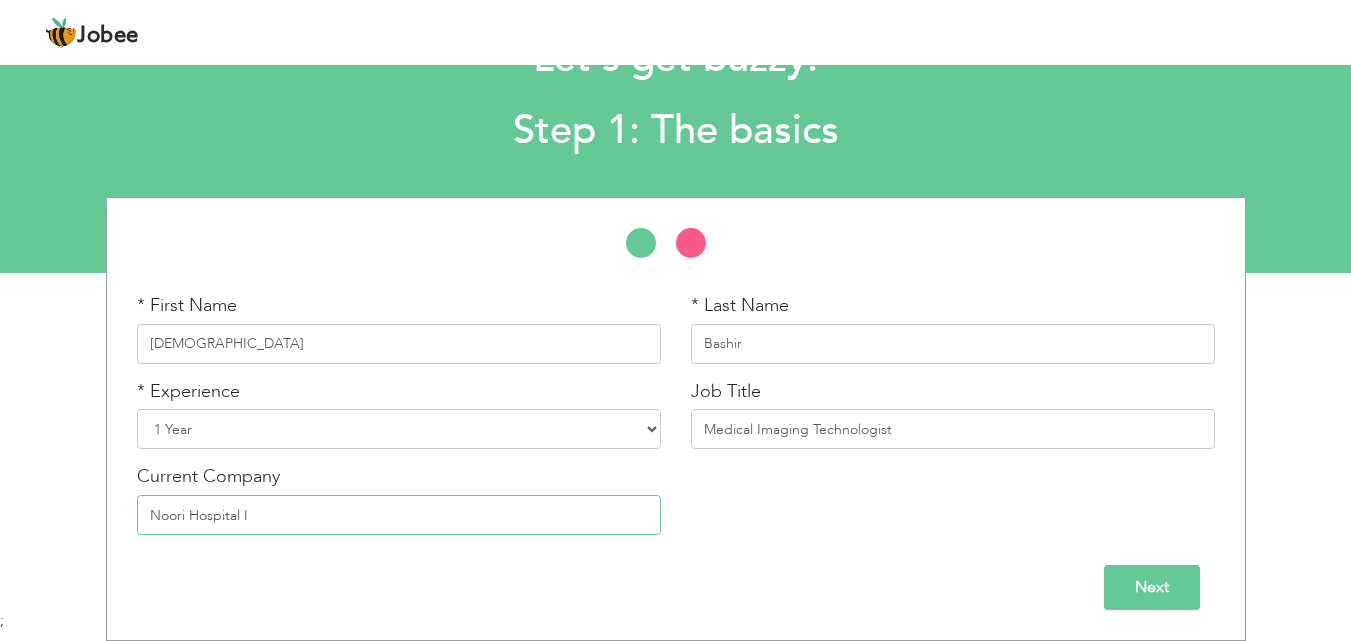 click on "Noori Hospital I" at bounding box center [399, 515] 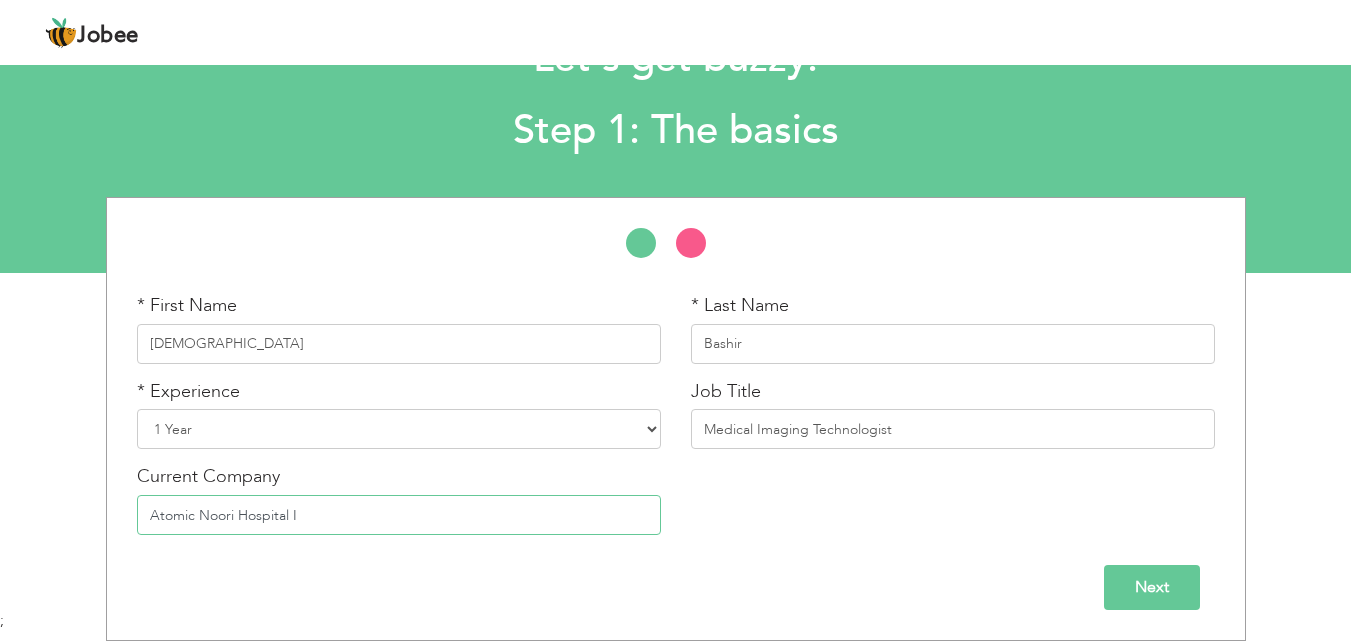 drag, startPoint x: 318, startPoint y: 522, endPoint x: 71, endPoint y: 509, distance: 247.34187 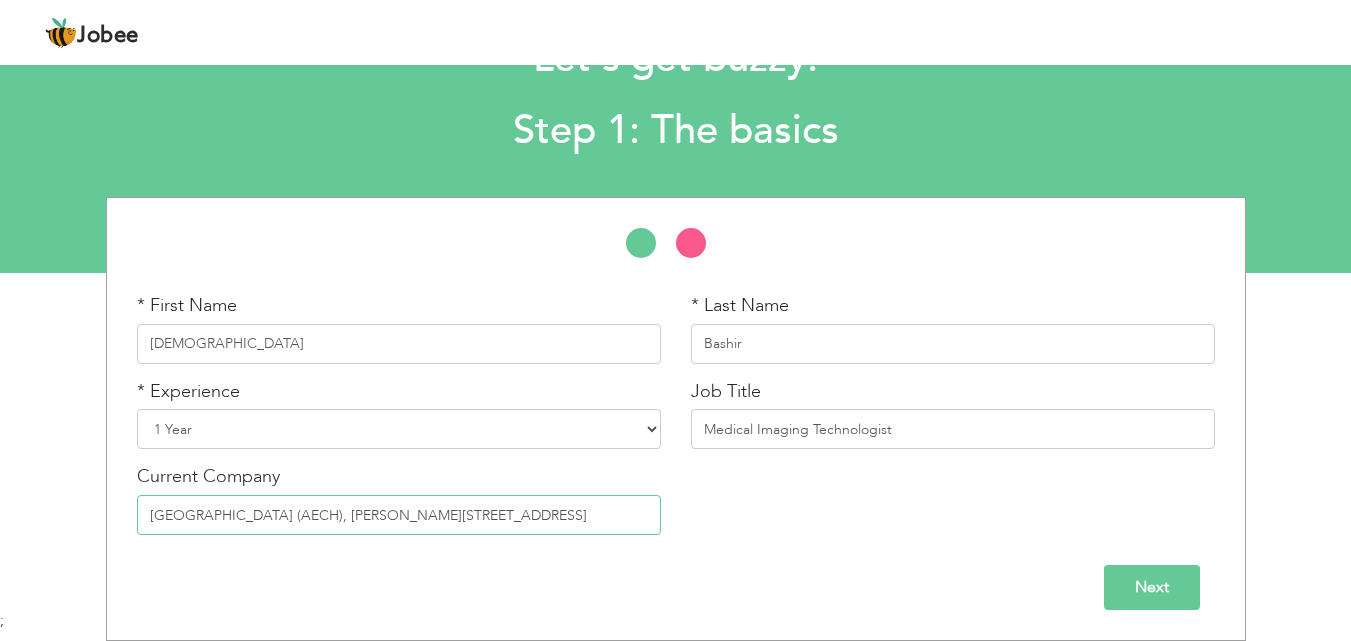 type on "[GEOGRAPHIC_DATA] (AECH), [PERSON_NAME][STREET_ADDRESS]" 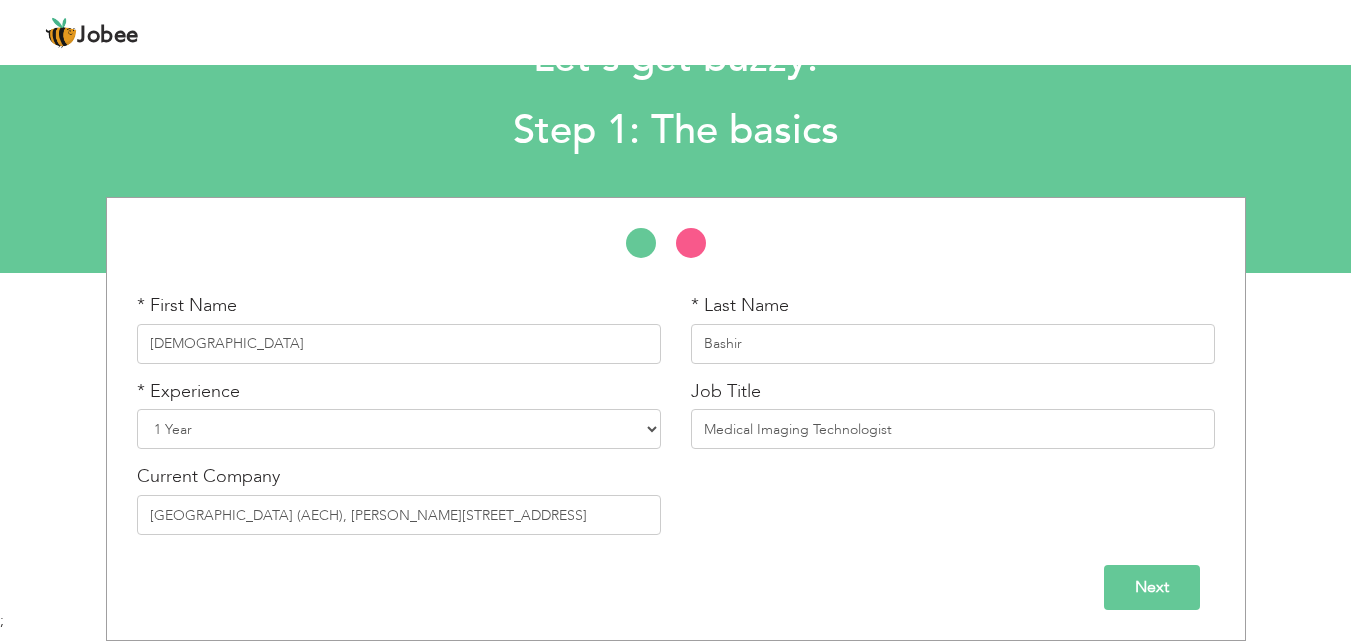 click on "Next" at bounding box center (1152, 587) 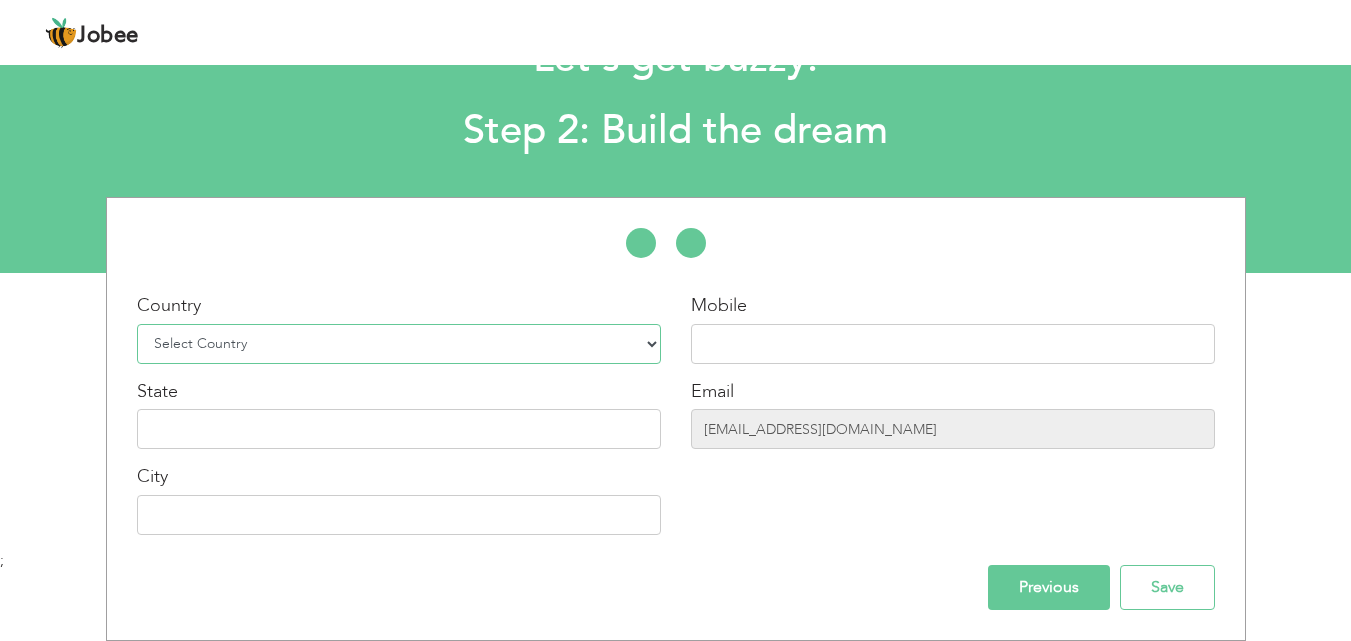 click on "Select Country
Afghanistan
Albania
Algeria
American Samoa
Andorra
Angola
Anguilla
Antarctica
Antigua and Barbuda
Argentina
Armenia
Aruba
Australia
Austria
Azerbaijan
Bahamas
Bahrain
Bangladesh
Barbados
Belarus
Belgium
Belize
Benin
Bermuda
Bhutan
Bolivia
Bosnia-Herzegovina
Botswana
Bouvet Island
Brazil
British Indian Ocean Territory
Brunei Darussalam
Bulgaria
Burkina Faso
Burundi
Cambodia
Cameroon
Canada
Cape Verde
Cayman Islands
Central African Republic
Chad
Chile
China
Christmas Island
Cocos (Keeling) Islands
Colombia
Comoros
Congo
Congo, Dem. Republic
Cook Islands
Costa Rica
Croatia
Cuba
Cyprus
Czech Rep
Denmark
Djibouti
Dominica
Dominican Republic
Ecuador
Egypt
El Salvador
Equatorial Guinea
Eritrea
Estonia
Ethiopia
European Union
Falkland Islands (Malvinas)
Faroe Islands
Fiji
Finland
France
French Guiana
French Southern Territories
Gabon
Gambia
Georgia" at bounding box center [399, 344] 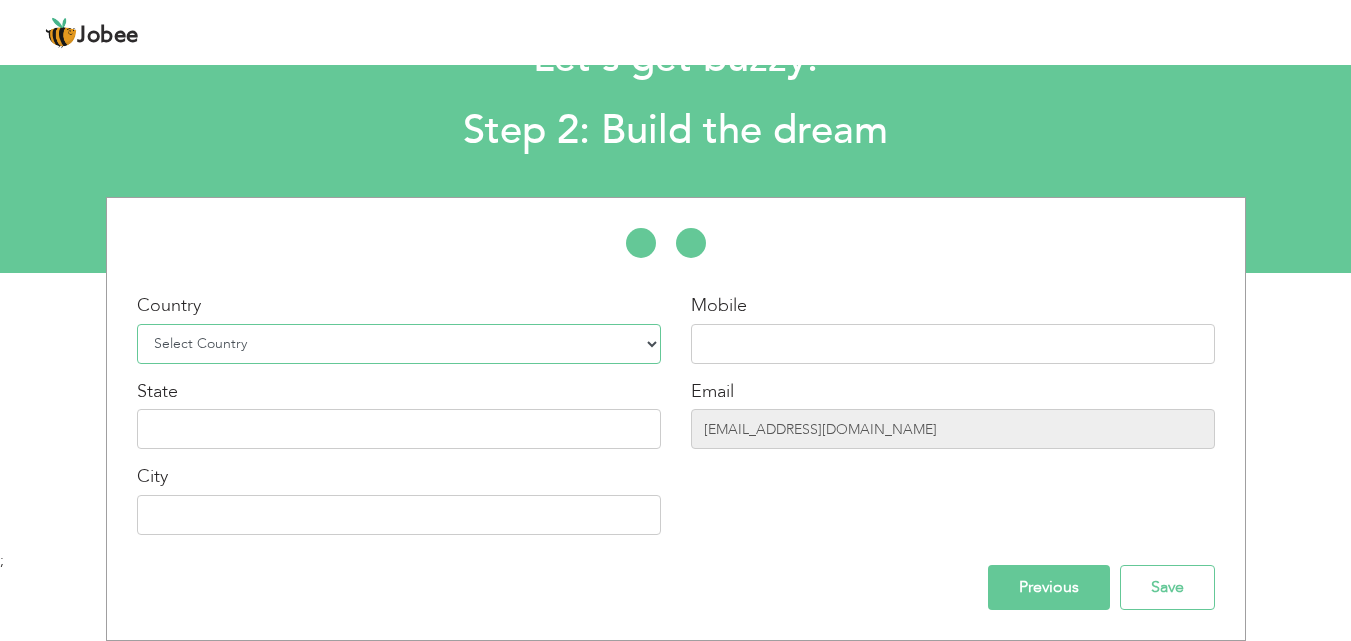 select on "166" 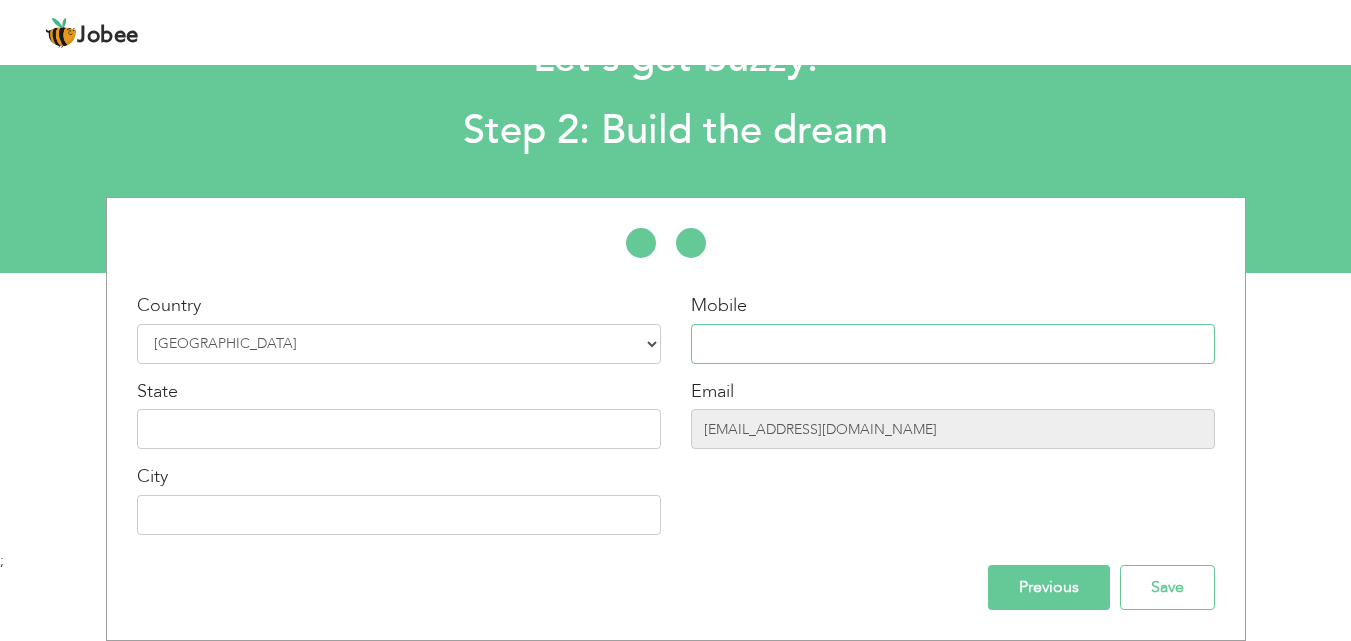 click at bounding box center [953, 344] 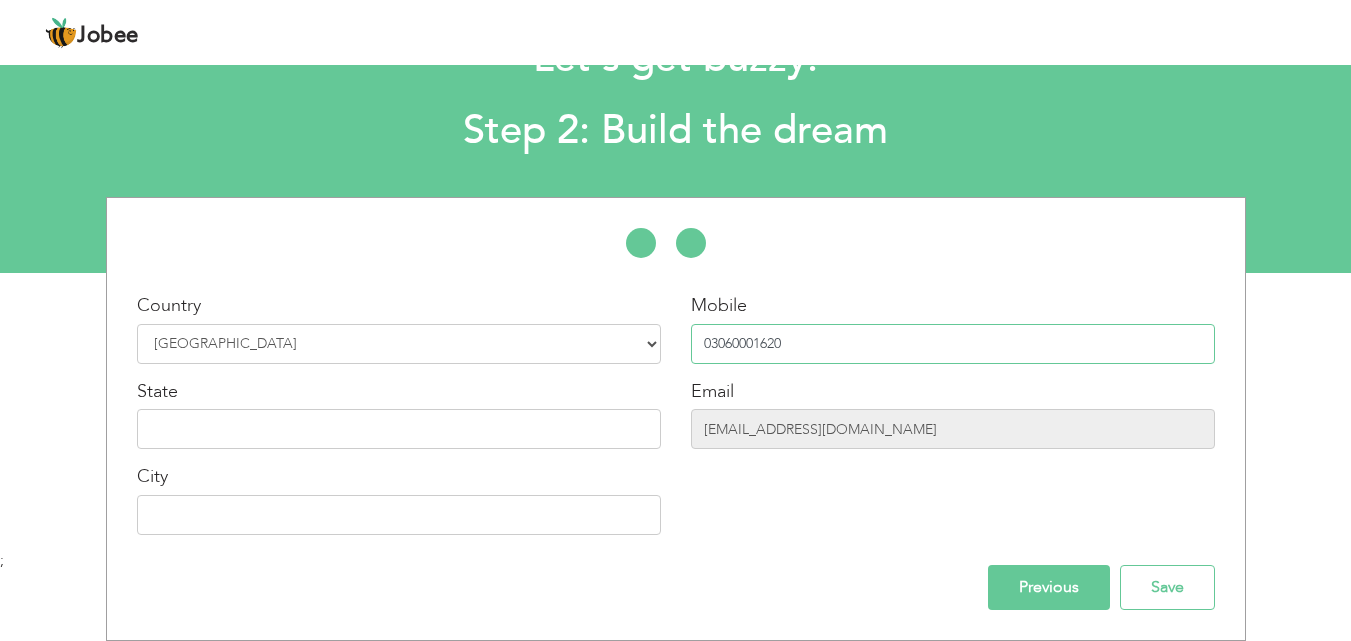 type on "03060001620" 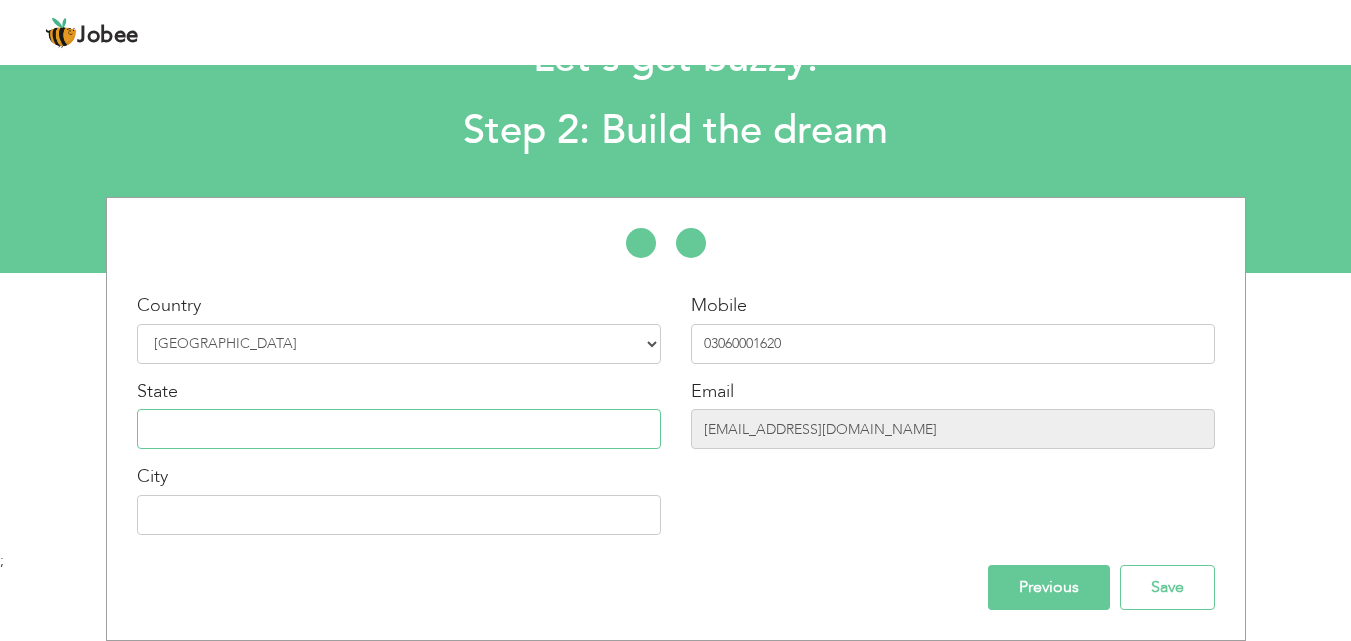 click at bounding box center [399, 429] 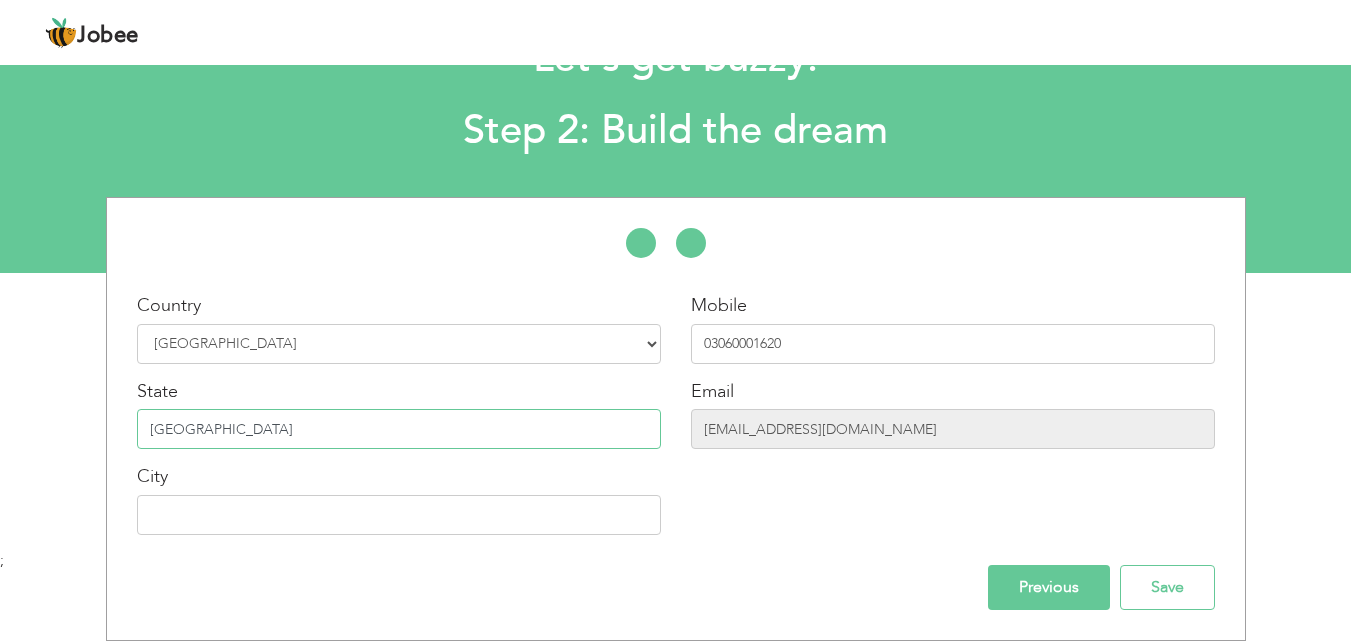 type on "Punjab" 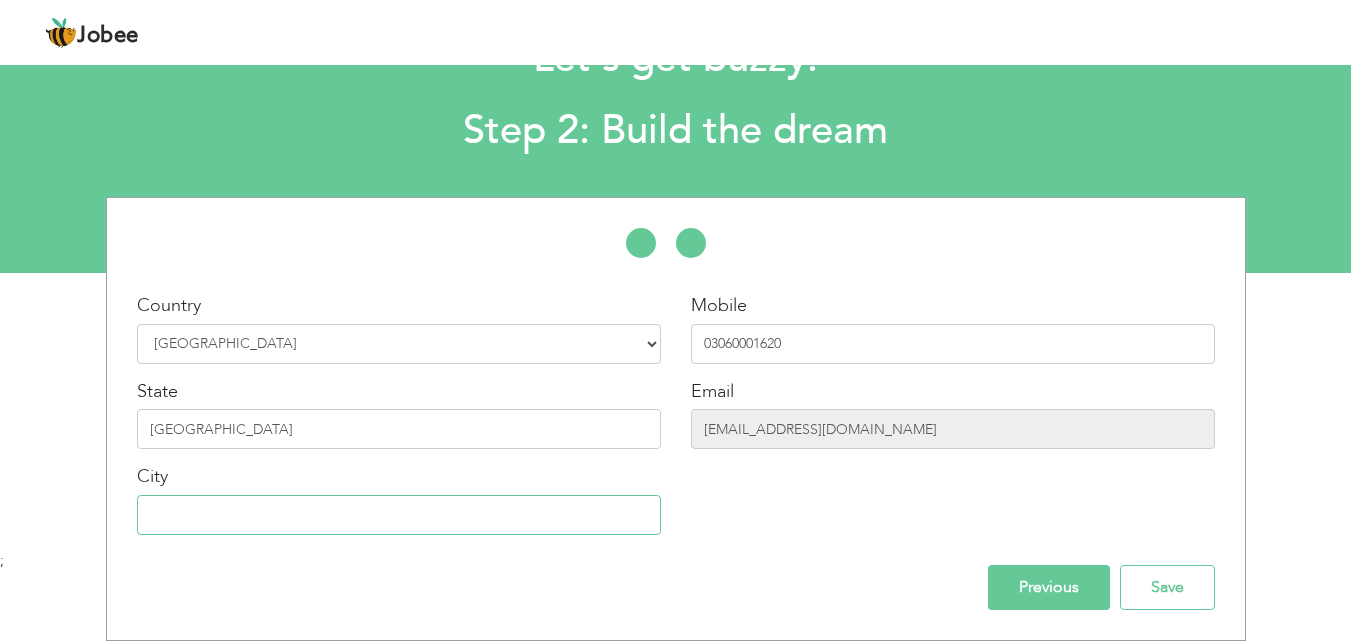 click at bounding box center (399, 515) 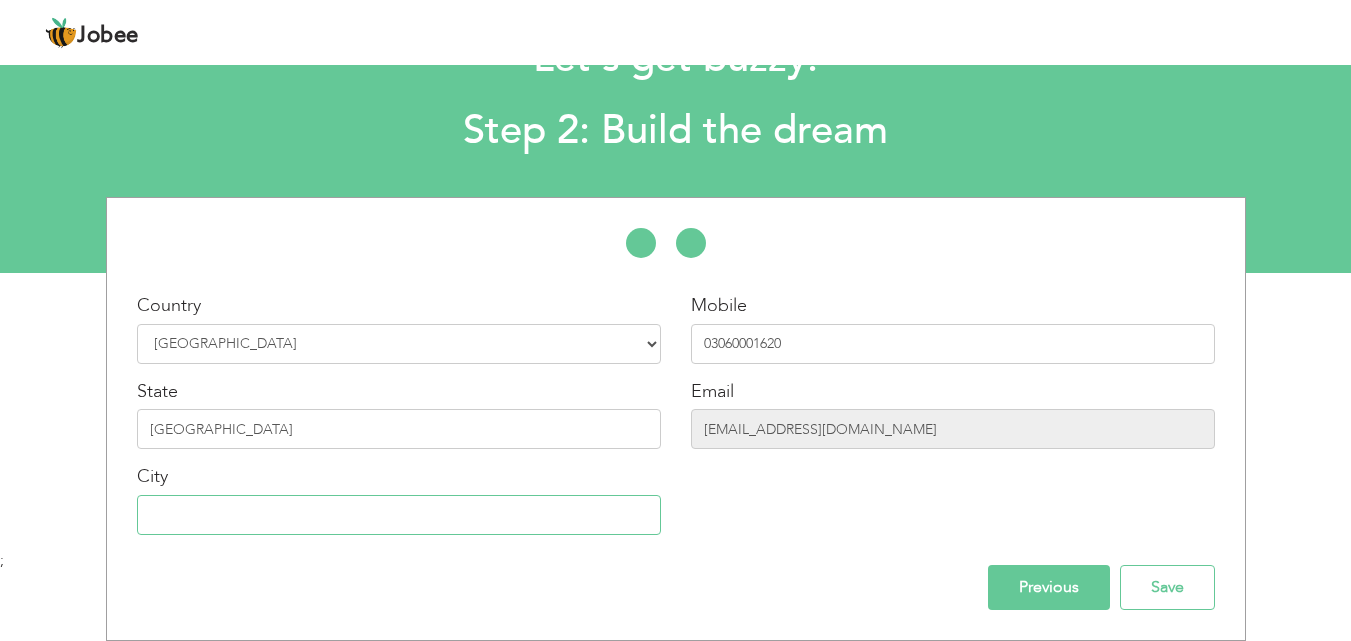 type on "[GEOGRAPHIC_DATA]" 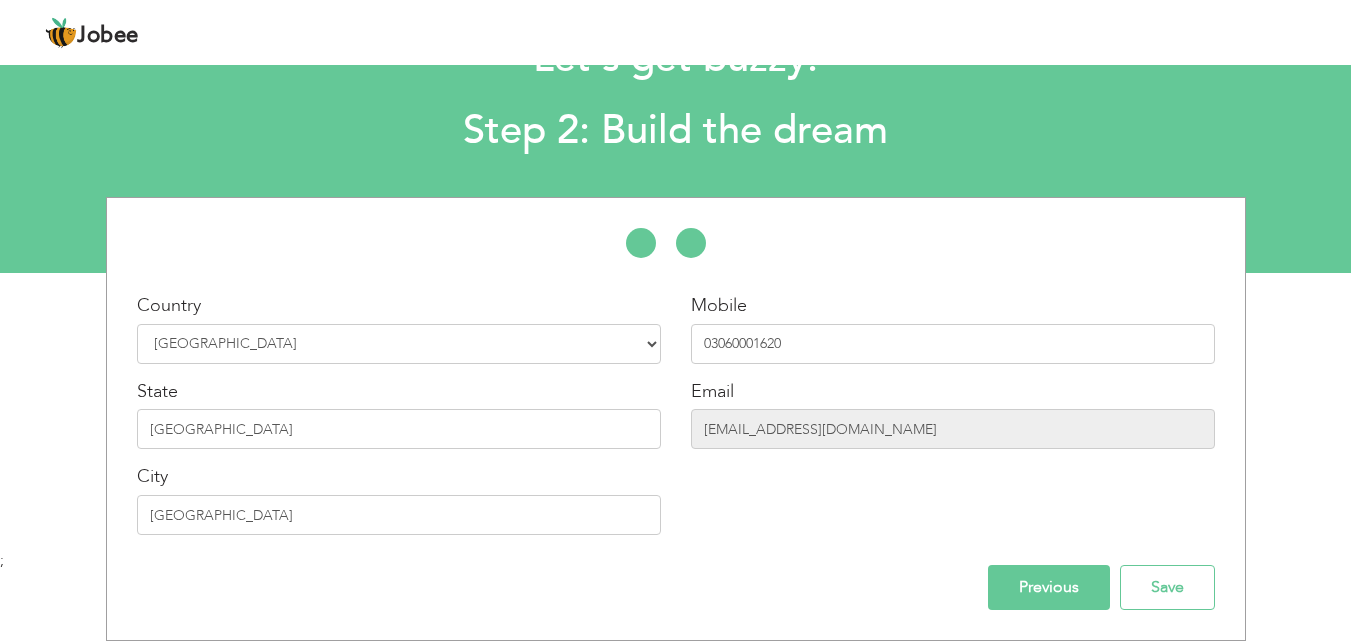 click on "Previous" at bounding box center [1049, 587] 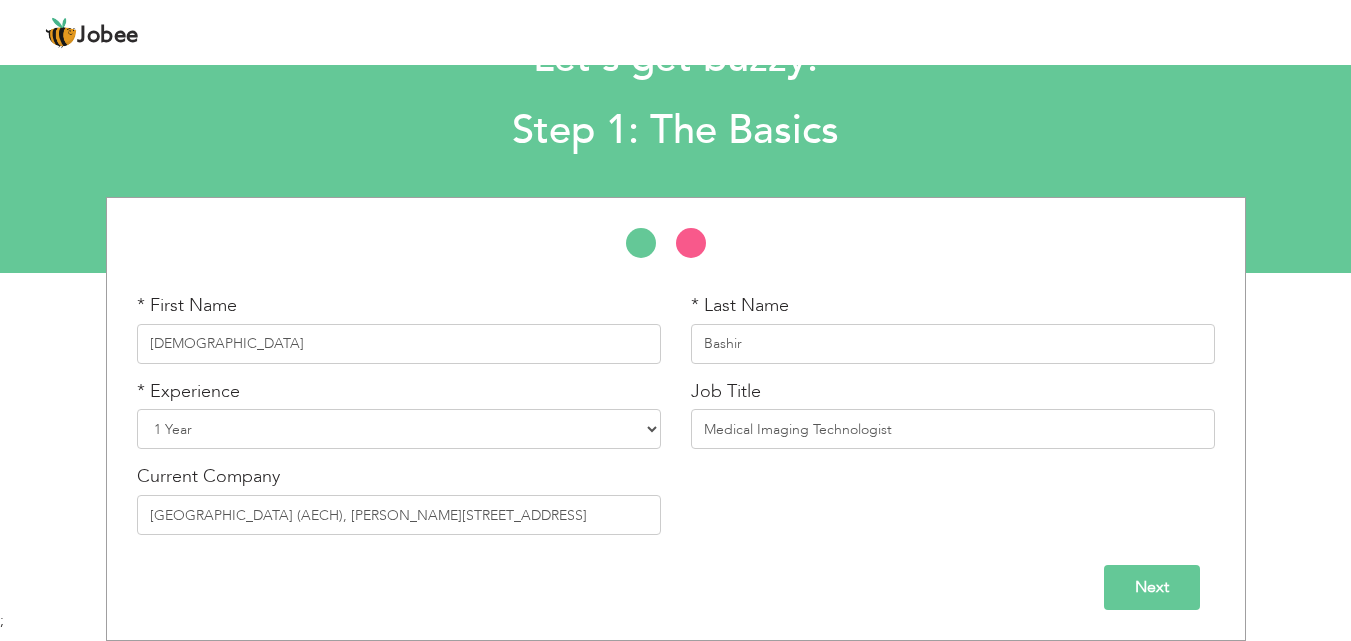 click on "Next" at bounding box center [1152, 587] 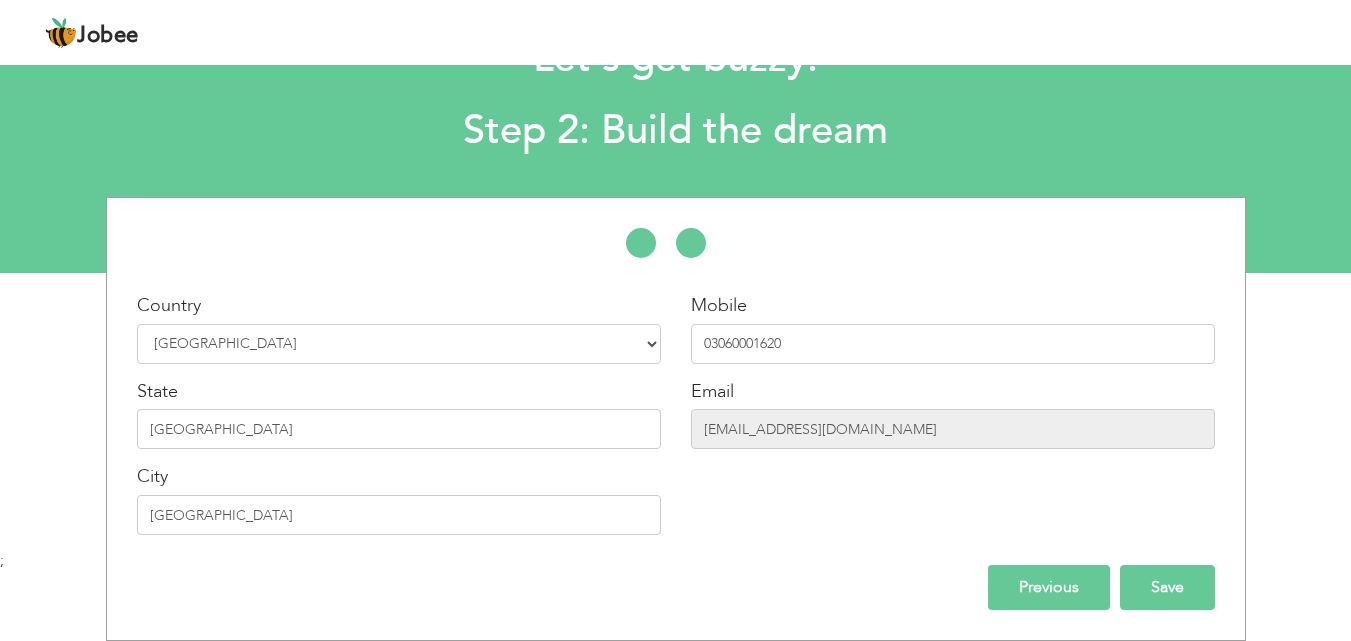 click on "Save" at bounding box center (1167, 587) 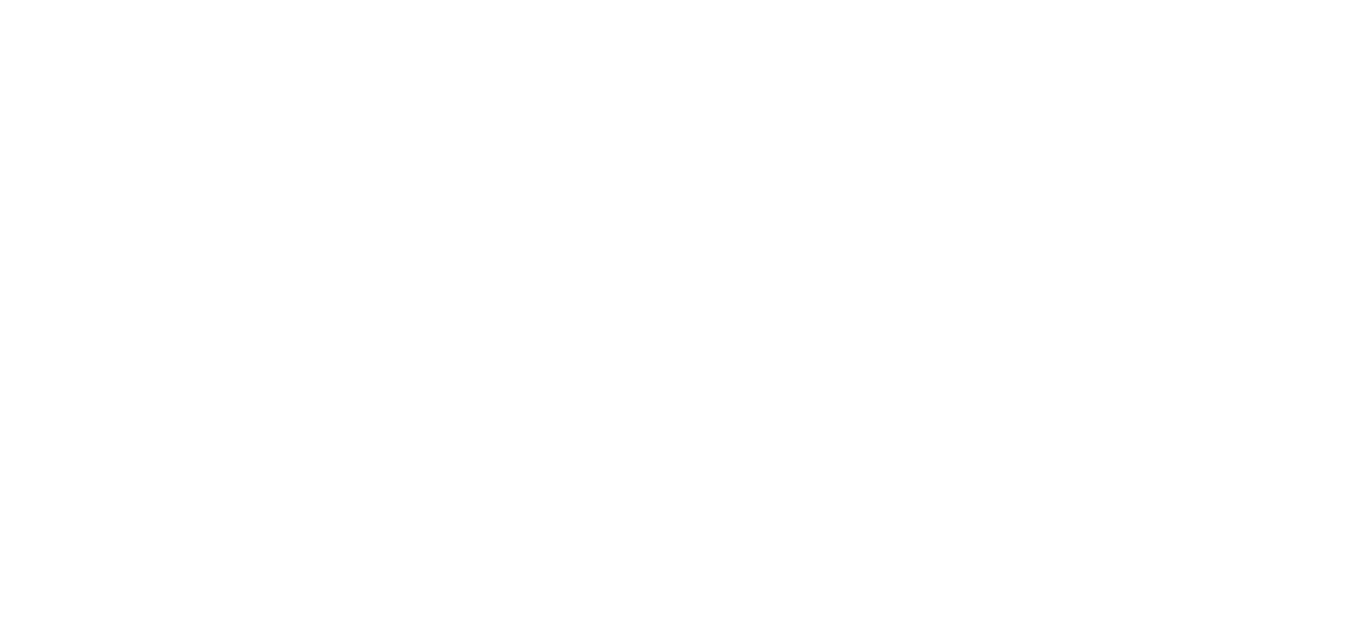 scroll, scrollTop: 0, scrollLeft: 0, axis: both 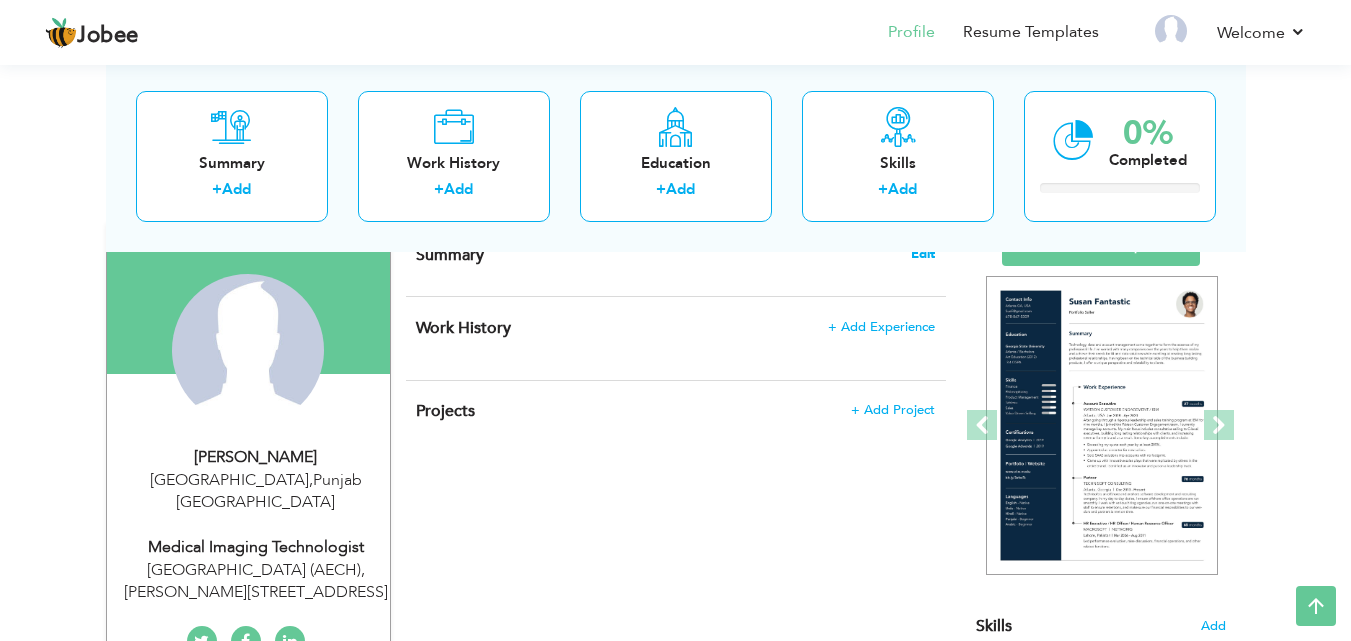 click on "Edit" at bounding box center [923, 254] 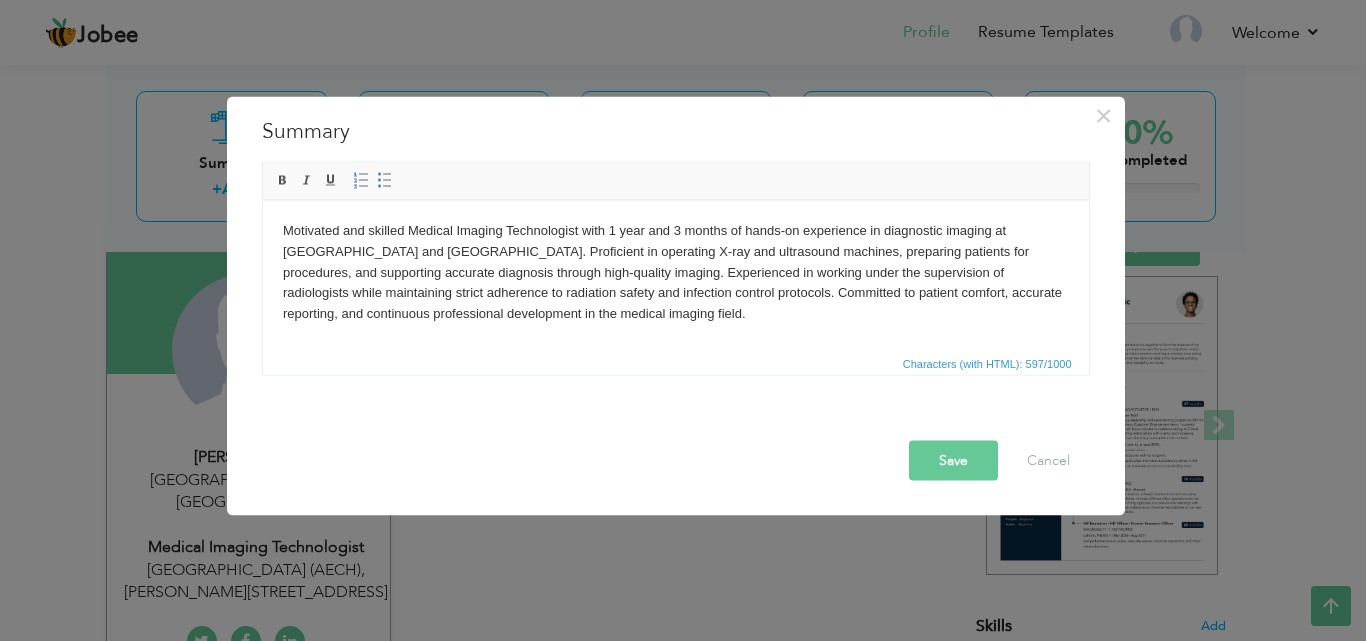 click on "Save" at bounding box center [953, 460] 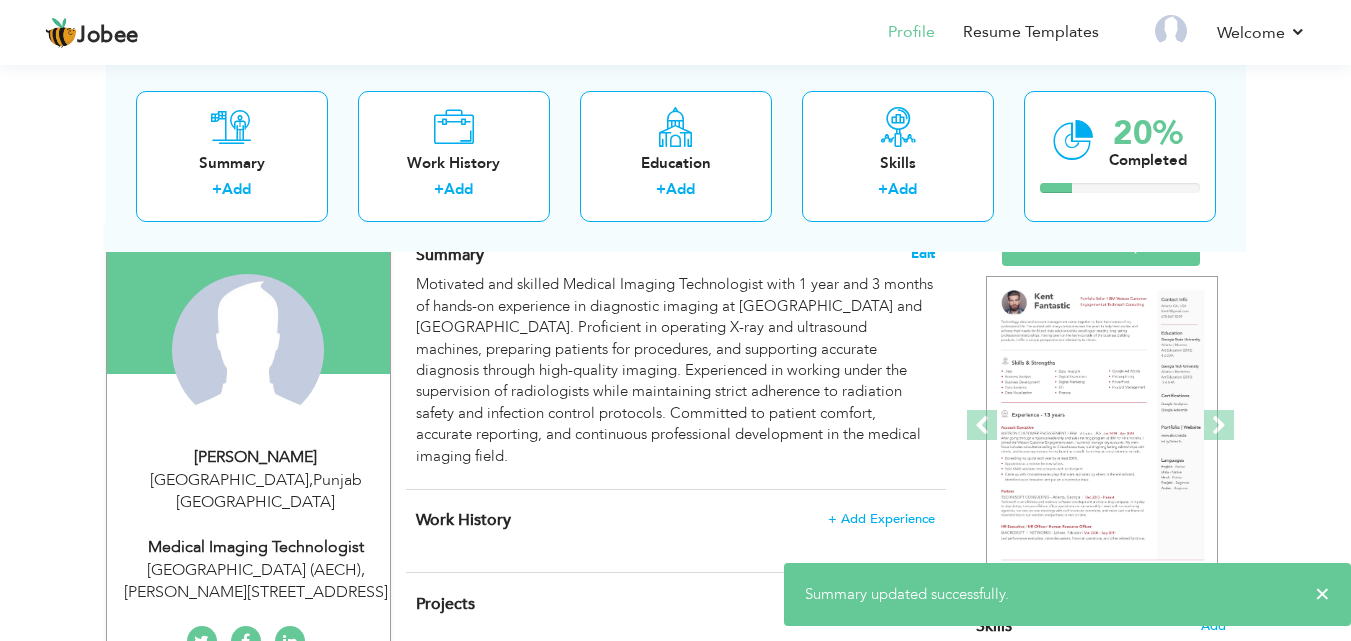 click on "Edit" at bounding box center [923, 254] 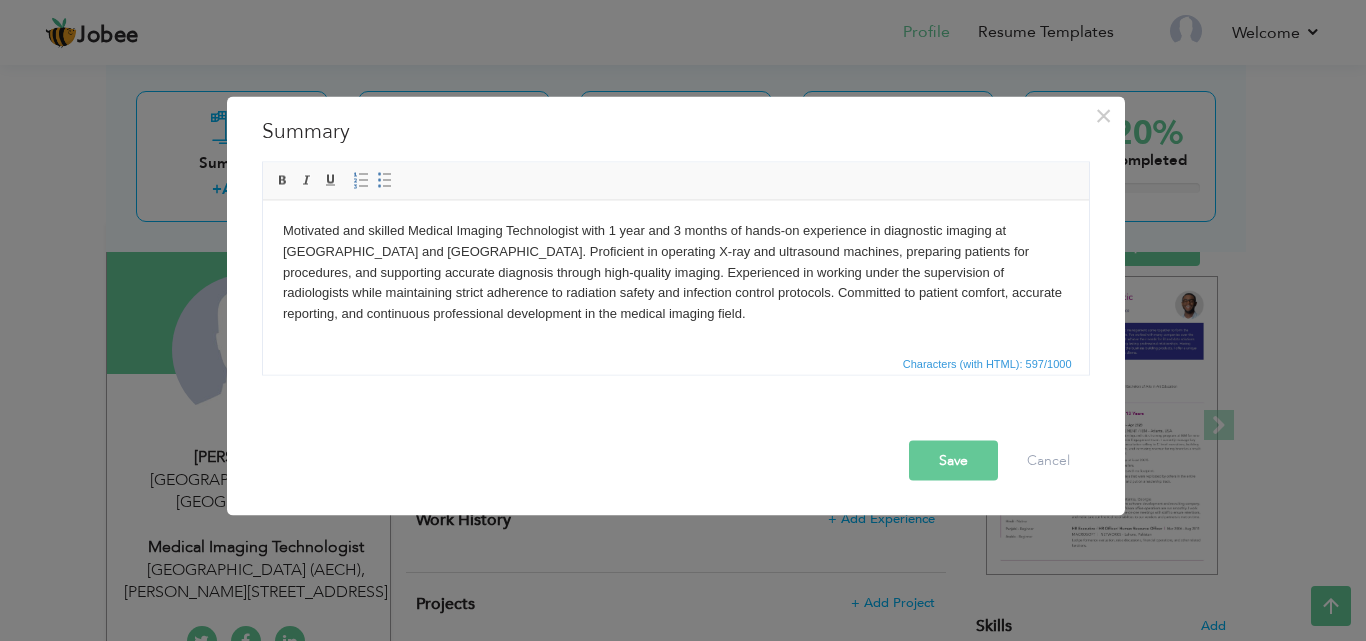 click on "Motivated and skilled Medical Imaging Technologist with 1 year and 3 months of hands-on experience in diagnostic imaging at Noori Hospital and Kalsoom International Hospital. Proficient in operating X-ray and ultrasound machines, preparing patients for procedures, and supporting accurate diagnosis through high-quality imaging. Experienced in working under the supervision of radiologists while maintaining strict adherence to radiation safety and infection control protocols. Committed to patient comfort, accurate reporting, and continuous professional development in the medical imaging field." at bounding box center [675, 272] 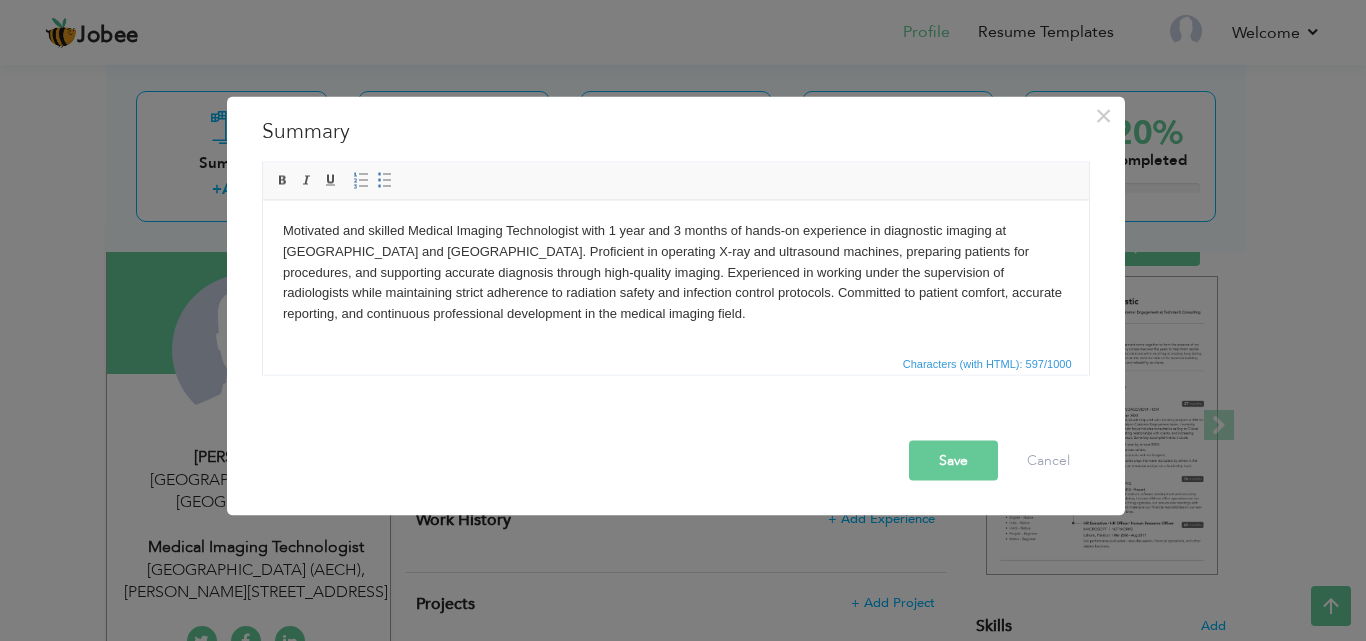 click on "Motivated and skilled Medical Imaging Technologist with 1 year and 3 months of hands-on experience in diagnostic imaging at Noori Hospital and Kalsoom International Hospital. Proficient in operating X-ray and ultrasound machines, preparing patients for procedures, and supporting accurate diagnosis through high-quality imaging. Experienced in working under the supervision of radiologists while maintaining strict adherence to radiation safety and infection control protocols. Committed to patient comfort, accurate reporting, and continuous professional development in the medical imaging field." at bounding box center [675, 272] 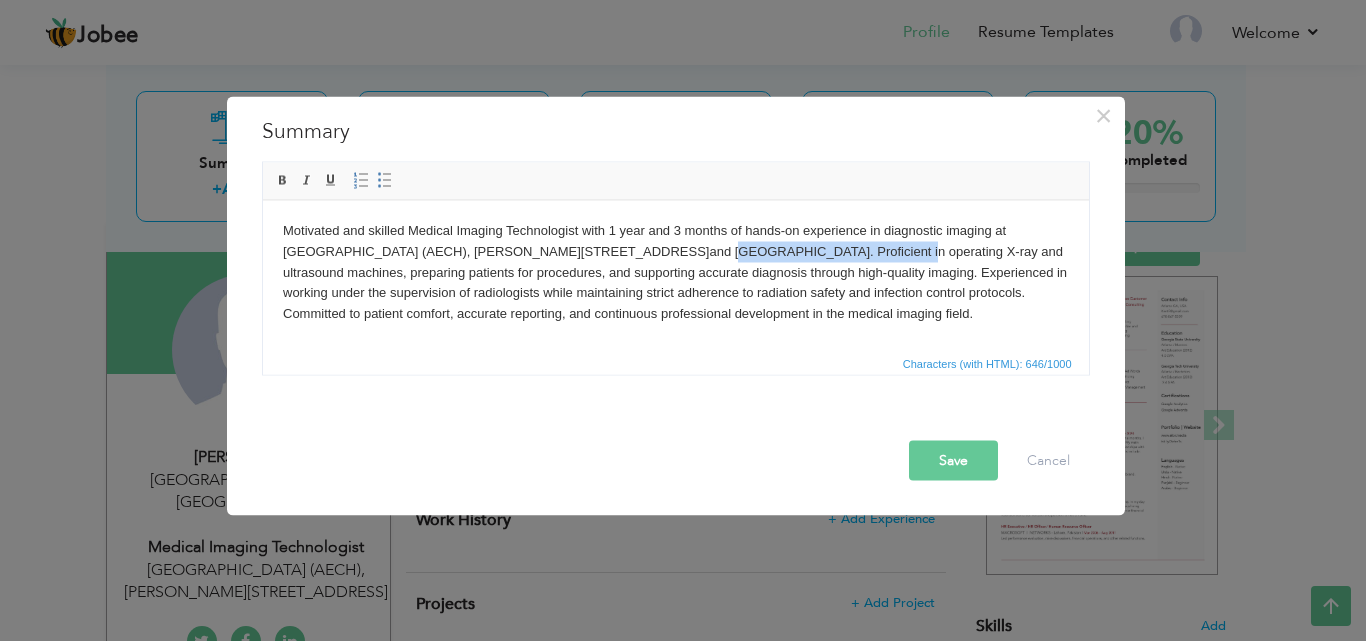 drag, startPoint x: 674, startPoint y: 250, endPoint x: 852, endPoint y: 244, distance: 178.10109 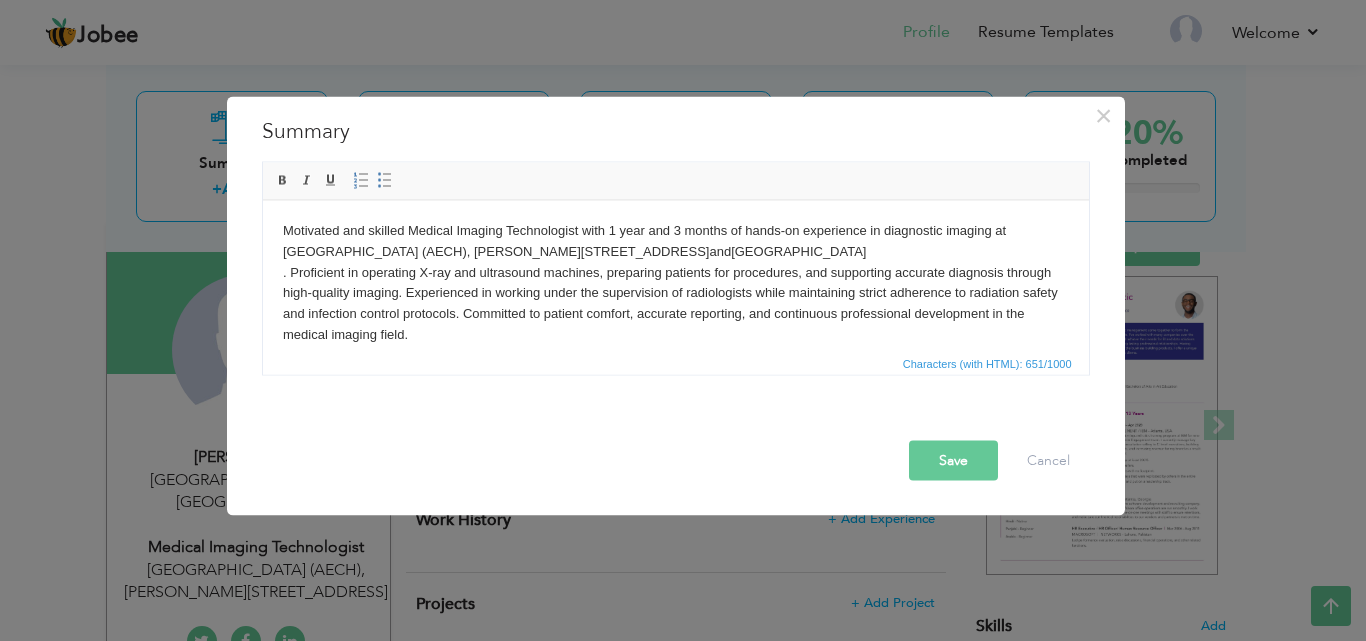type 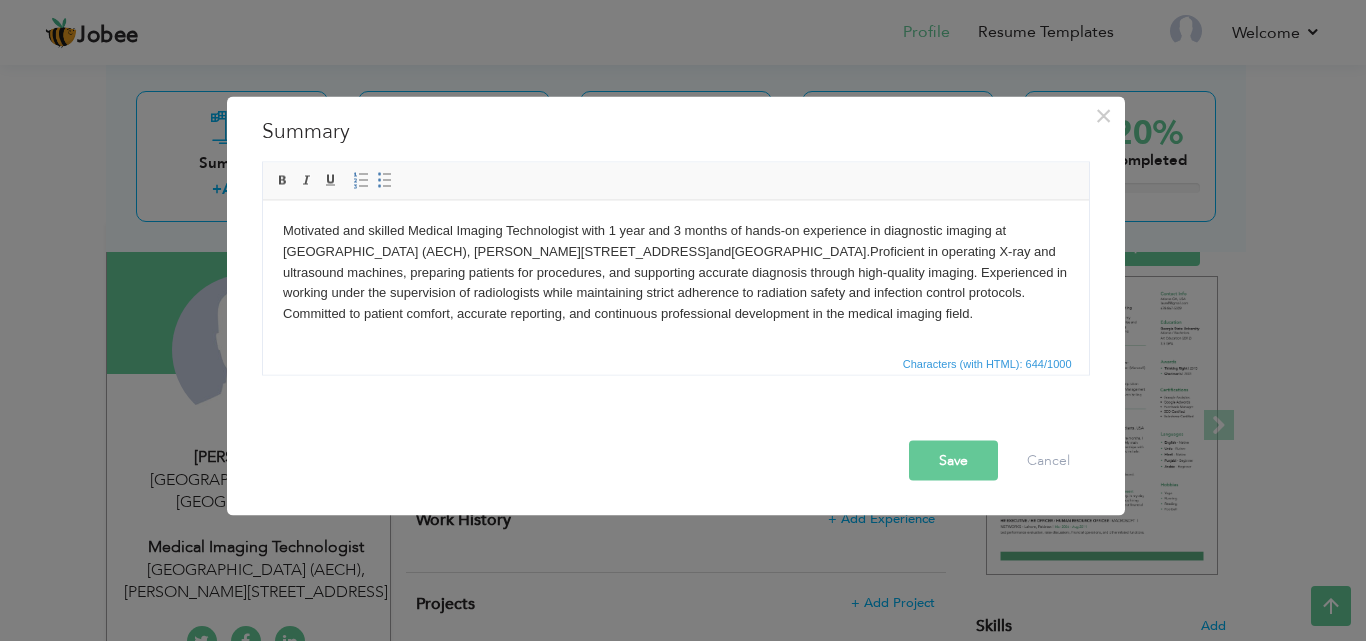 click on "Save" at bounding box center [953, 460] 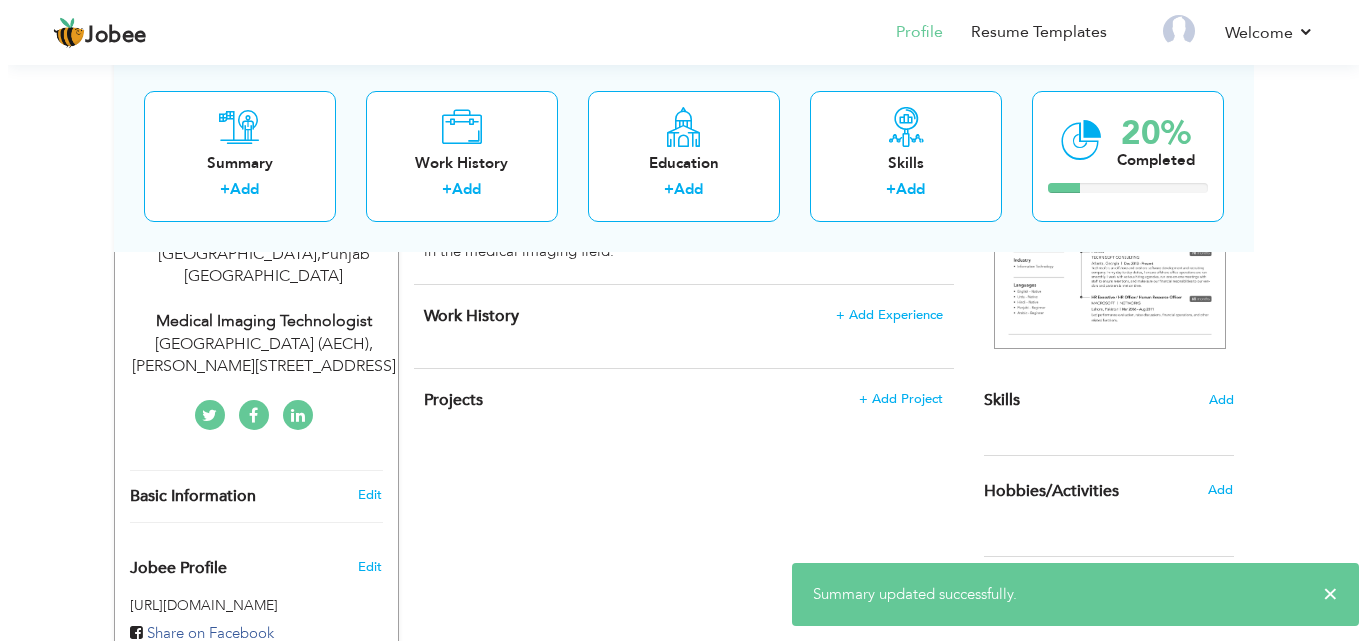 scroll, scrollTop: 387, scrollLeft: 0, axis: vertical 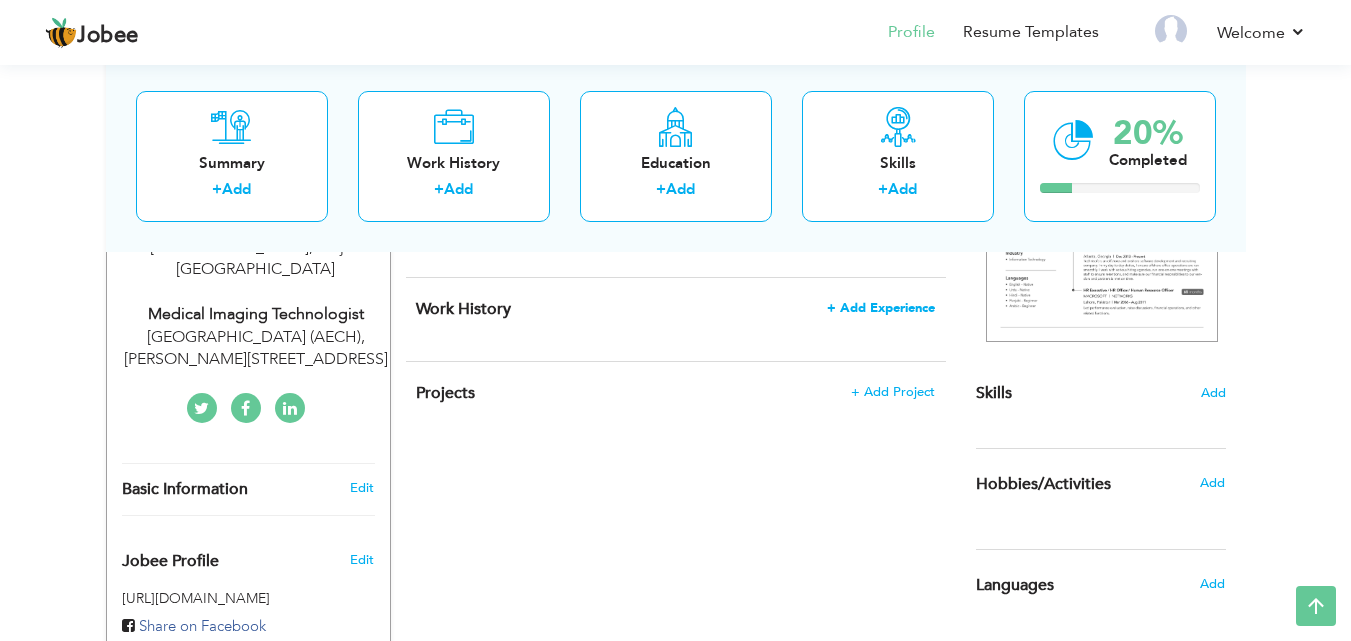 click on "+ Add Experience" at bounding box center [881, 308] 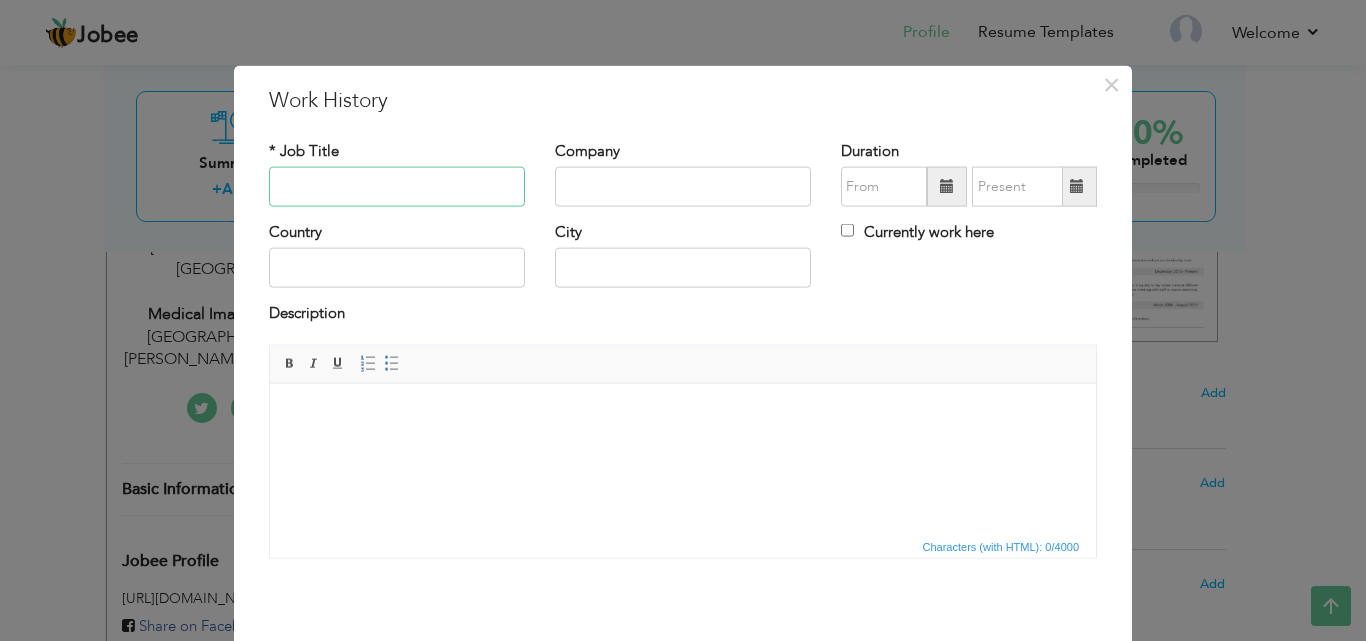 click at bounding box center (397, 187) 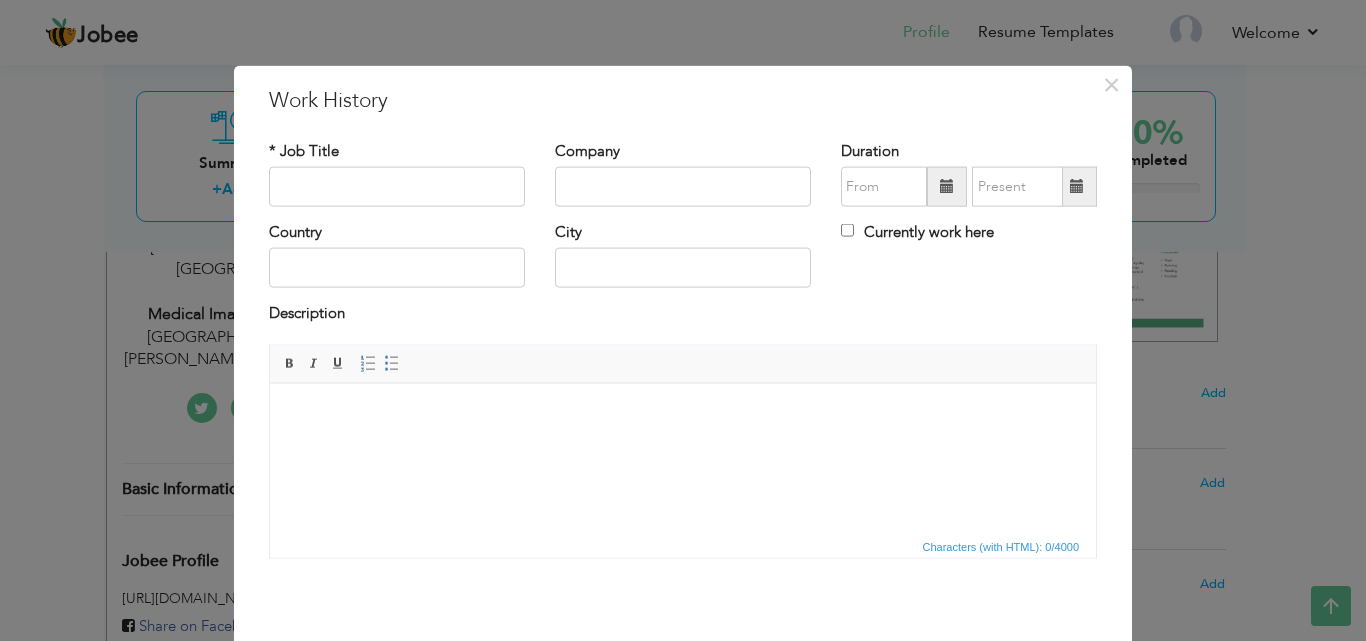 click at bounding box center [683, 413] 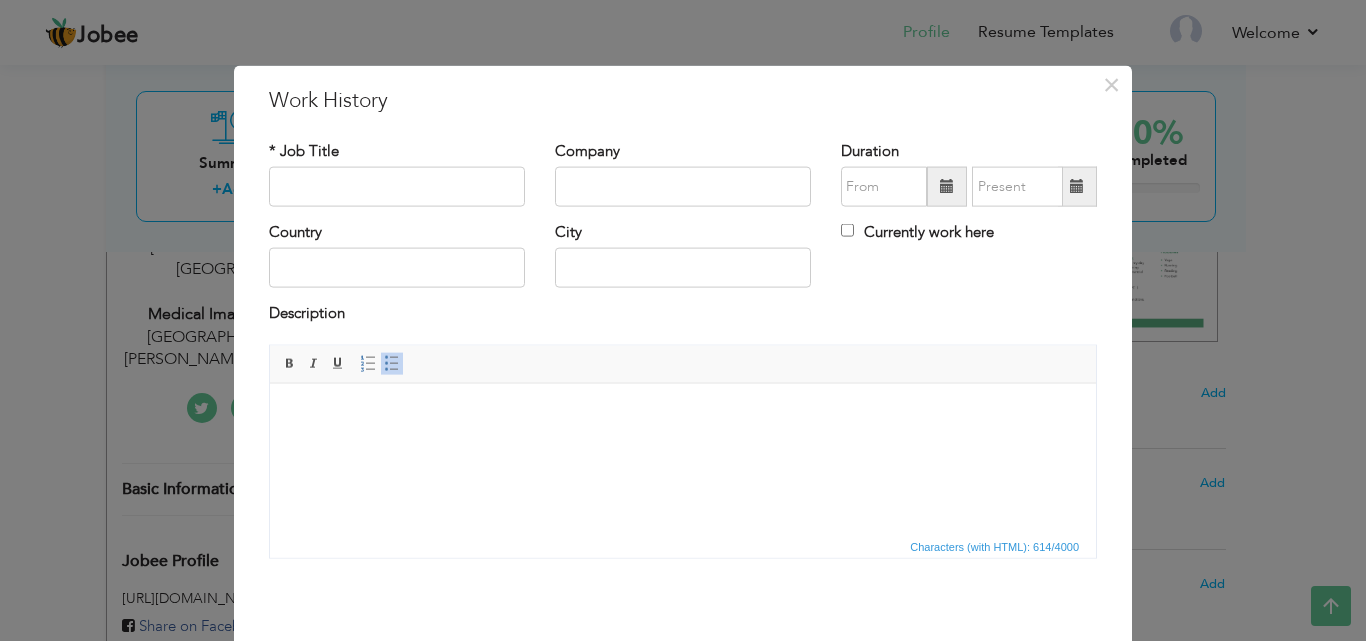 scroll, scrollTop: 43, scrollLeft: 0, axis: vertical 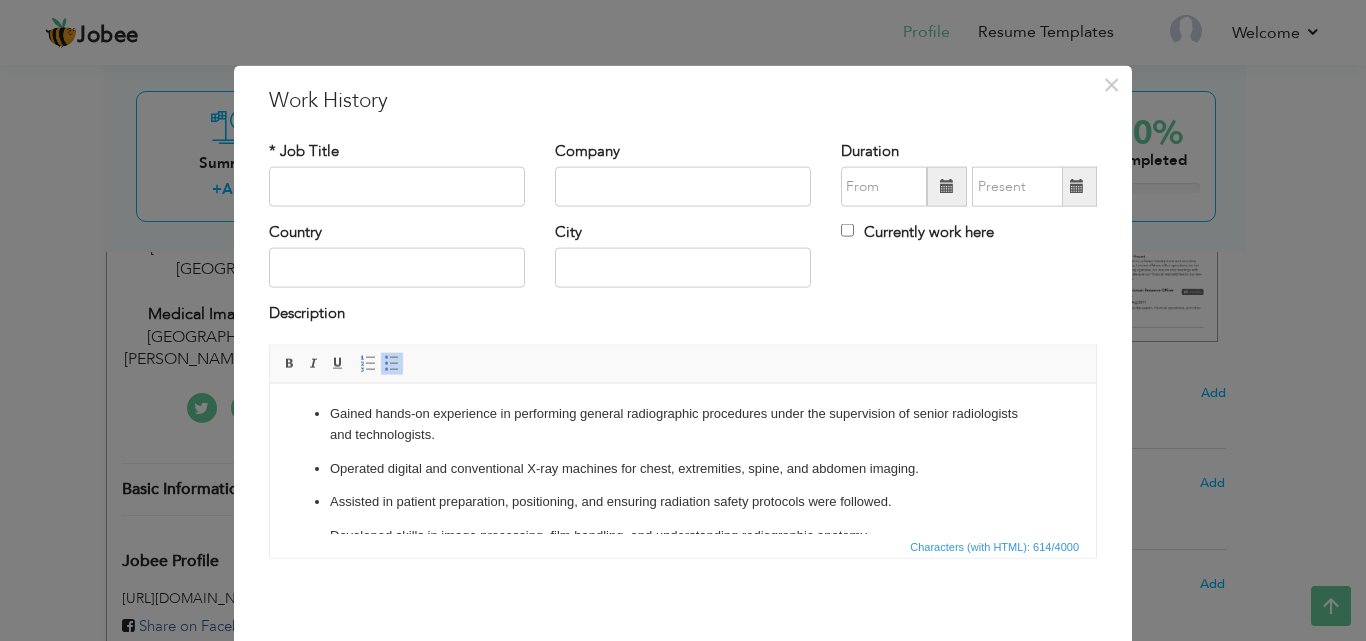 drag, startPoint x: 1087, startPoint y: 454, endPoint x: 1339, endPoint y: 714, distance: 362.08286 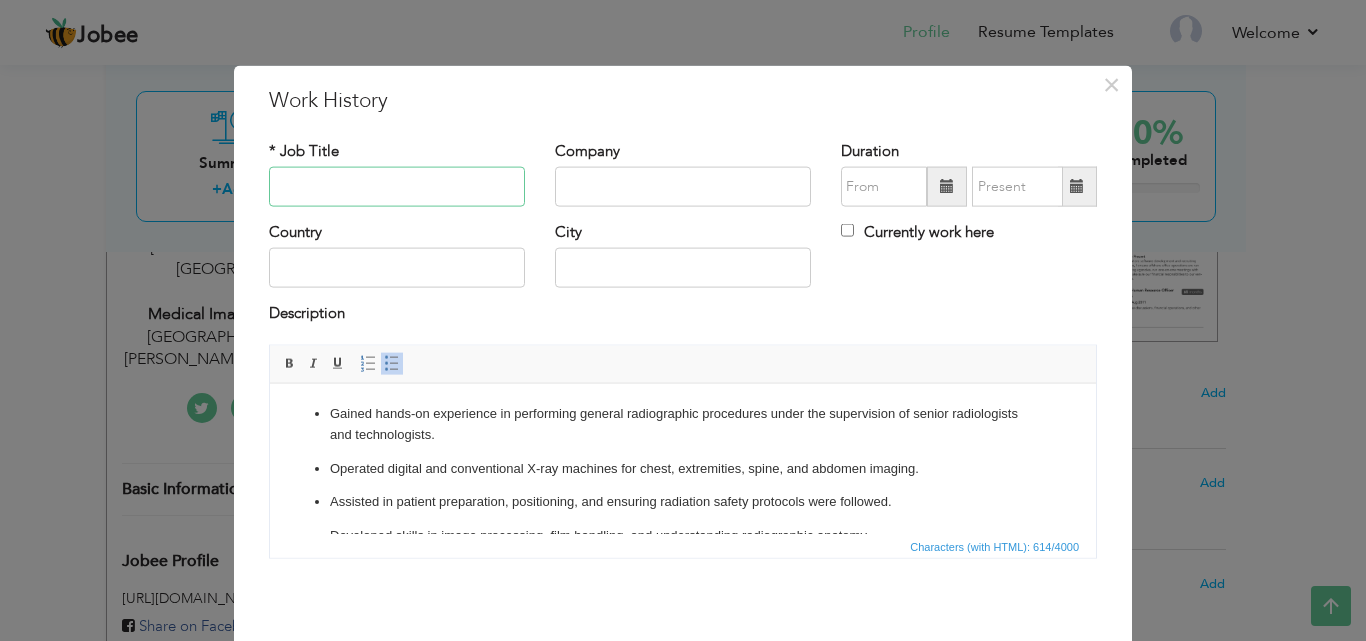 click at bounding box center (397, 187) 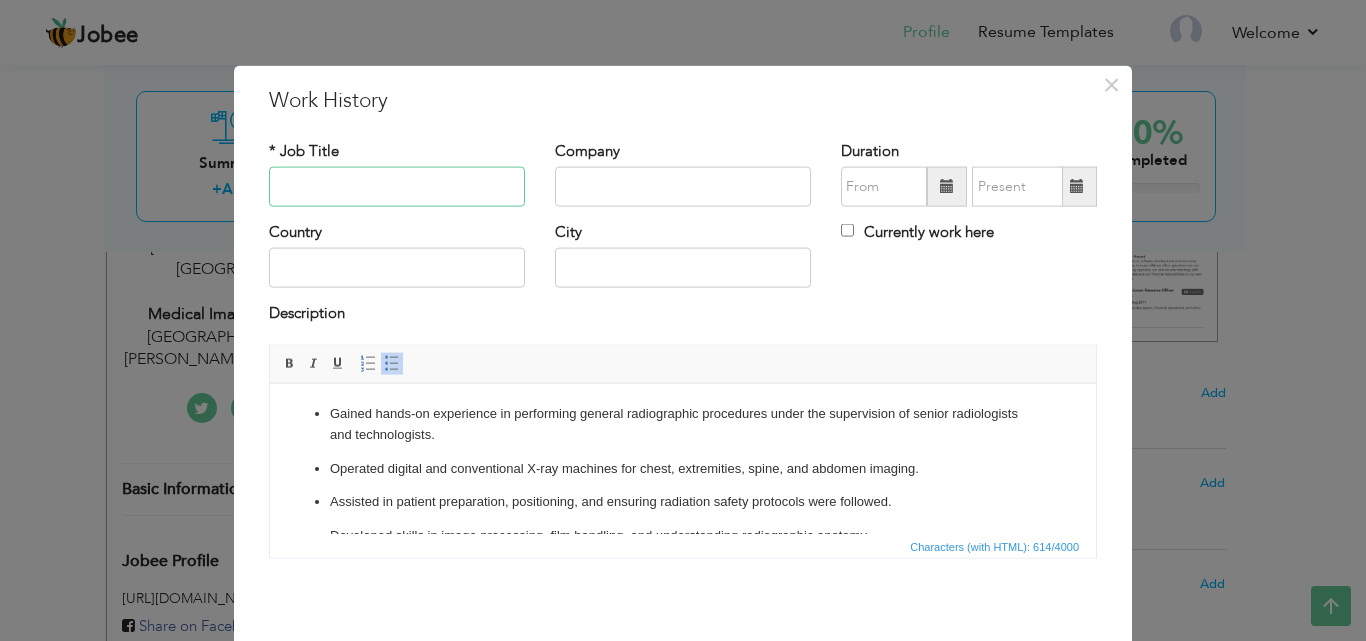 click at bounding box center [397, 187] 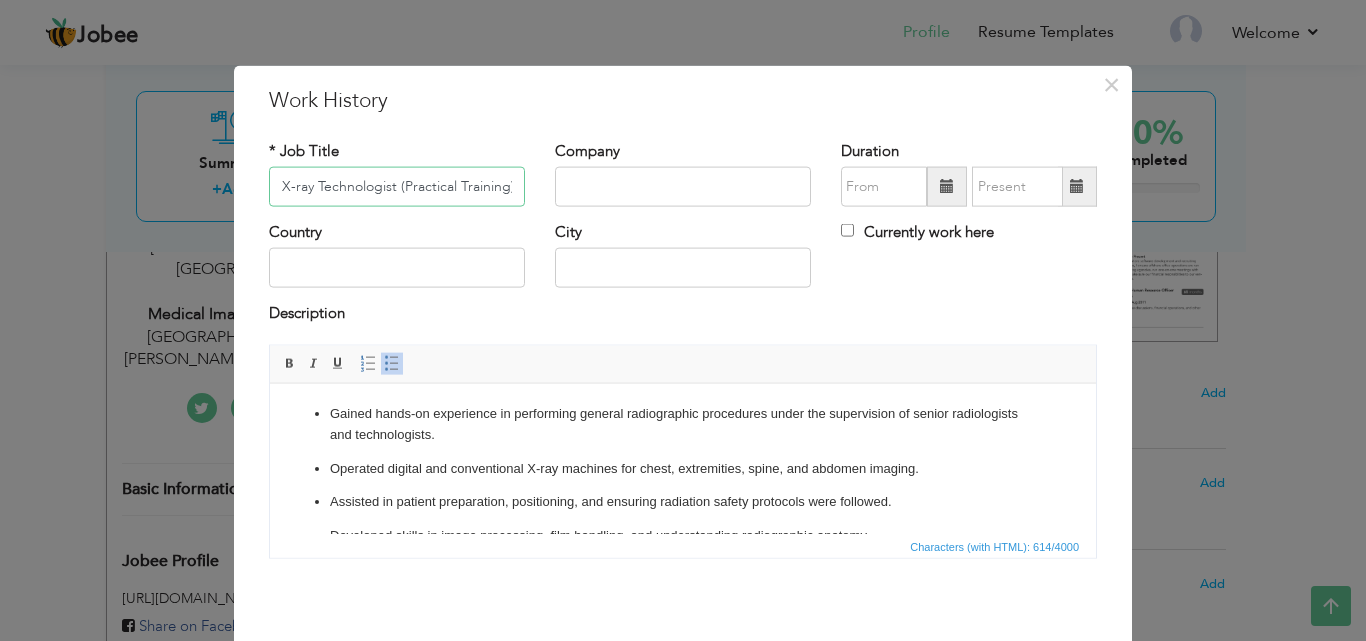 scroll, scrollTop: 0, scrollLeft: 1, axis: horizontal 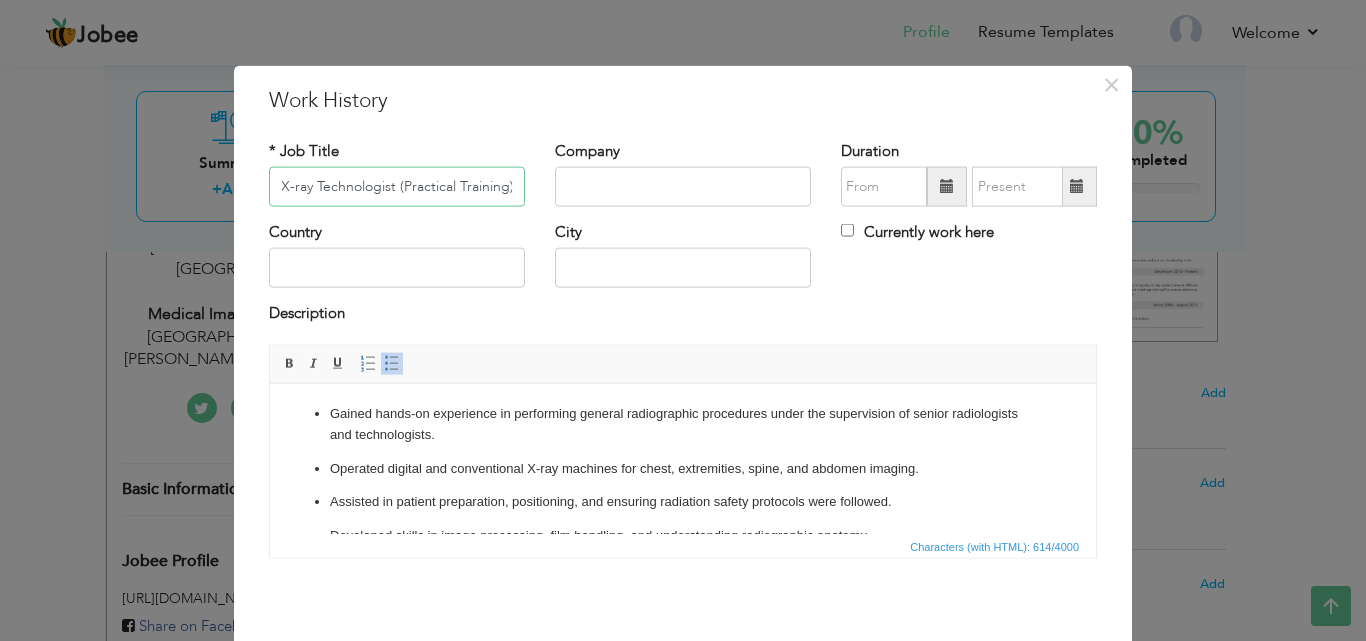type on "X-ray Technologist (Practical Training)" 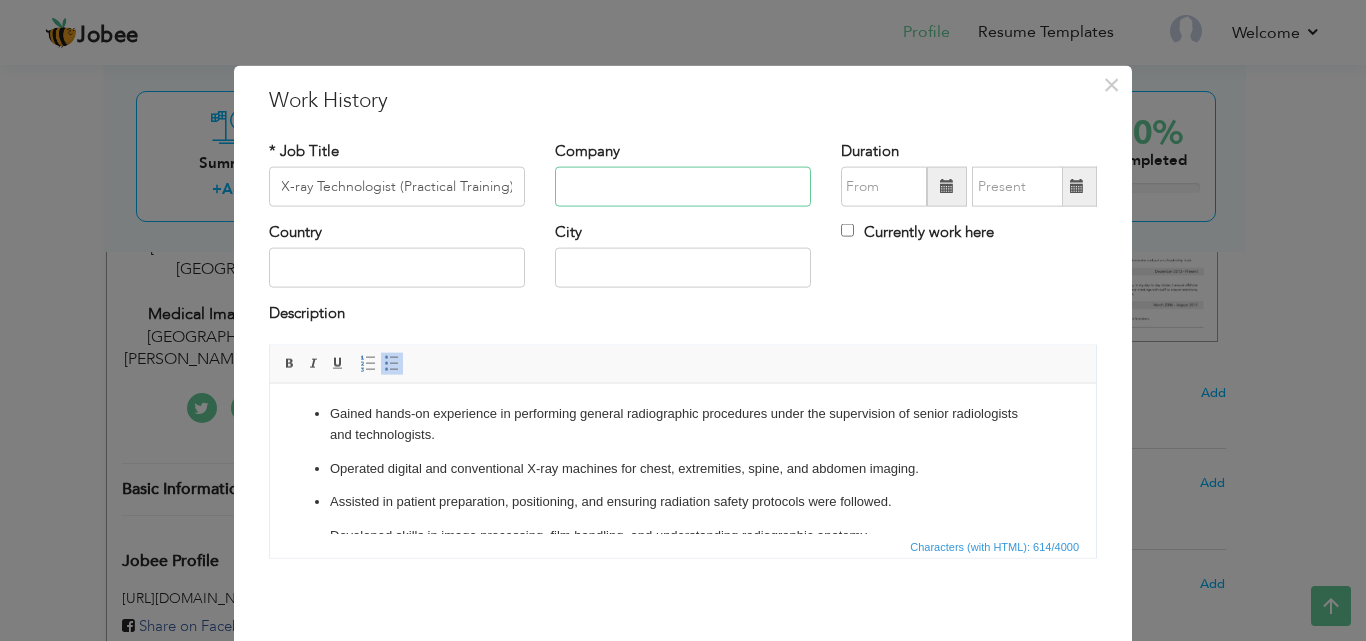 scroll, scrollTop: 0, scrollLeft: 0, axis: both 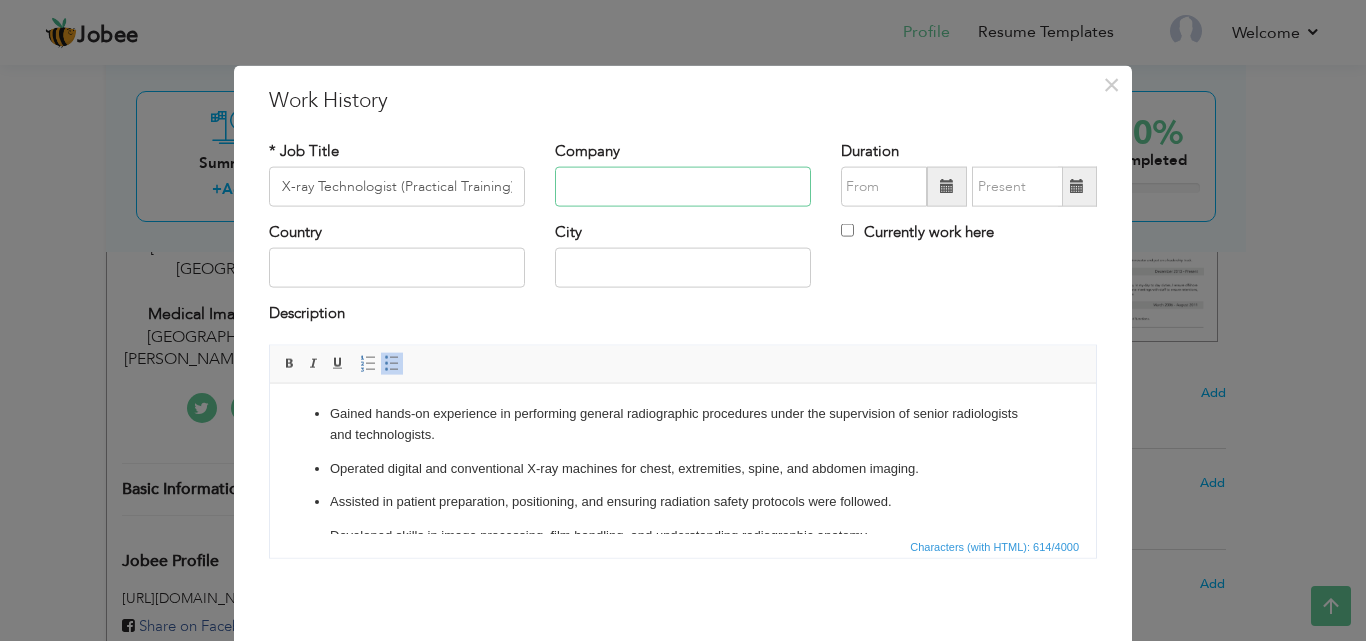 click at bounding box center (683, 187) 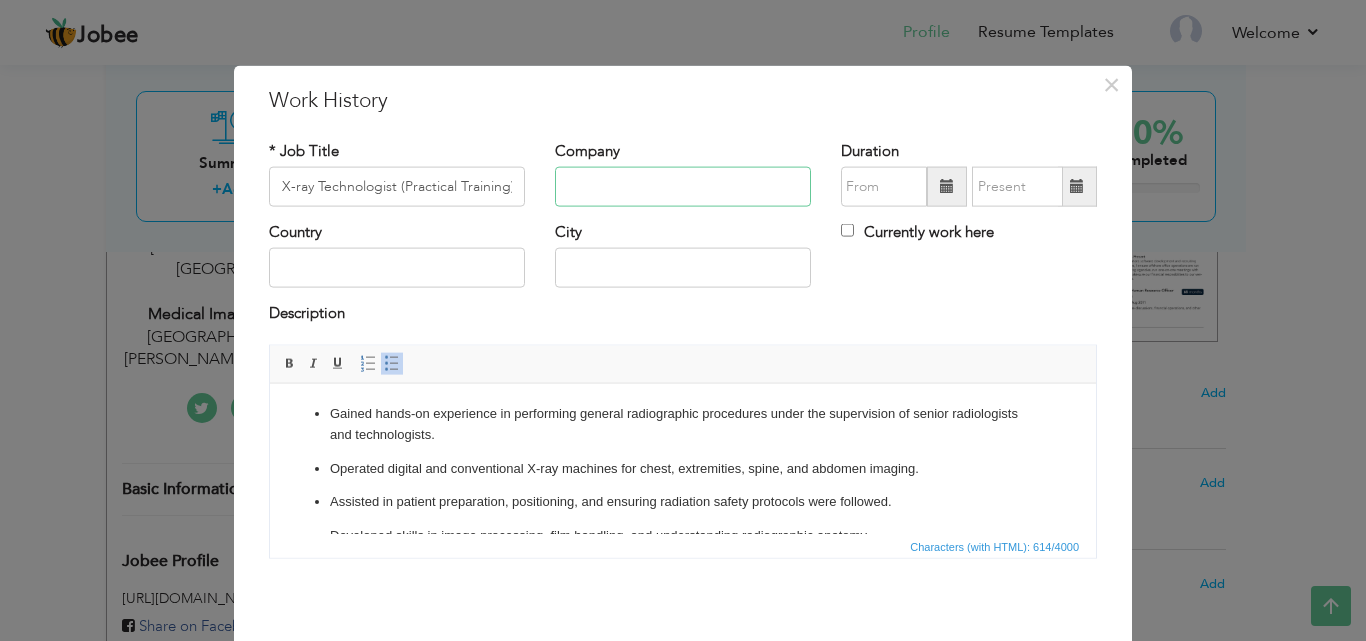 paste on "WATIM Medical & [GEOGRAPHIC_DATA]" 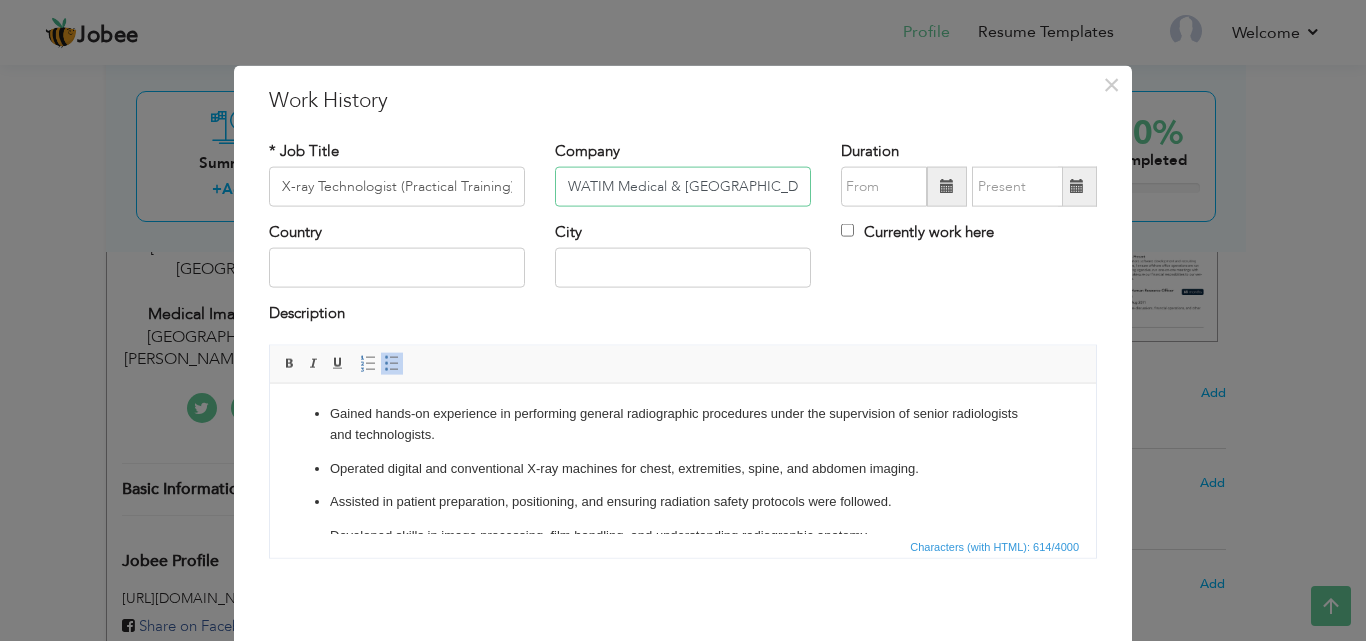 type on "WATIM Medical & [GEOGRAPHIC_DATA]" 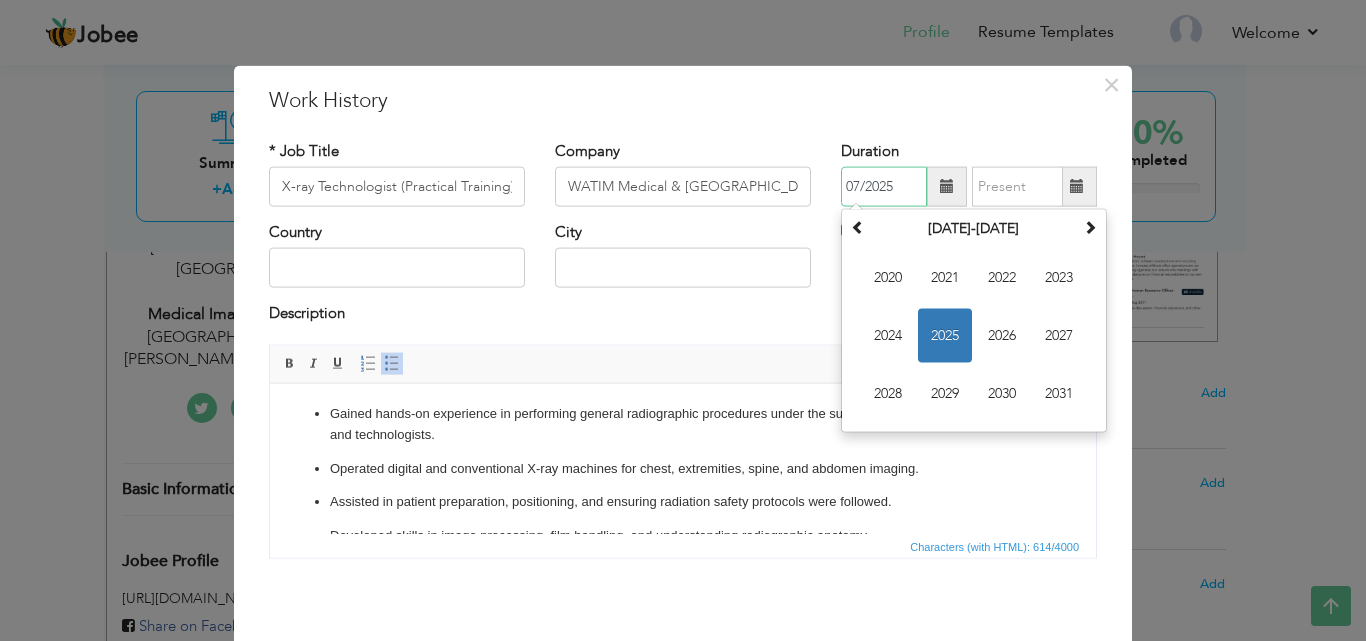 click on "07/2025" at bounding box center (884, 187) 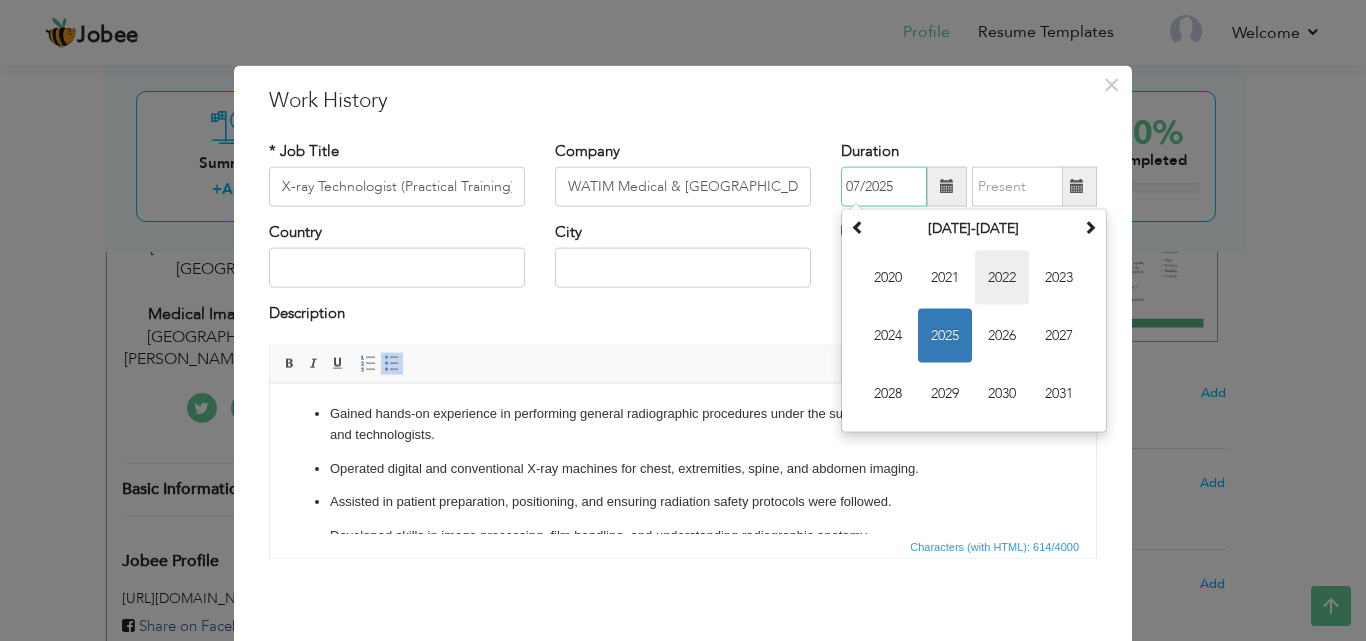 click on "2022" at bounding box center (1002, 278) 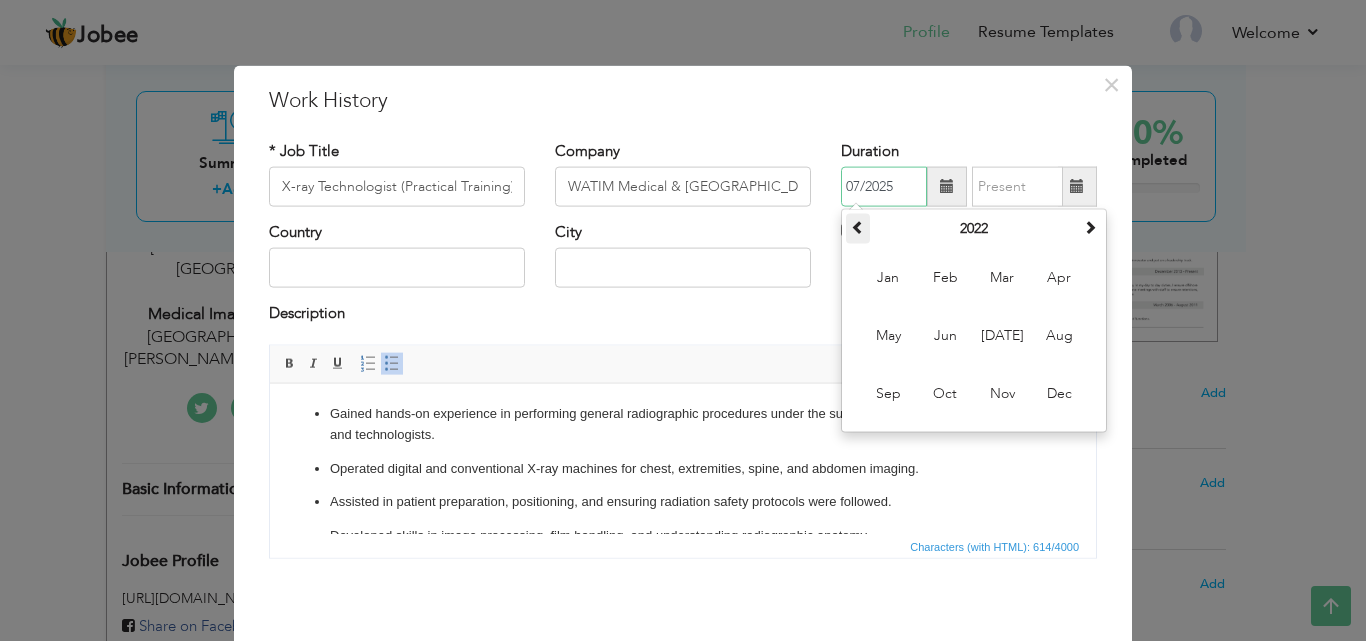 click at bounding box center [858, 227] 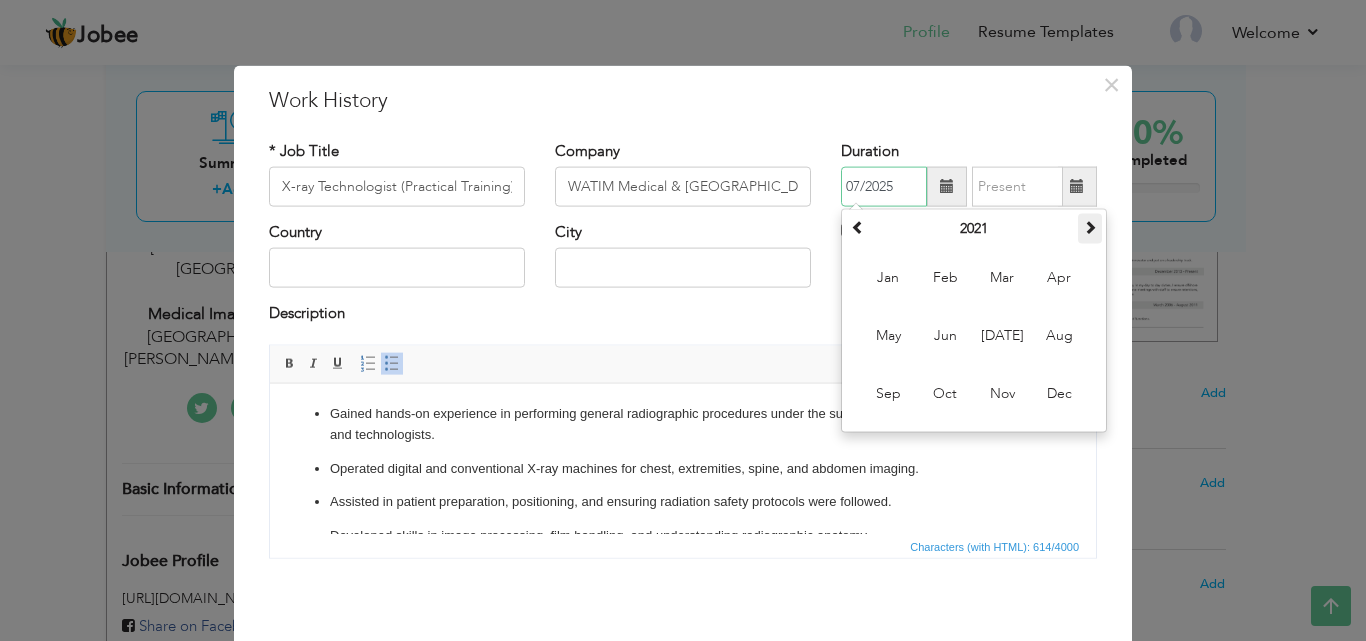 click at bounding box center (1090, 227) 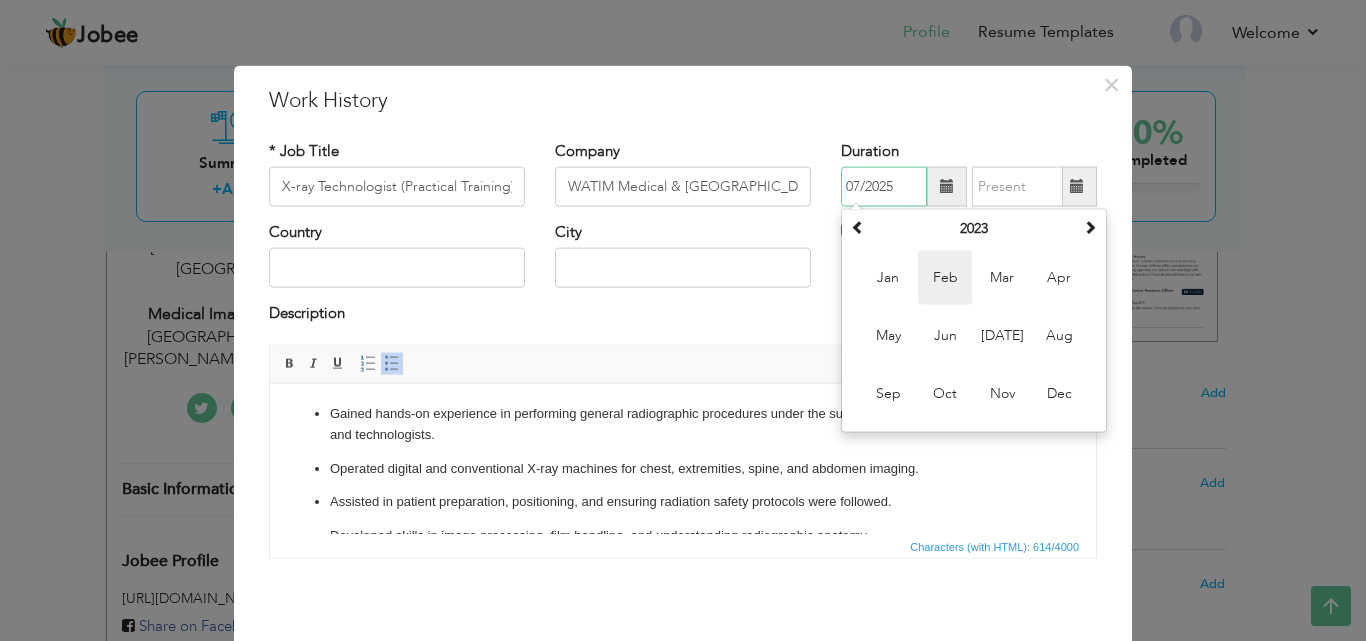 click on "Feb" at bounding box center [945, 278] 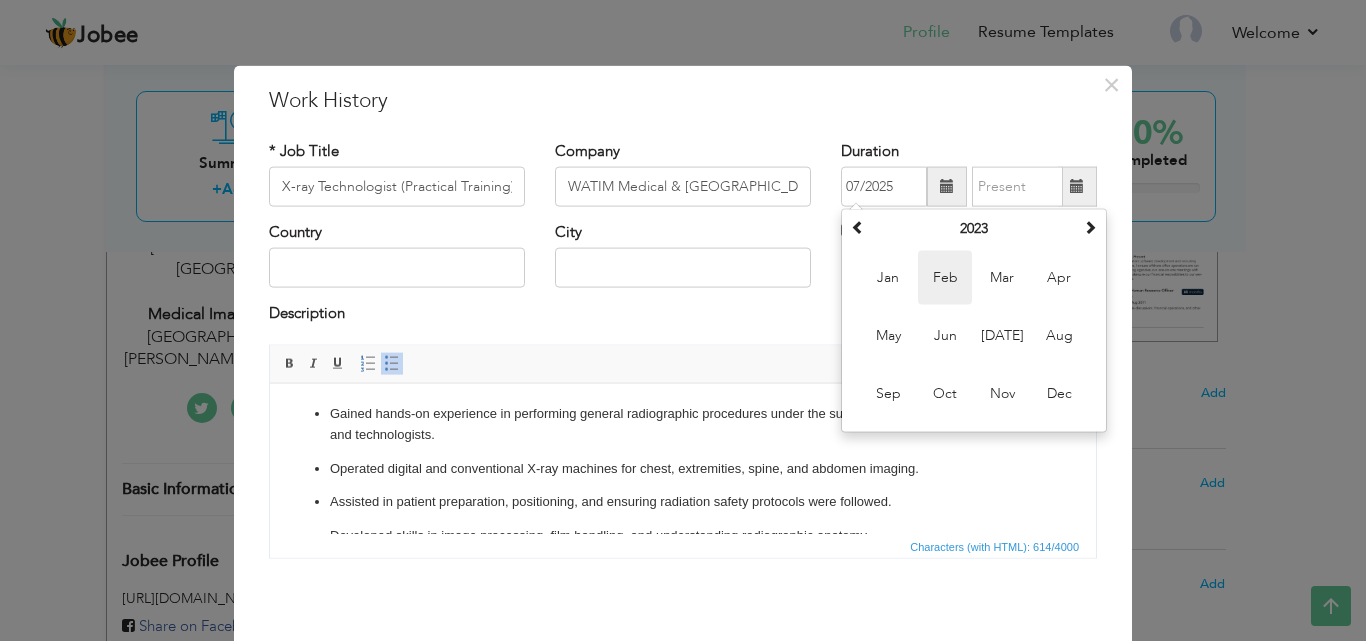 type on "02/2023" 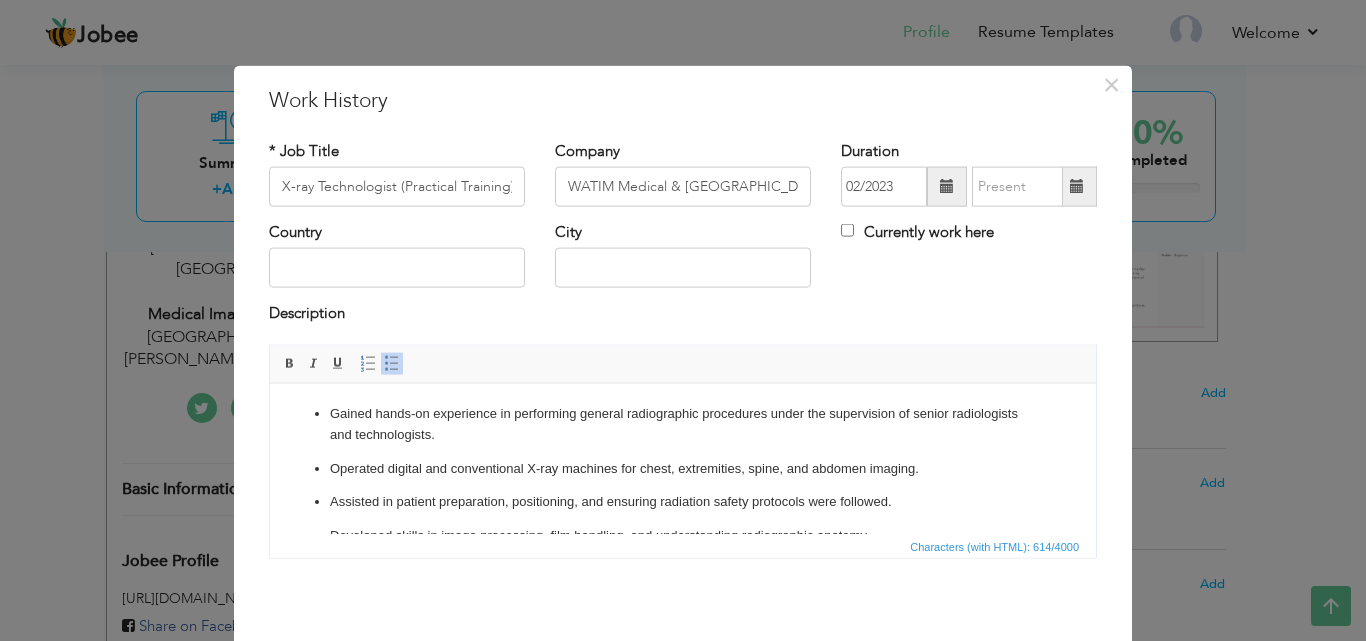 click at bounding box center [1077, 186] 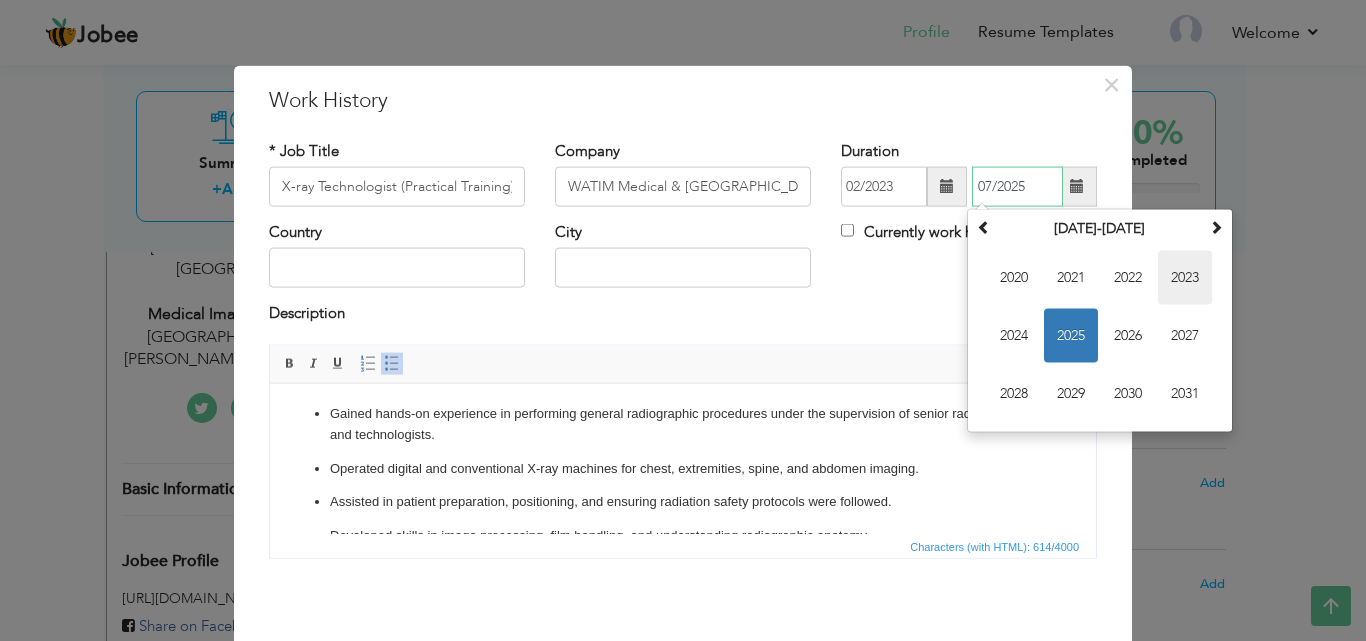 click on "2023" at bounding box center (1185, 278) 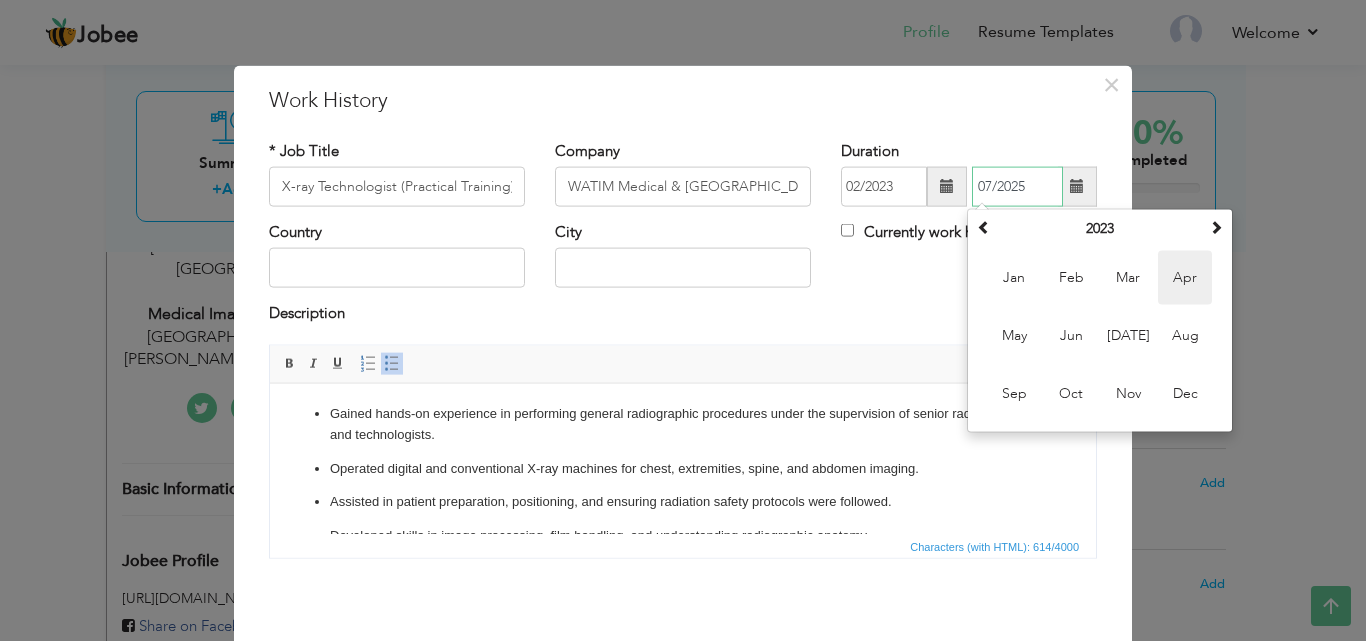 click on "Apr" at bounding box center (1185, 278) 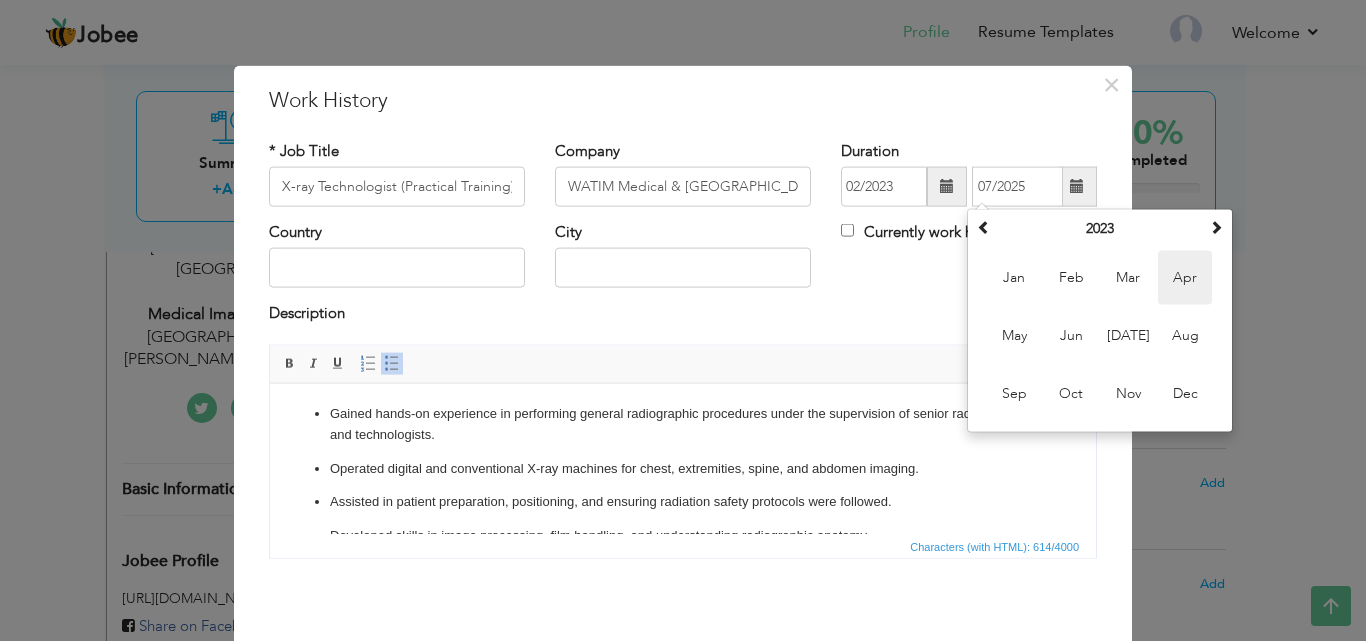 type on "04/2023" 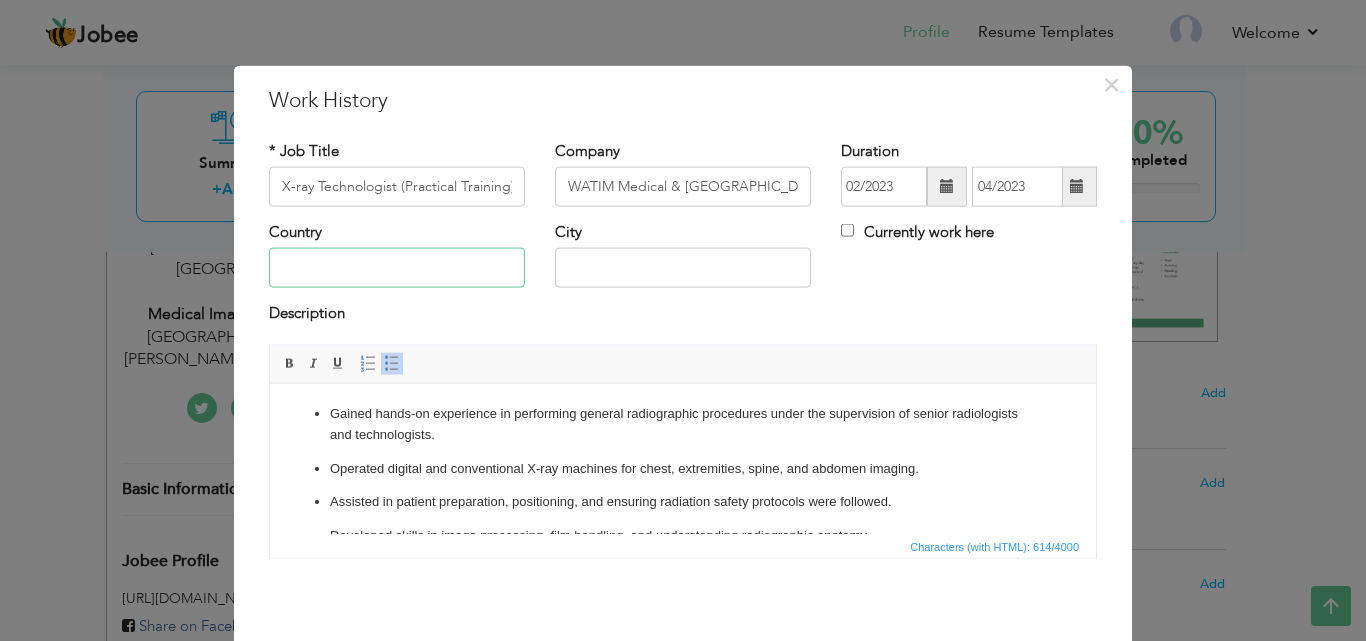 type on "Pakistan" 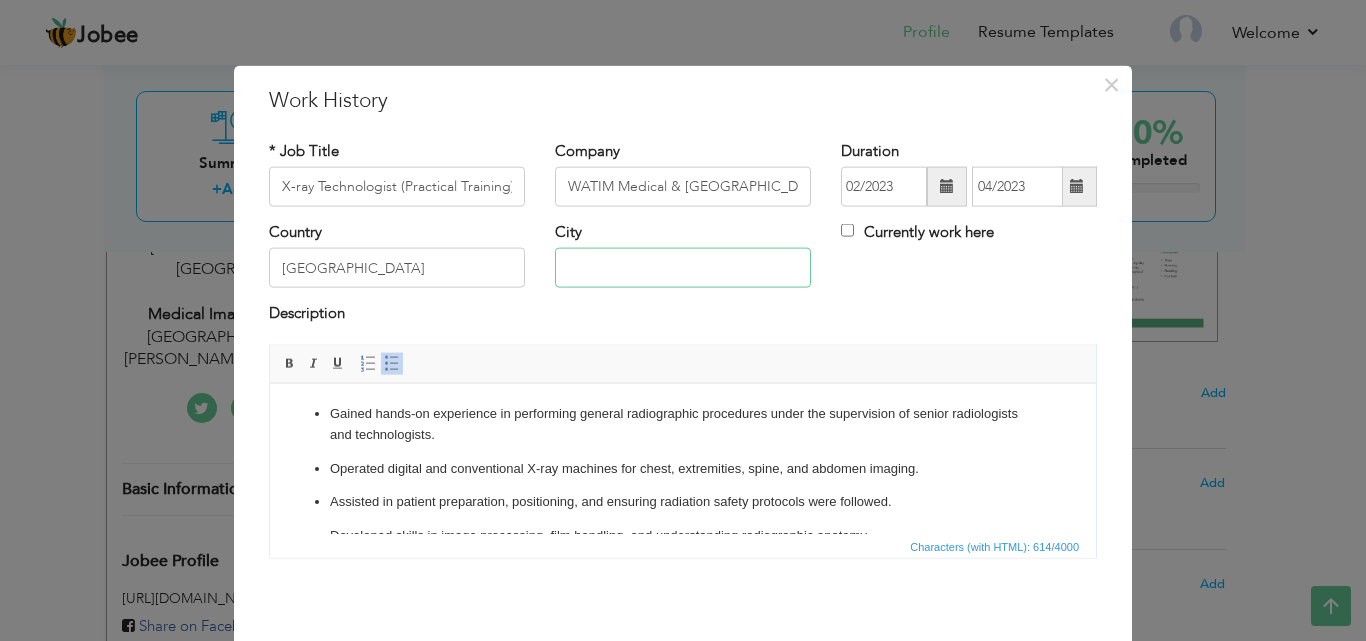 type on "Islamabad" 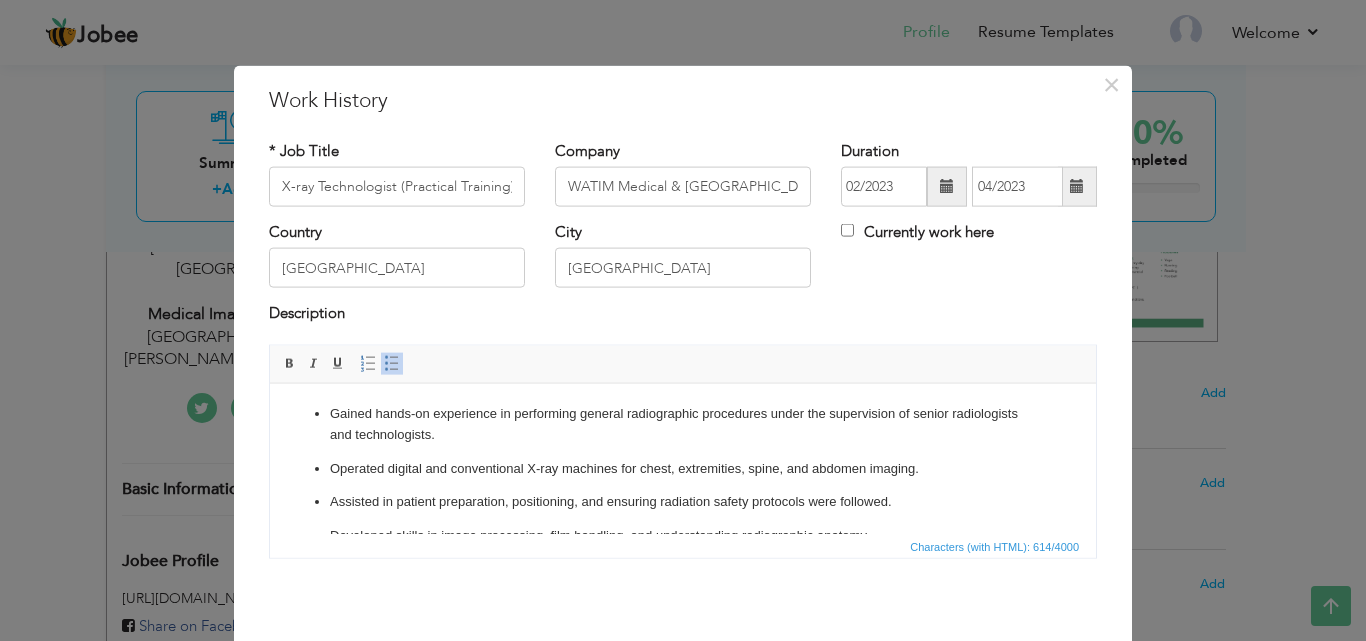 scroll, scrollTop: 79, scrollLeft: 0, axis: vertical 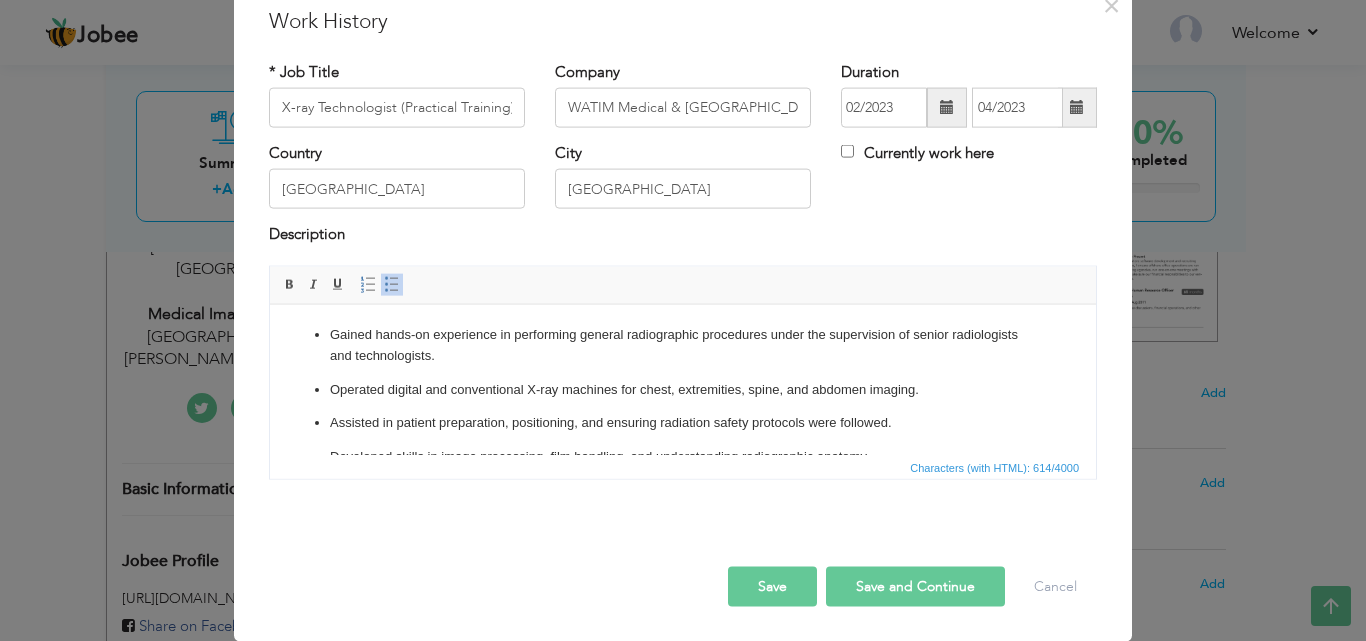 click on "Save and Continue" at bounding box center (915, 586) 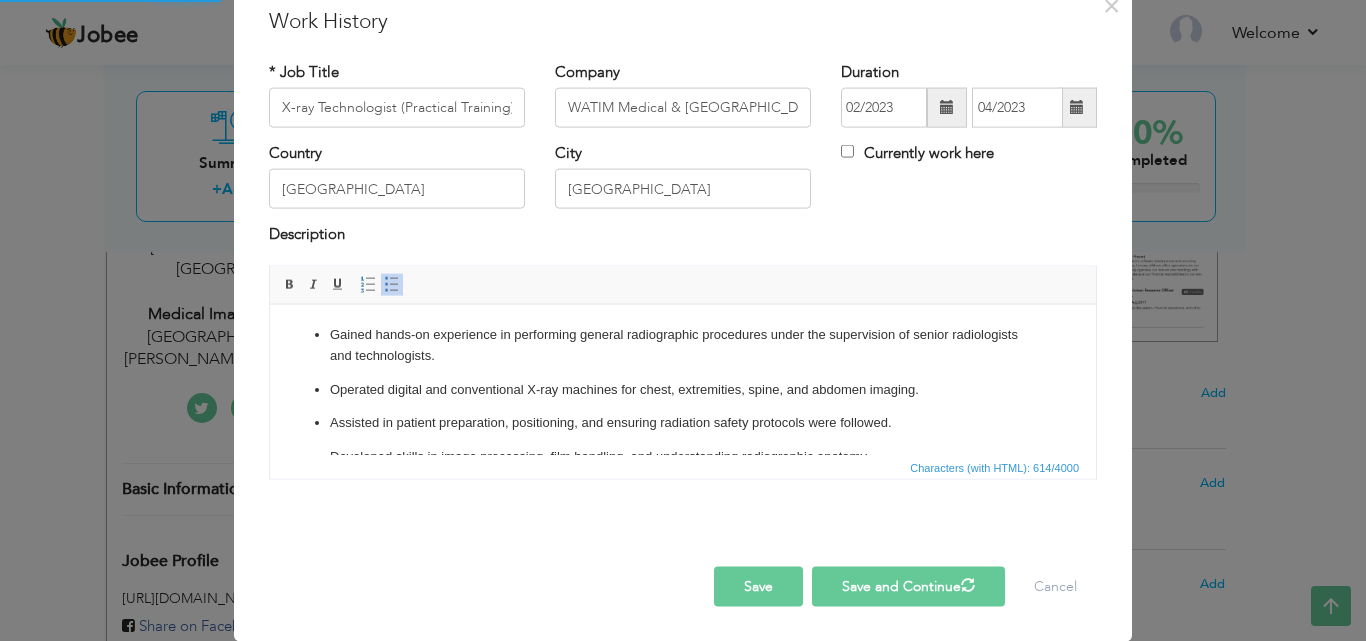 type 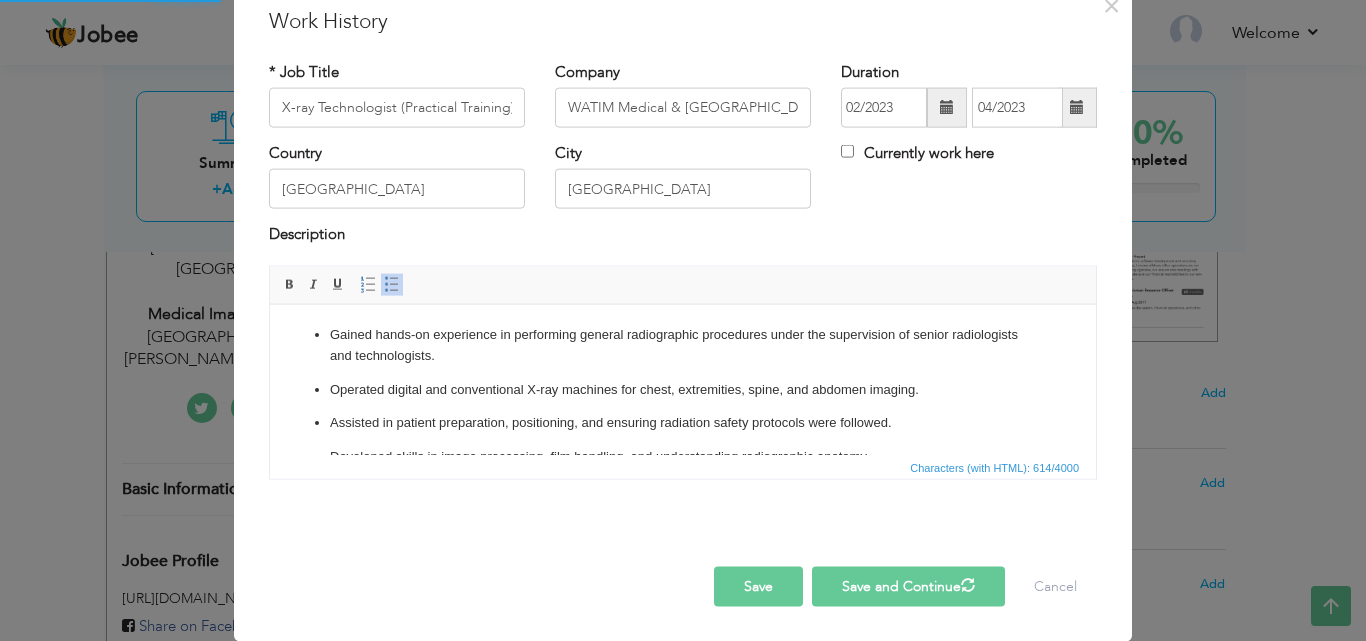 type 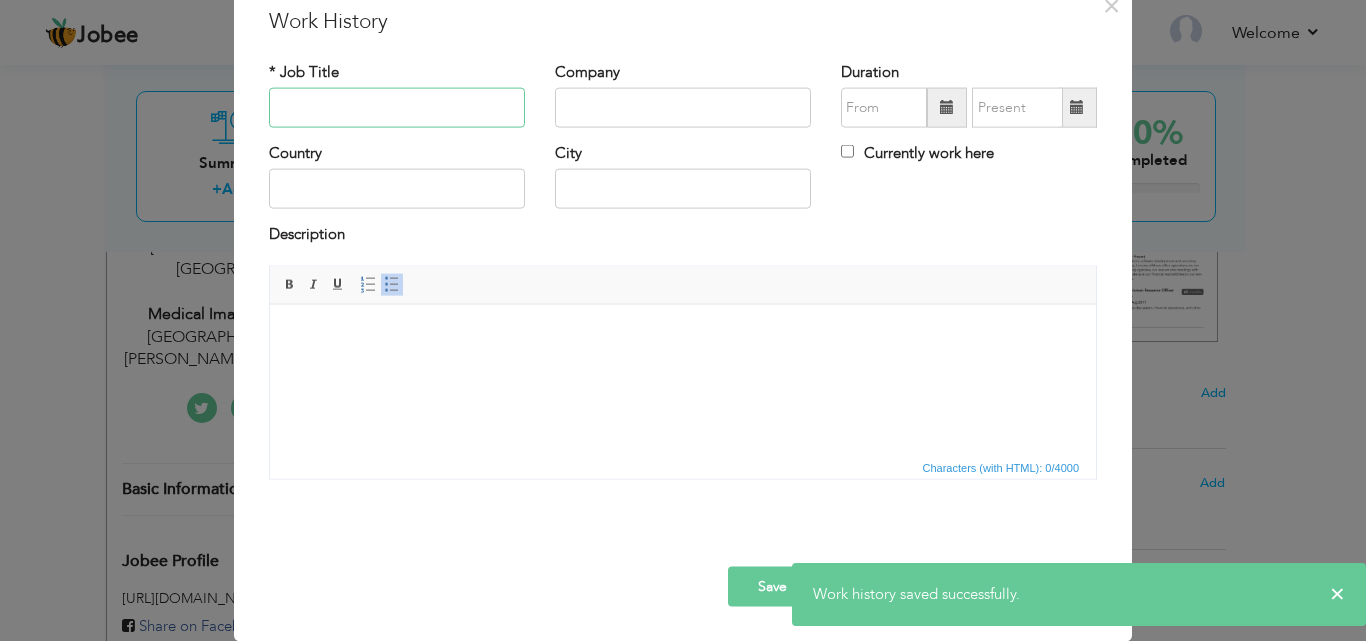 click at bounding box center (397, 108) 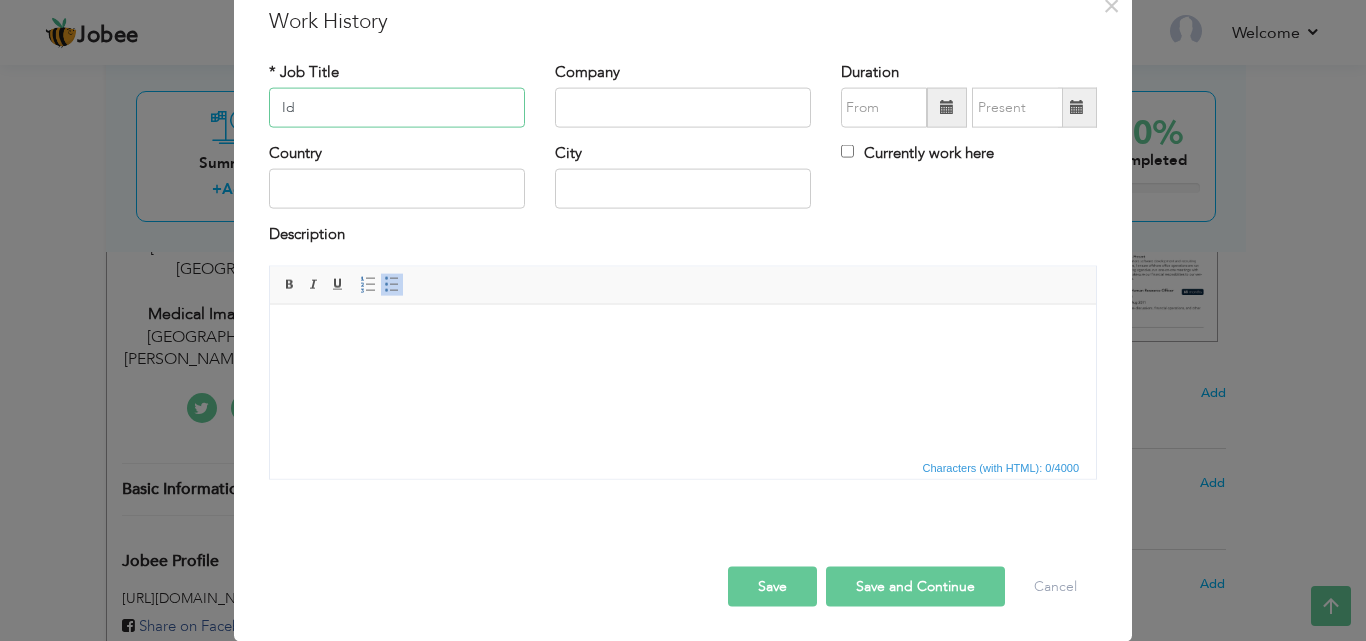 type on "I" 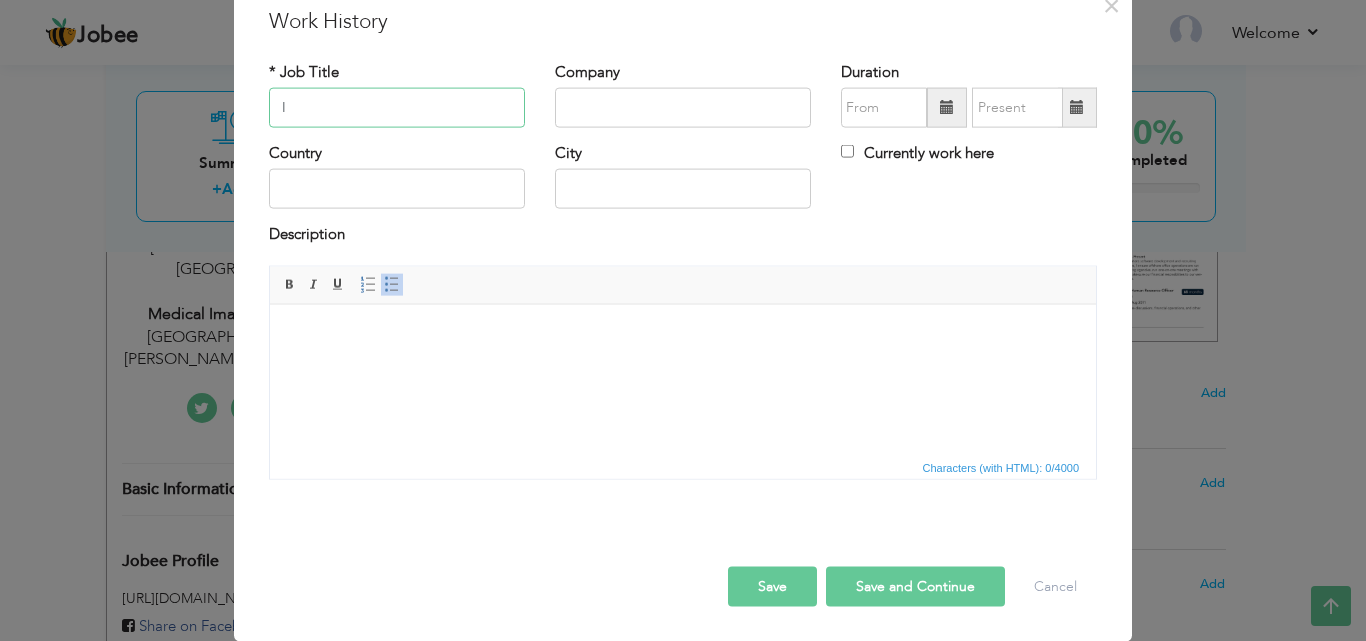 type 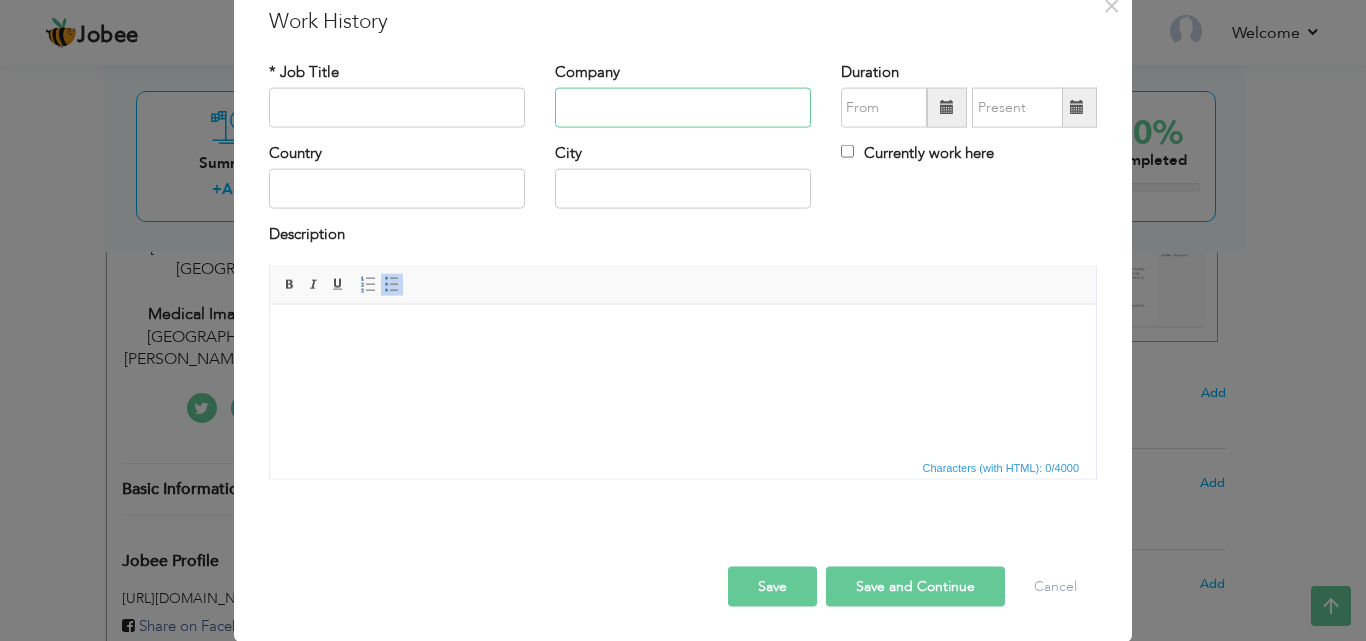 click at bounding box center (683, 108) 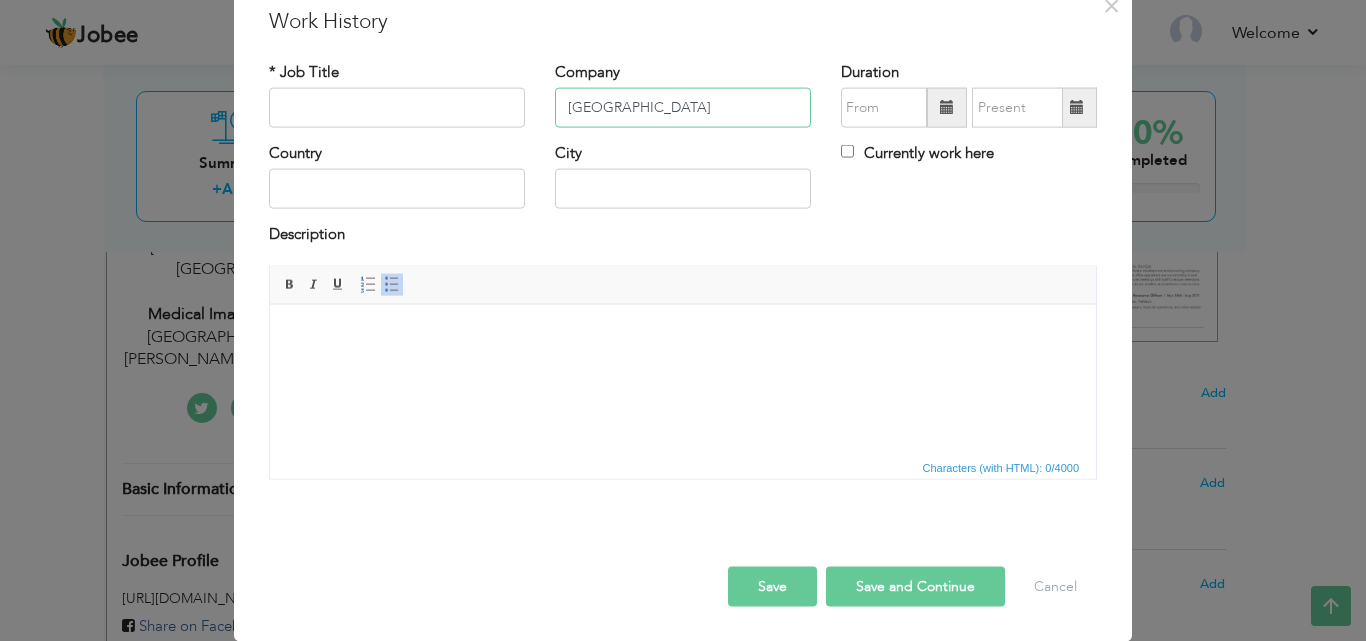 type on "Ideal International Hospital" 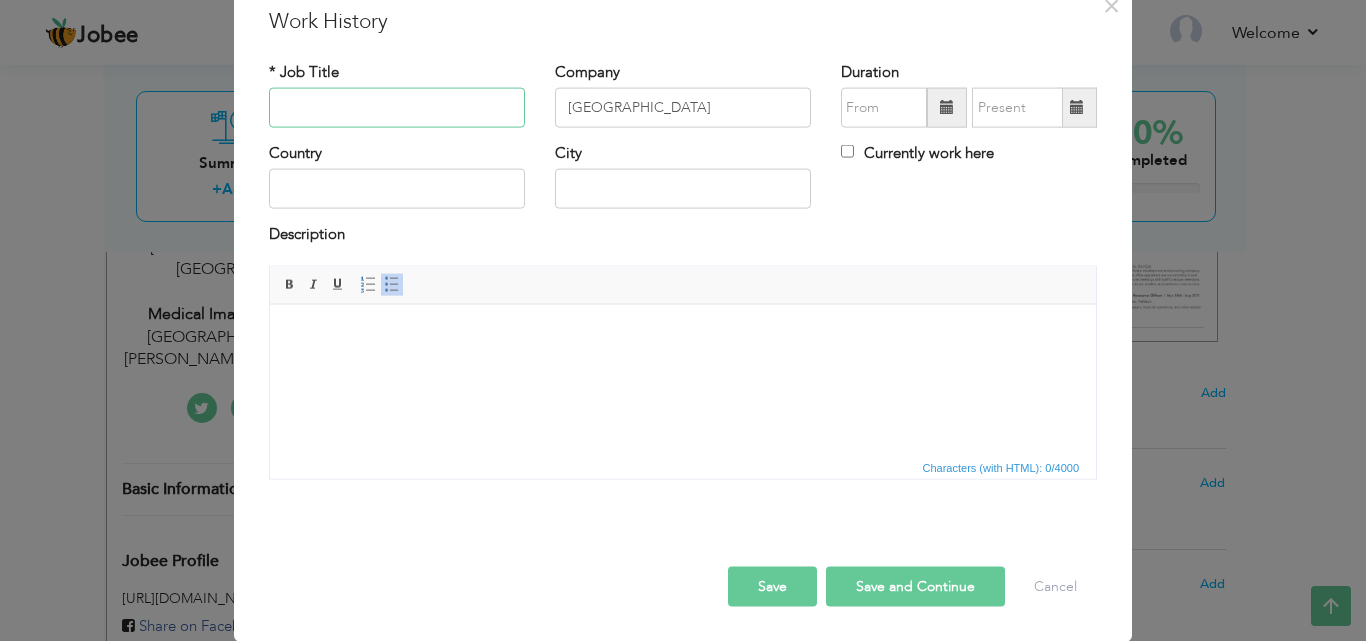 click at bounding box center [397, 108] 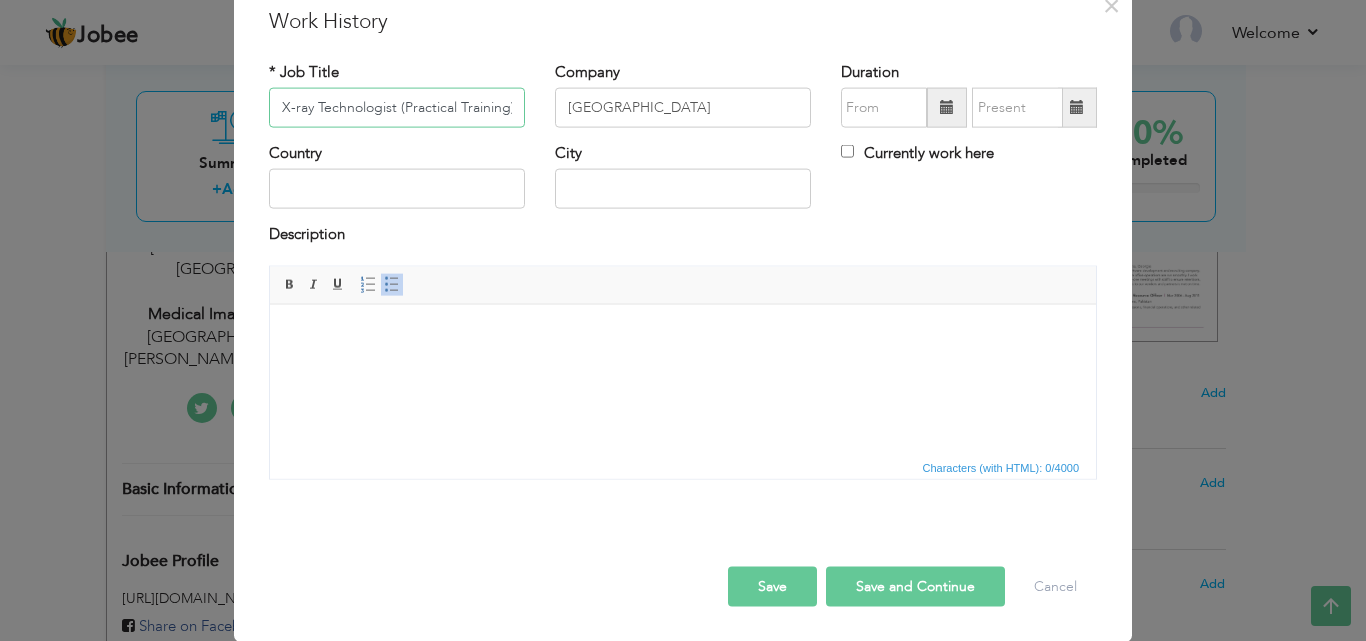 scroll, scrollTop: 0, scrollLeft: 1, axis: horizontal 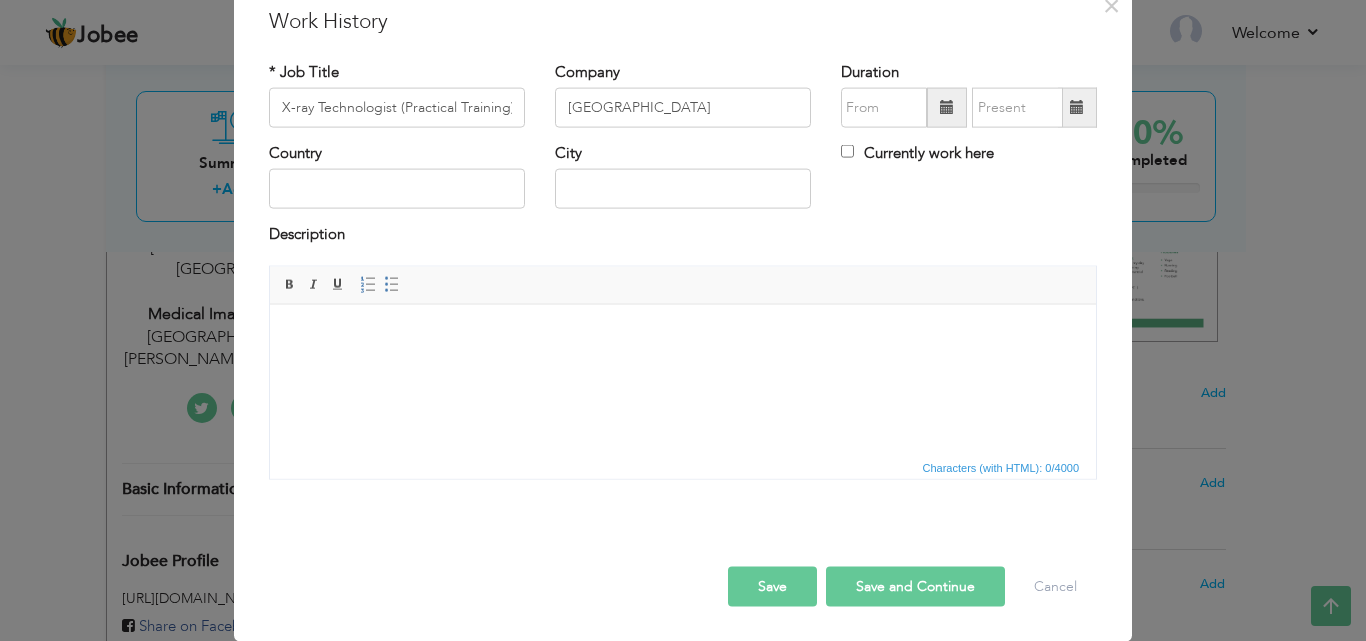 click at bounding box center (683, 334) 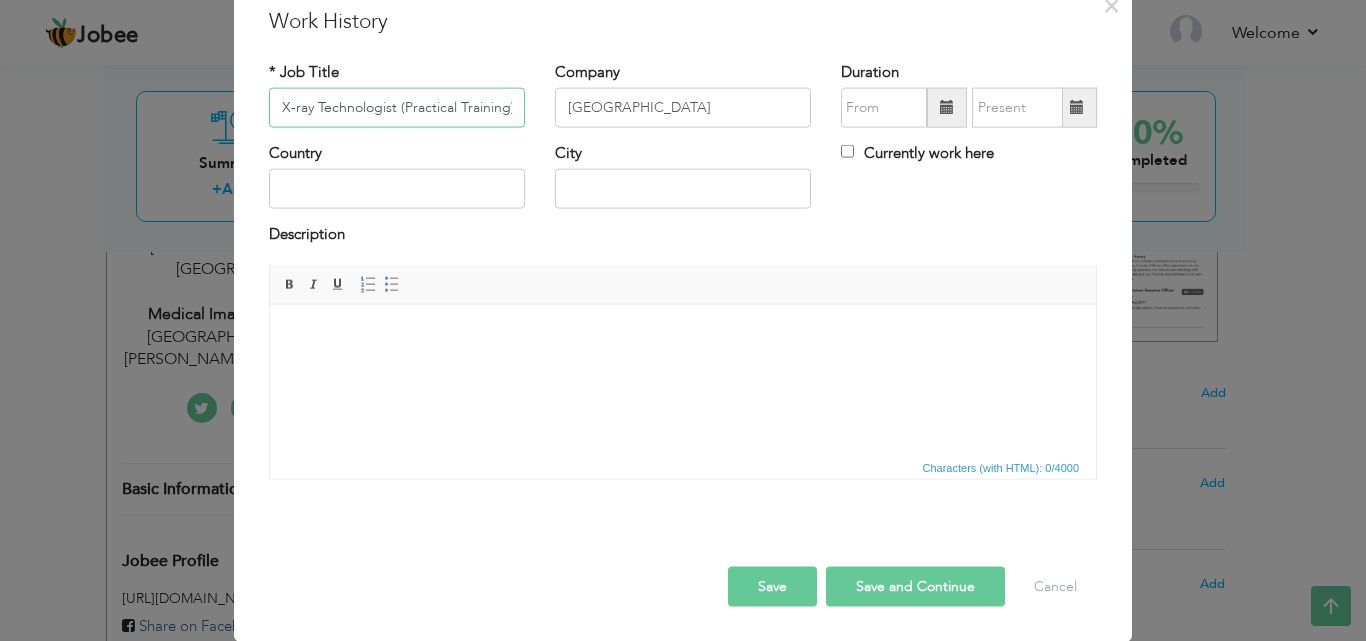 drag, startPoint x: 505, startPoint y: 105, endPoint x: 240, endPoint y: 129, distance: 266.08456 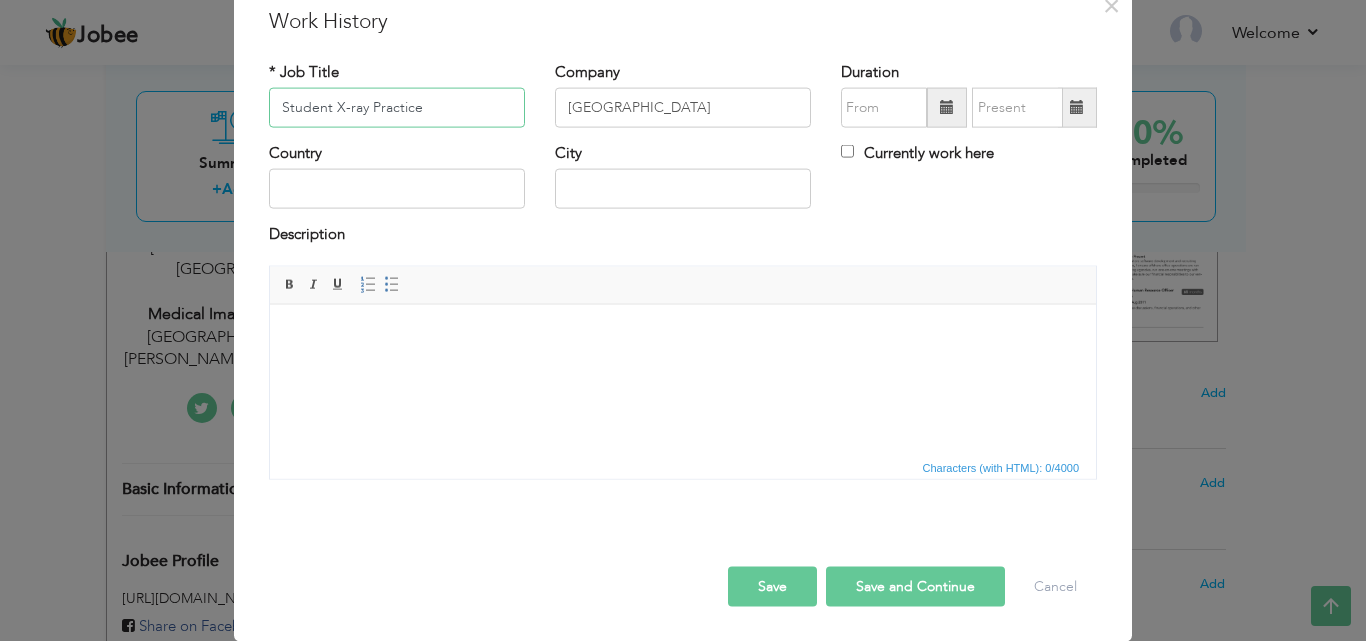 type on "Student X-ray Practice" 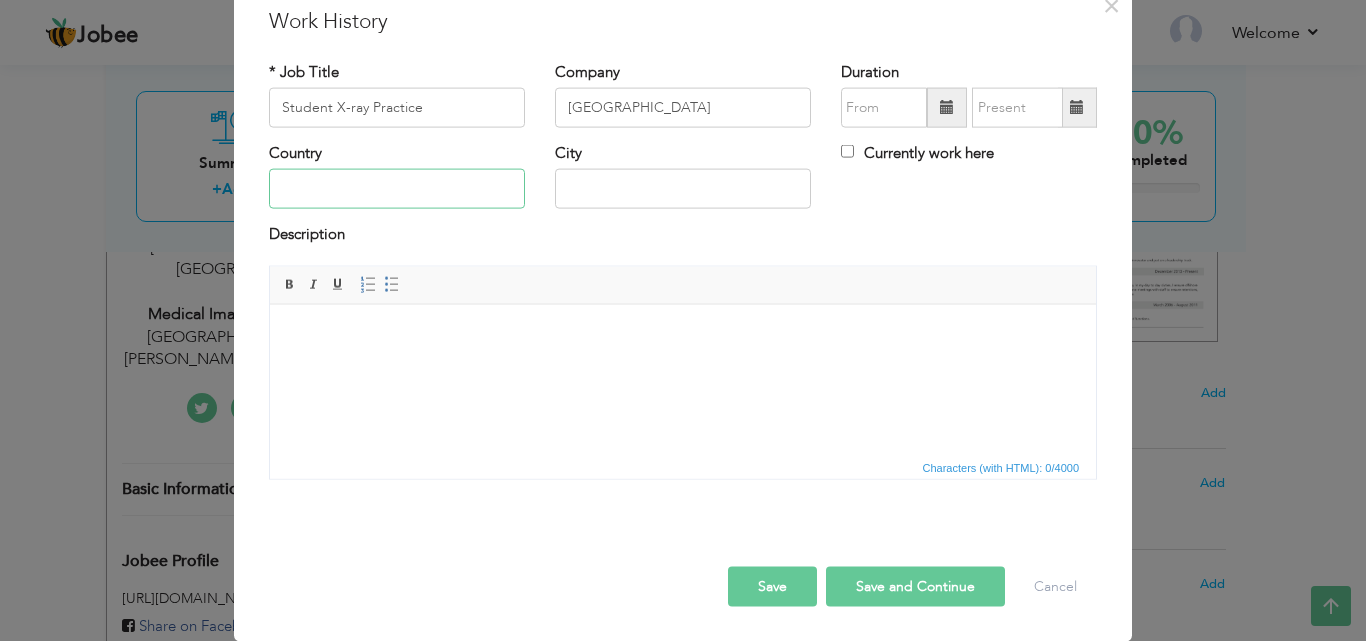click at bounding box center (397, 189) 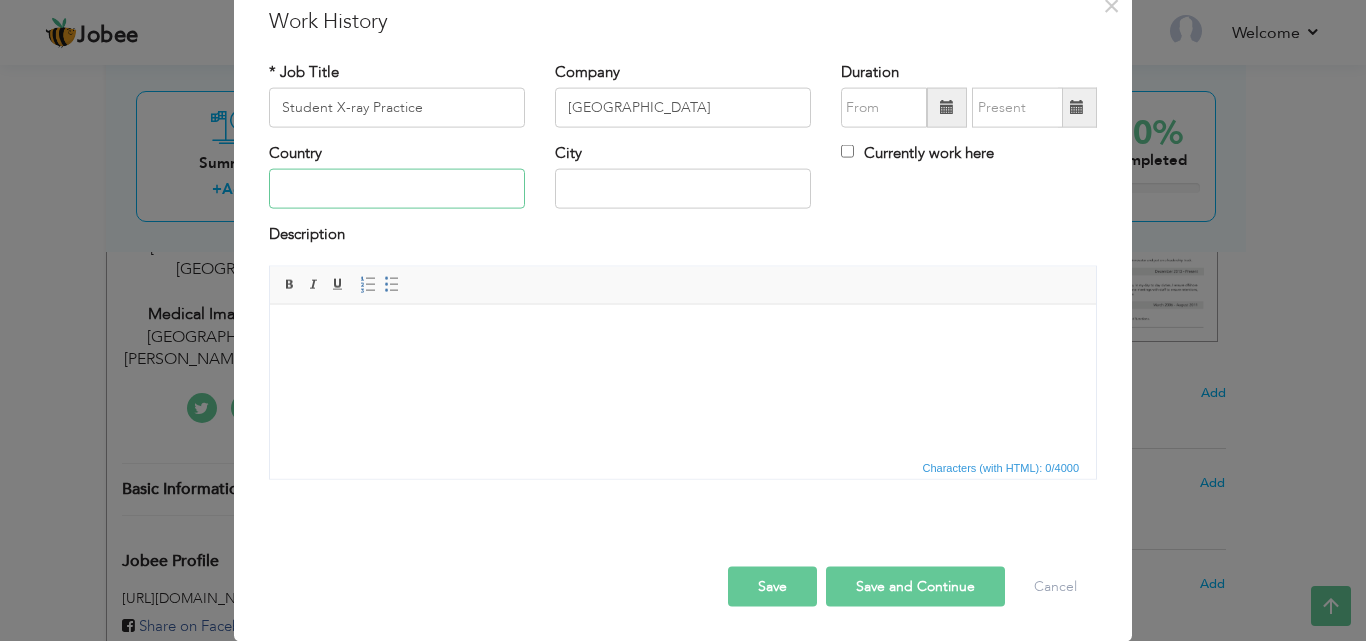 type on "Pakistan" 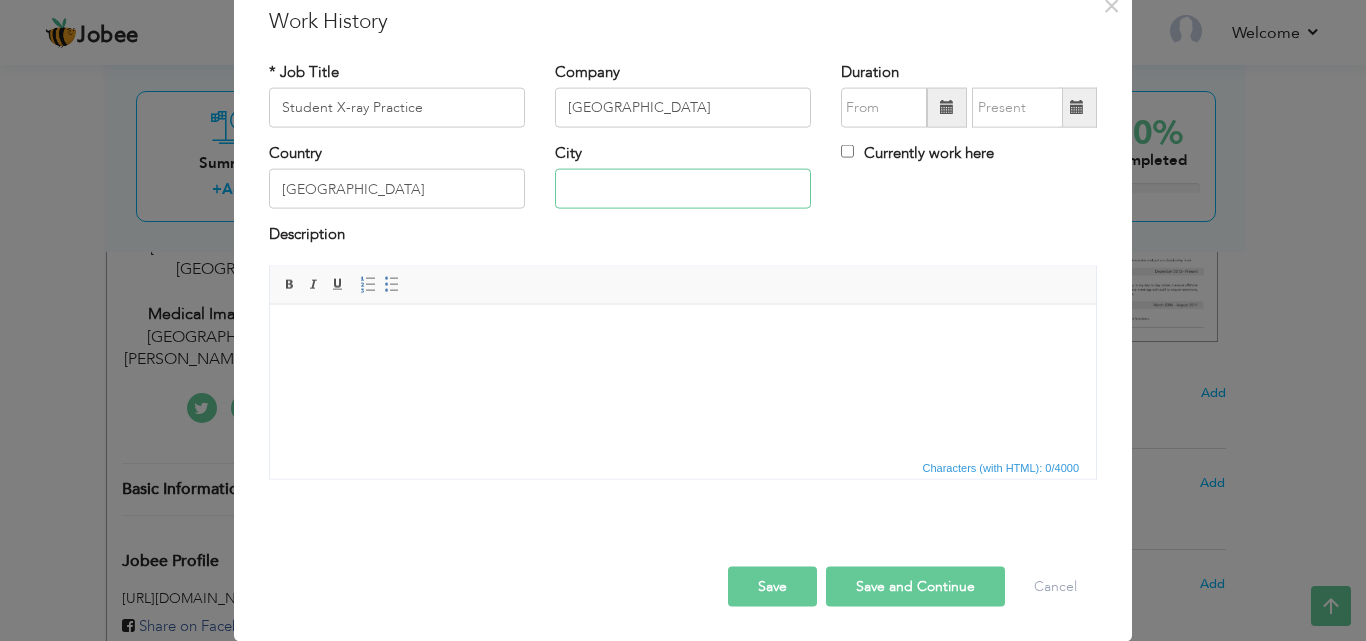 type on "Islamabad" 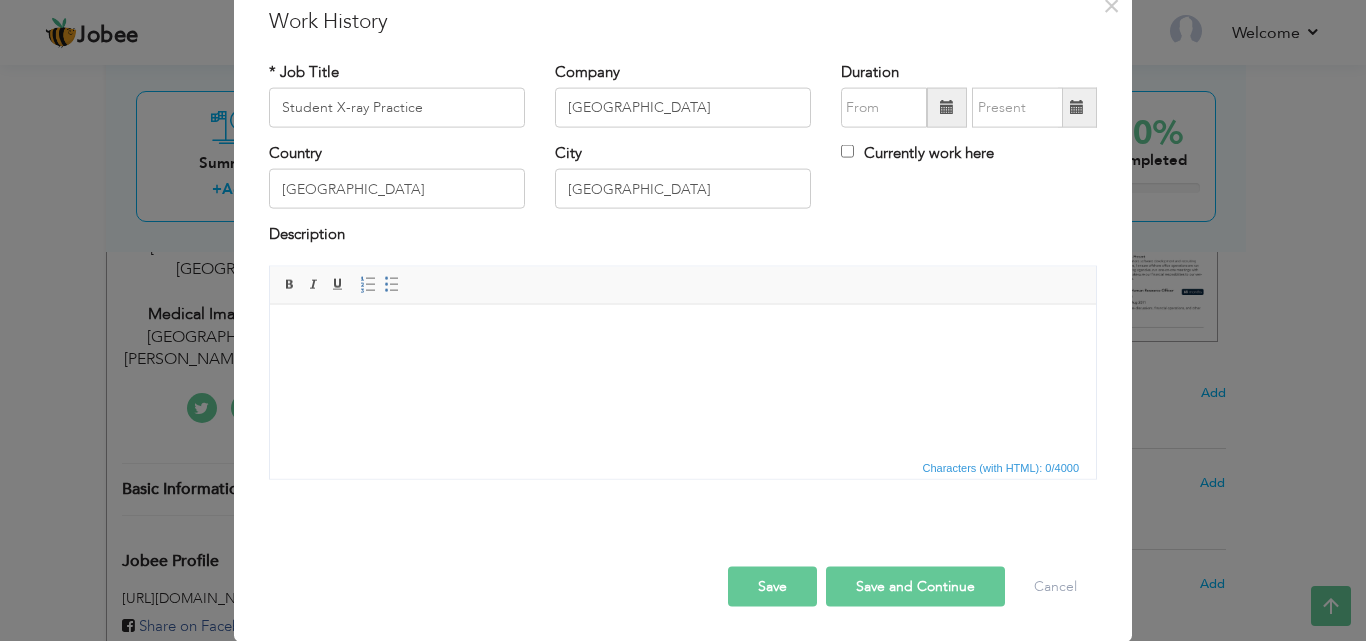click at bounding box center [683, 334] 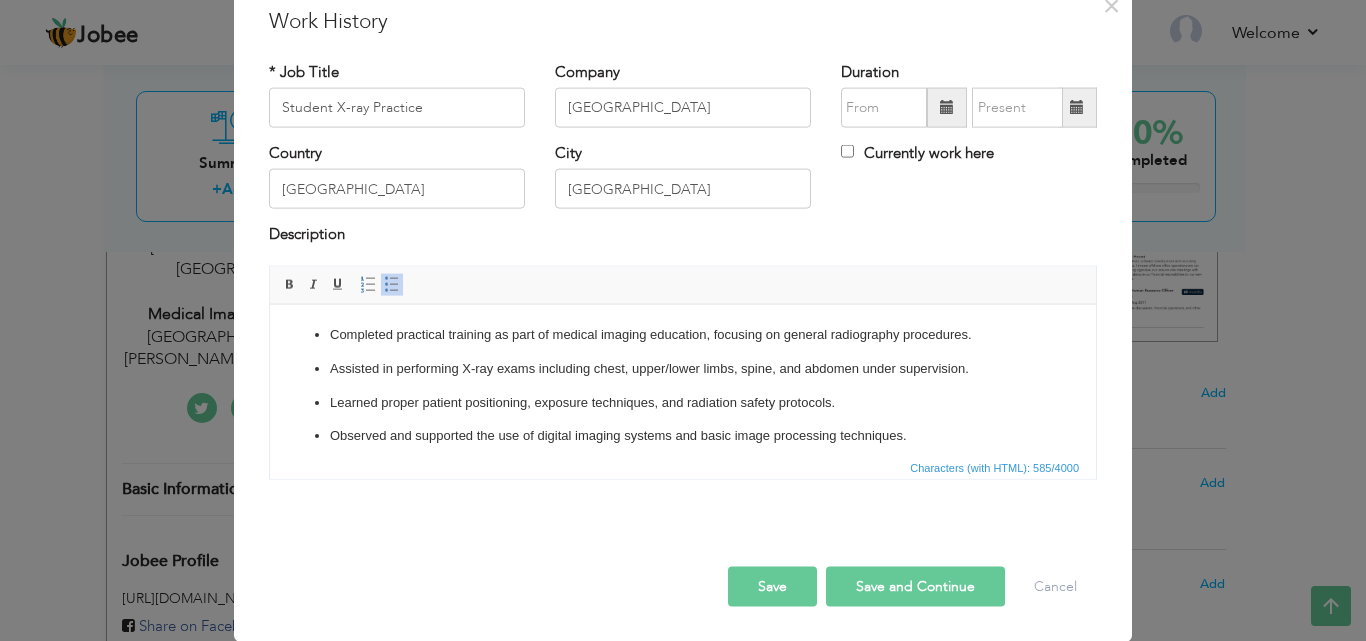 scroll, scrollTop: 22, scrollLeft: 0, axis: vertical 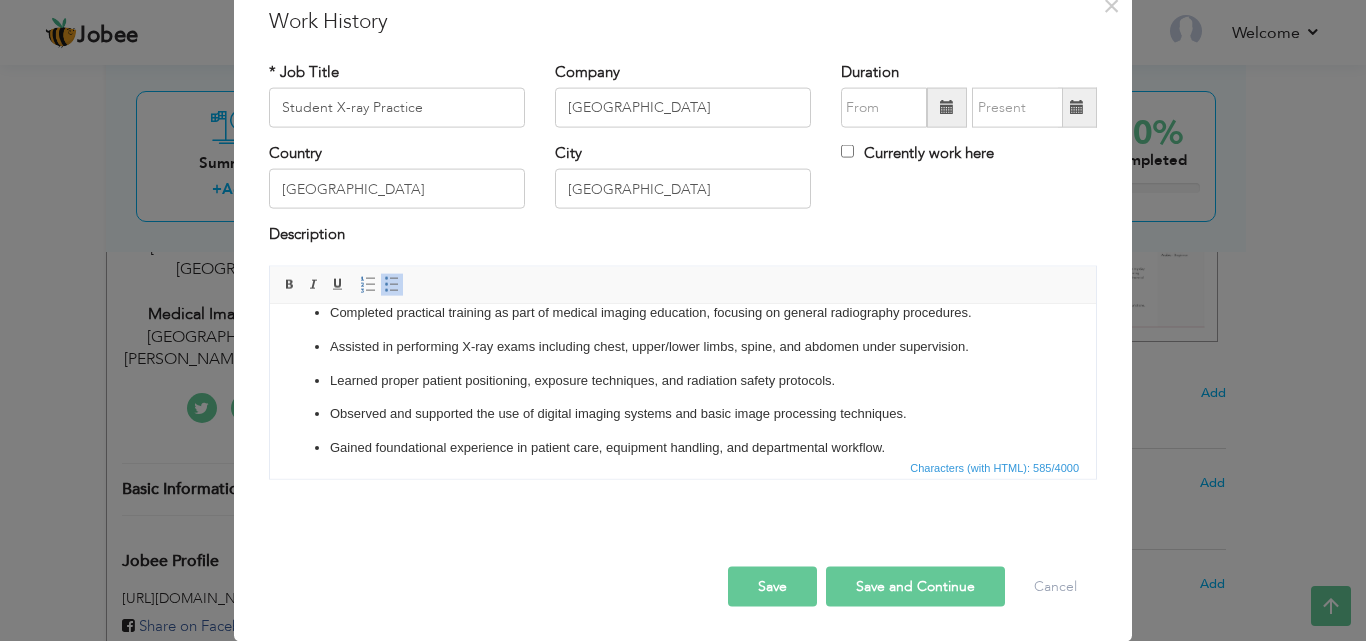 click at bounding box center (947, 107) 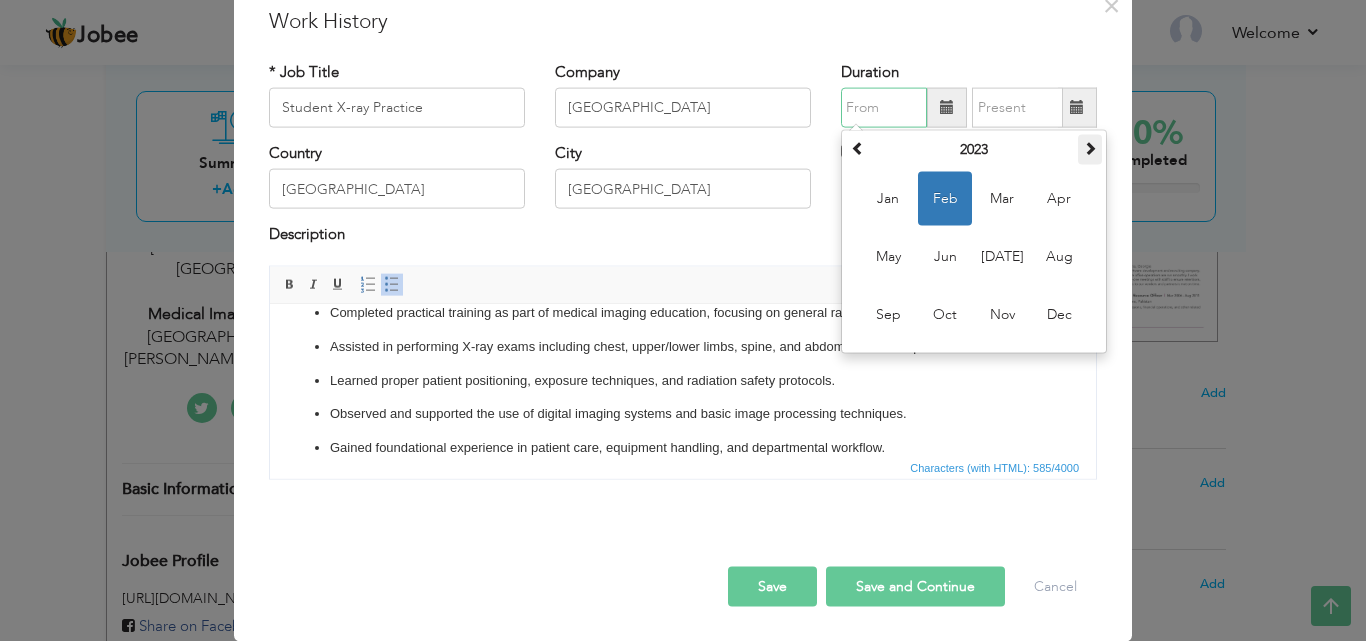 click at bounding box center (1090, 148) 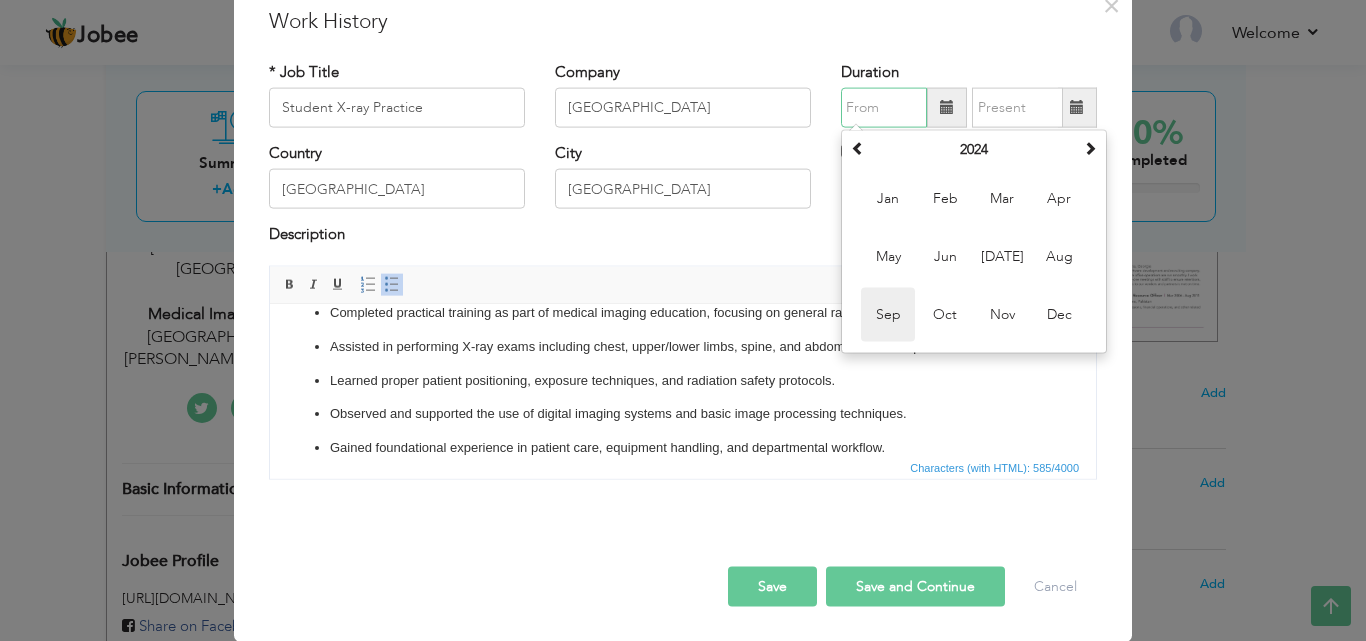click on "Sep" at bounding box center [888, 315] 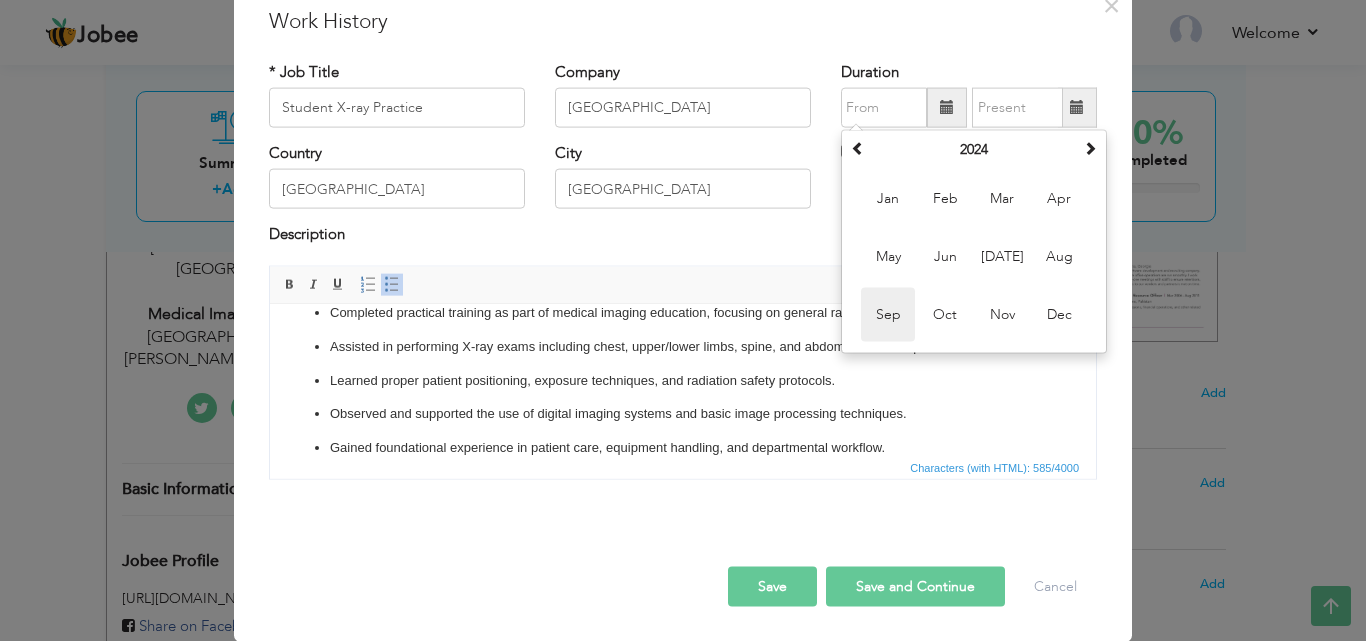 type on "09/2024" 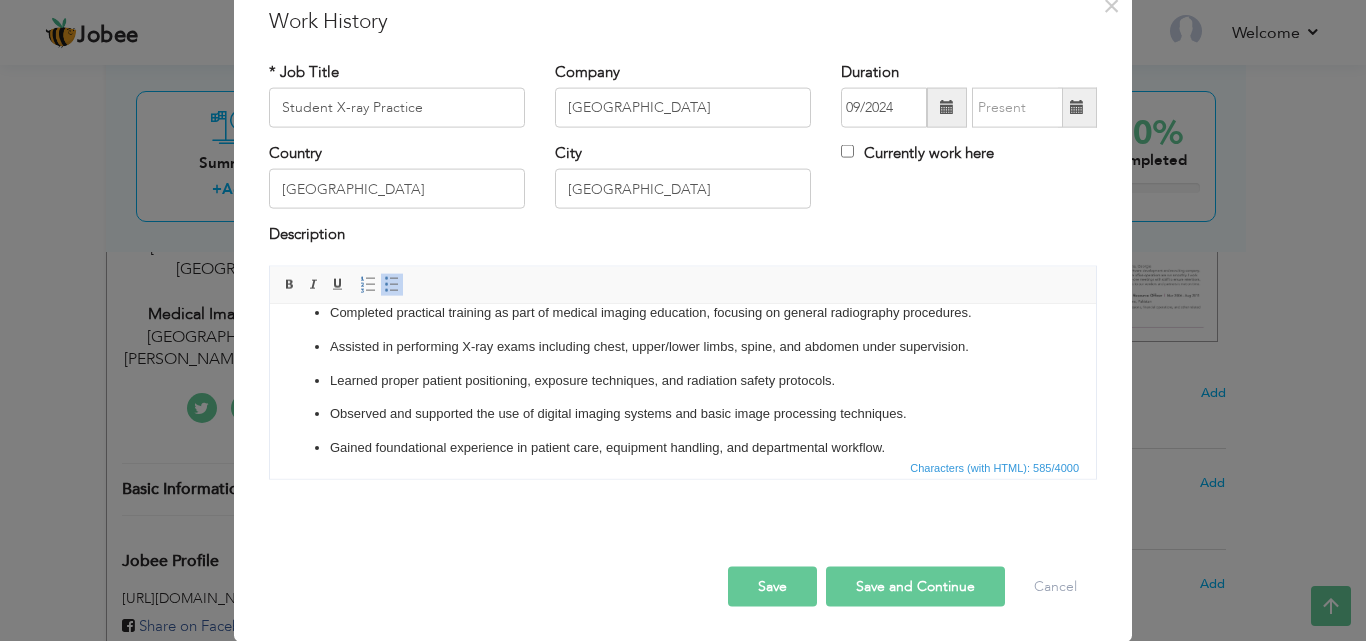 click at bounding box center [1077, 107] 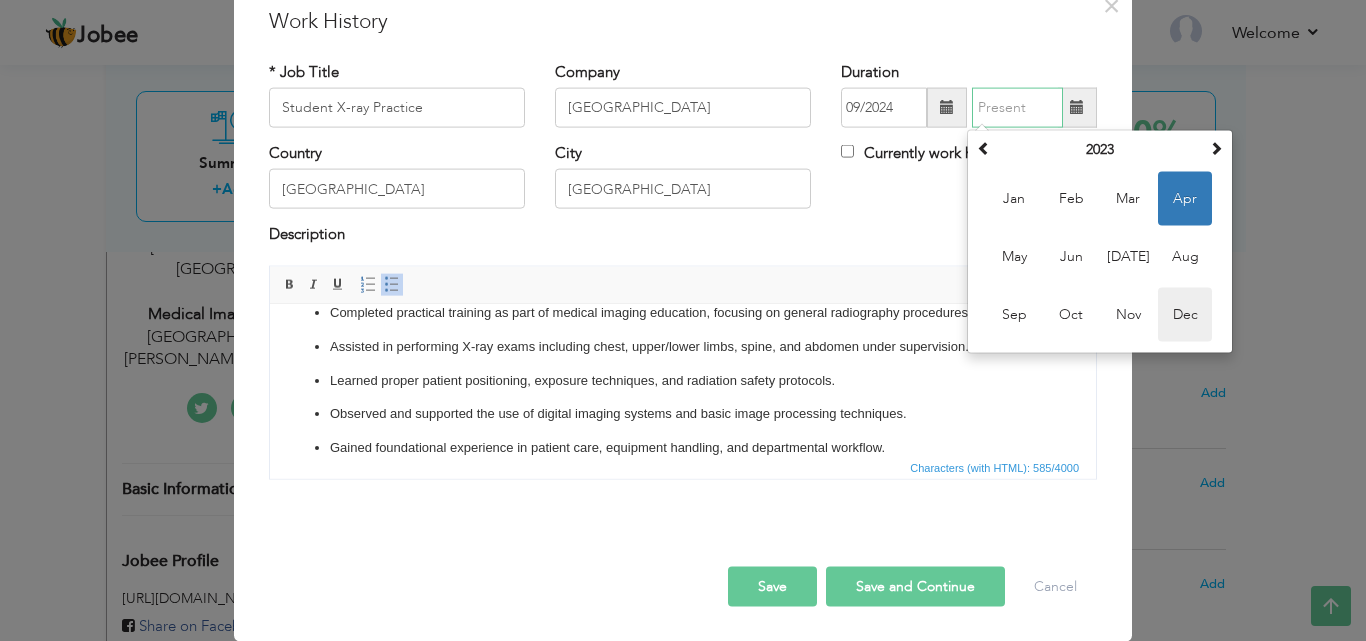 click on "Dec" at bounding box center [1185, 315] 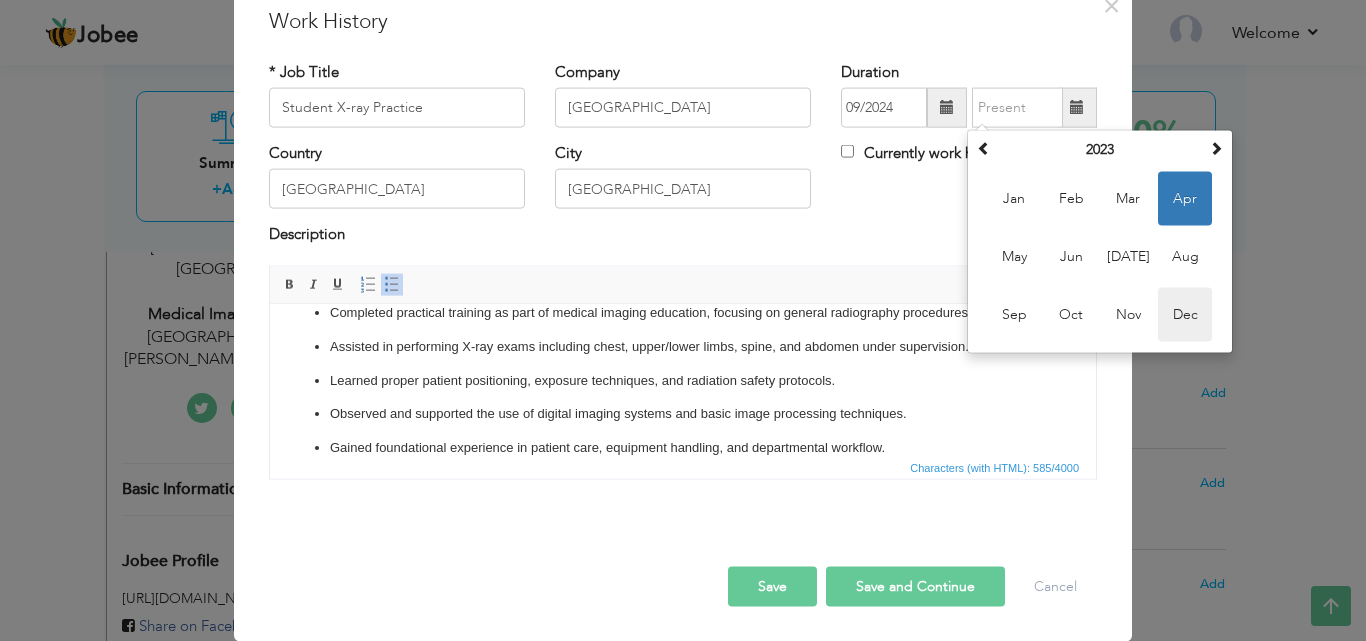 type on "12/2023" 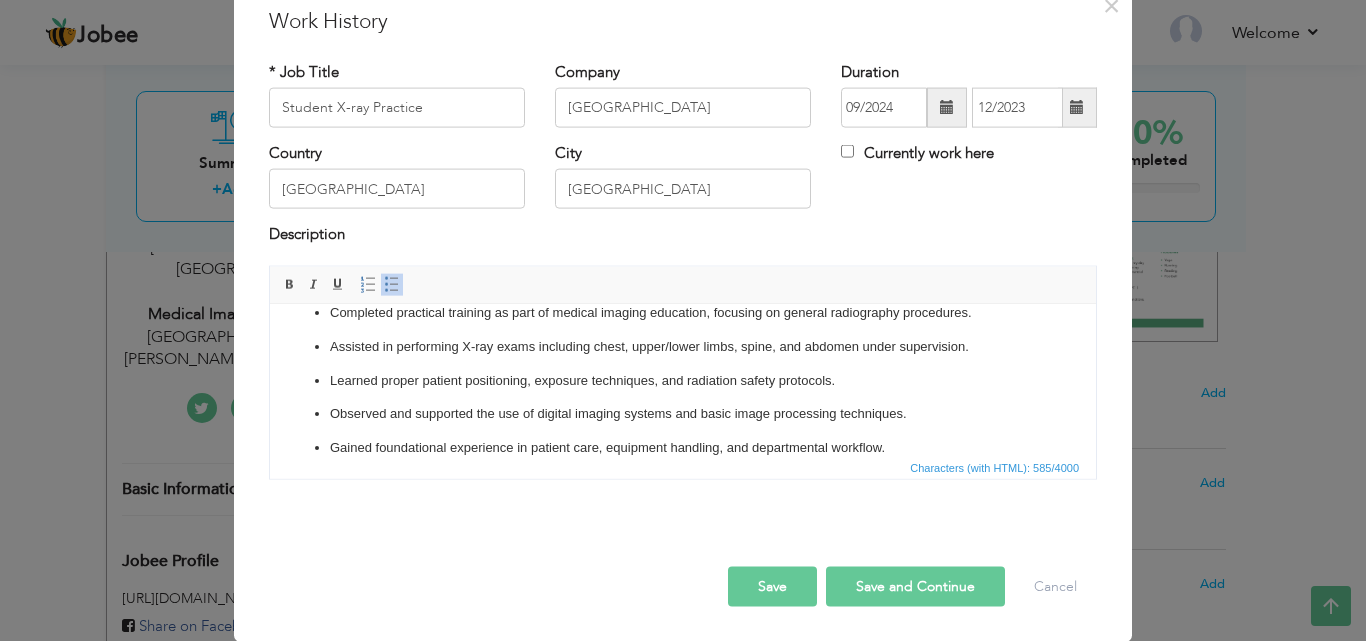 click on "Save and Continue" at bounding box center (915, 586) 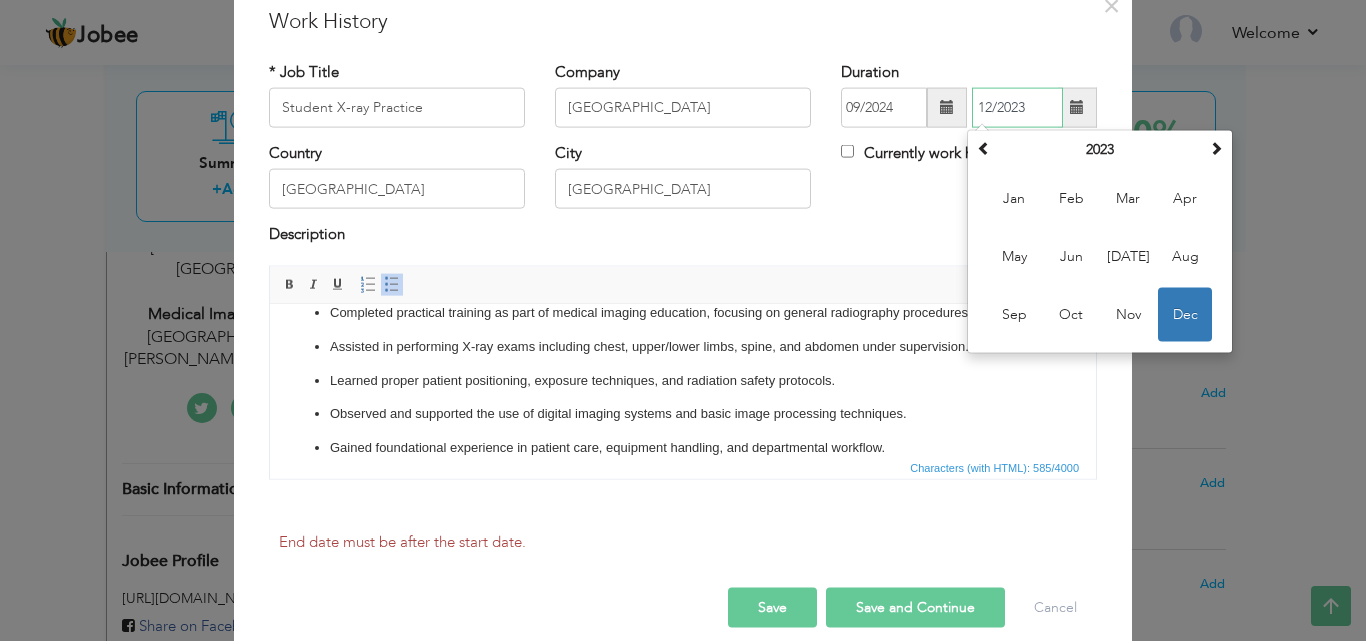 click on "Dec" at bounding box center (1185, 315) 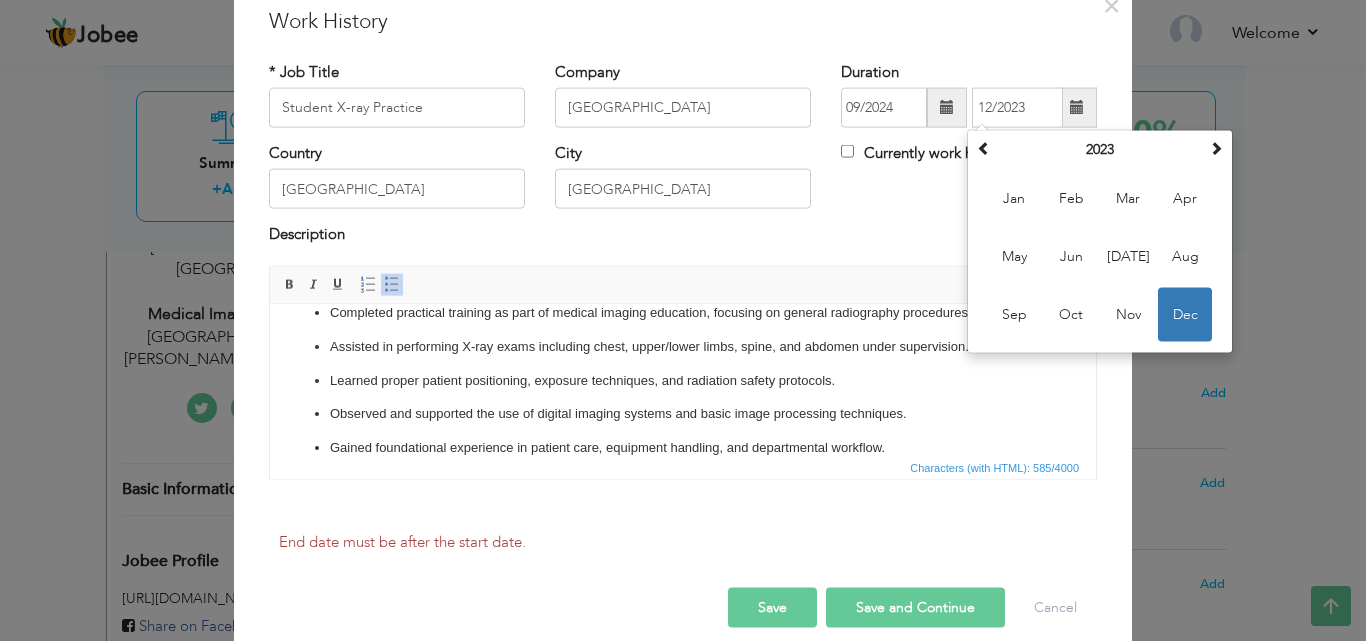 click on "×
Work History
* Job Title
Student X-ray Practice
Company
Ideal International Hospital
Duration 09/2024 12/2023 Su Mo 1" at bounding box center [683, 320] 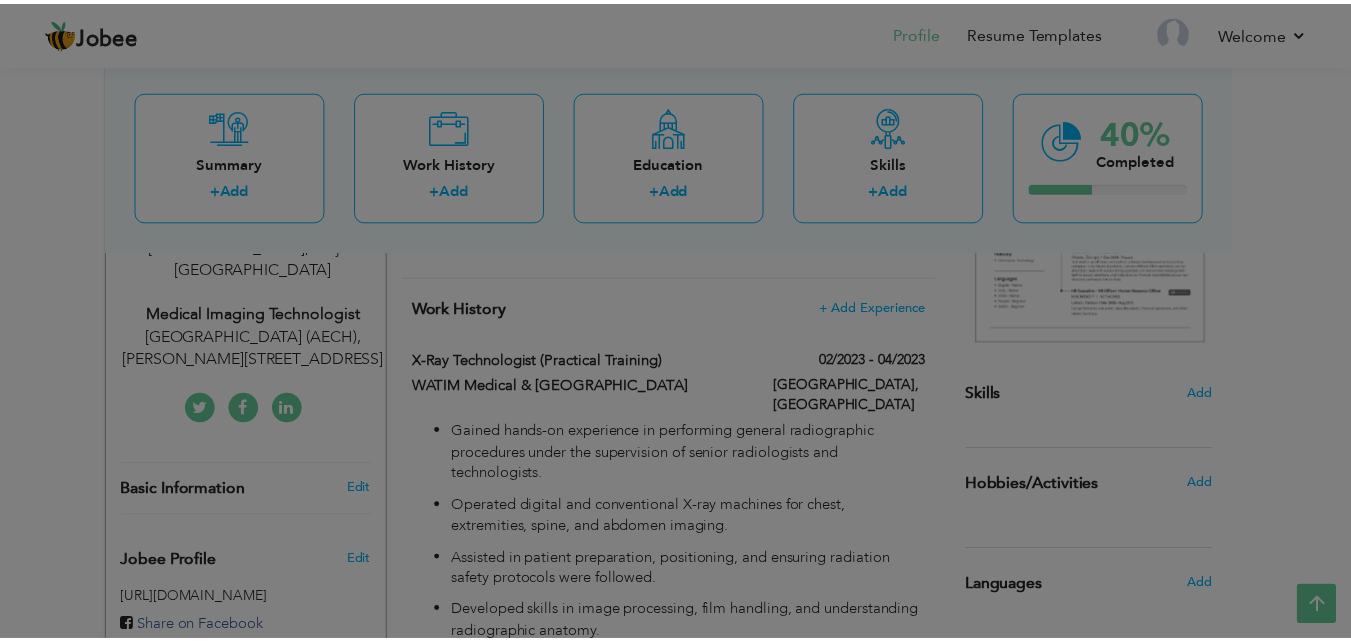 scroll, scrollTop: 0, scrollLeft: 0, axis: both 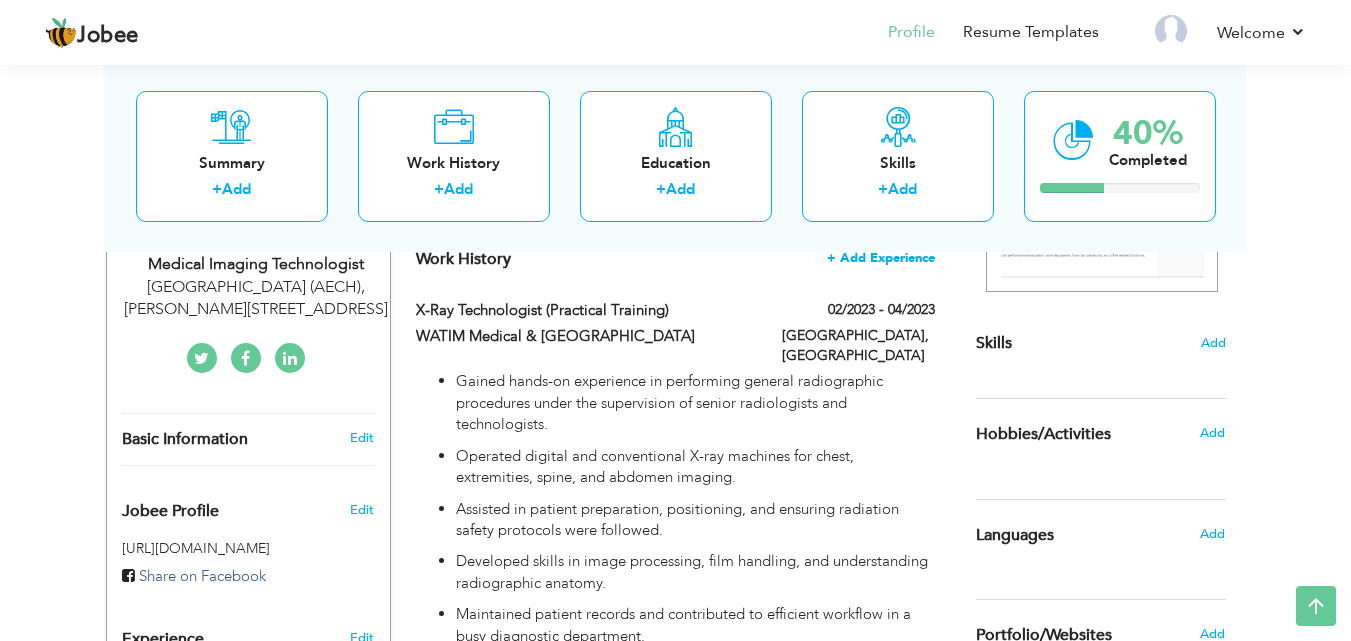 click on "+ Add Experience" at bounding box center [881, 258] 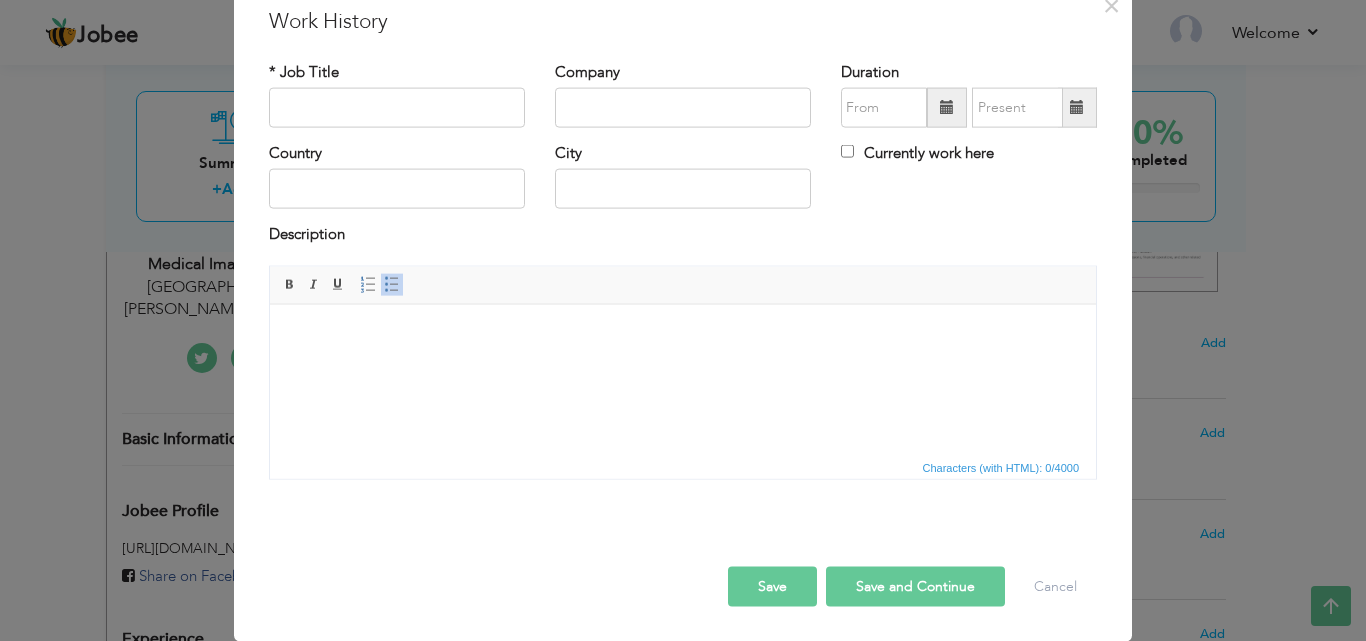 scroll, scrollTop: 0, scrollLeft: 0, axis: both 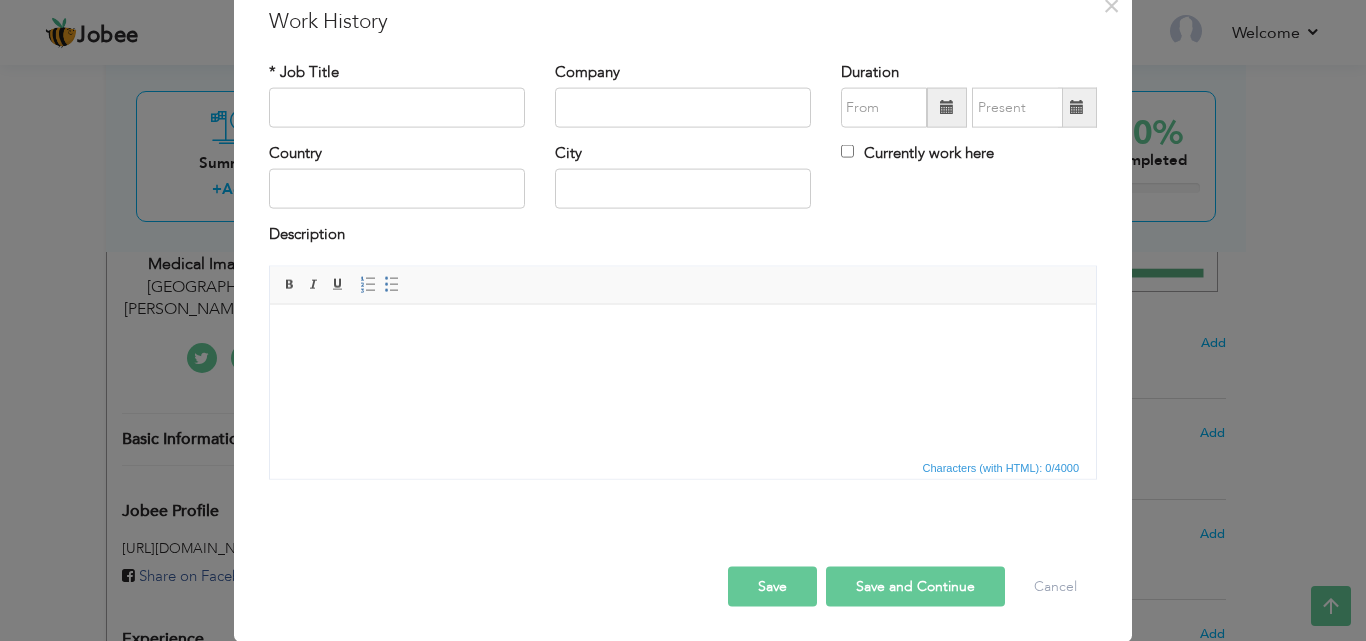 click at bounding box center (683, 334) 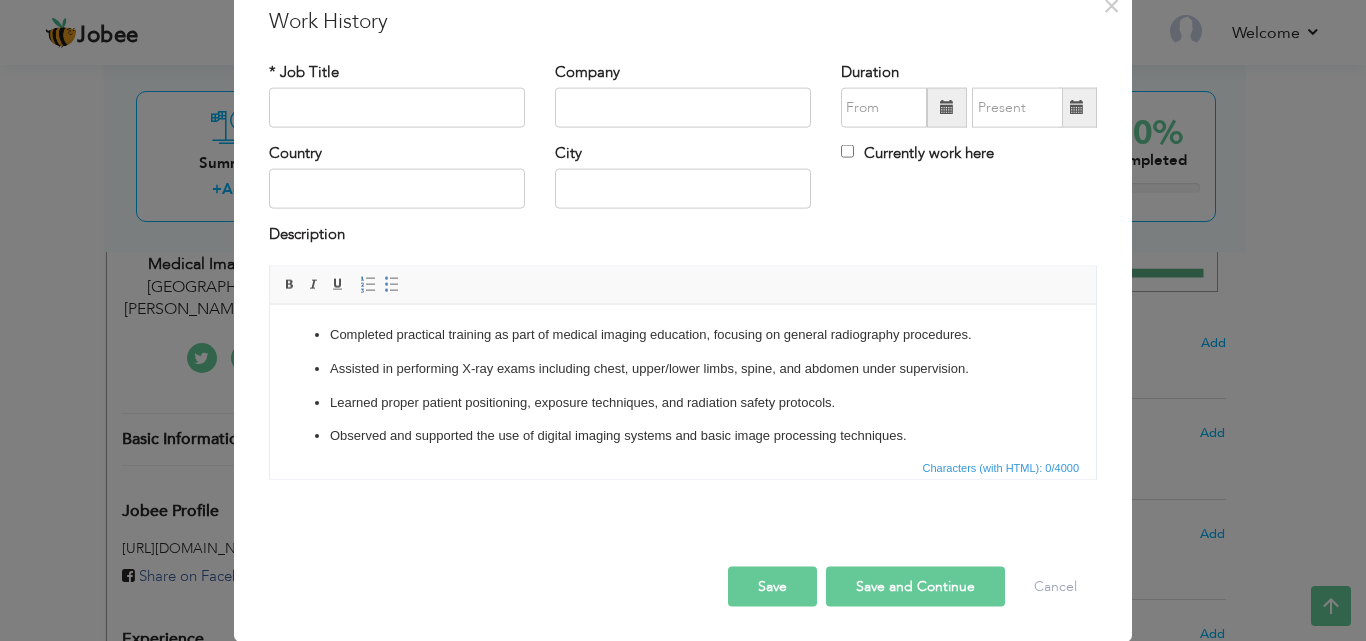 scroll, scrollTop: 22, scrollLeft: 0, axis: vertical 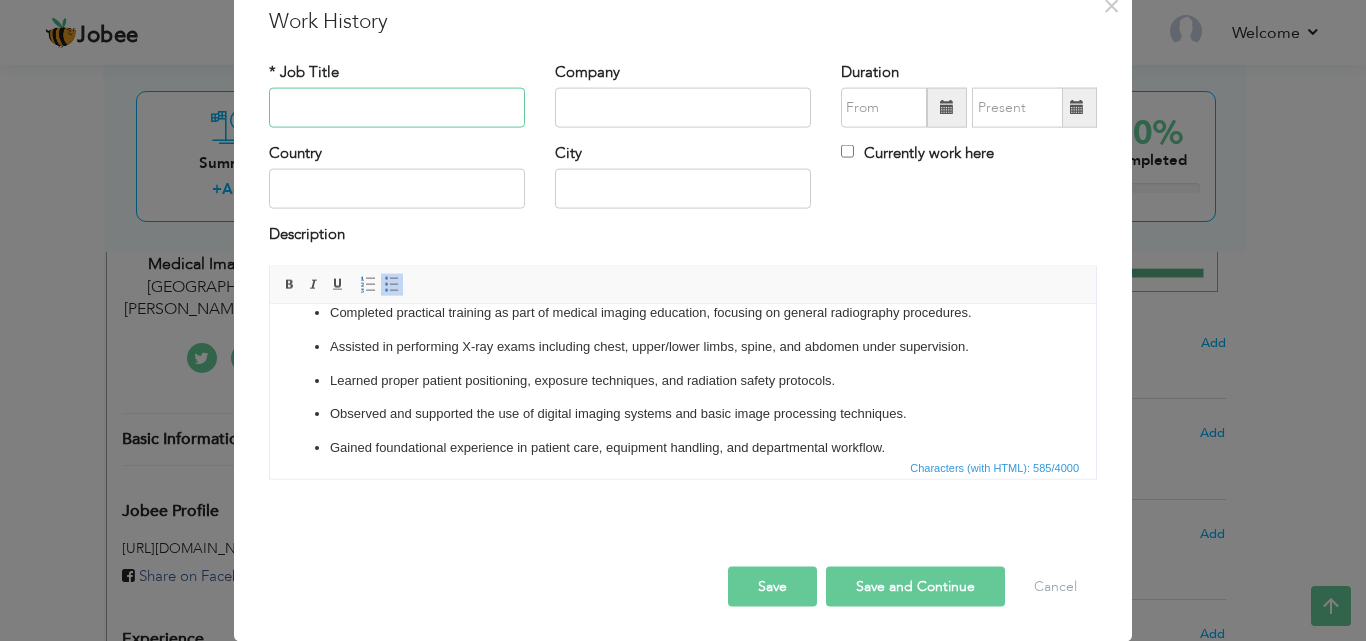 click at bounding box center [397, 108] 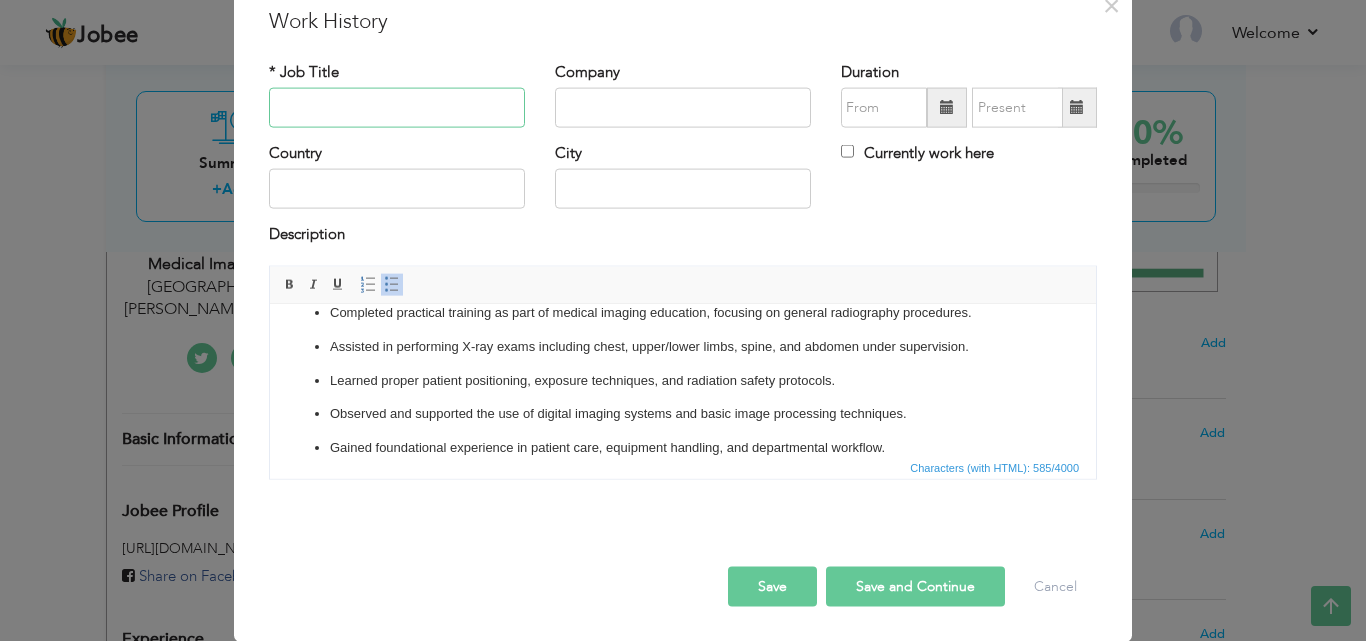click at bounding box center [397, 108] 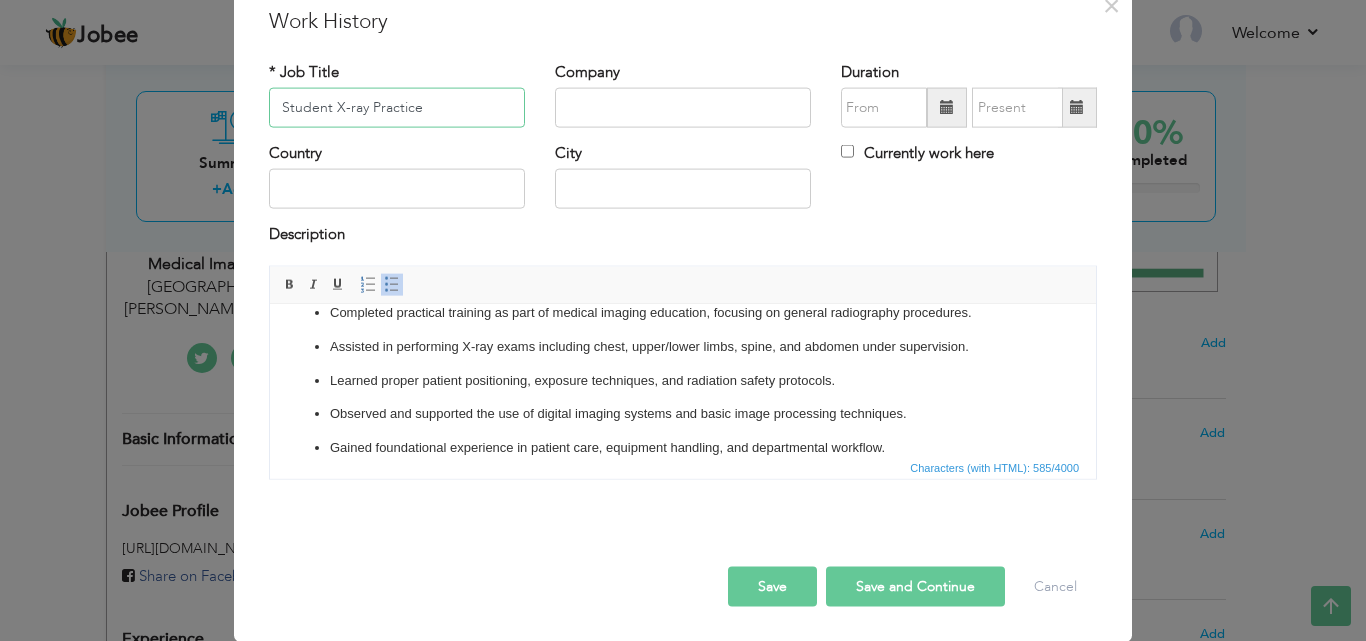 type on "Student X-ray Practice" 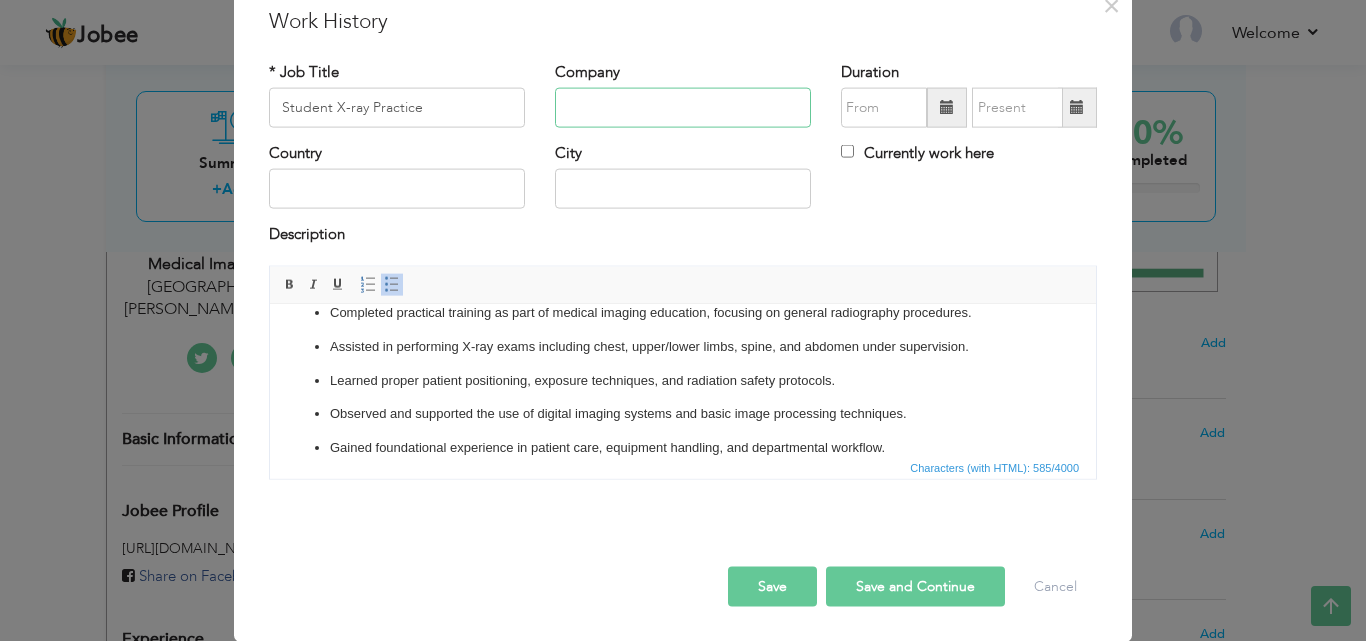 click at bounding box center (683, 108) 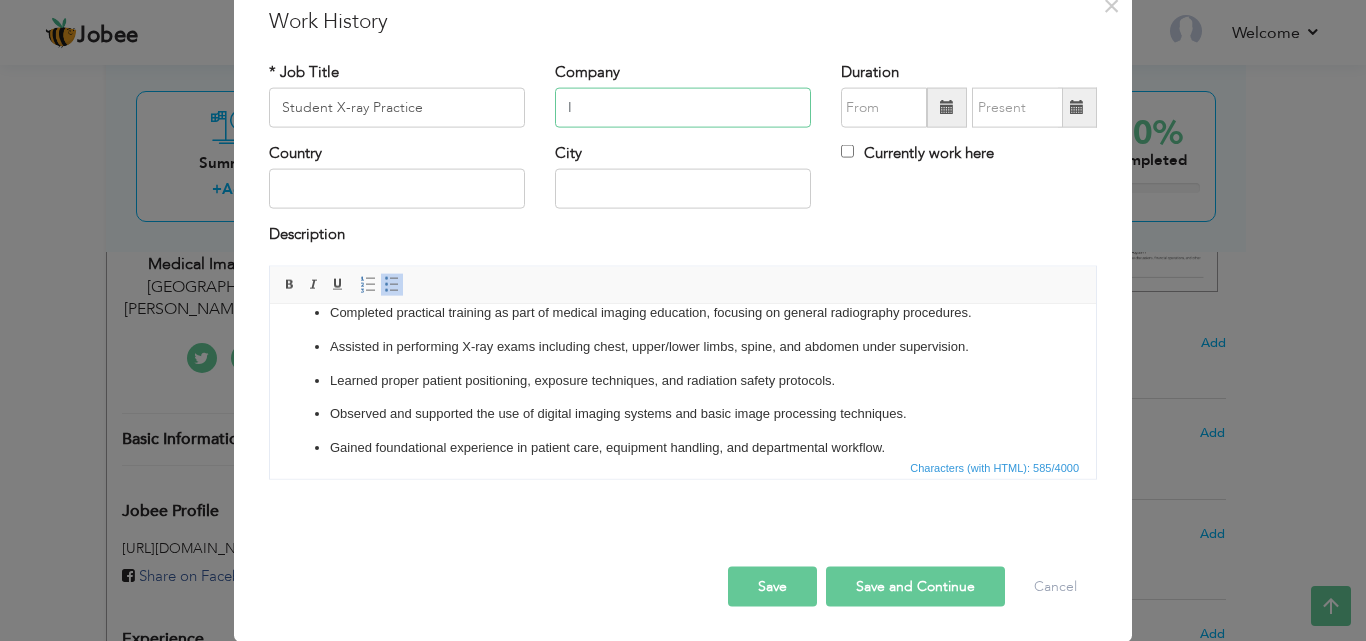 type on "I" 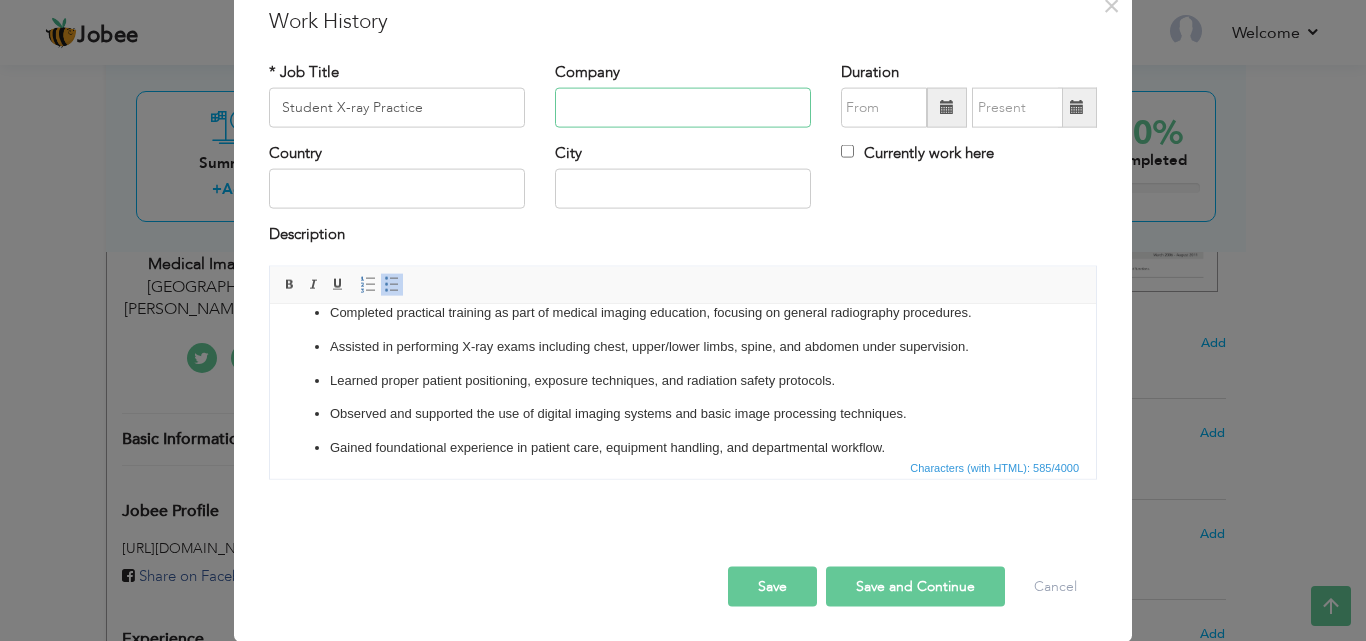 paste on "Ideal International Hospital" 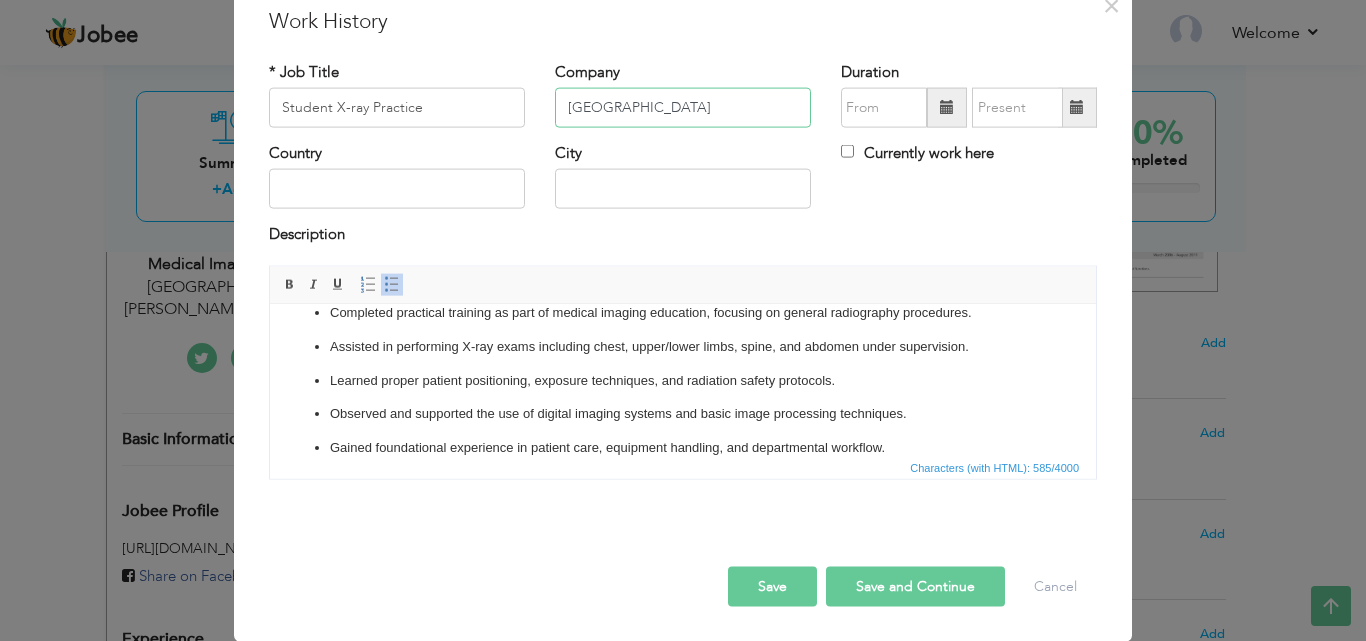 type on "Ideal International Hospital" 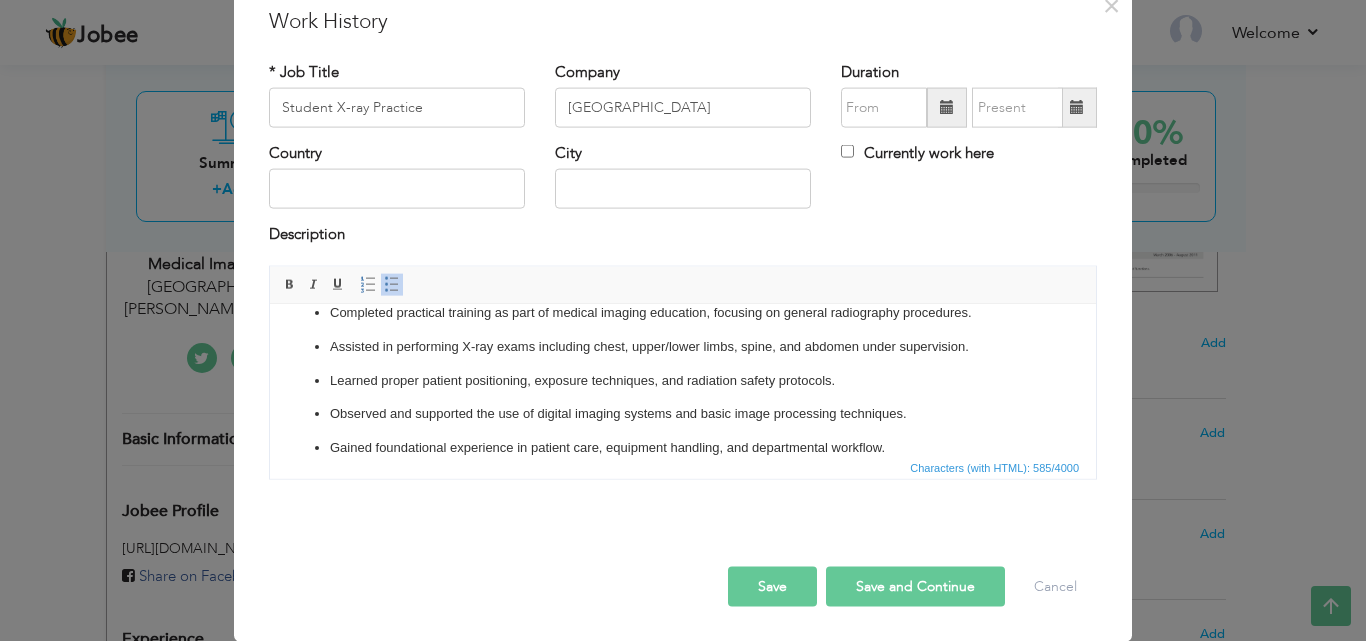 click at bounding box center (947, 108) 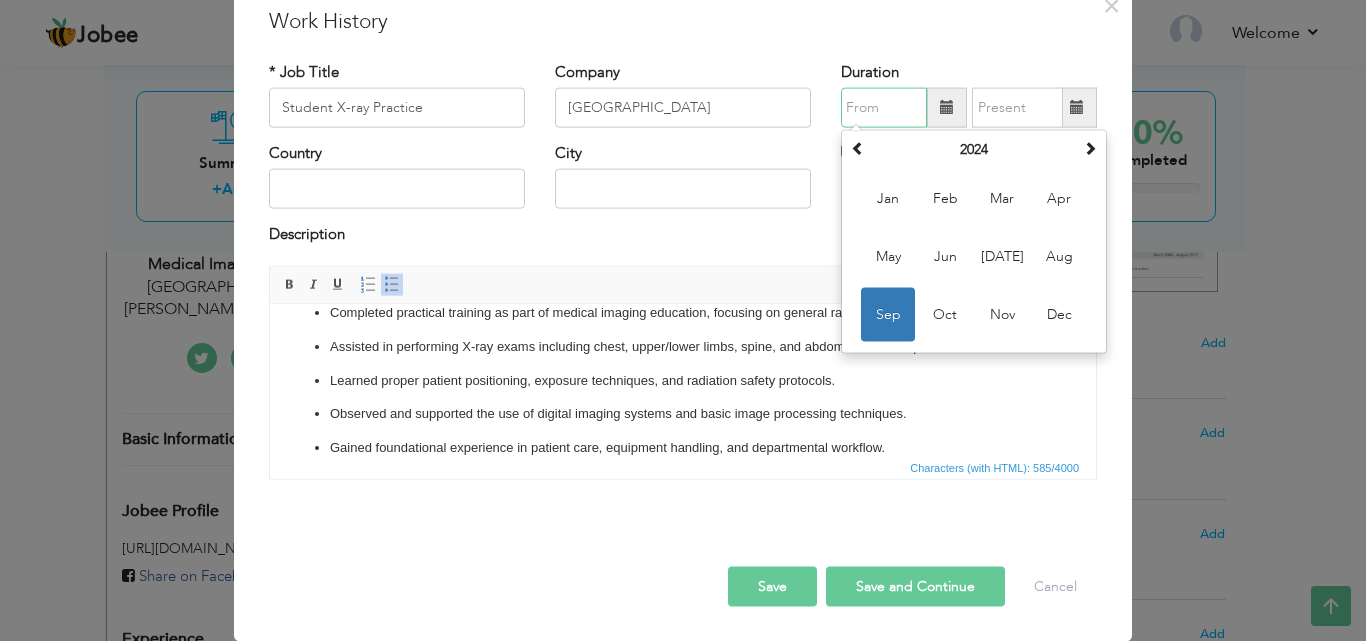 click on "Sep" at bounding box center (888, 315) 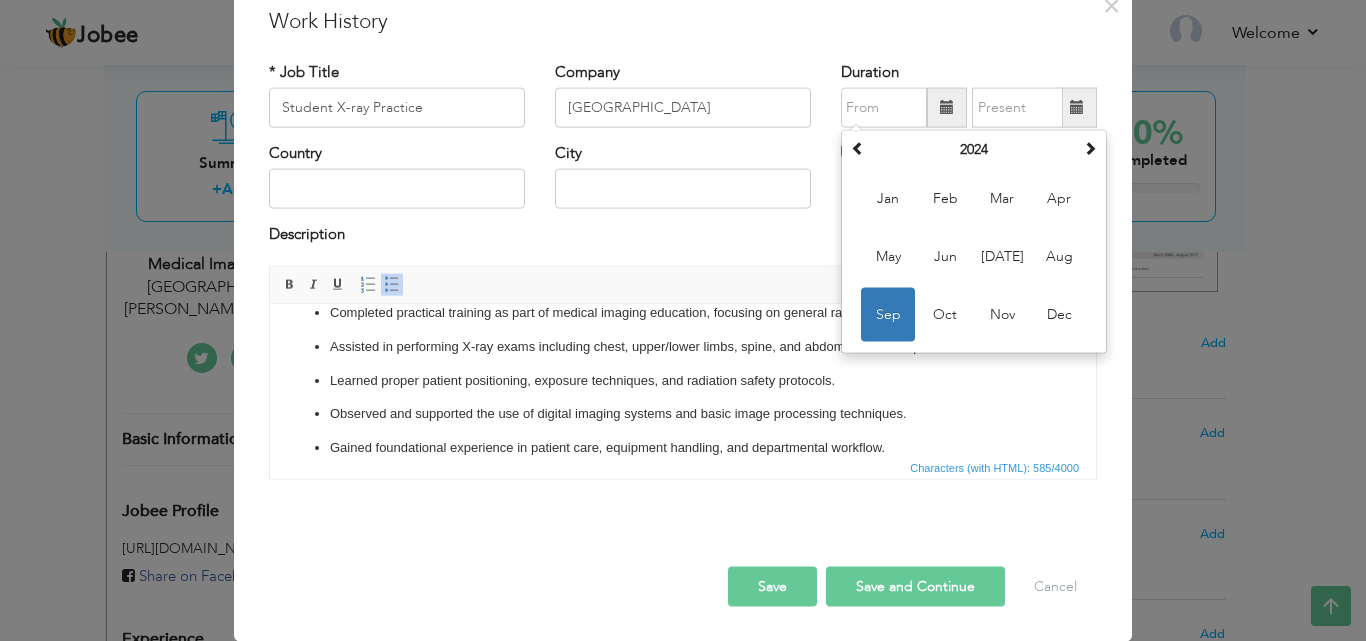 type on "09/2024" 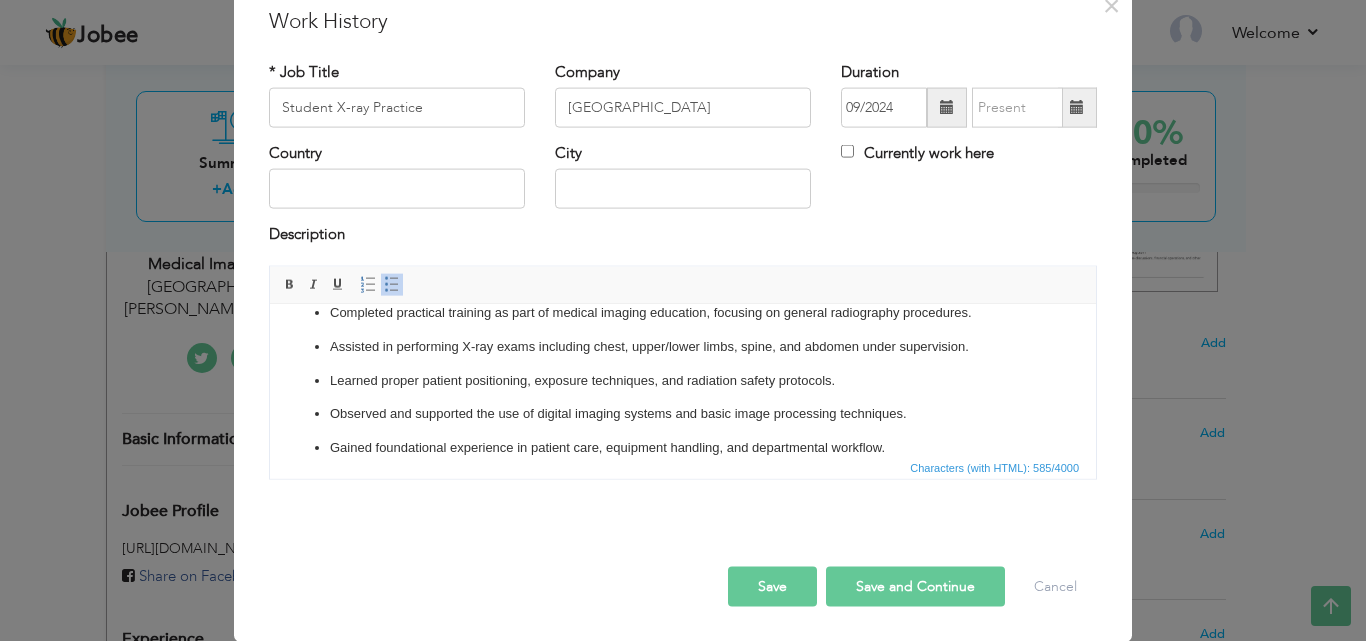 click at bounding box center [1077, 107] 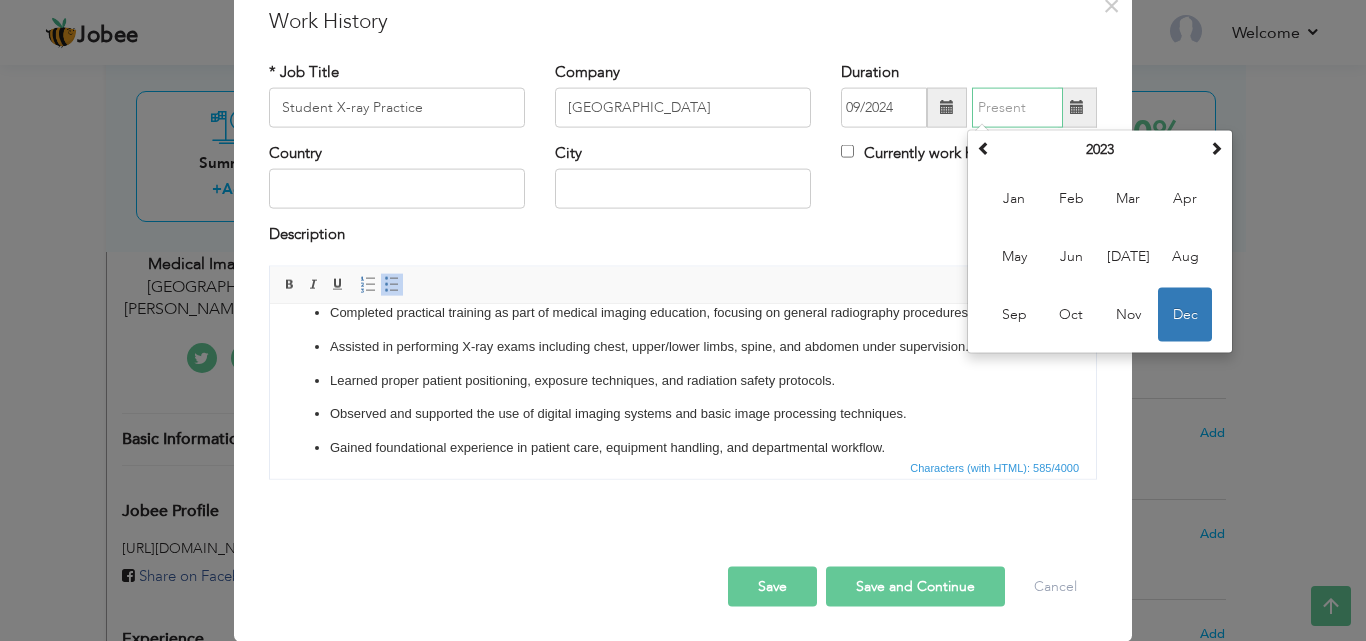 click on "Dec" at bounding box center [1185, 315] 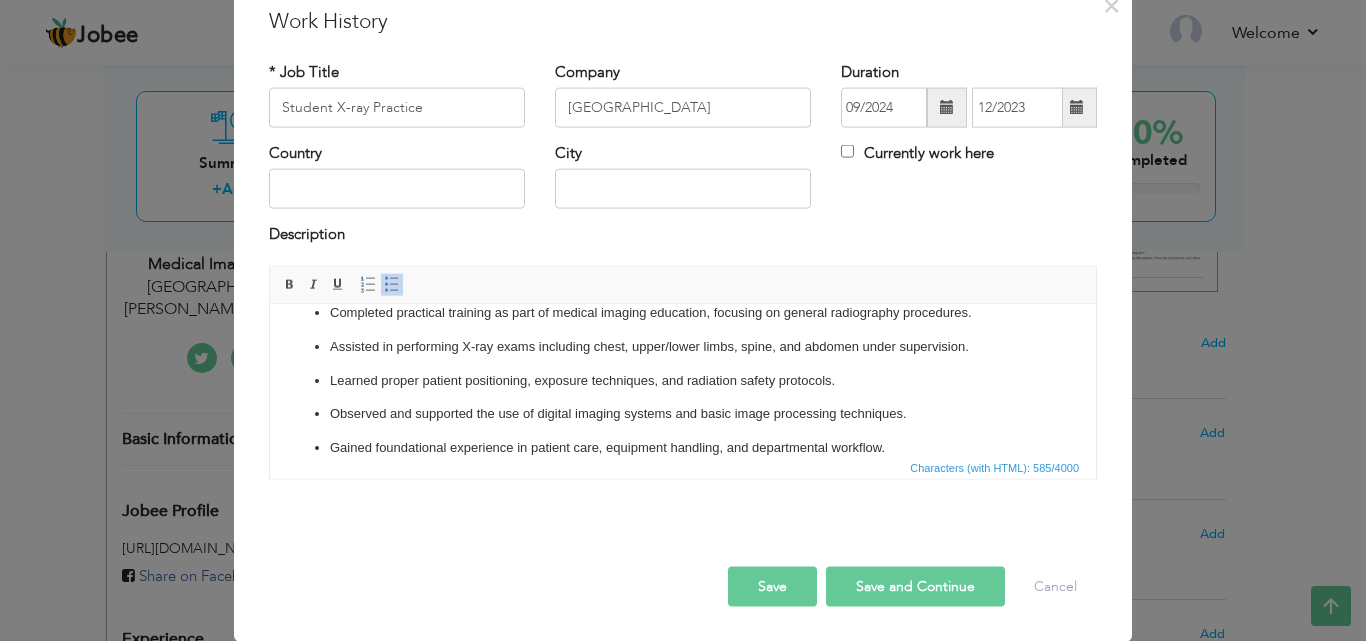 click at bounding box center [1077, 107] 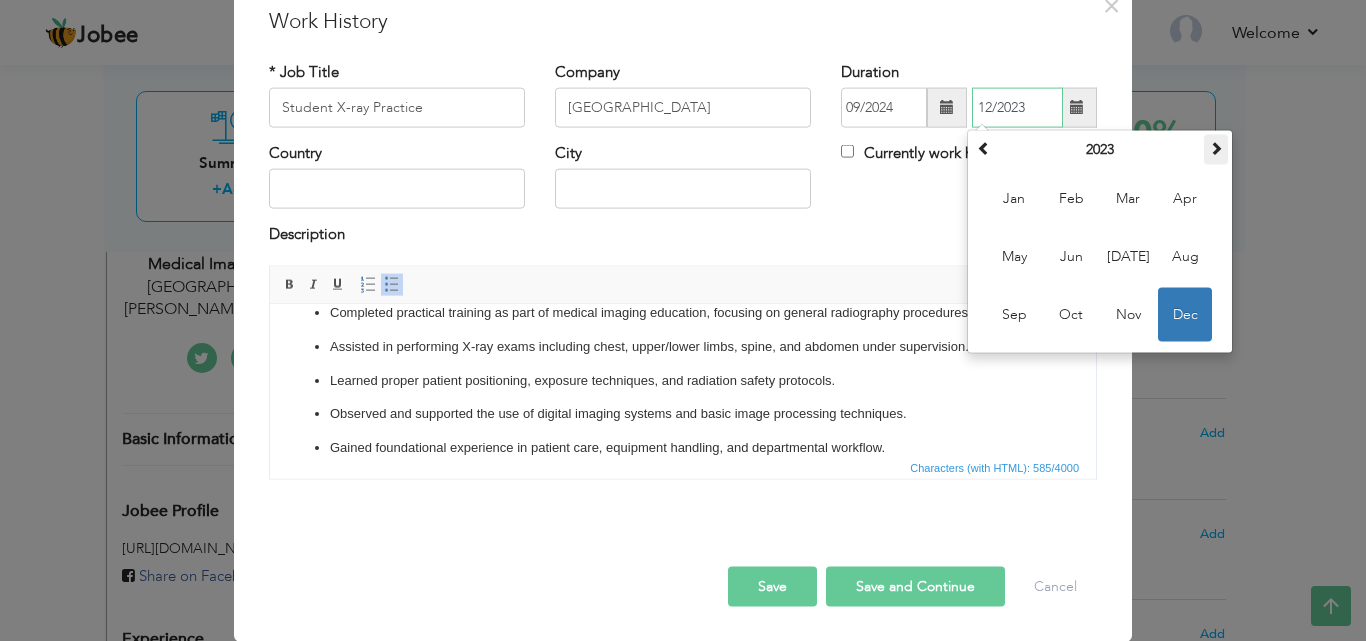 click at bounding box center (1216, 148) 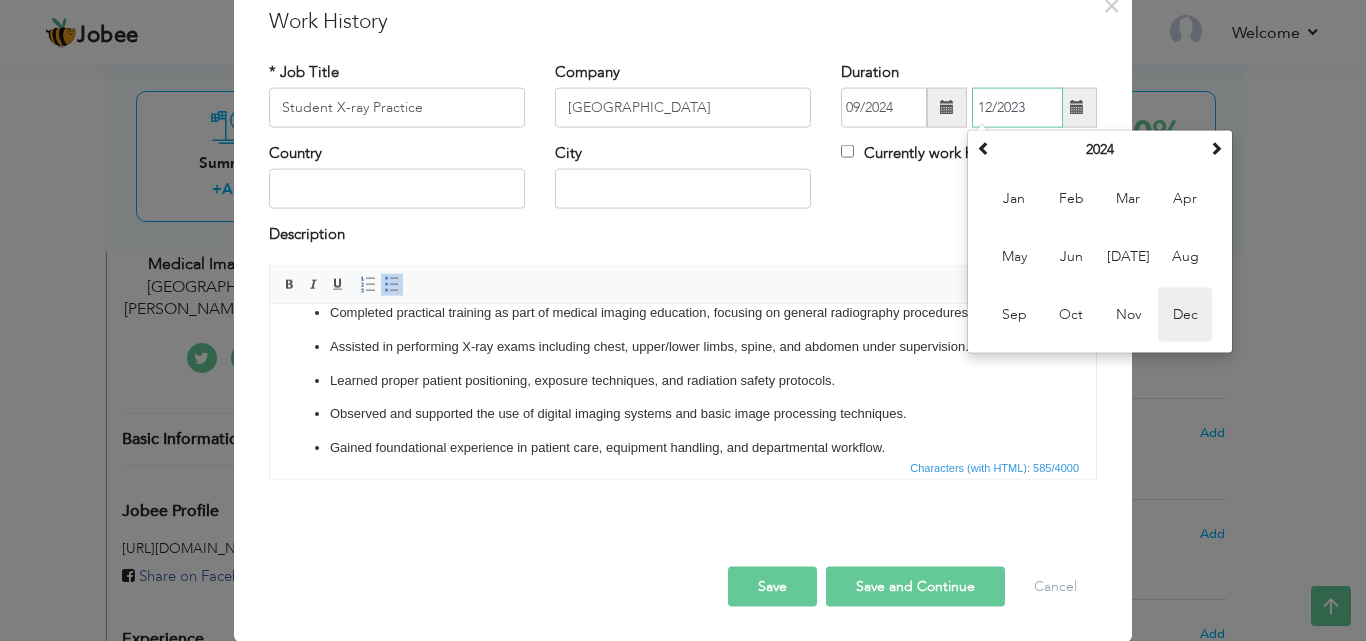click on "Dec" at bounding box center [1185, 315] 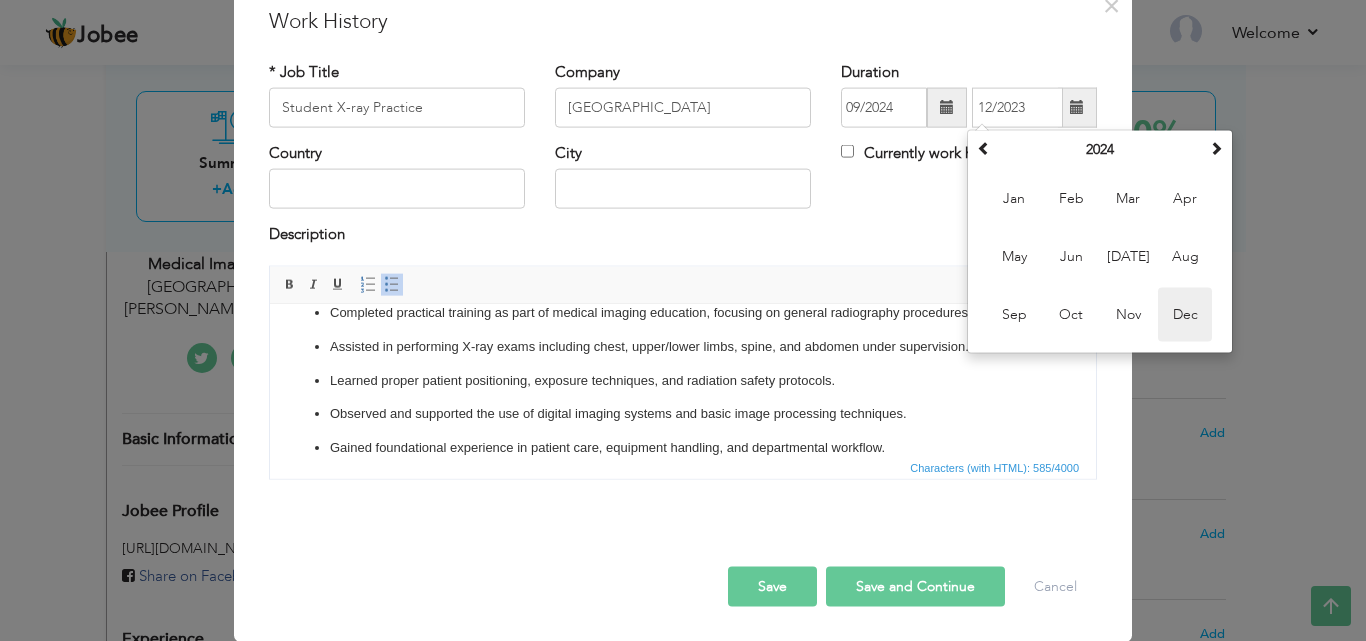 type on "12/2024" 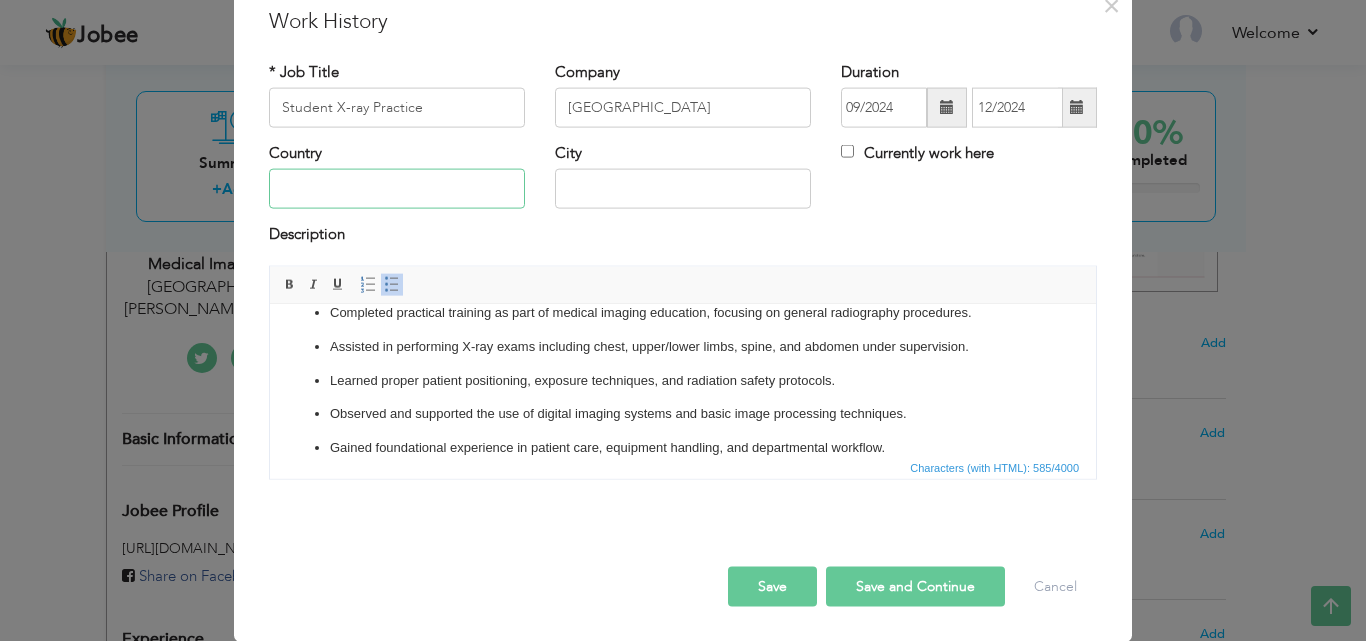 click at bounding box center (397, 189) 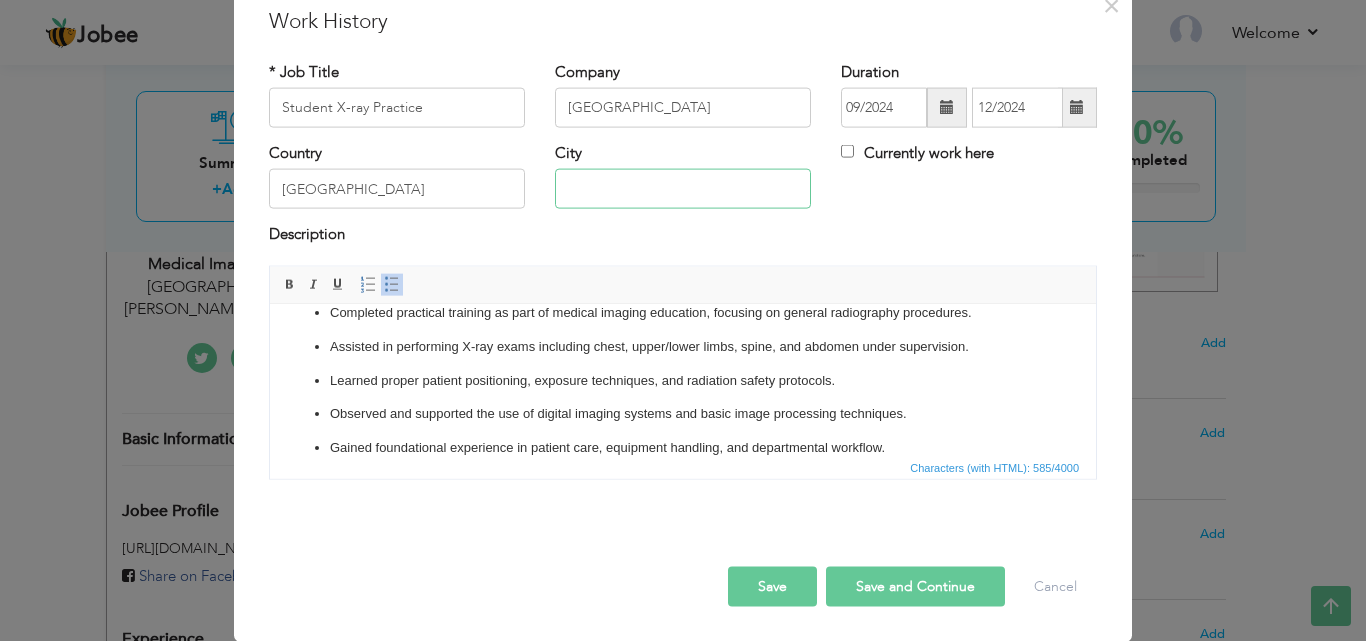 type on "Islamabad" 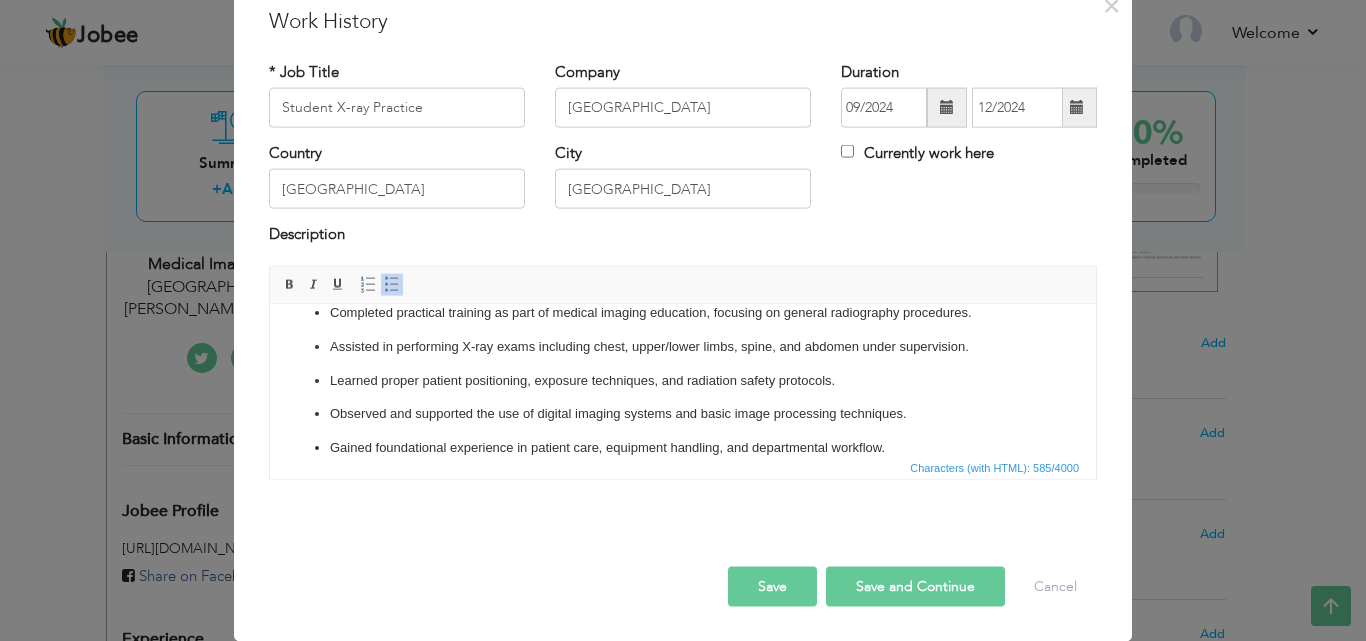 click on "Save and Continue" at bounding box center (915, 586) 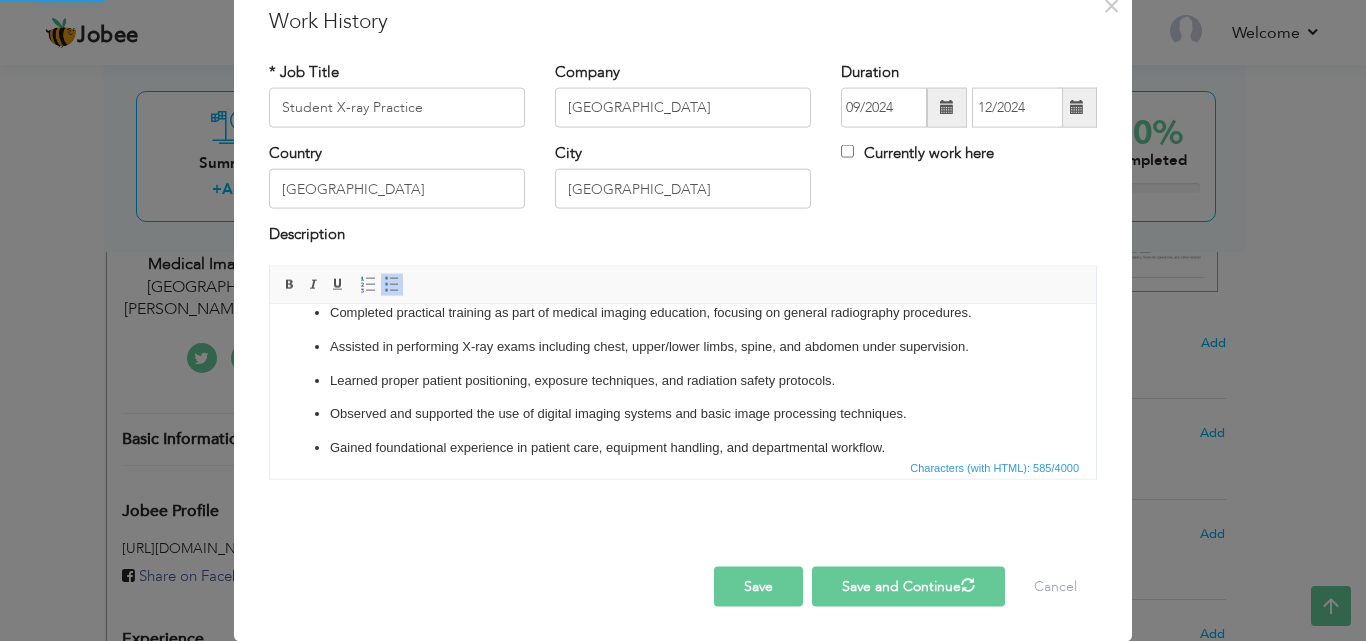 type 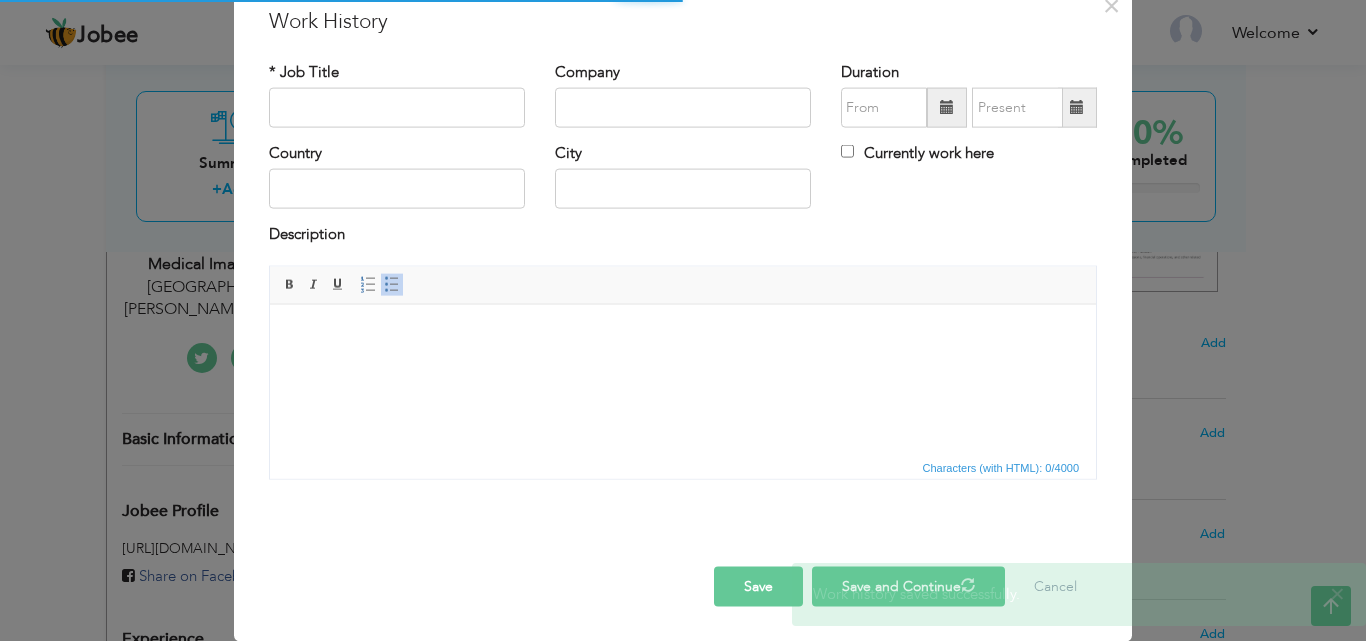 scroll, scrollTop: 0, scrollLeft: 0, axis: both 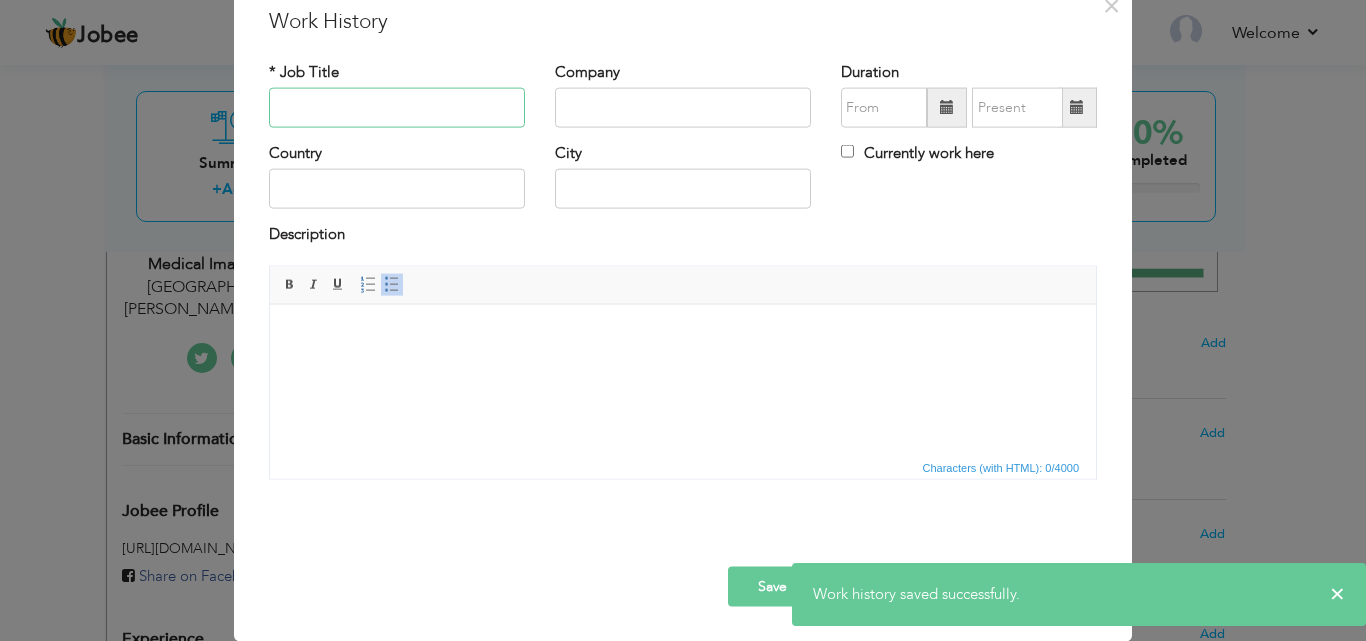 click at bounding box center [397, 108] 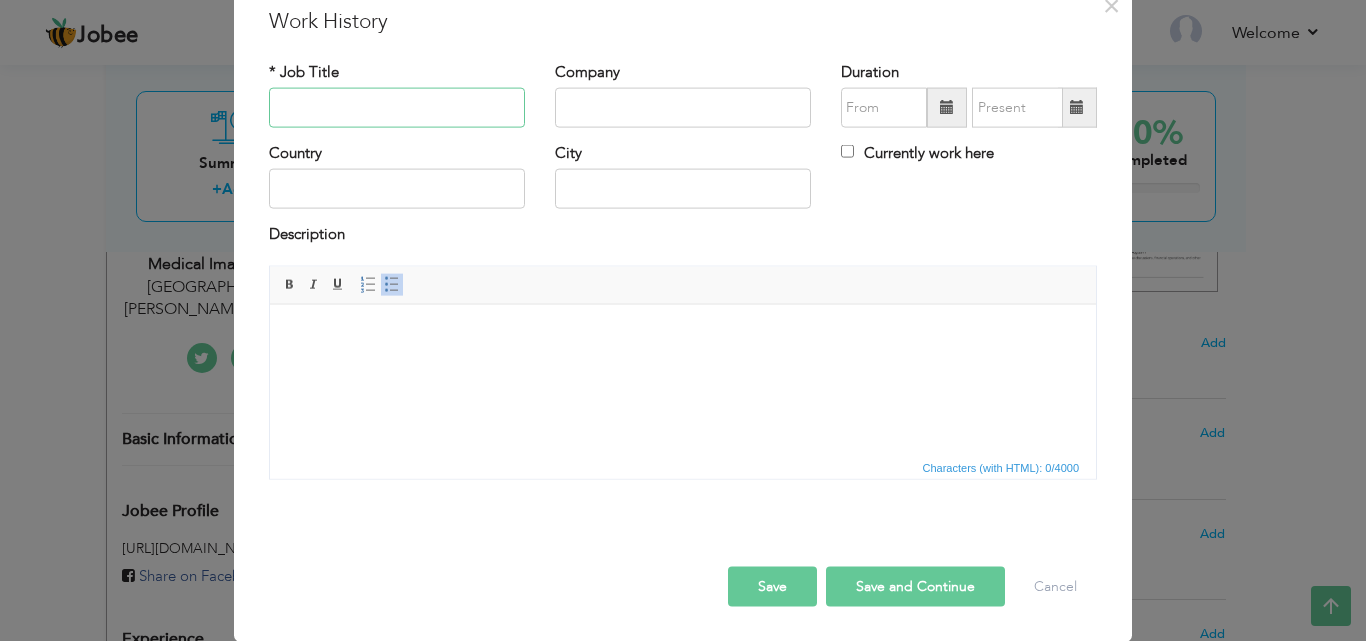 paste on "Medical Imaging Technologist" 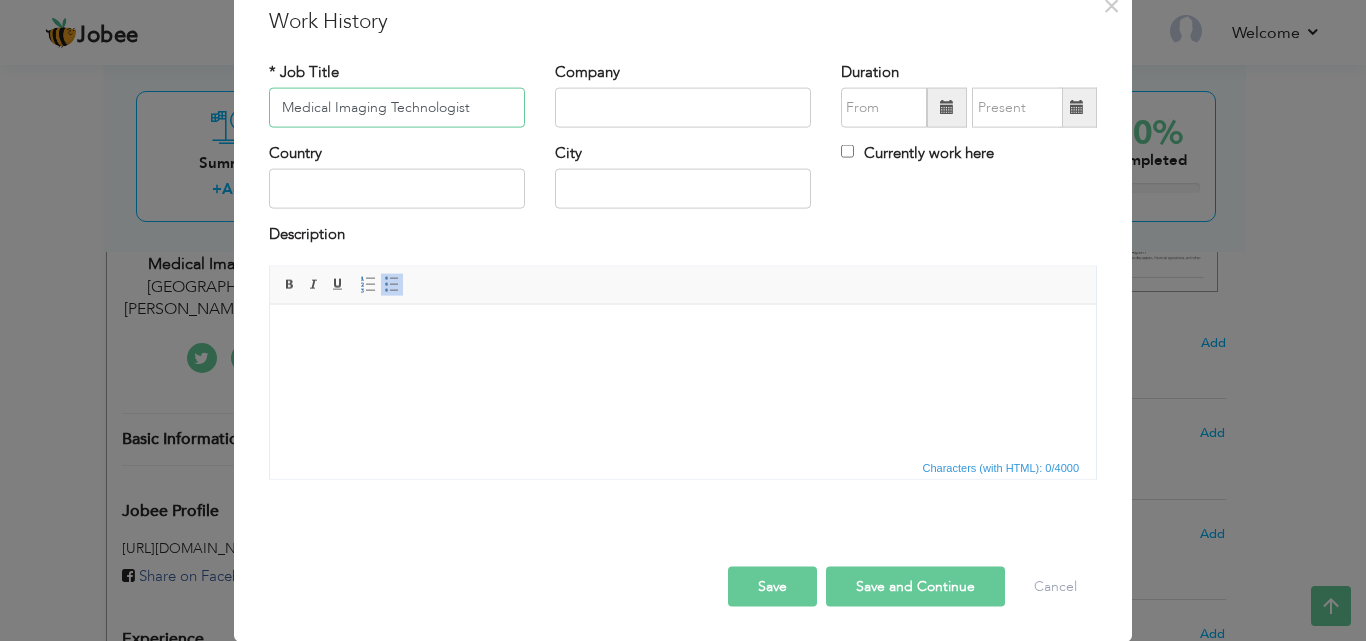 type on "Medical Imaging Technologist" 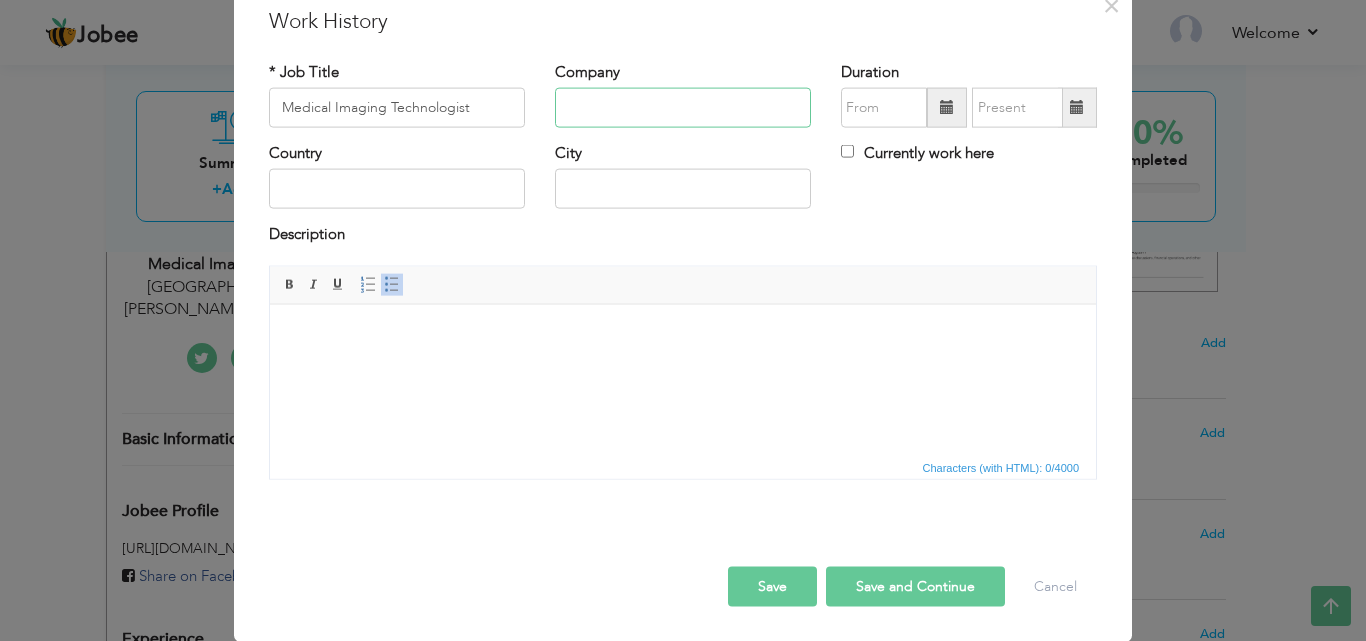 click at bounding box center [683, 108] 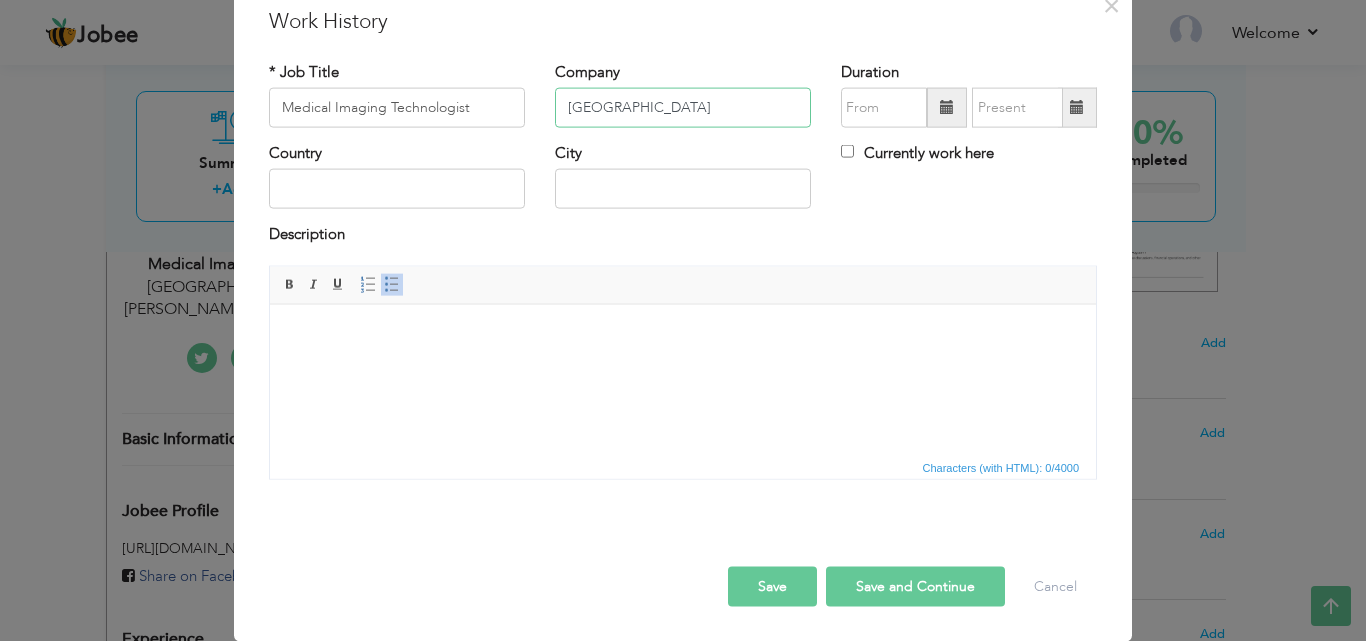 type on "Kulsum International Hospital" 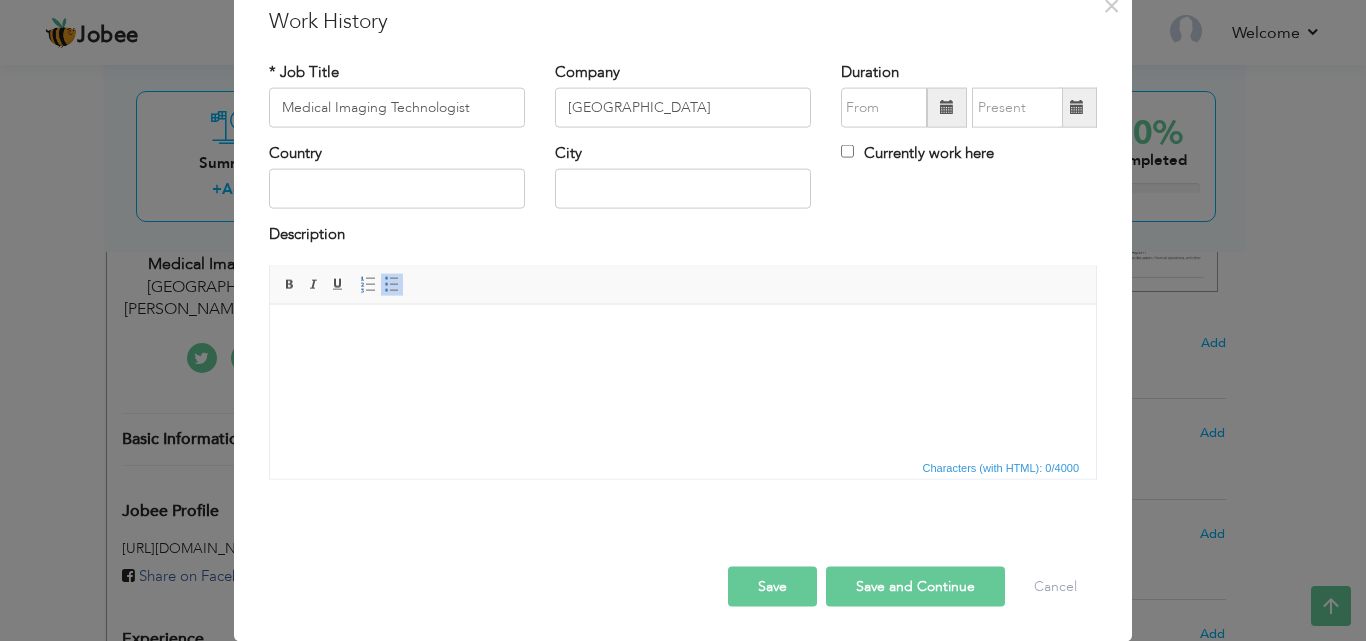 click at bounding box center (947, 108) 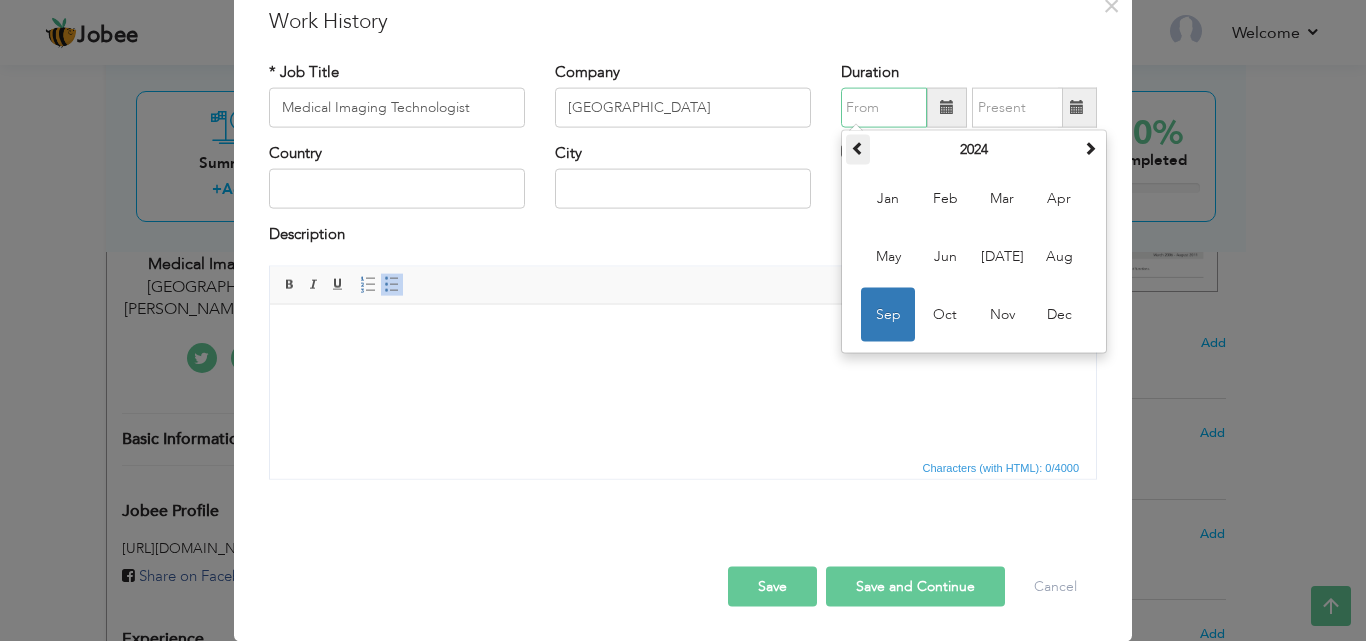 click at bounding box center (858, 148) 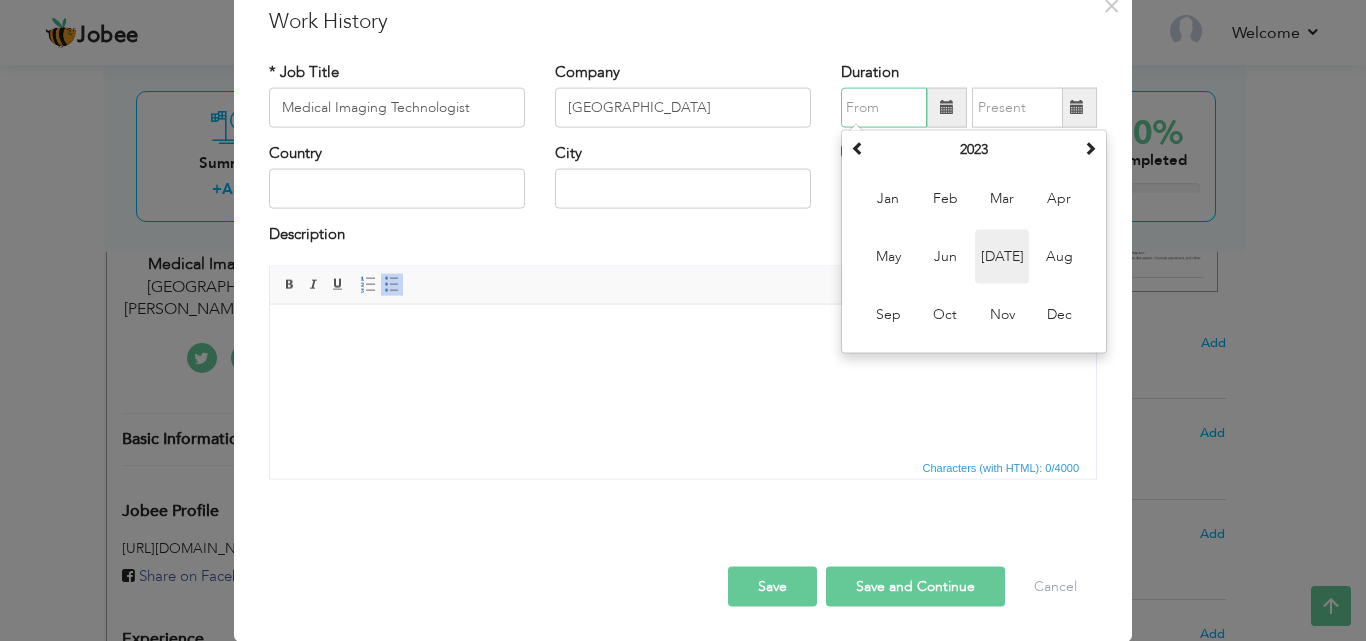 click on "Jul" at bounding box center [1002, 257] 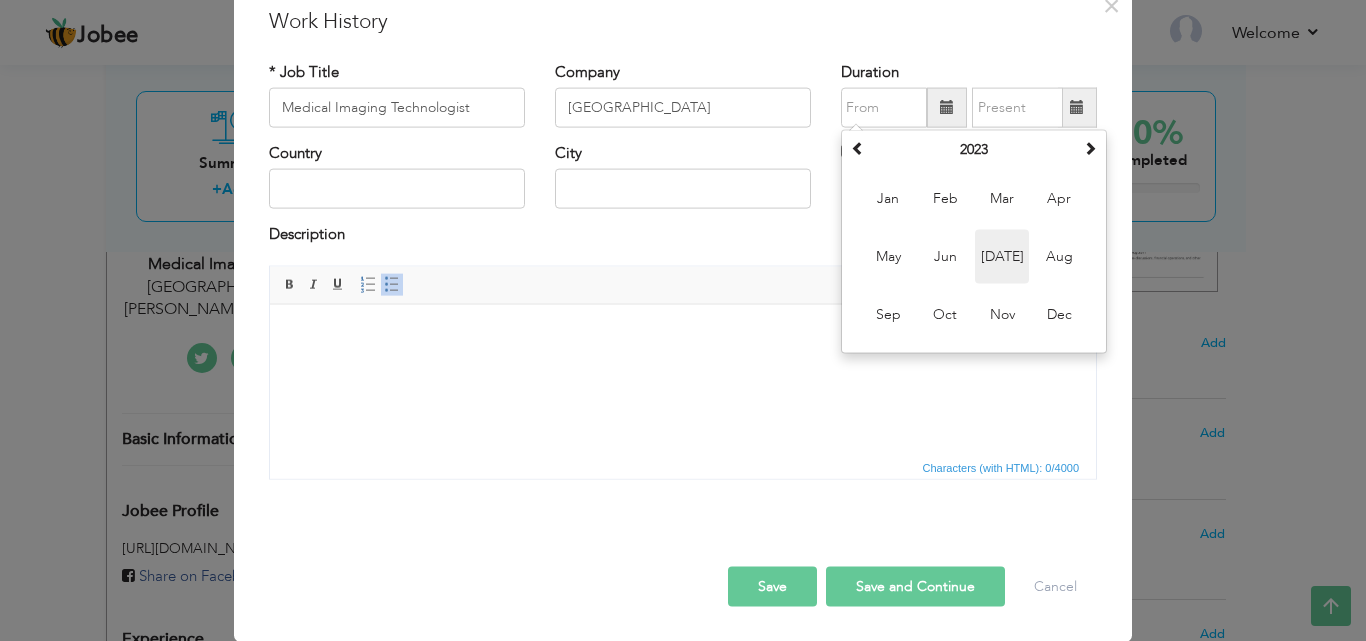 type on "07/2023" 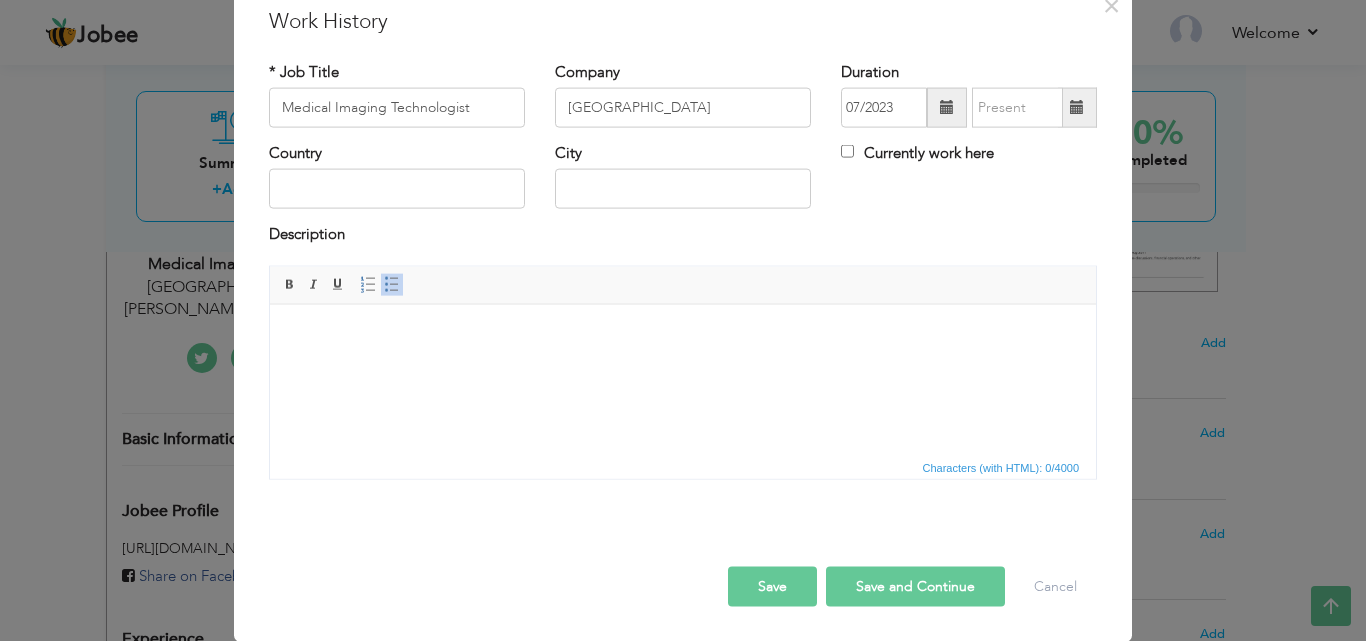 click at bounding box center [1077, 107] 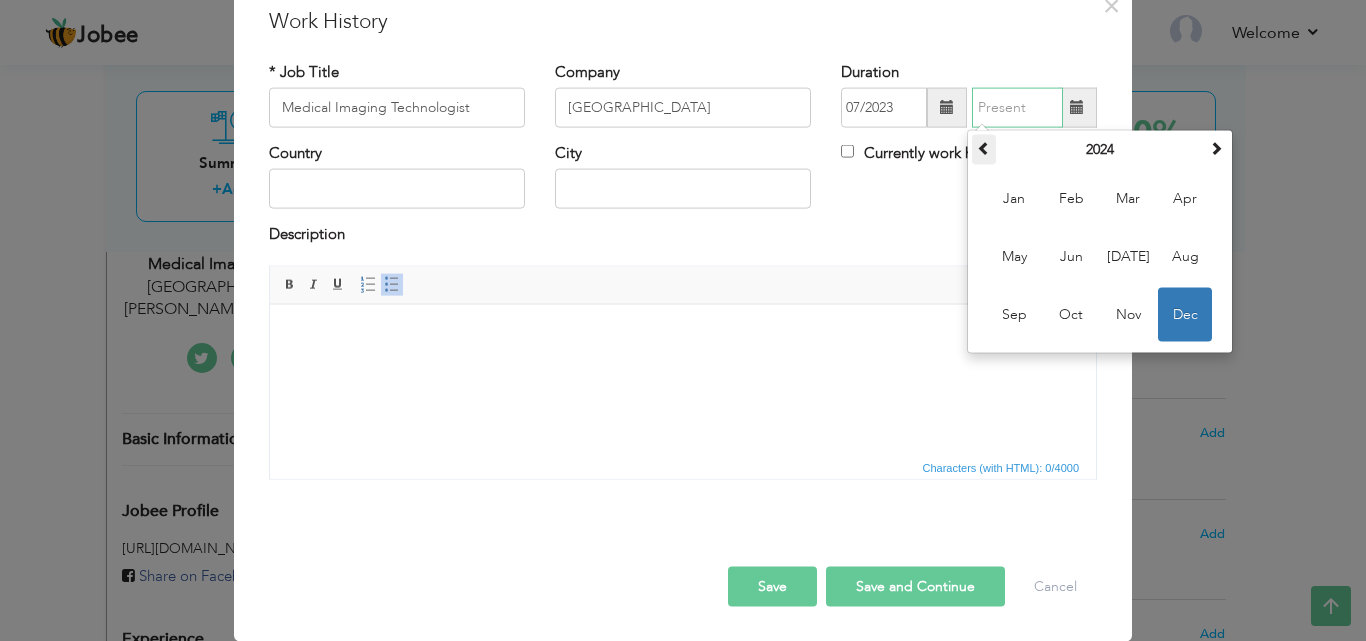 click at bounding box center (984, 148) 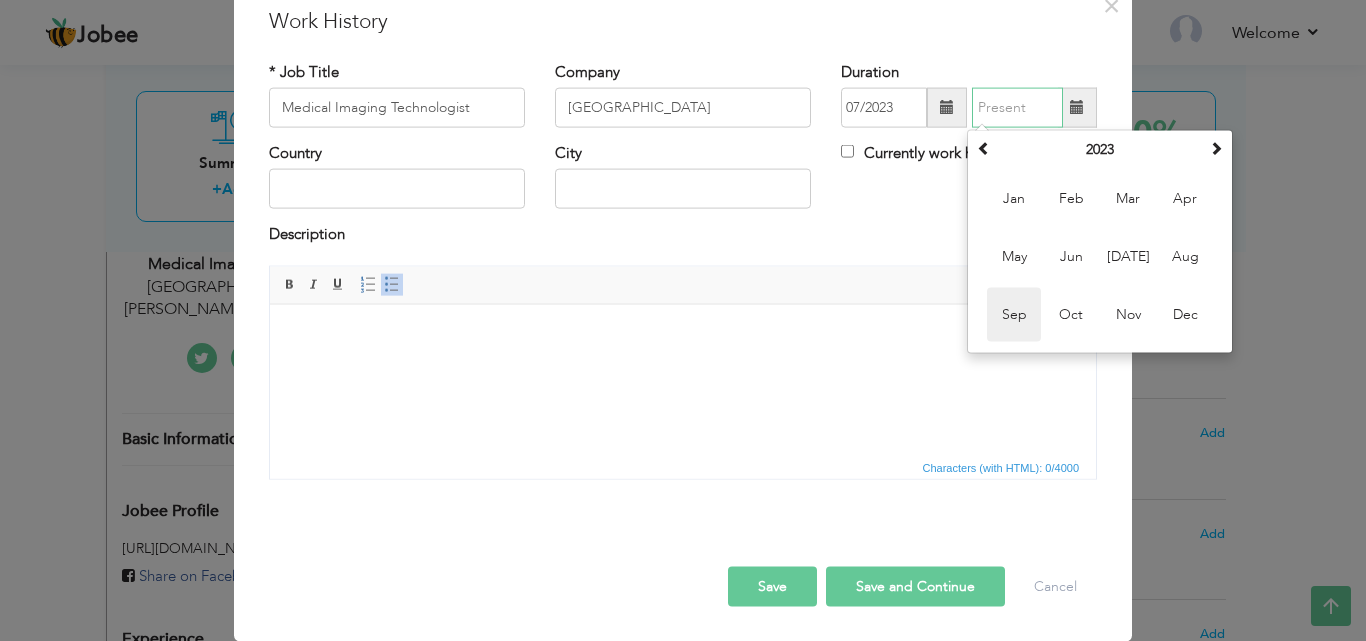 click on "Sep" at bounding box center [1014, 315] 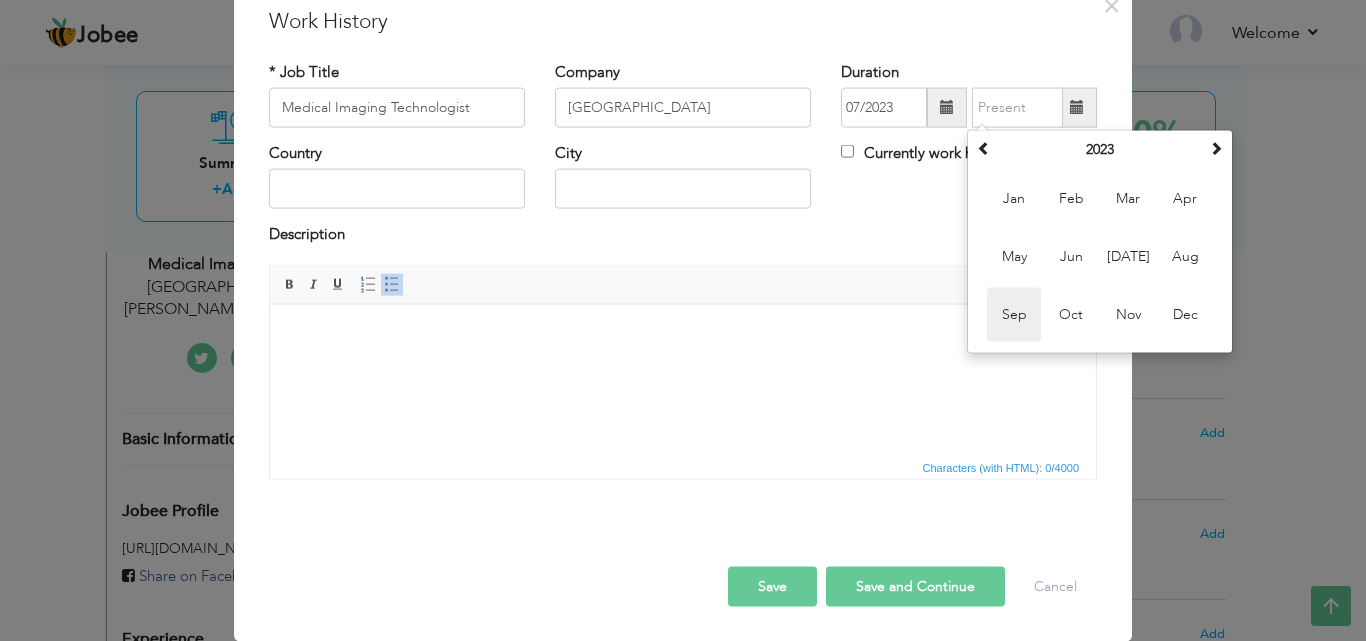 type on "09/2023" 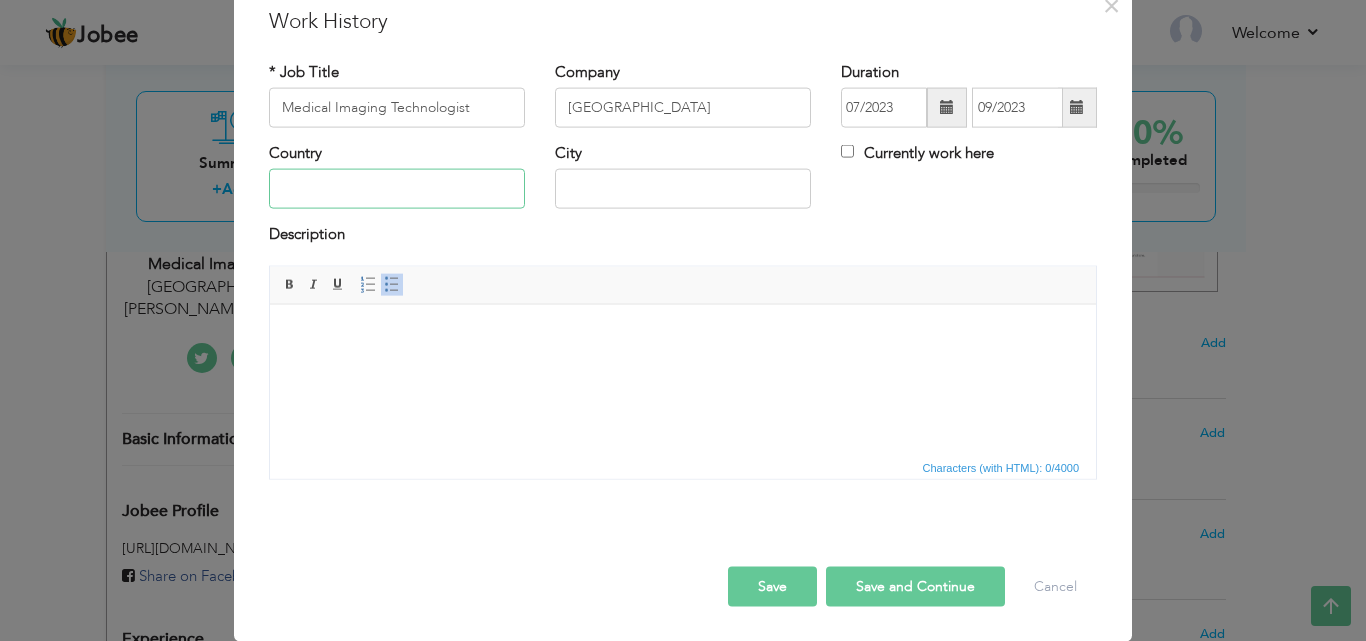 click at bounding box center [397, 189] 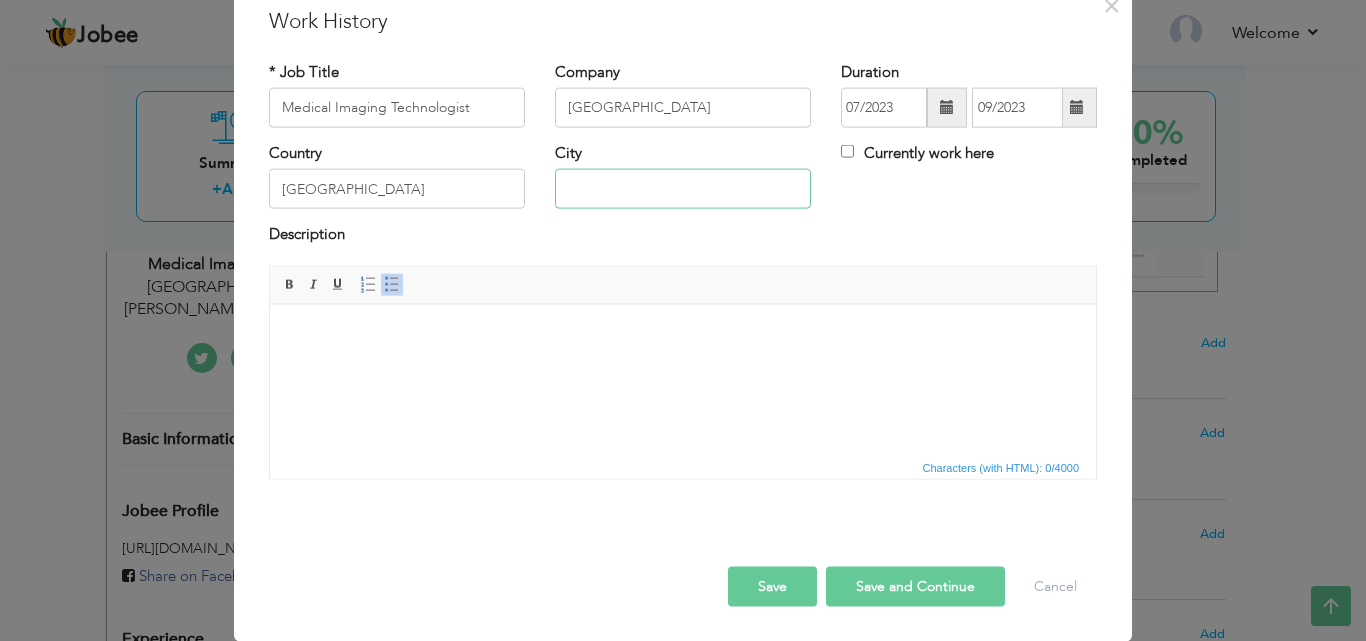 type on "Islamabad" 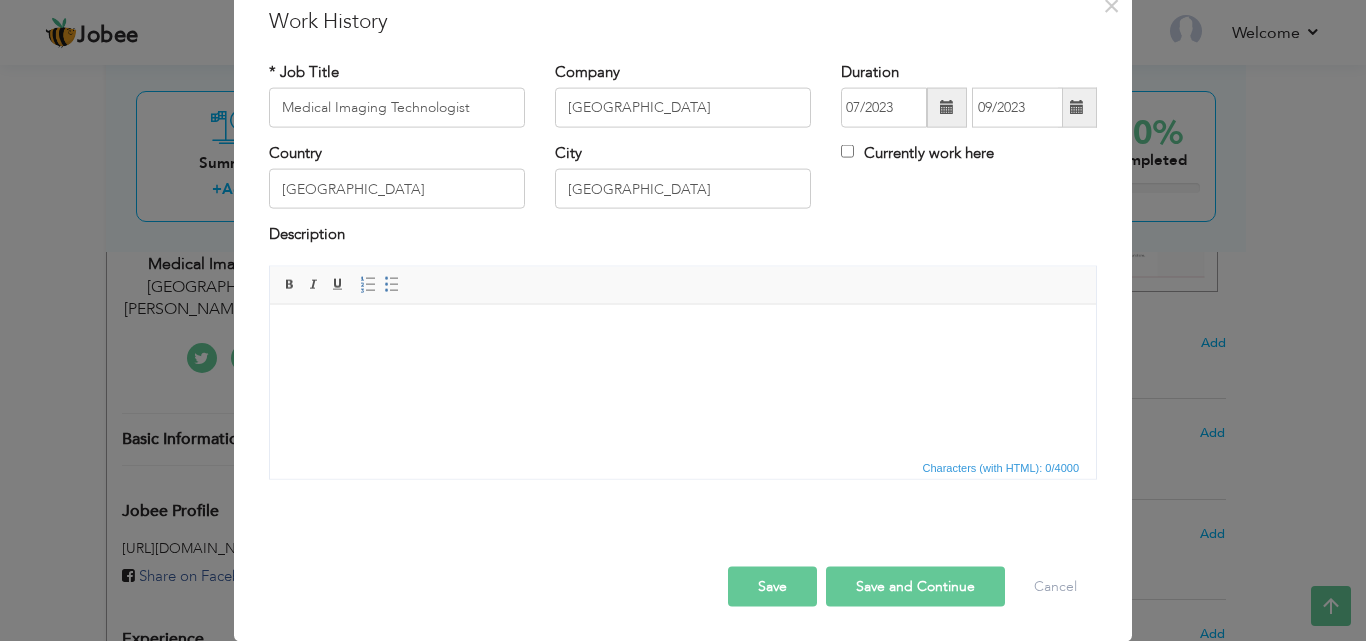 click at bounding box center (683, 334) 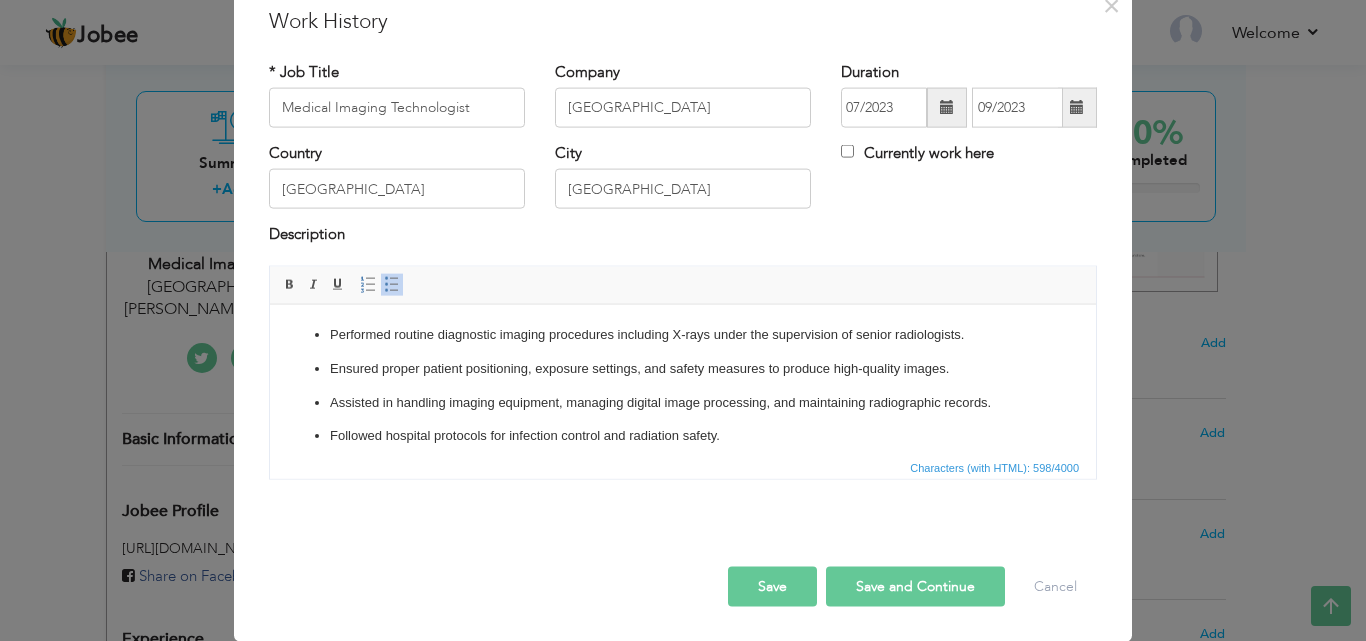 scroll, scrollTop: 22, scrollLeft: 0, axis: vertical 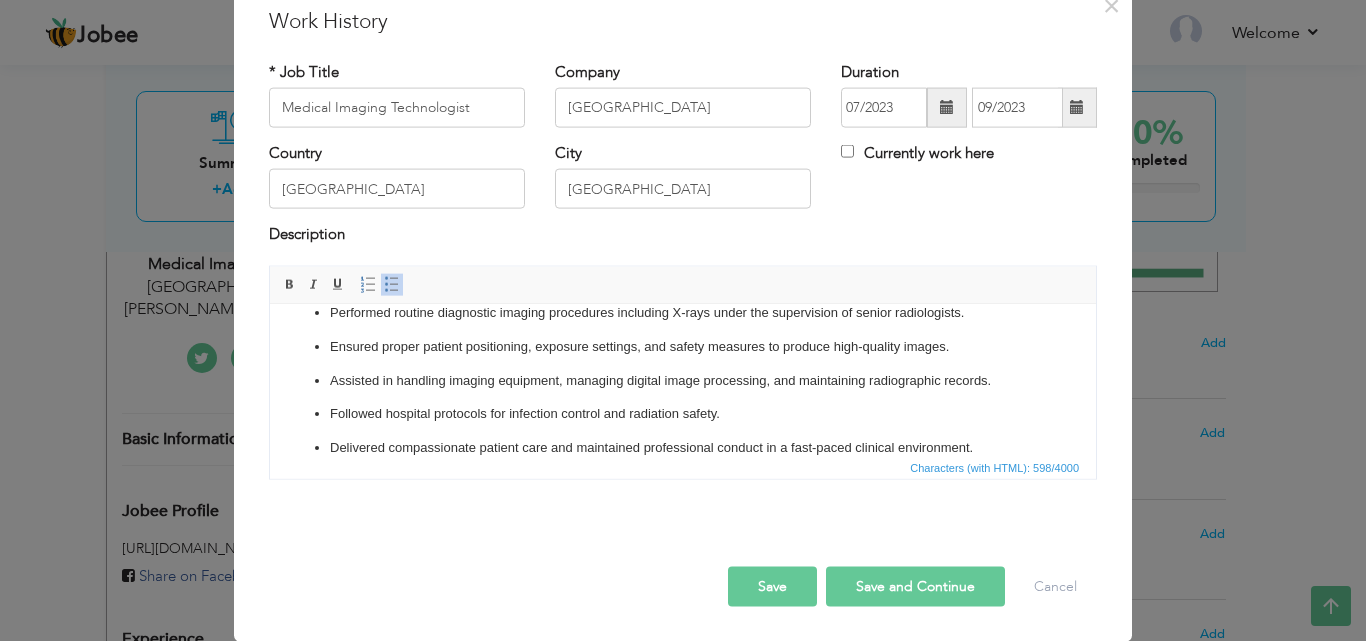 click on "Save and Continue" at bounding box center (915, 586) 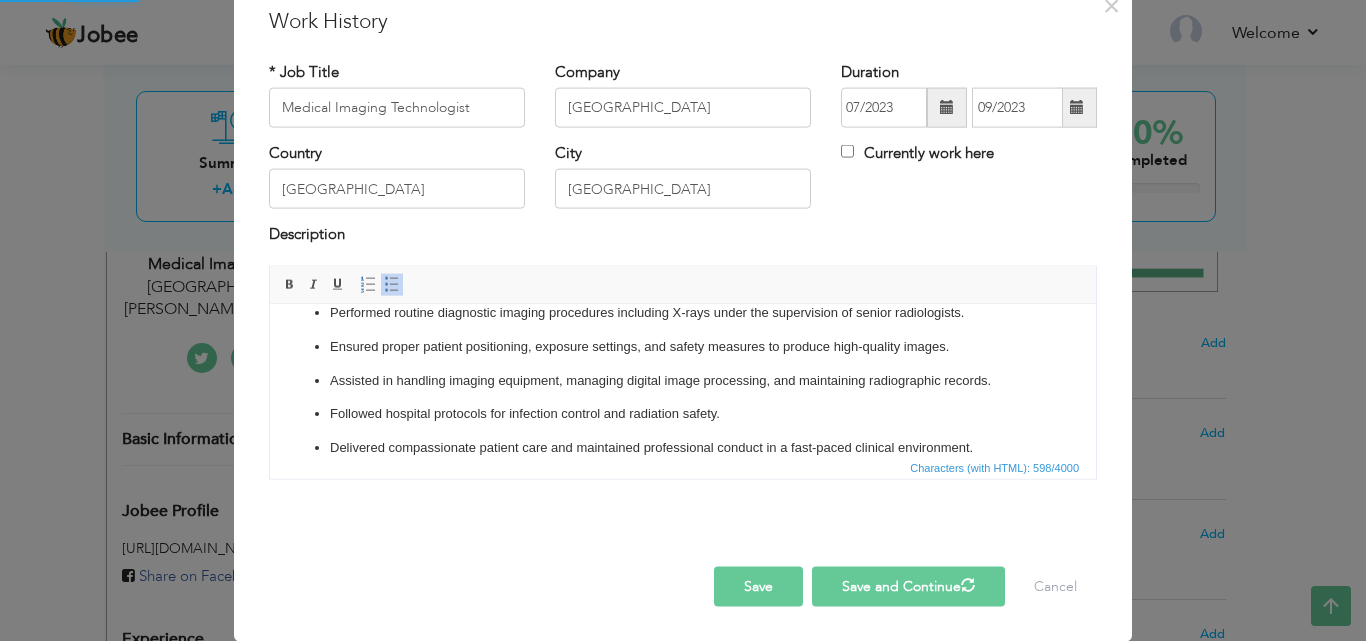 type 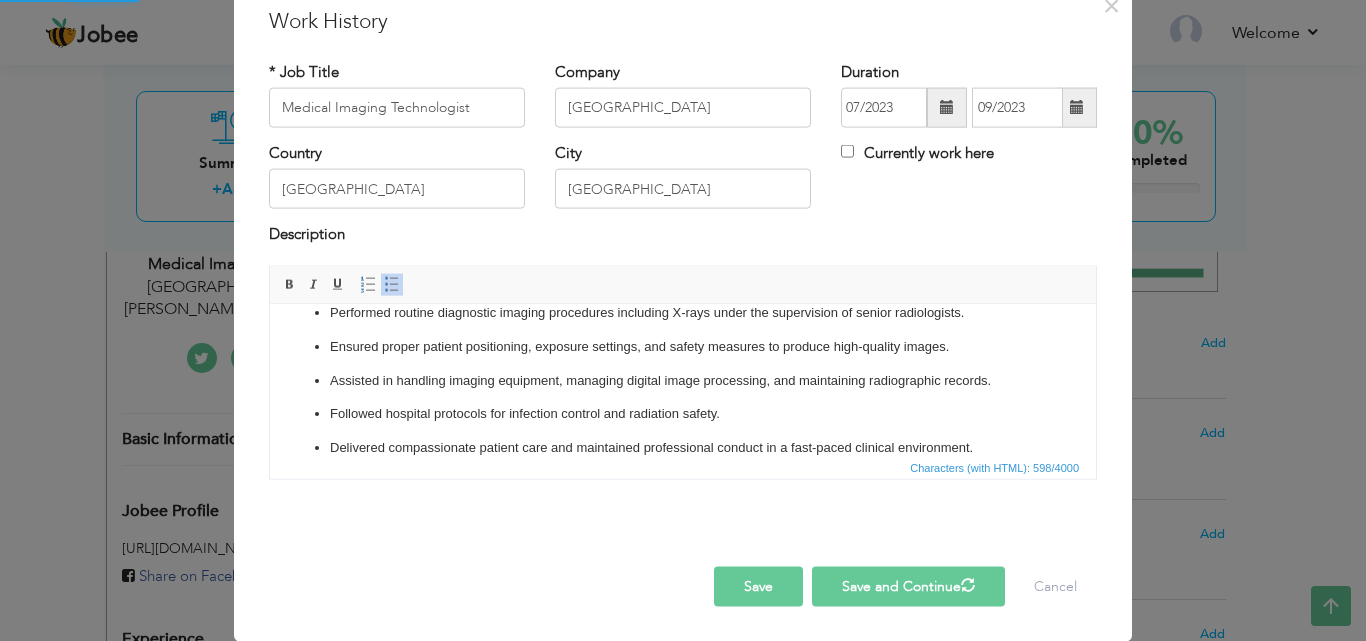 type 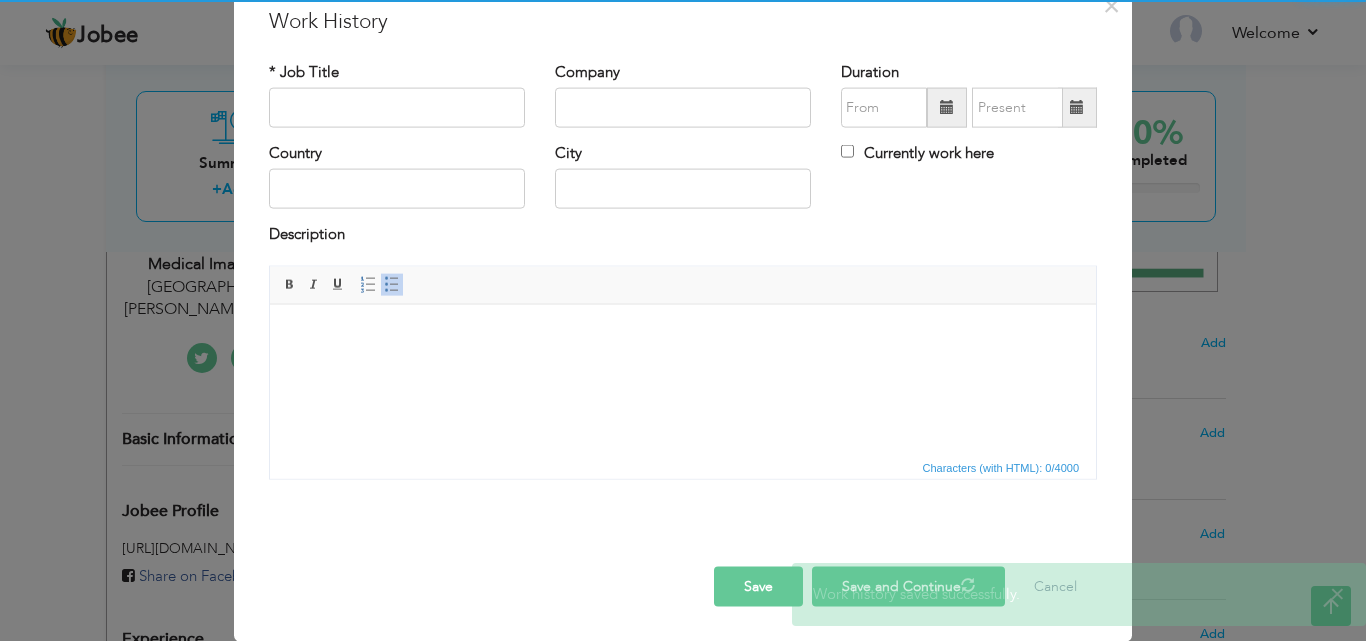 scroll, scrollTop: 0, scrollLeft: 0, axis: both 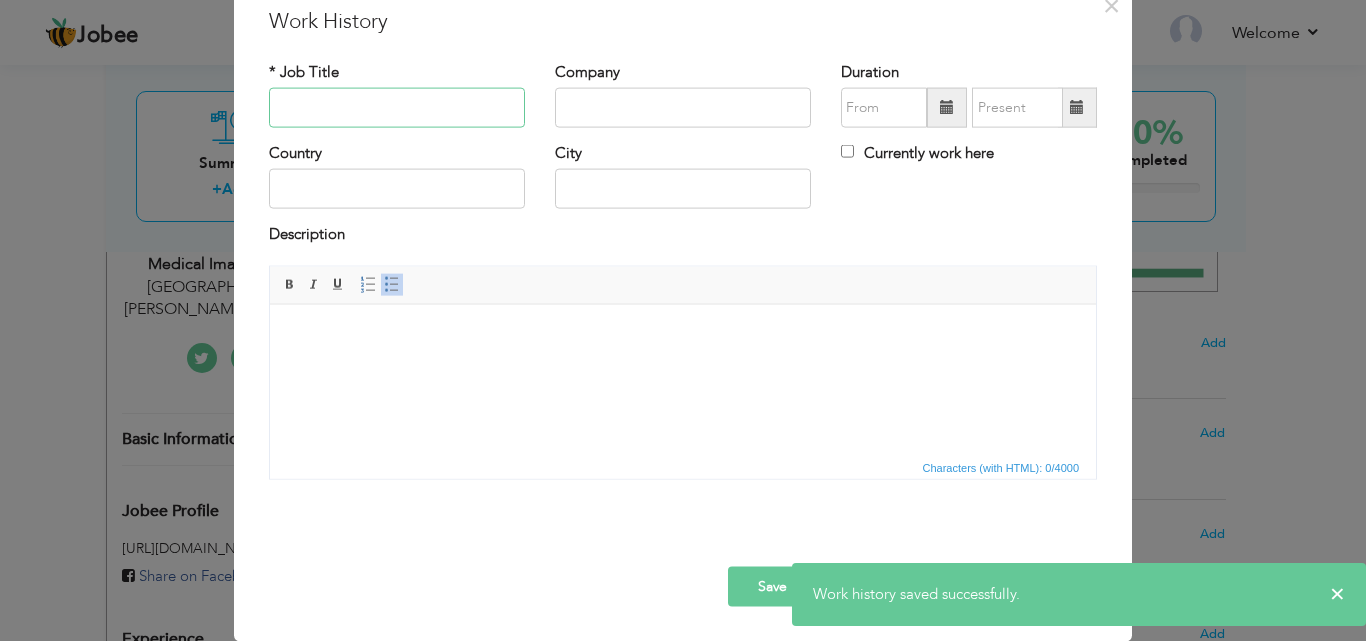 click at bounding box center [397, 108] 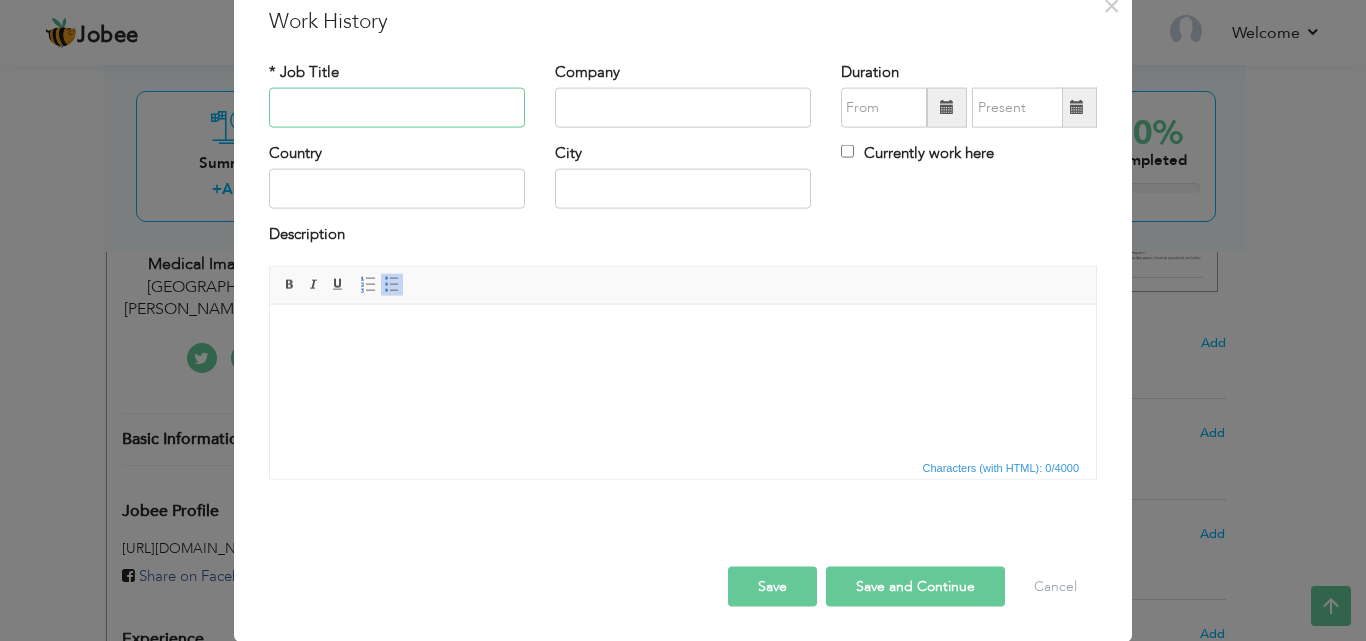paste on "Medical Imaging Technologist" 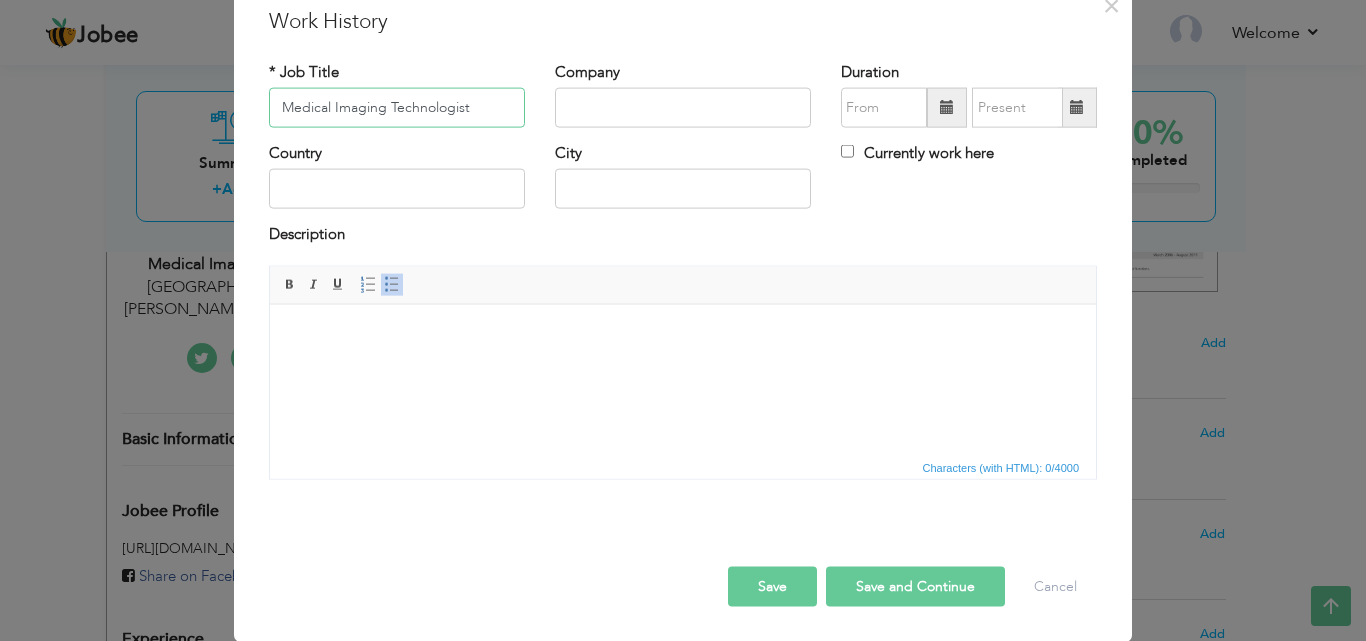 type on "Medical Imaging Technologist" 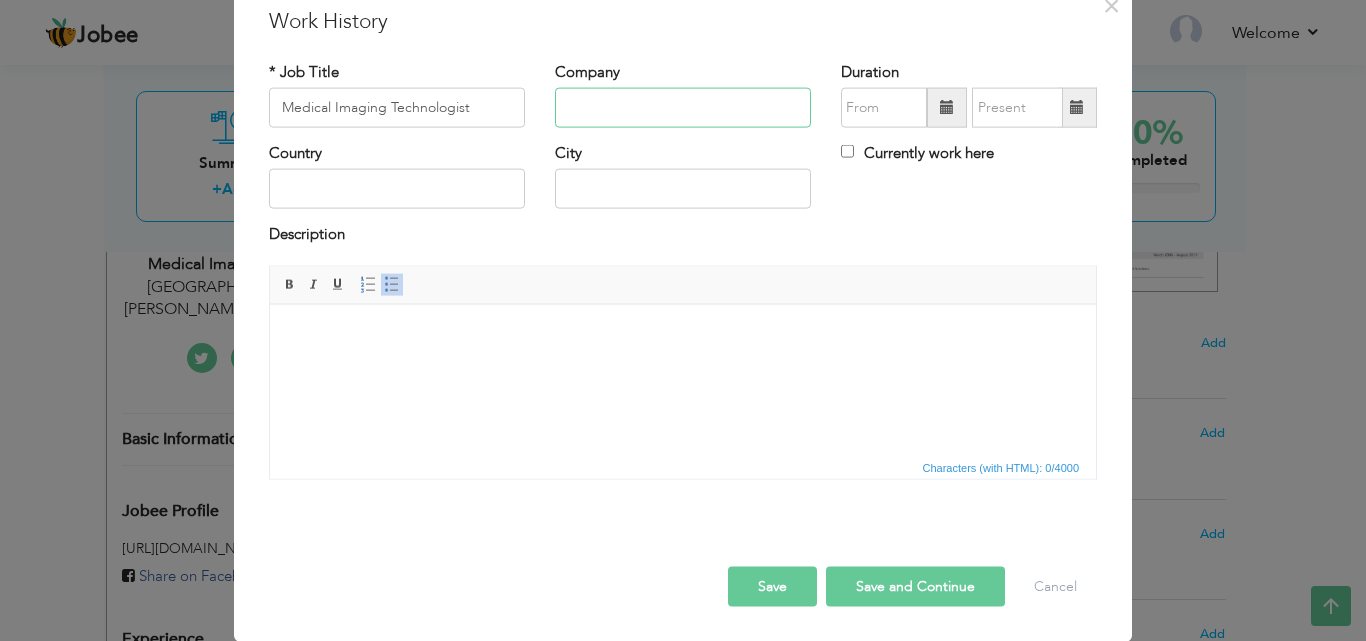 click at bounding box center [683, 108] 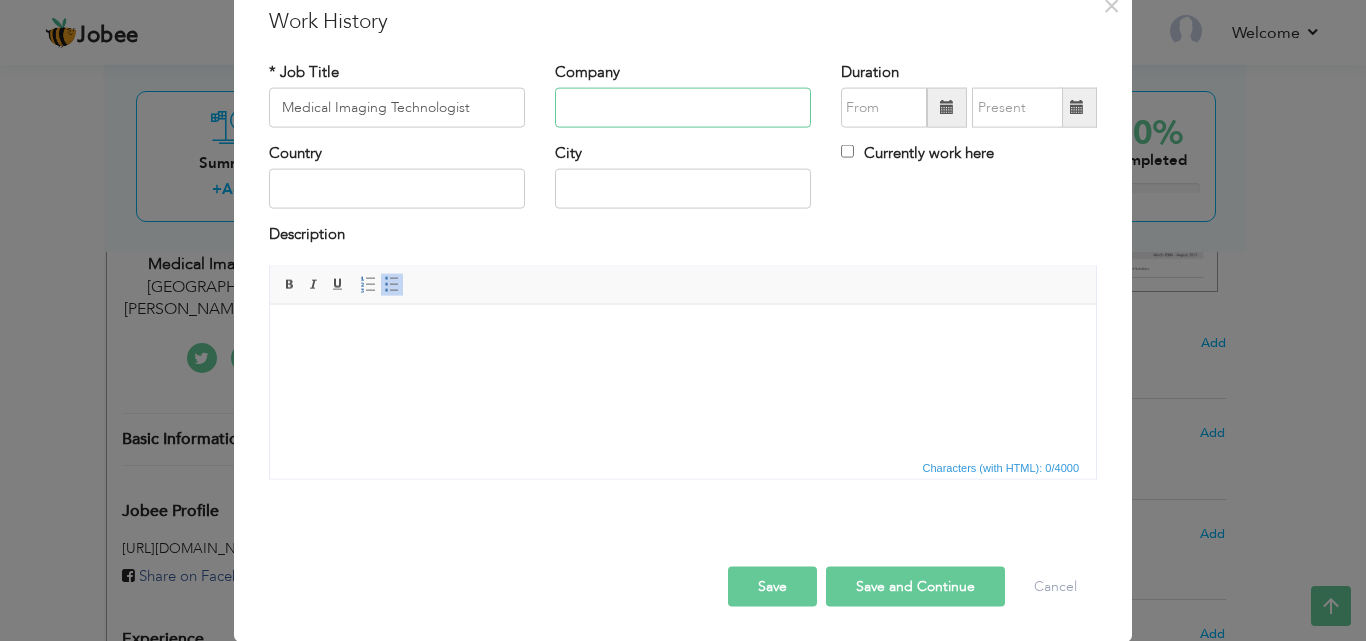 paste on "NORI Hospital (AECH), Hanna Rd, G-8/3 G 8/3 G-8, Islama" 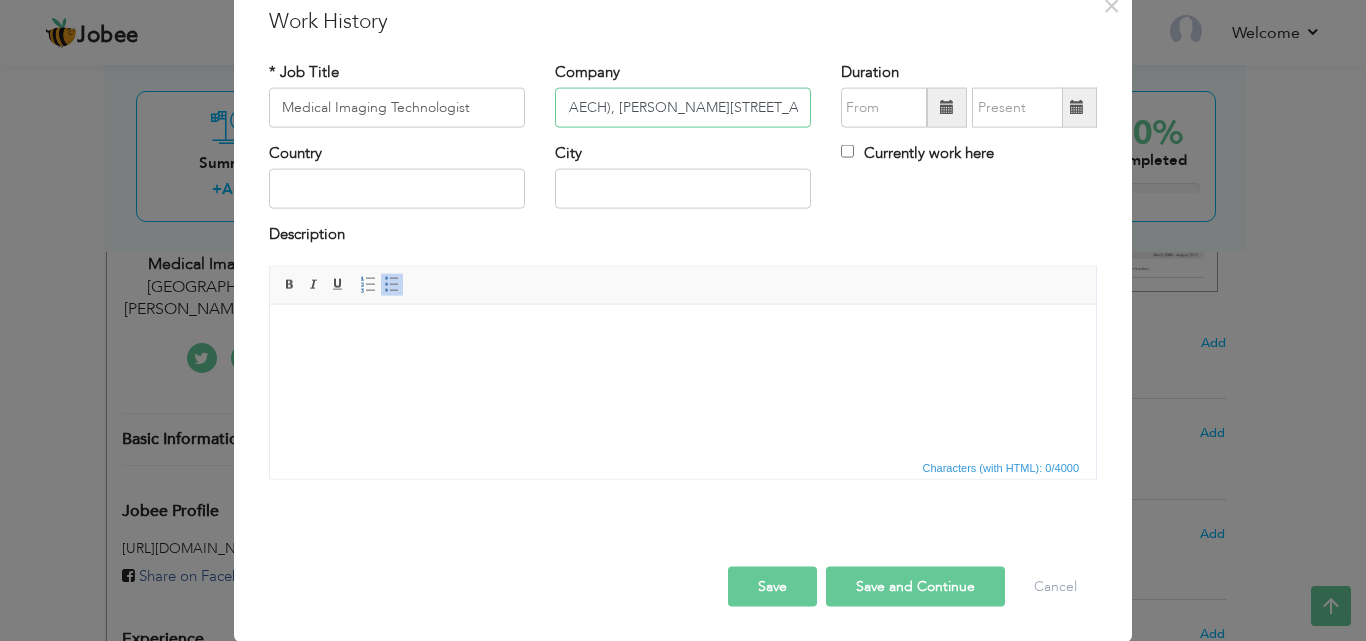 scroll, scrollTop: 0, scrollLeft: 158, axis: horizontal 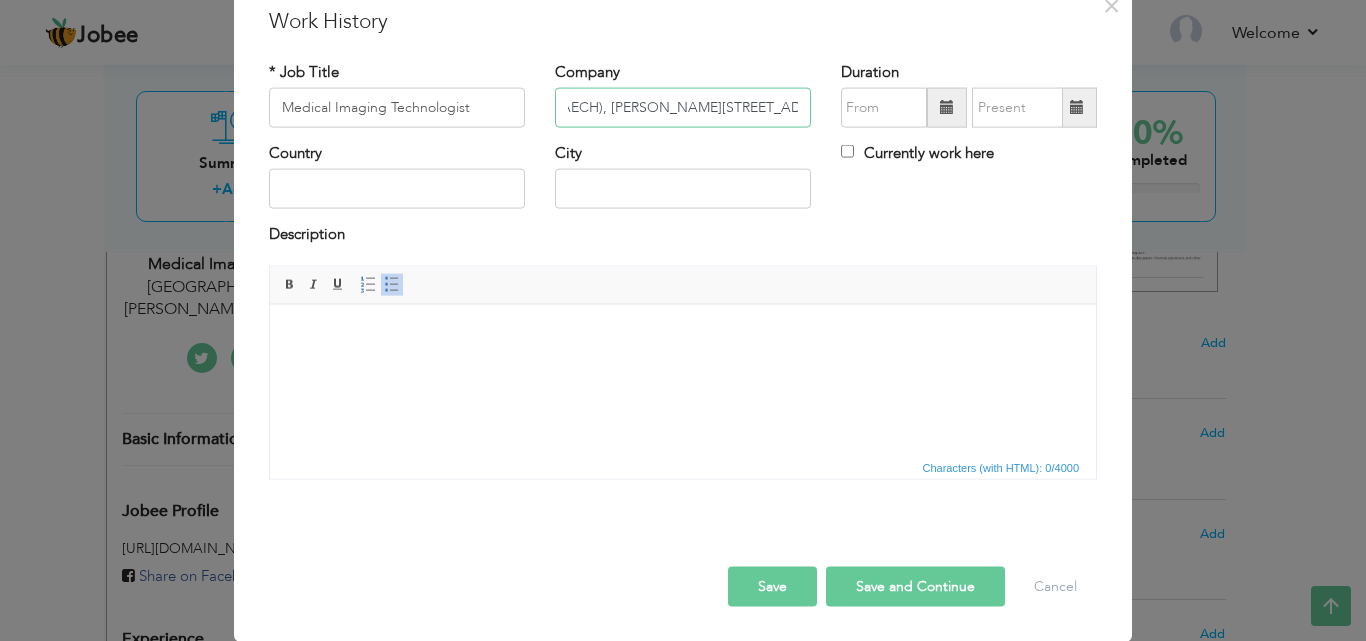 type on "NORI Hospital (AECH), Hanna Rd, G-8/3 G 8/3 G-8, Islamabad" 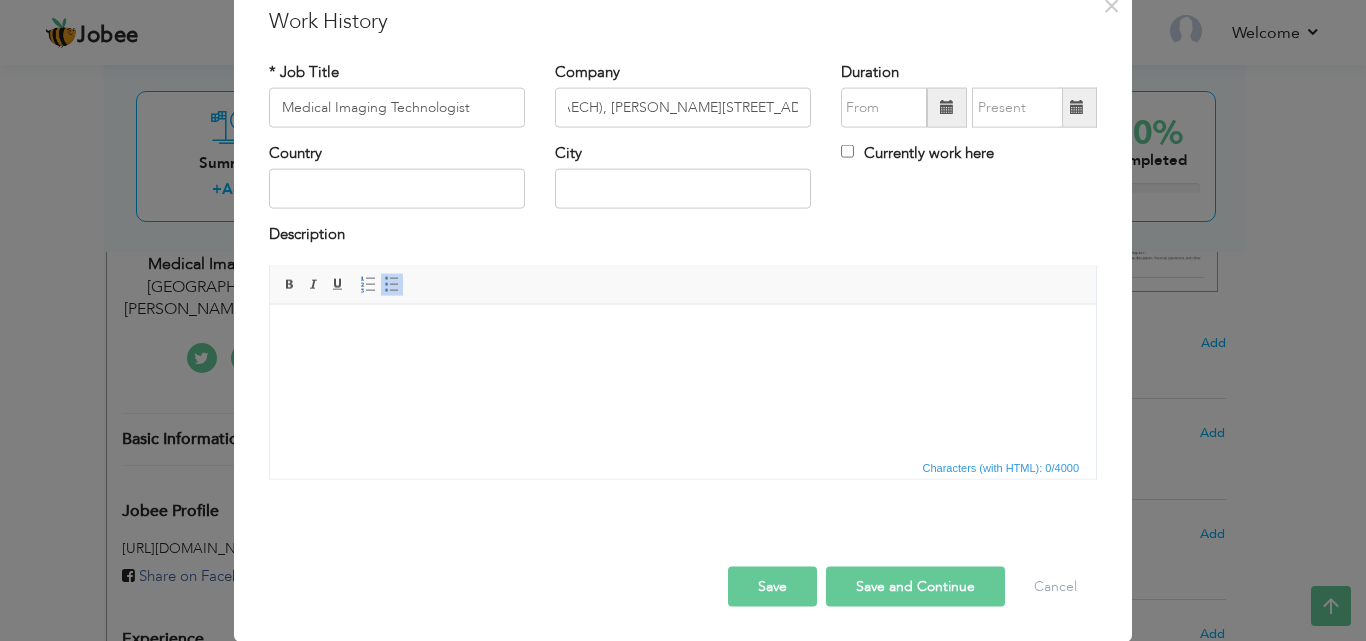 click at bounding box center (947, 107) 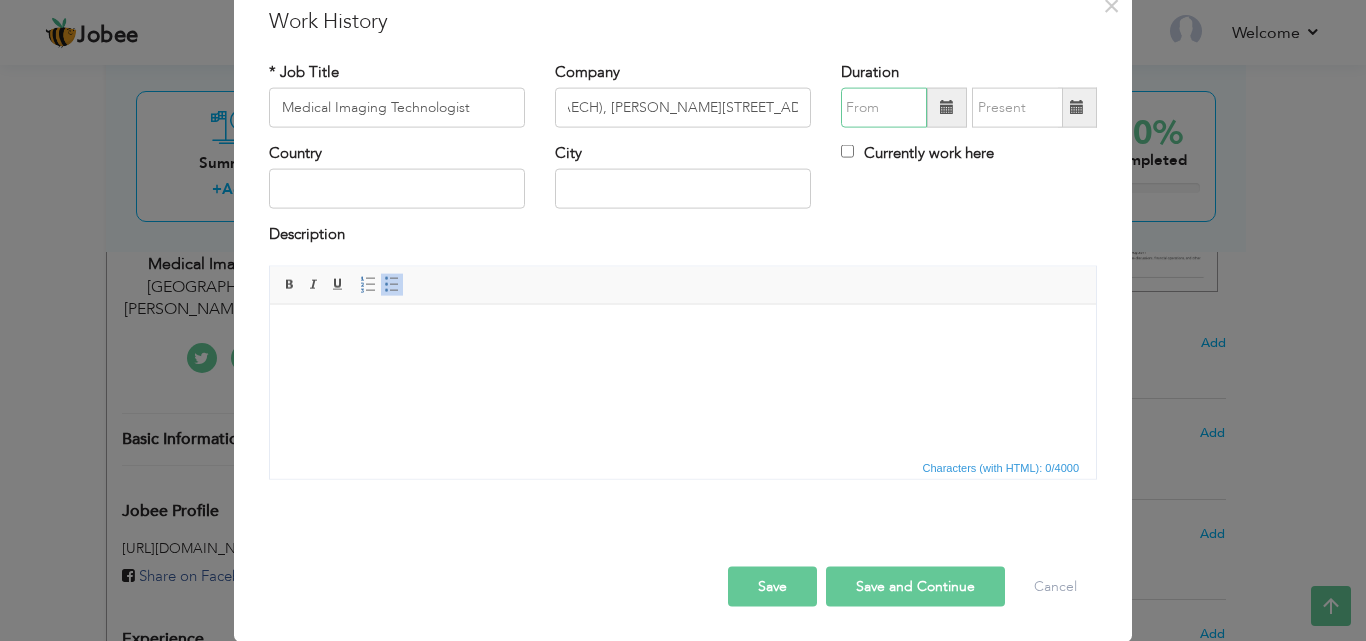scroll, scrollTop: 0, scrollLeft: 0, axis: both 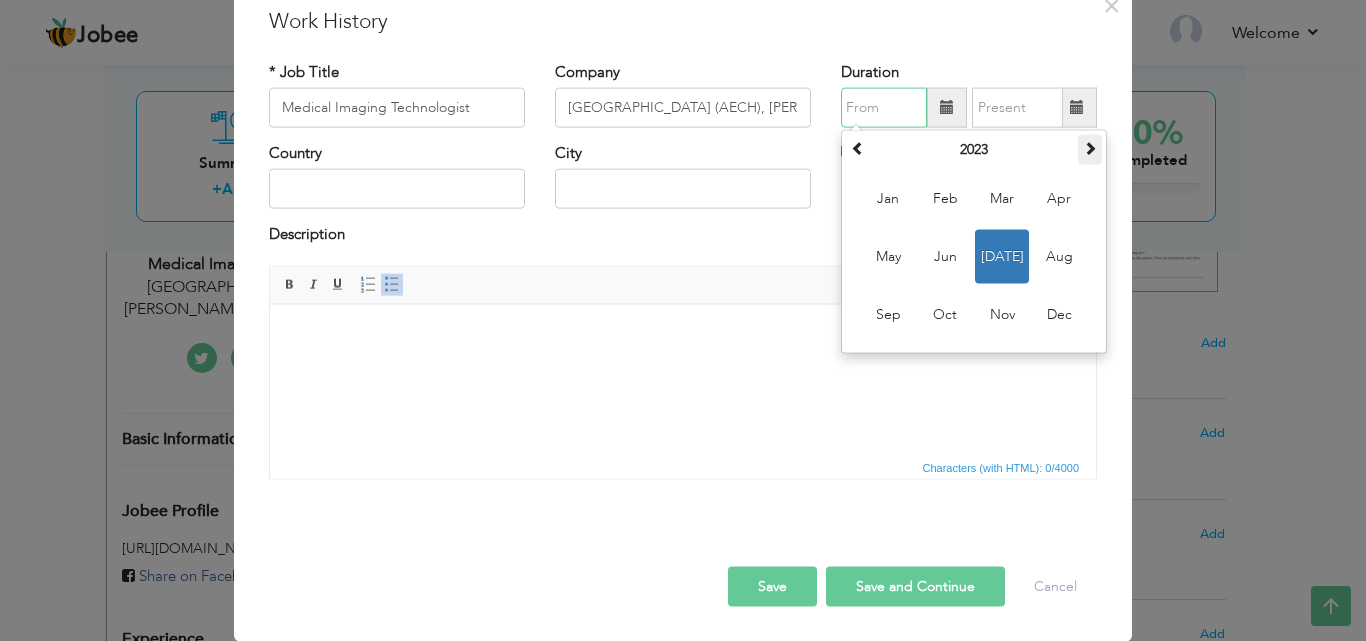 click at bounding box center (1090, 150) 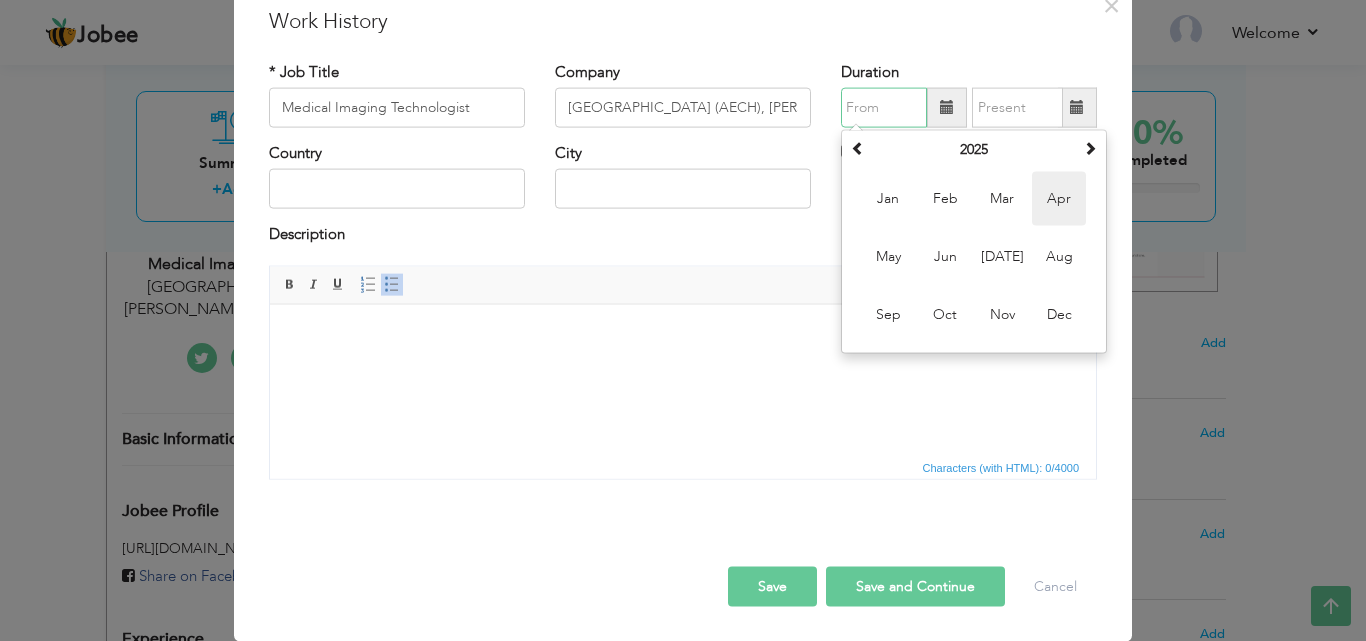 click on "Apr" at bounding box center [1059, 199] 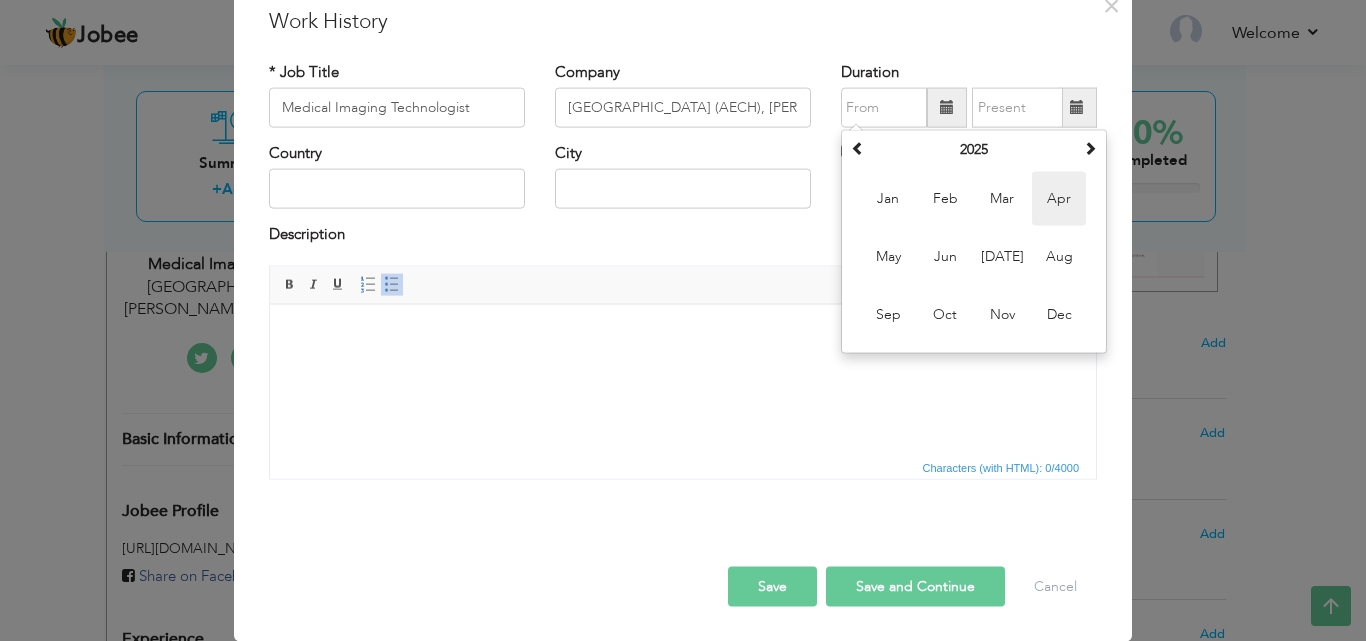 type on "04/2025" 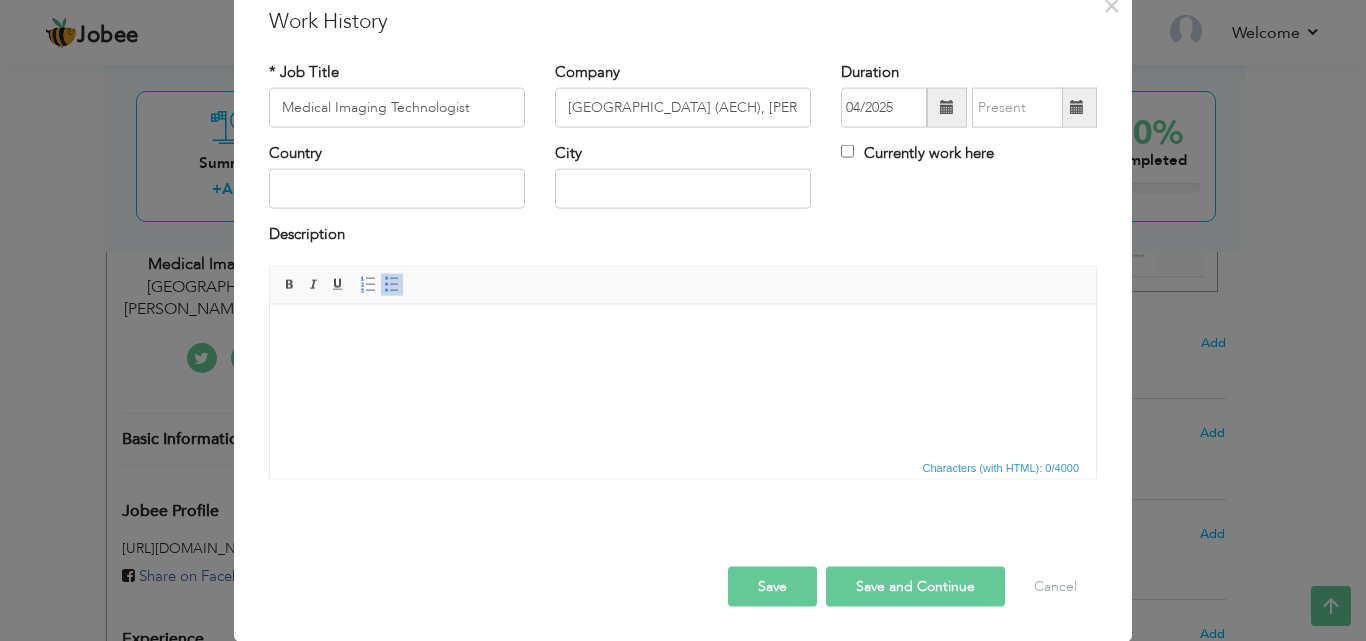 click at bounding box center [1077, 107] 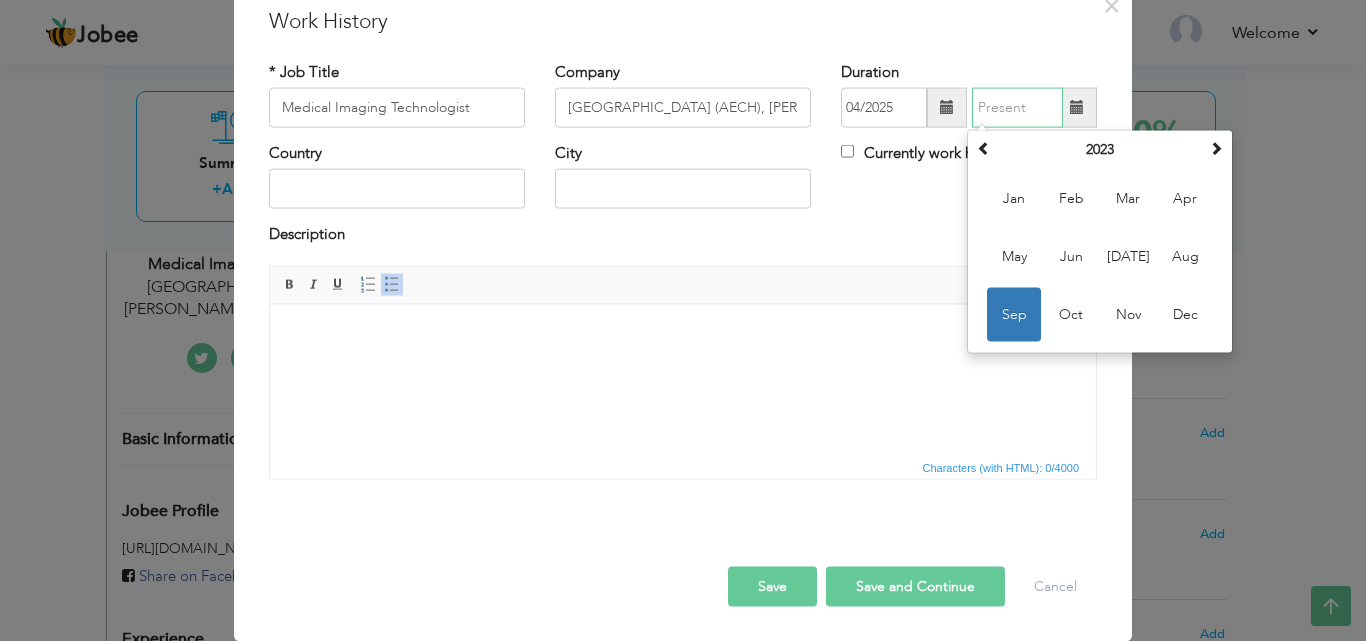 click at bounding box center [1017, 108] 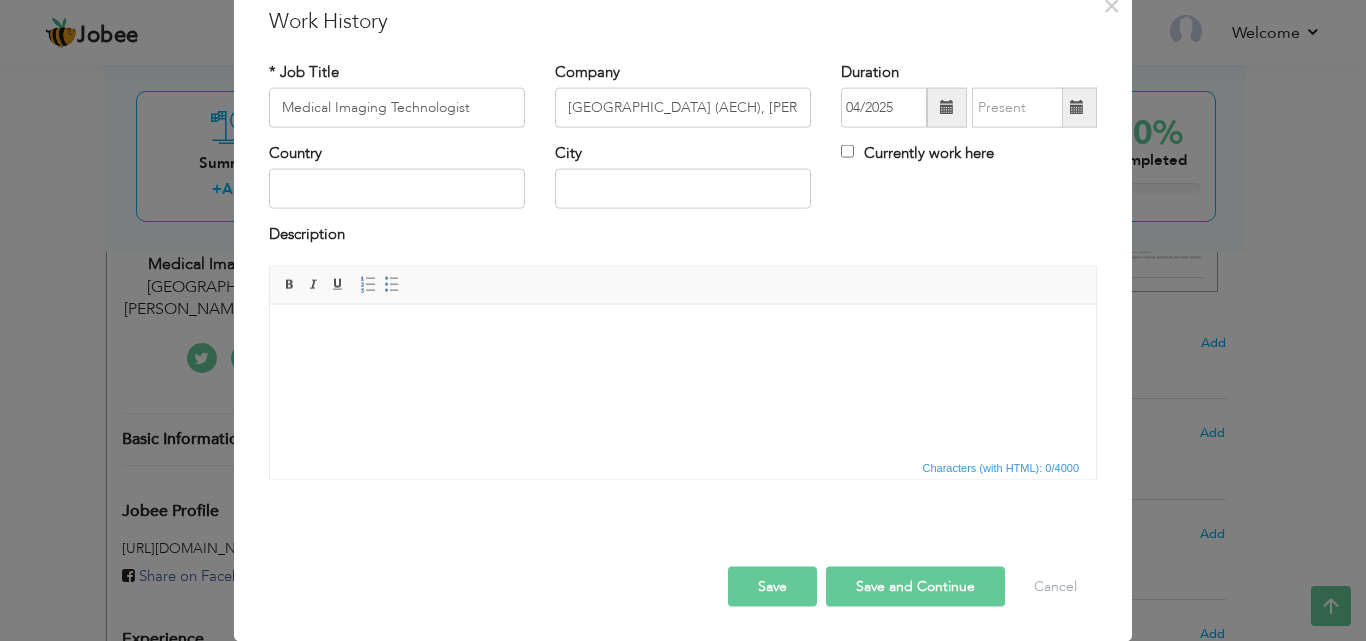 drag, startPoint x: 344, startPoint y: 370, endPoint x: 605, endPoint y: 507, distance: 294.7711 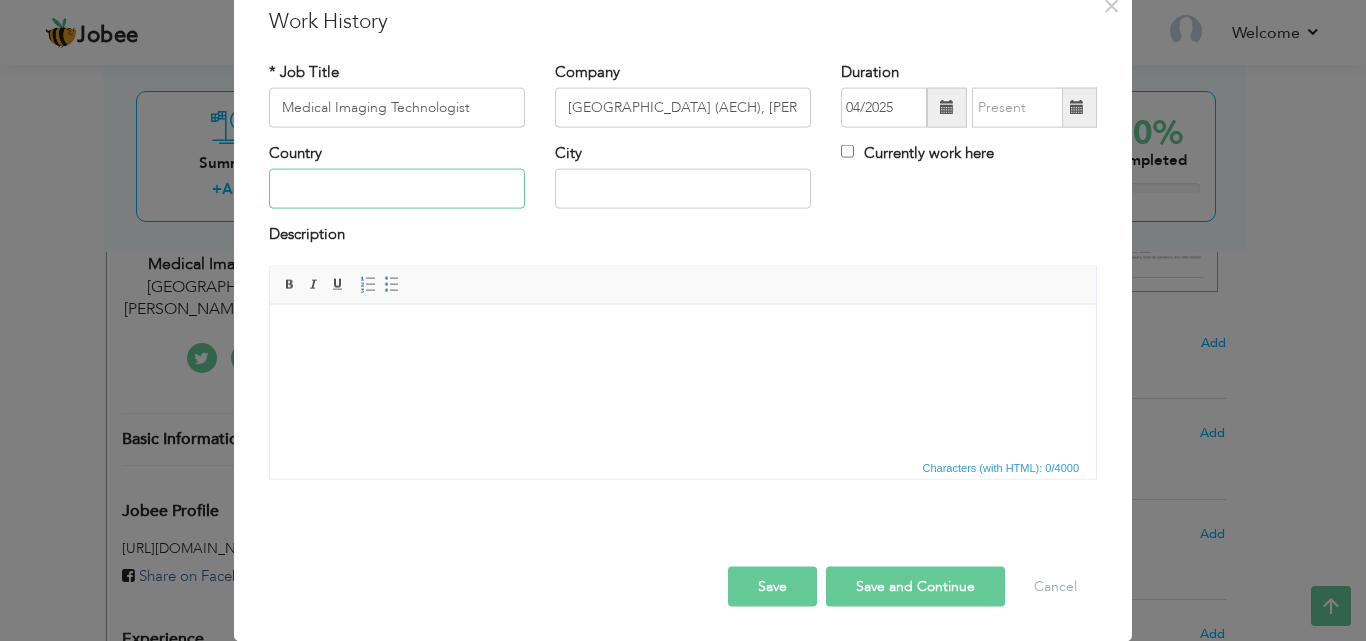click at bounding box center [397, 189] 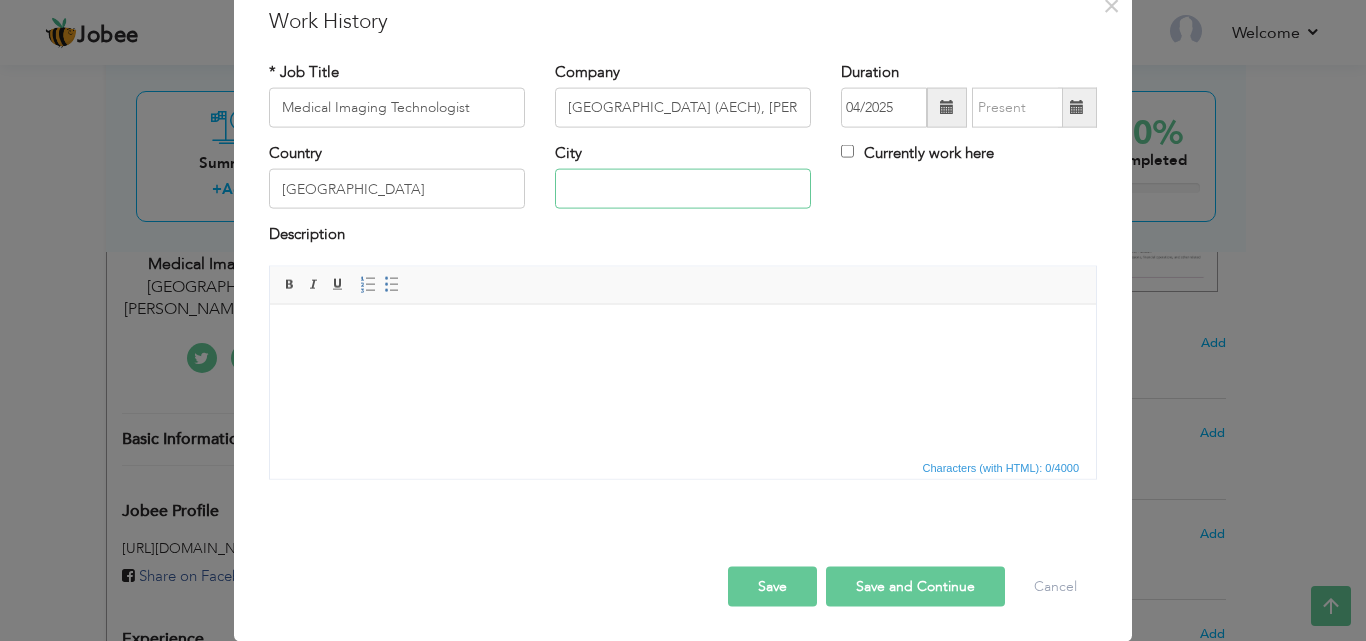 type on "Islamabad" 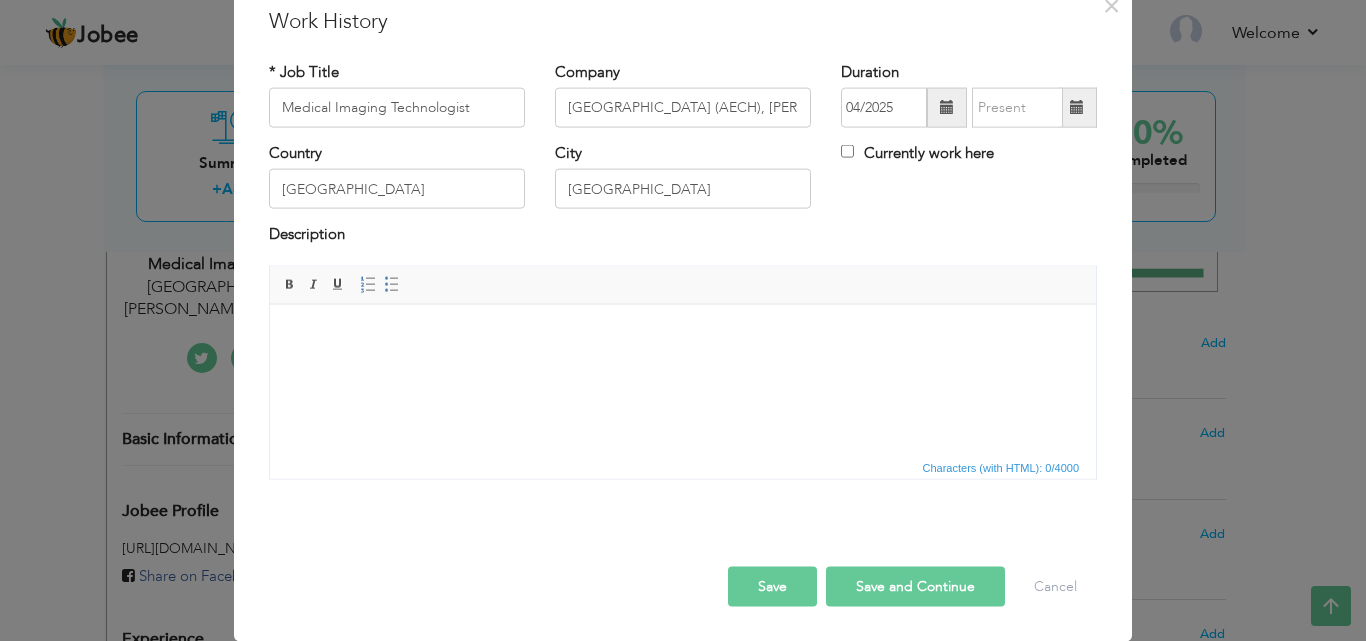 click at bounding box center (683, 334) 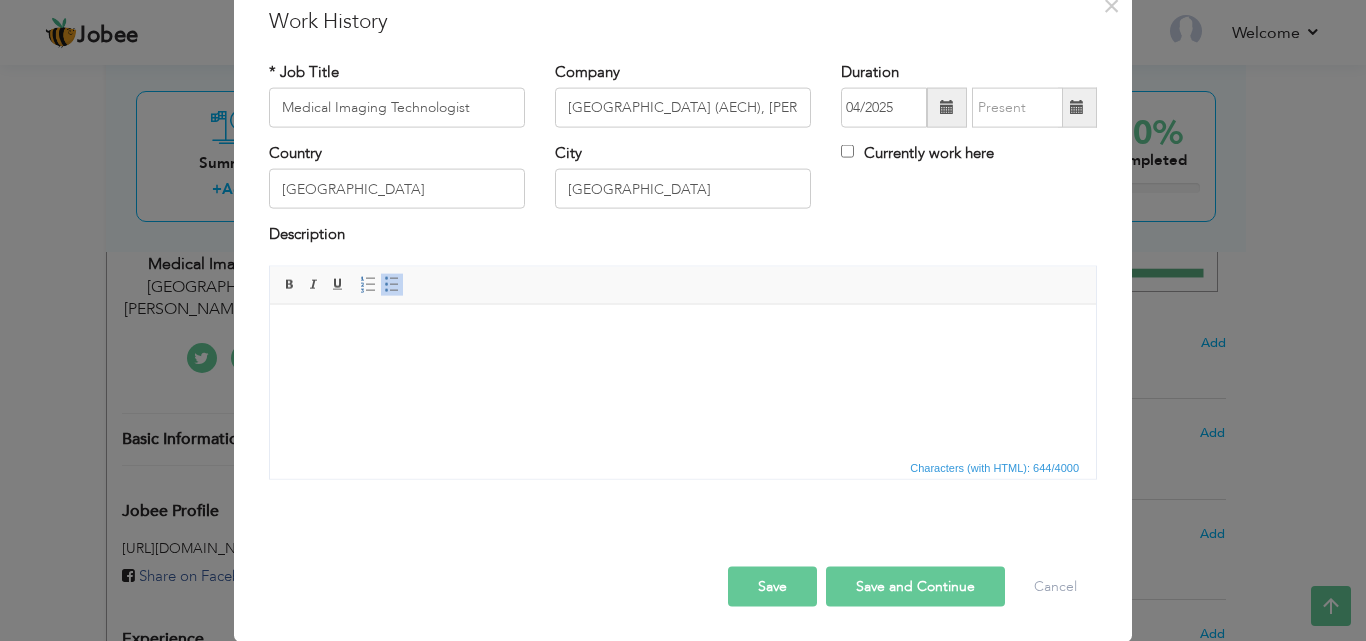 scroll, scrollTop: 56, scrollLeft: 0, axis: vertical 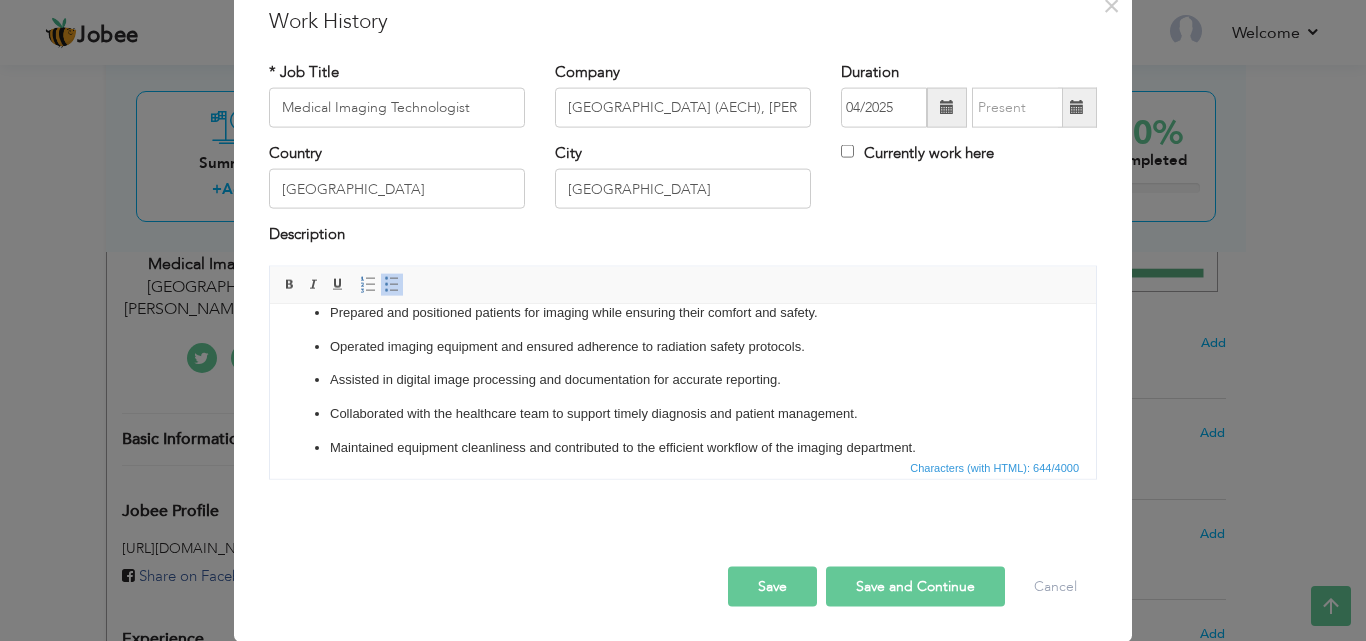 click on "Save and Continue" at bounding box center (915, 586) 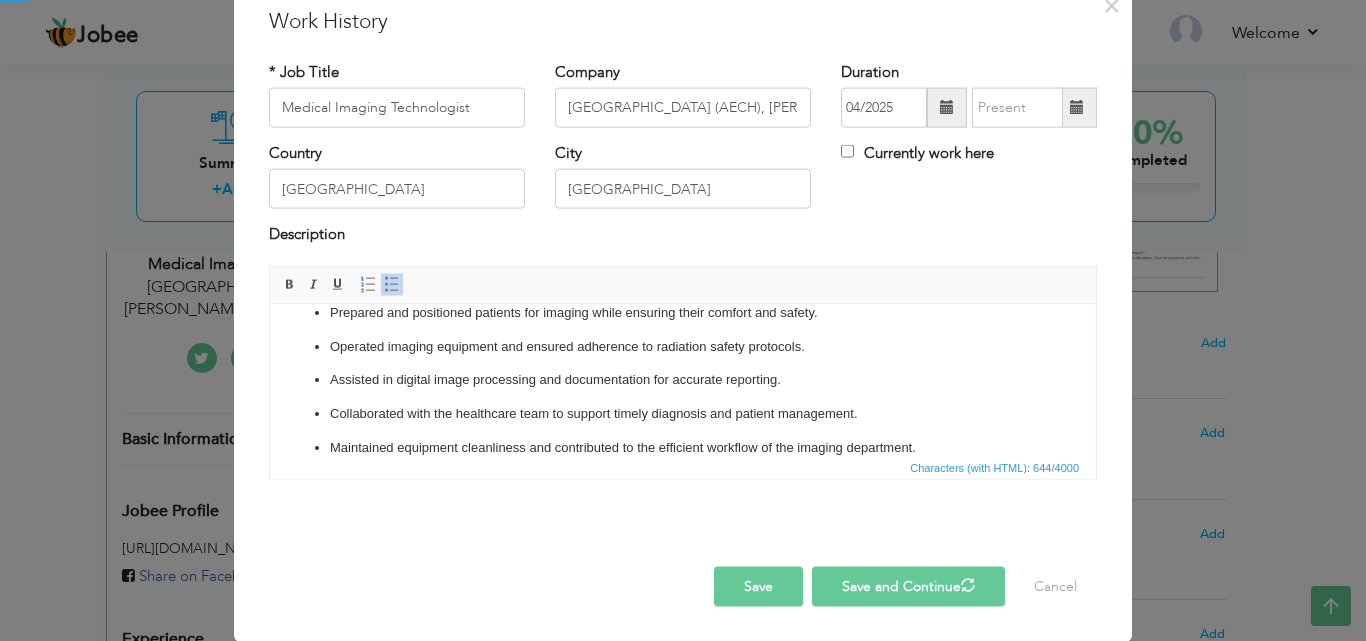 type 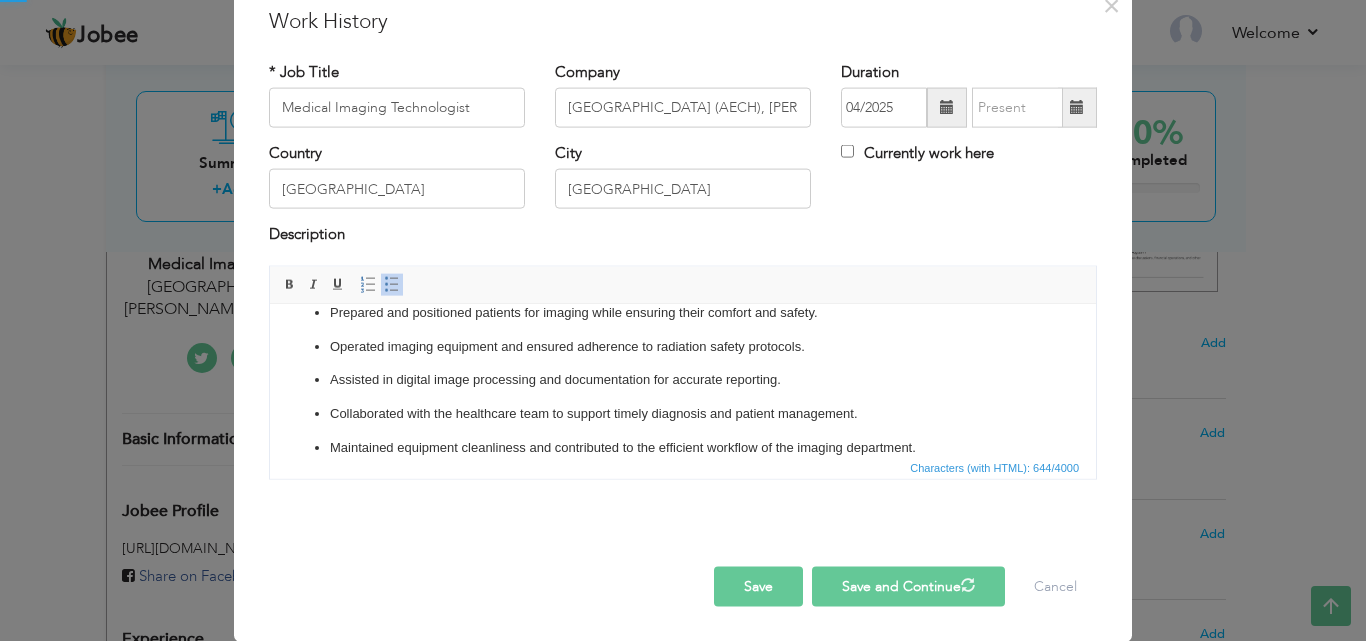 type 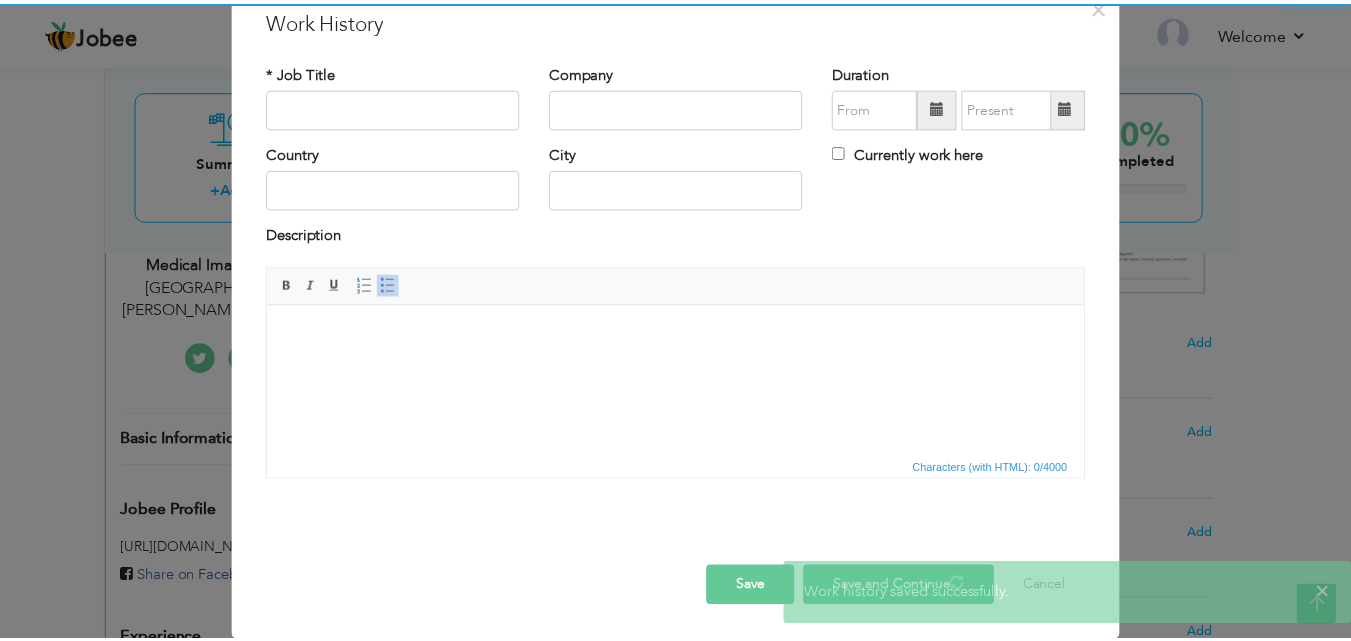 scroll, scrollTop: 0, scrollLeft: 0, axis: both 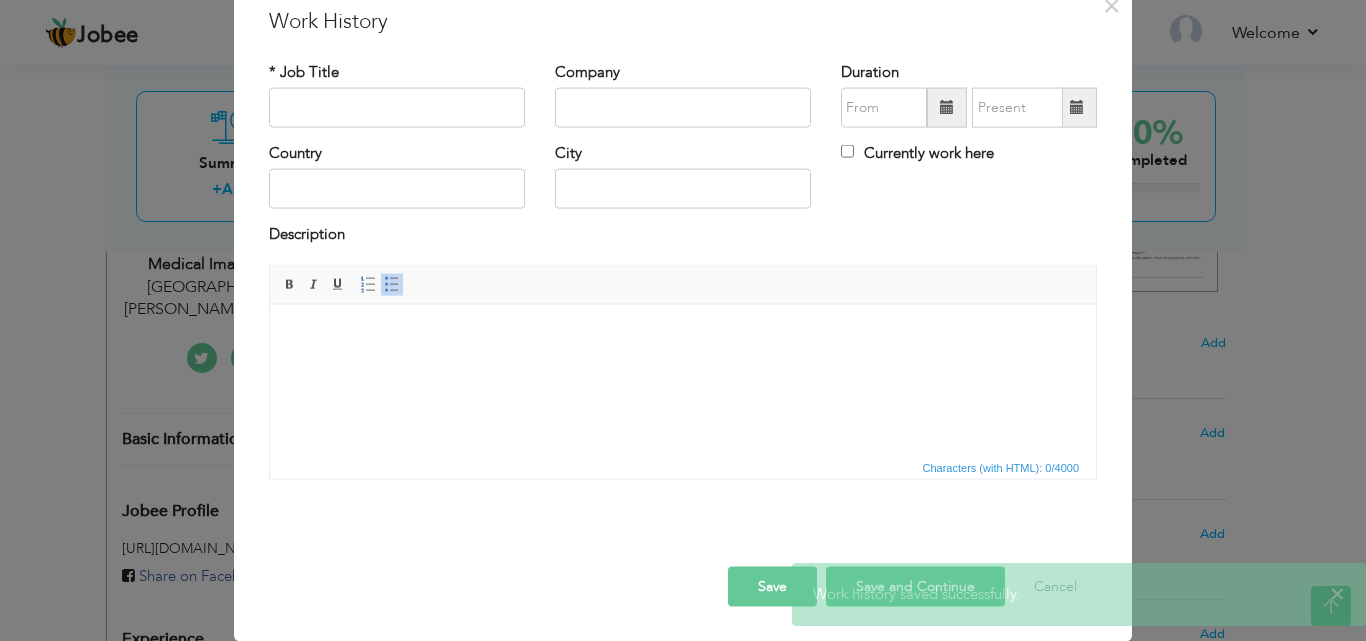 click at bounding box center [683, 545] 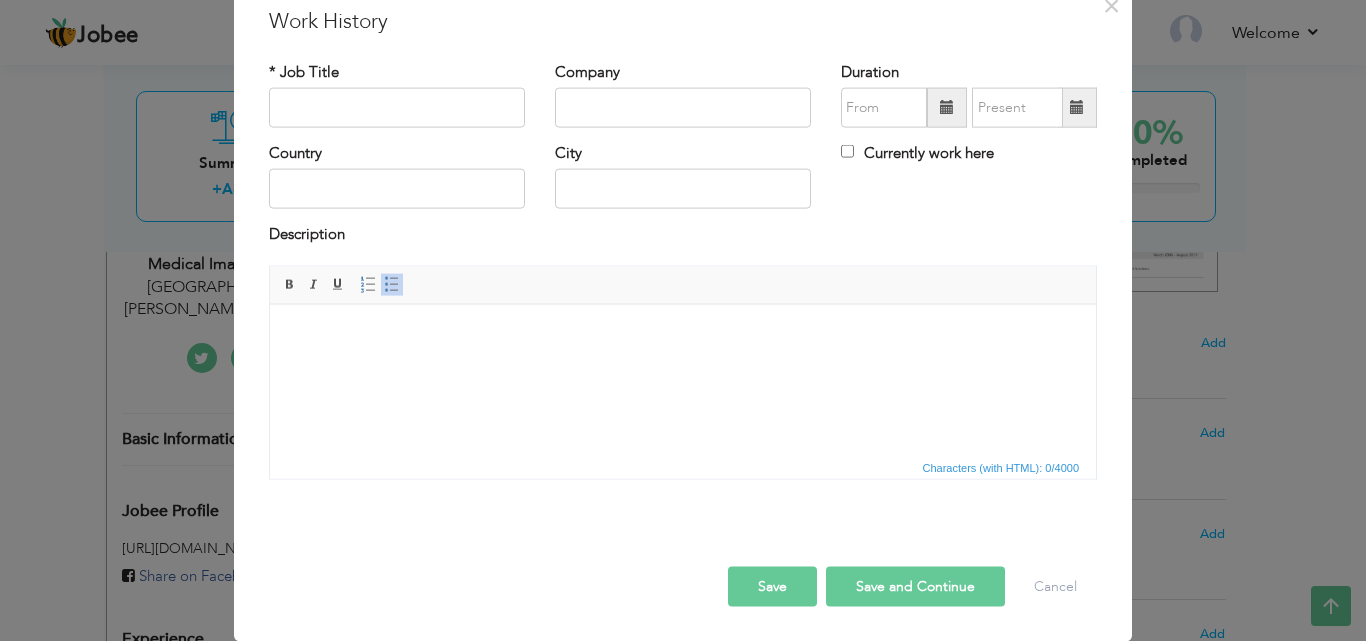 click on "Save and Continue" at bounding box center [915, 586] 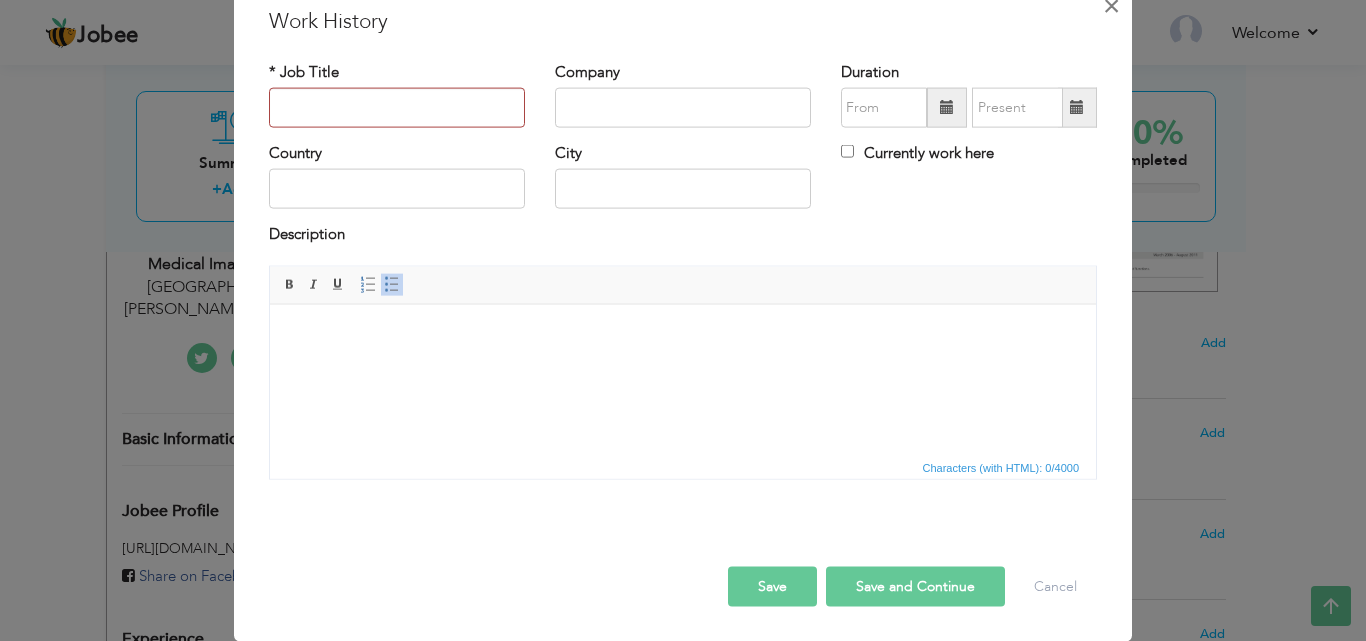 click on "×" at bounding box center (1111, 5) 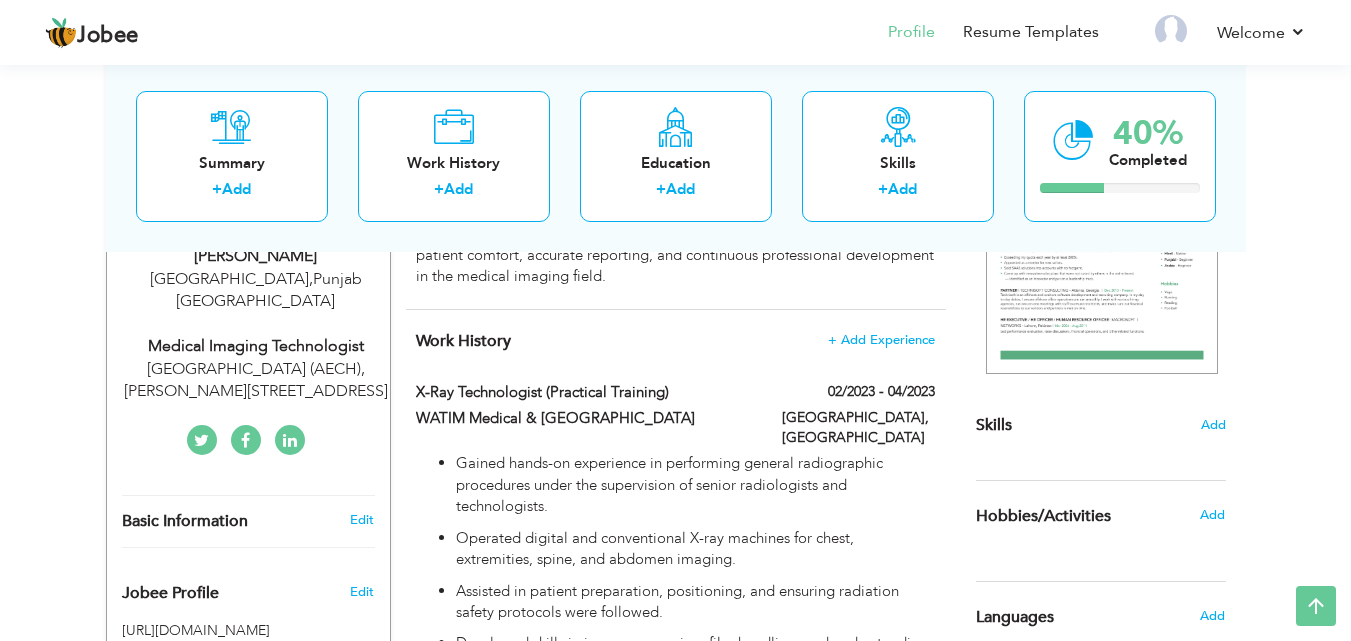 scroll, scrollTop: 359, scrollLeft: 0, axis: vertical 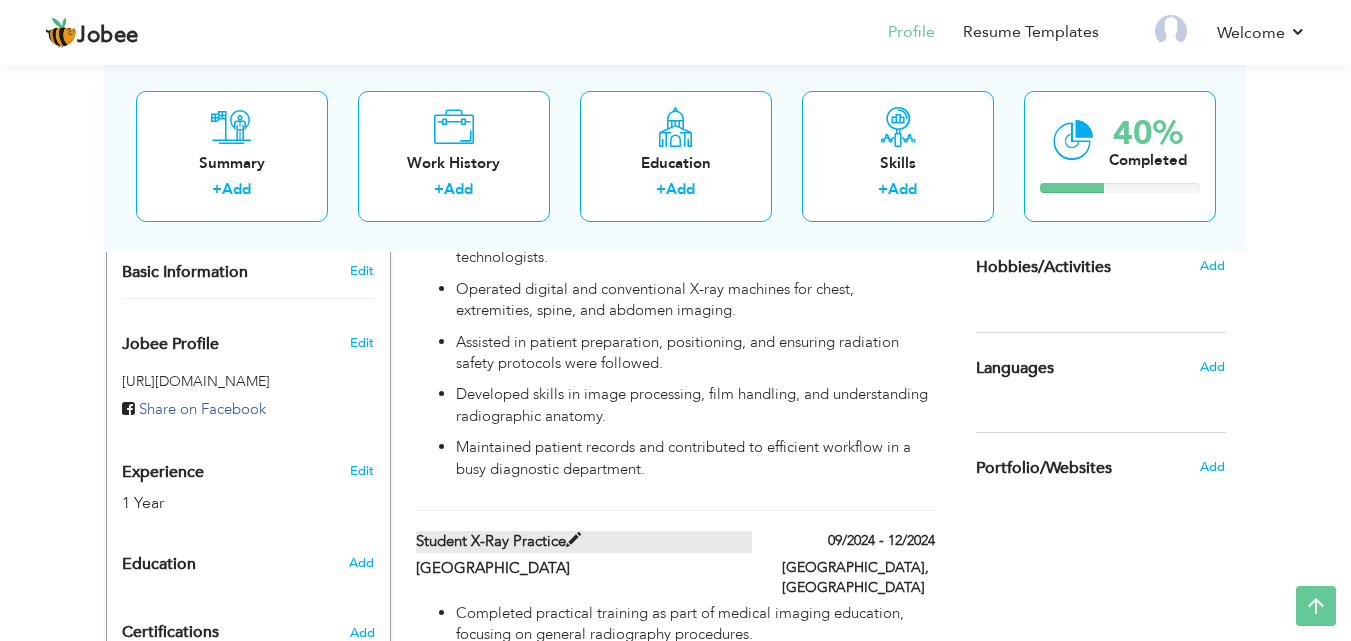 click at bounding box center [573, 540] 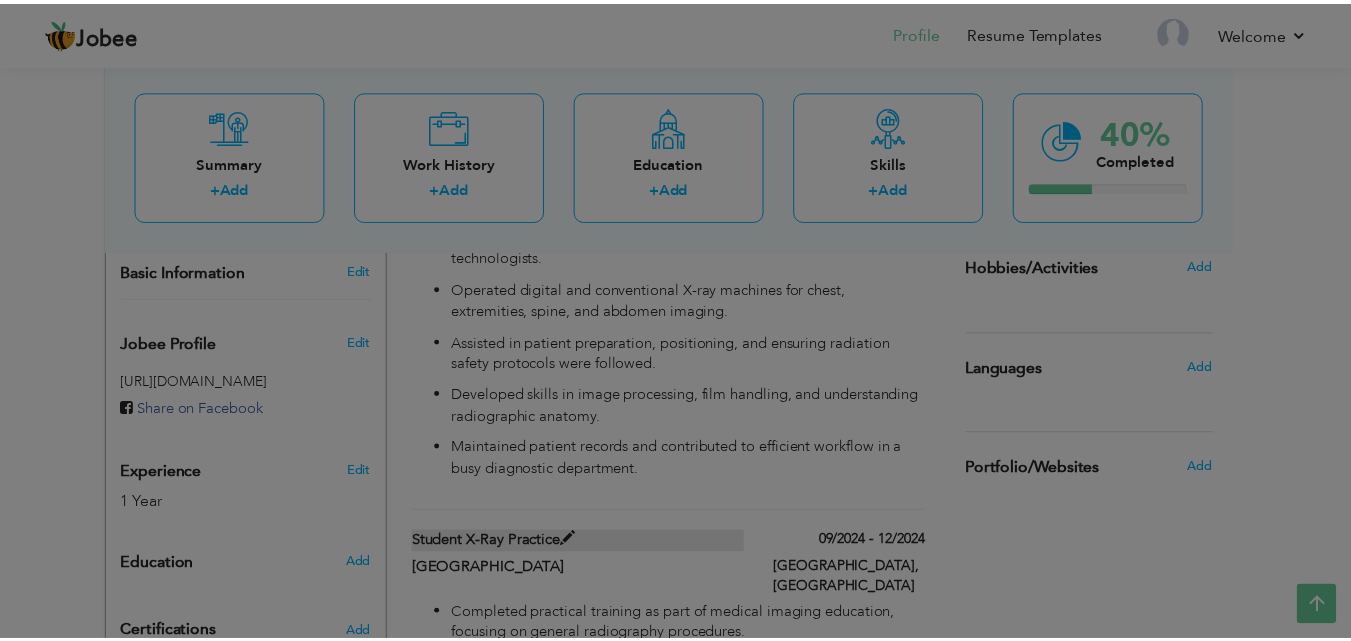 scroll, scrollTop: 0, scrollLeft: 0, axis: both 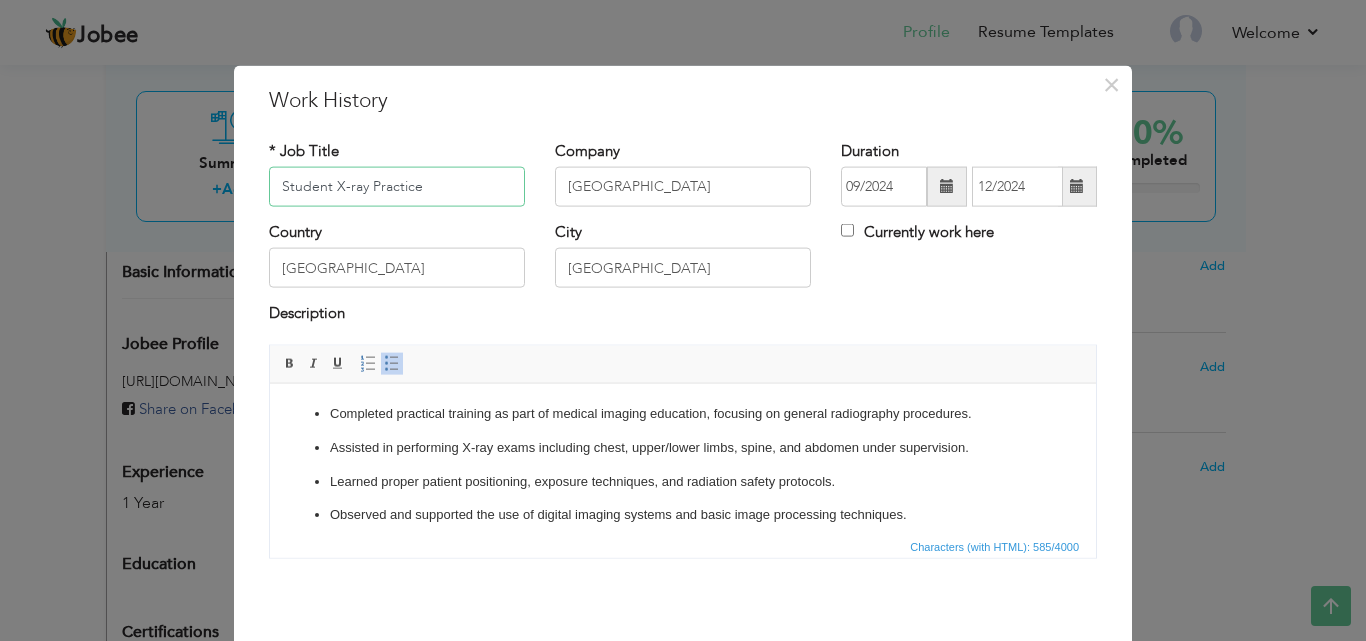 drag, startPoint x: 429, startPoint y: 196, endPoint x: 254, endPoint y: 201, distance: 175.07141 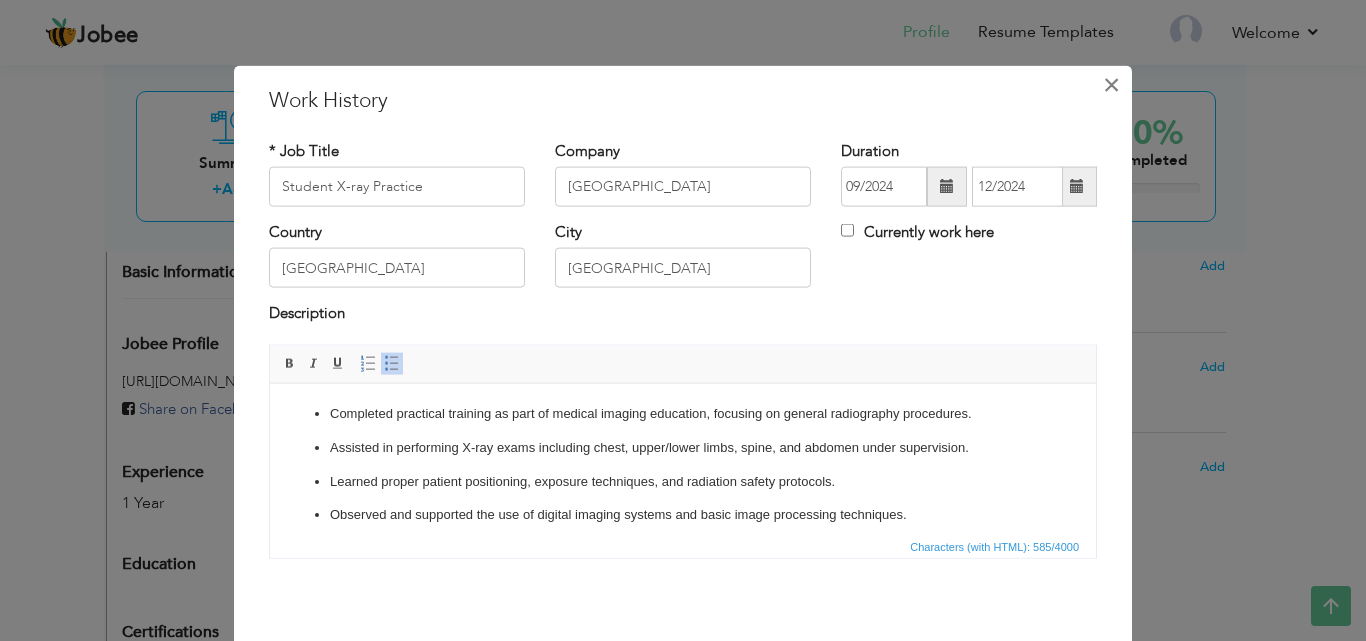 click on "×" at bounding box center [1111, 84] 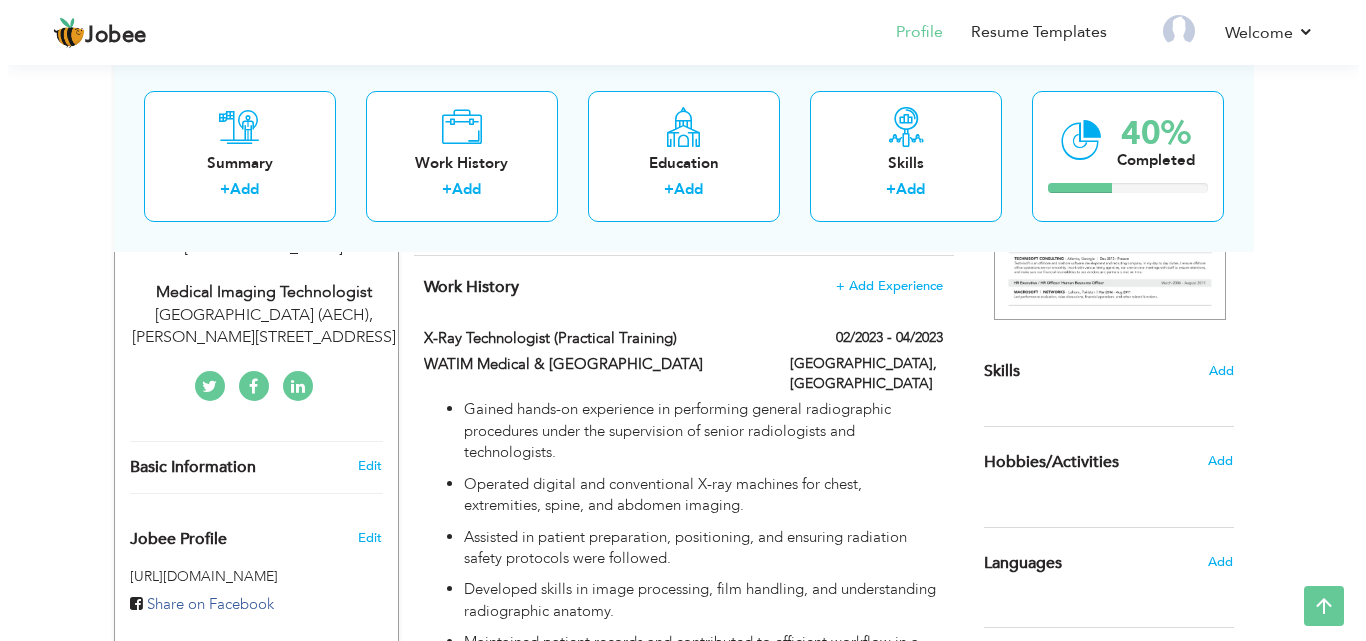 scroll, scrollTop: 406, scrollLeft: 0, axis: vertical 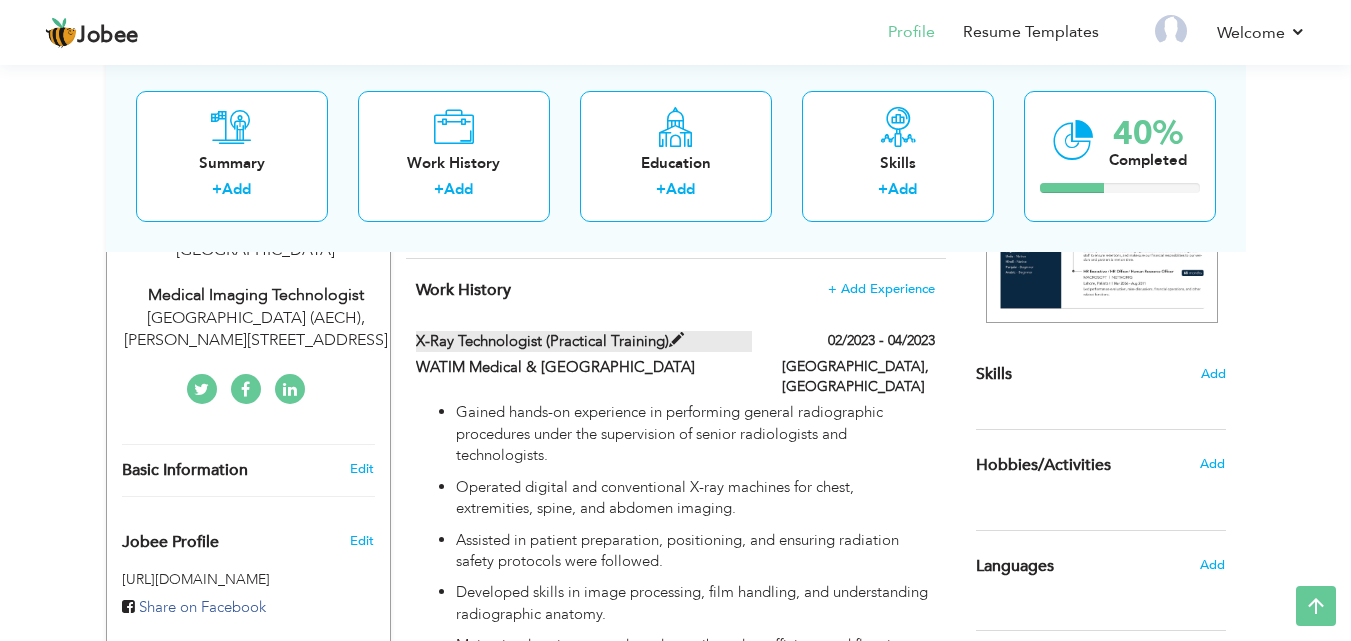 click at bounding box center [676, 340] 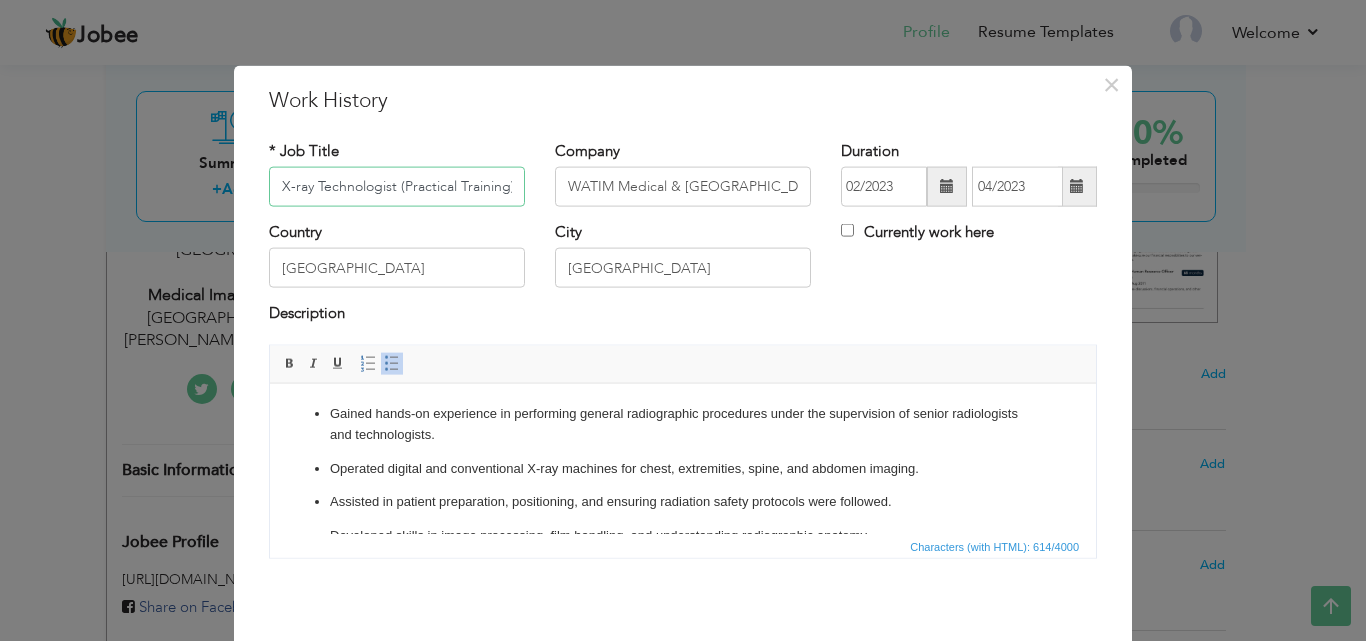 scroll, scrollTop: 0, scrollLeft: 1, axis: horizontal 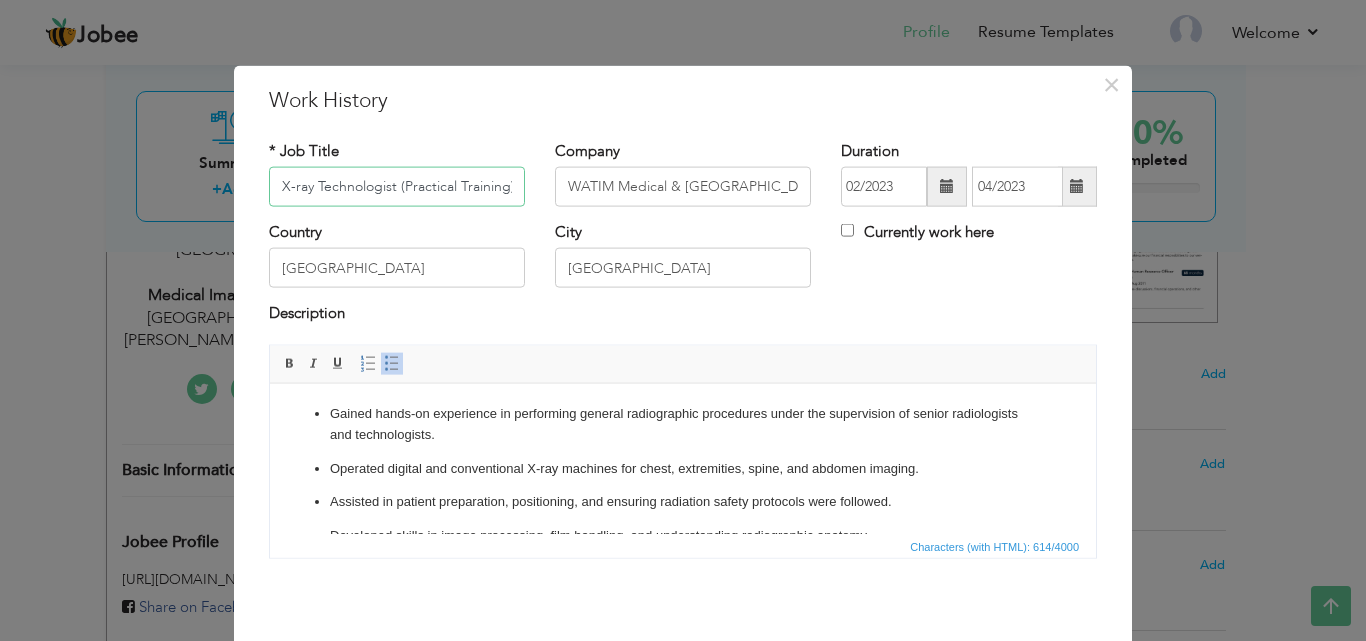 paste on "Student X-ray Practice" 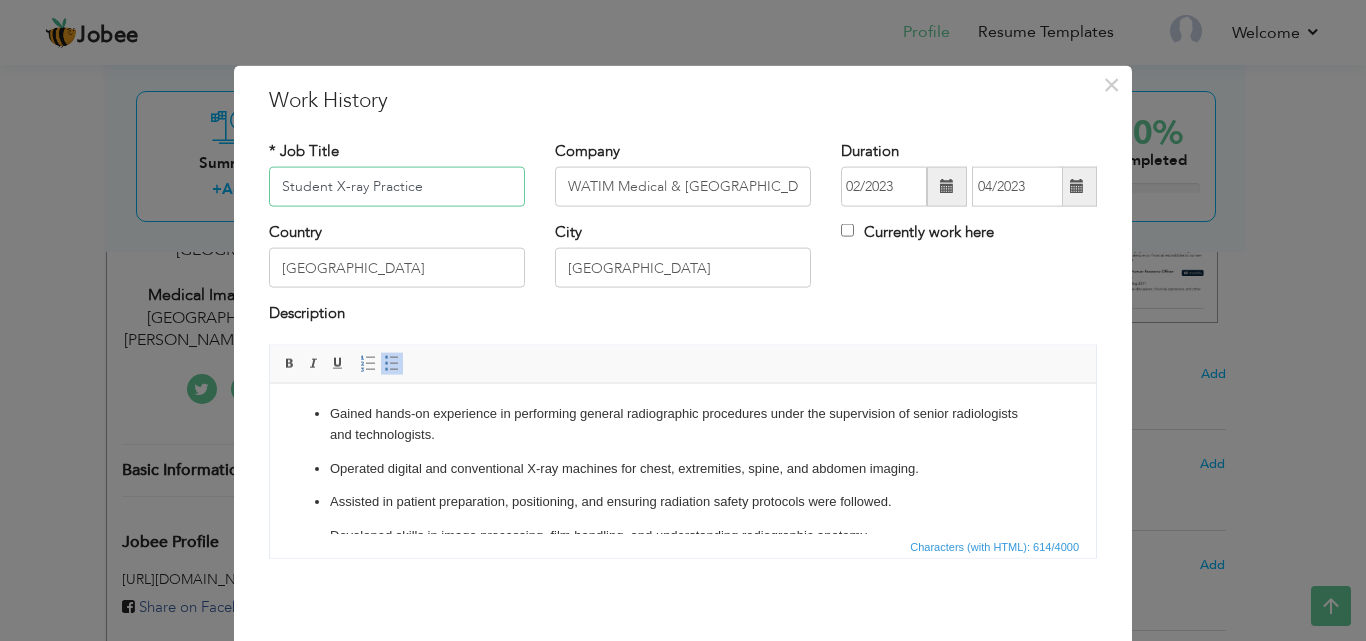 drag, startPoint x: 506, startPoint y: 187, endPoint x: 174, endPoint y: 177, distance: 332.15057 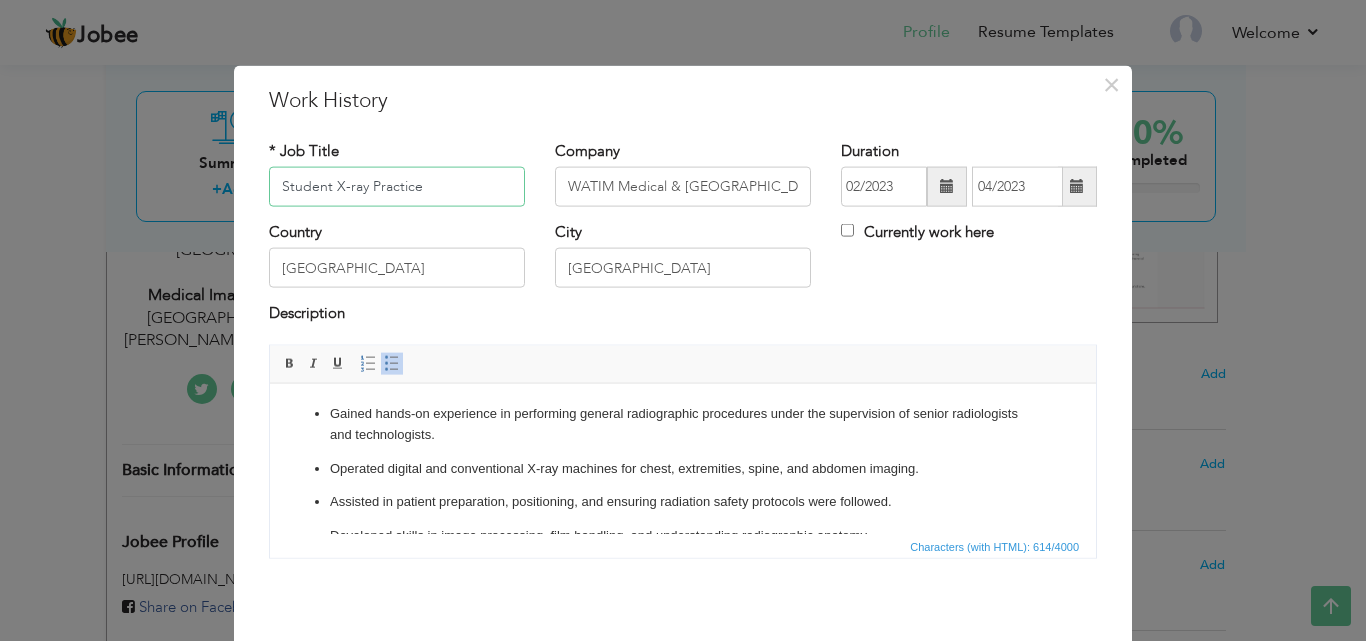 type on "Student X-ray Practice" 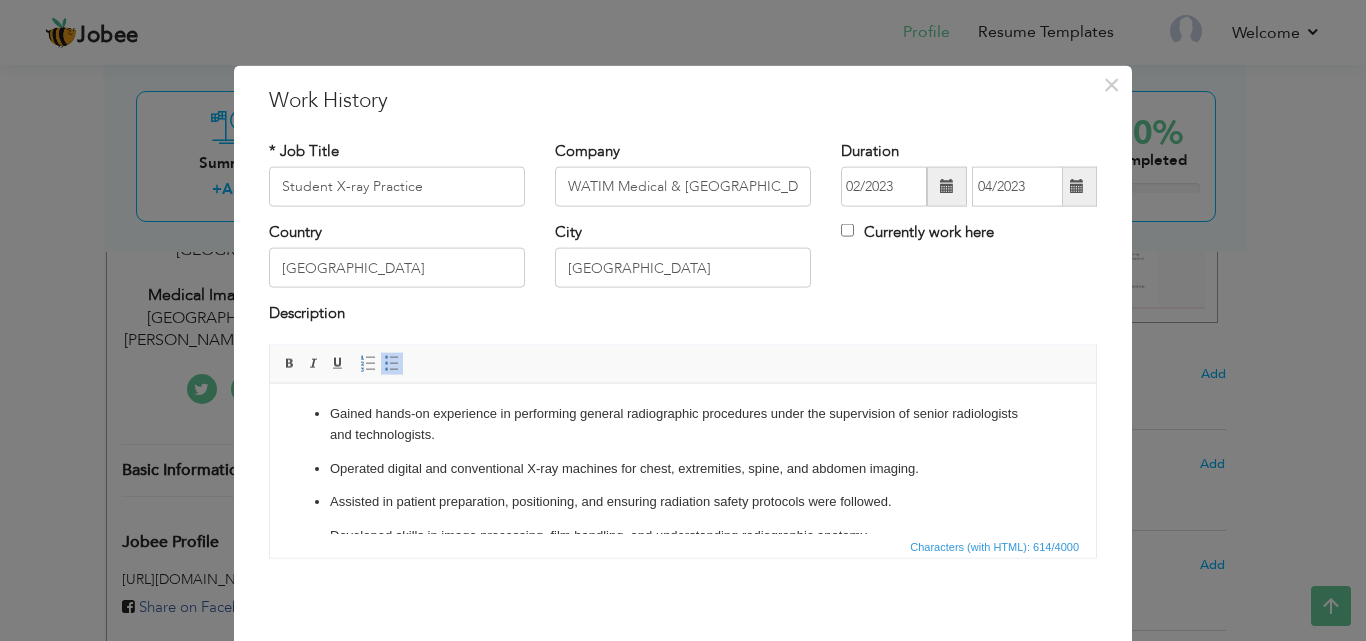 click at bounding box center [1077, 186] 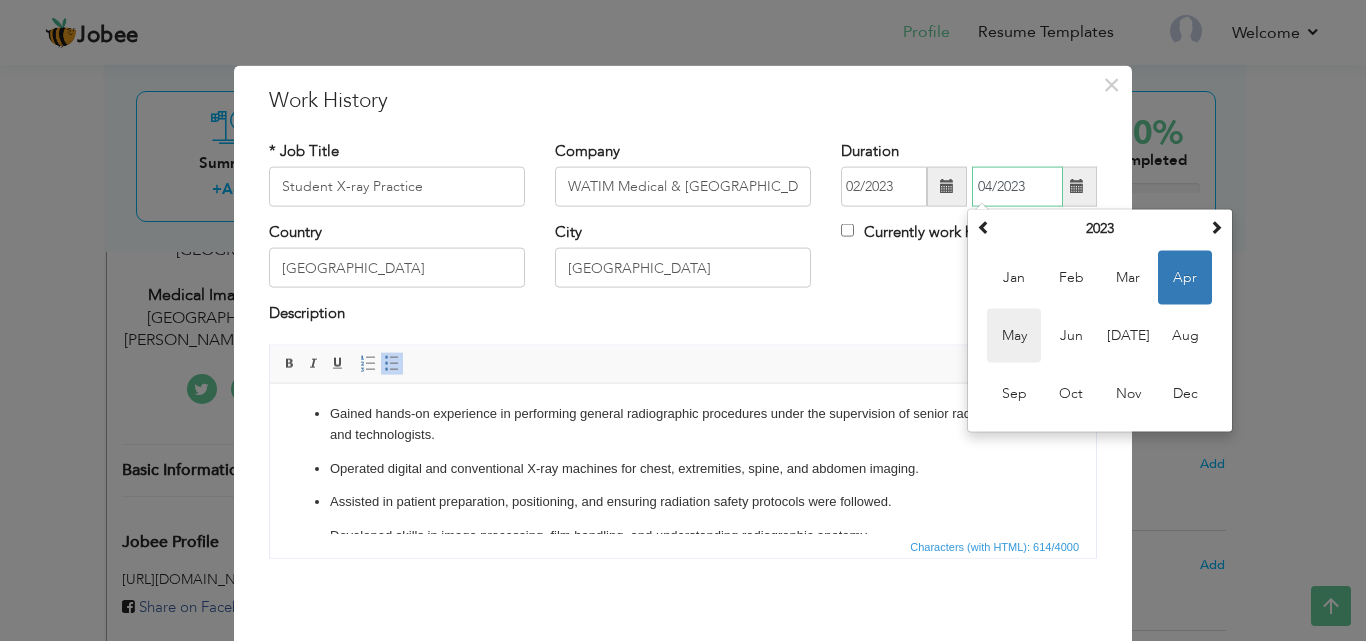 click on "May" at bounding box center (1014, 336) 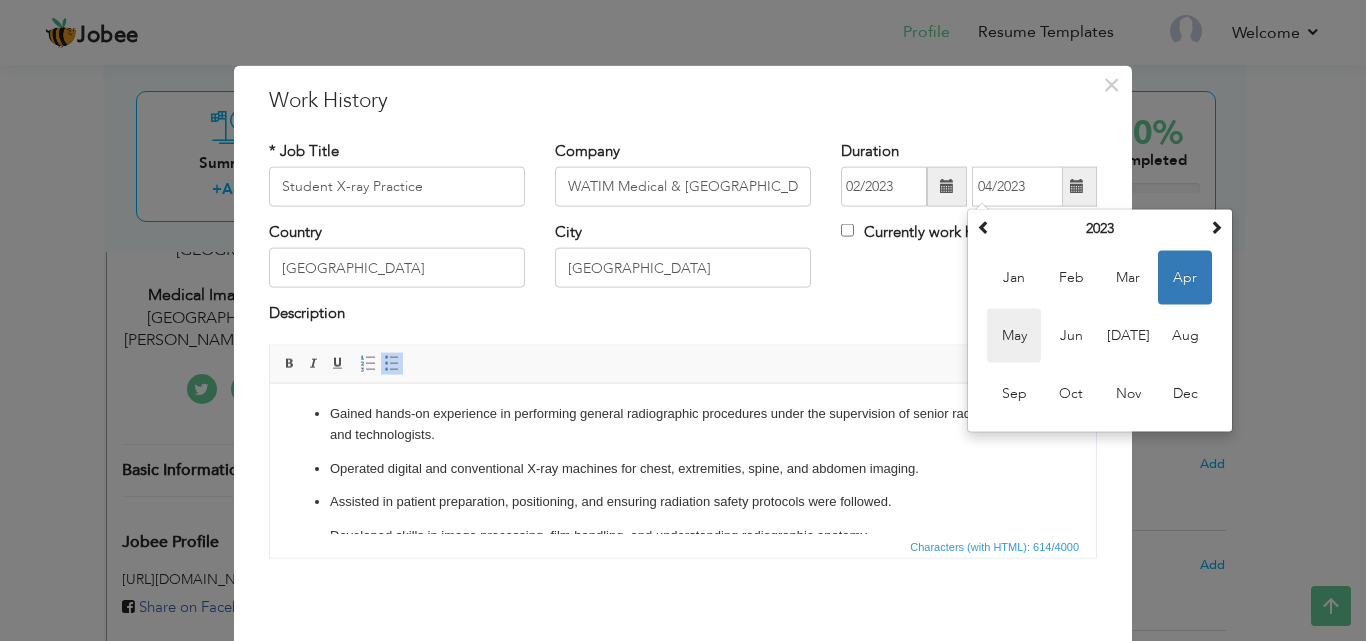 type on "05/2023" 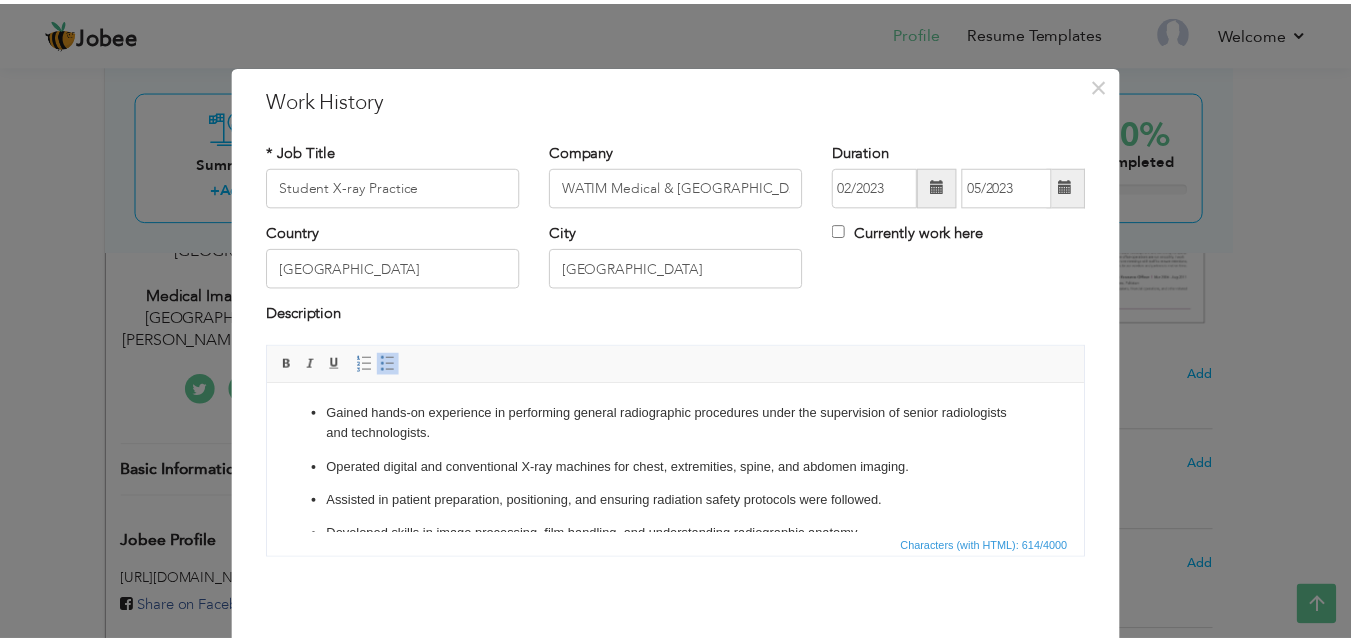 scroll, scrollTop: 79, scrollLeft: 0, axis: vertical 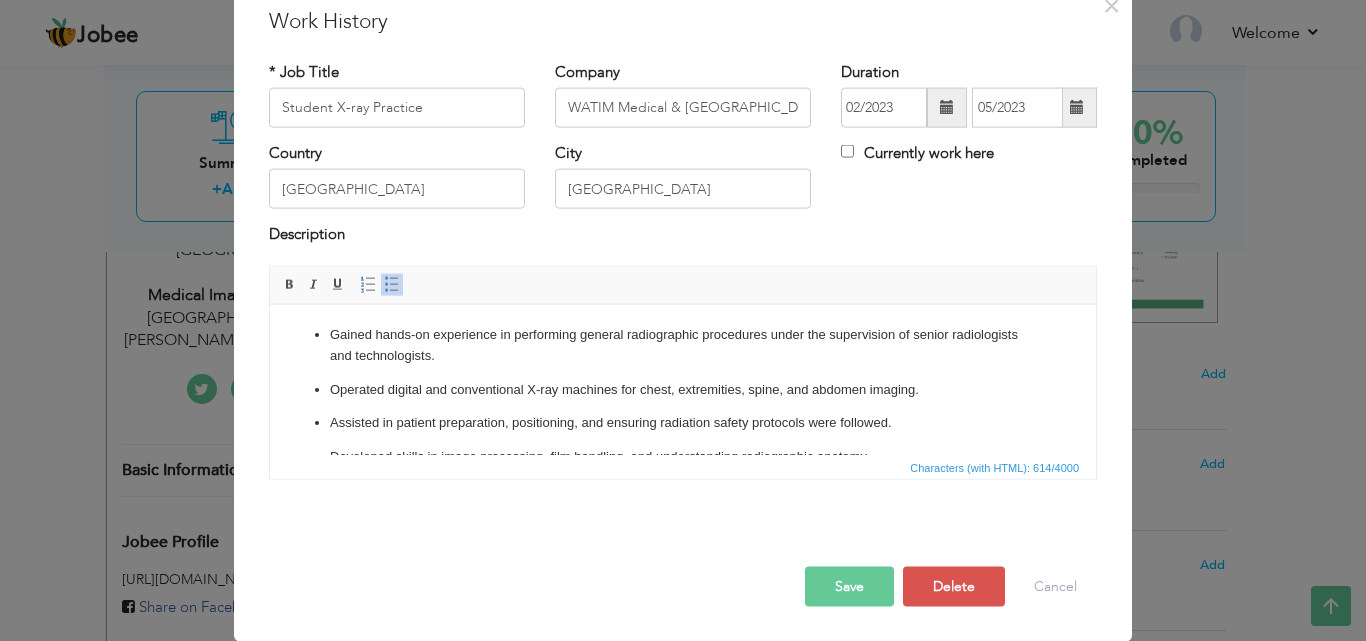 click on "Save" at bounding box center [849, 586] 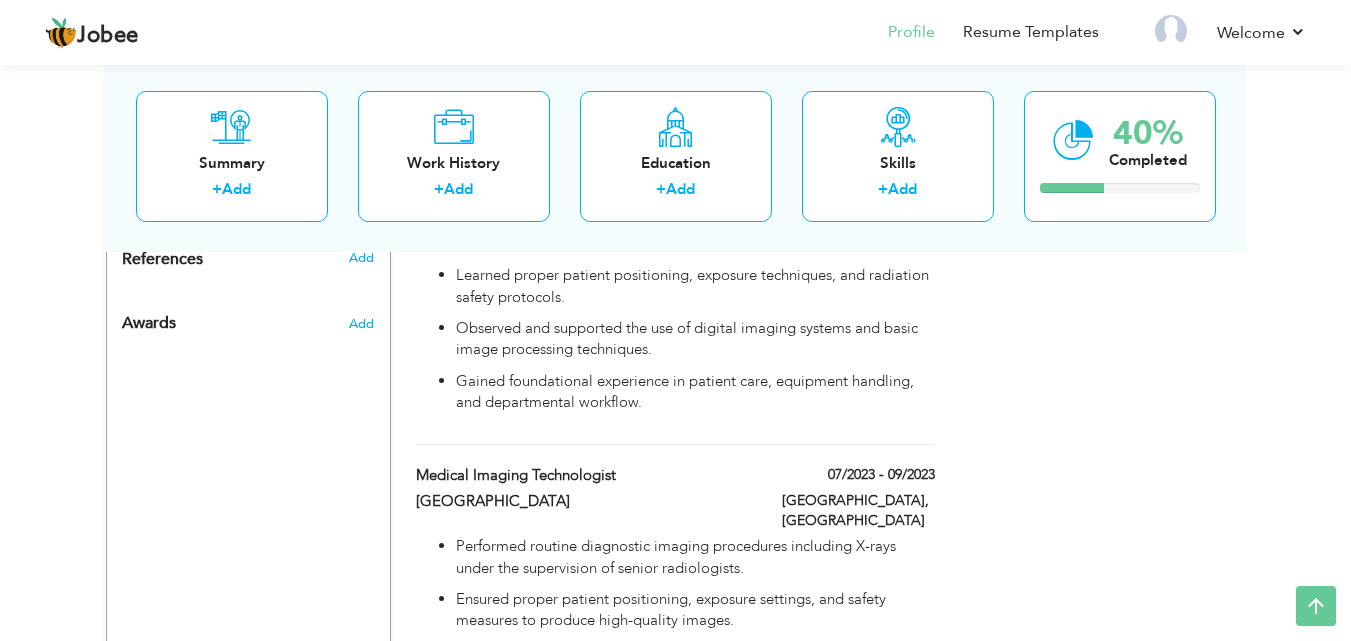 scroll, scrollTop: 1055, scrollLeft: 0, axis: vertical 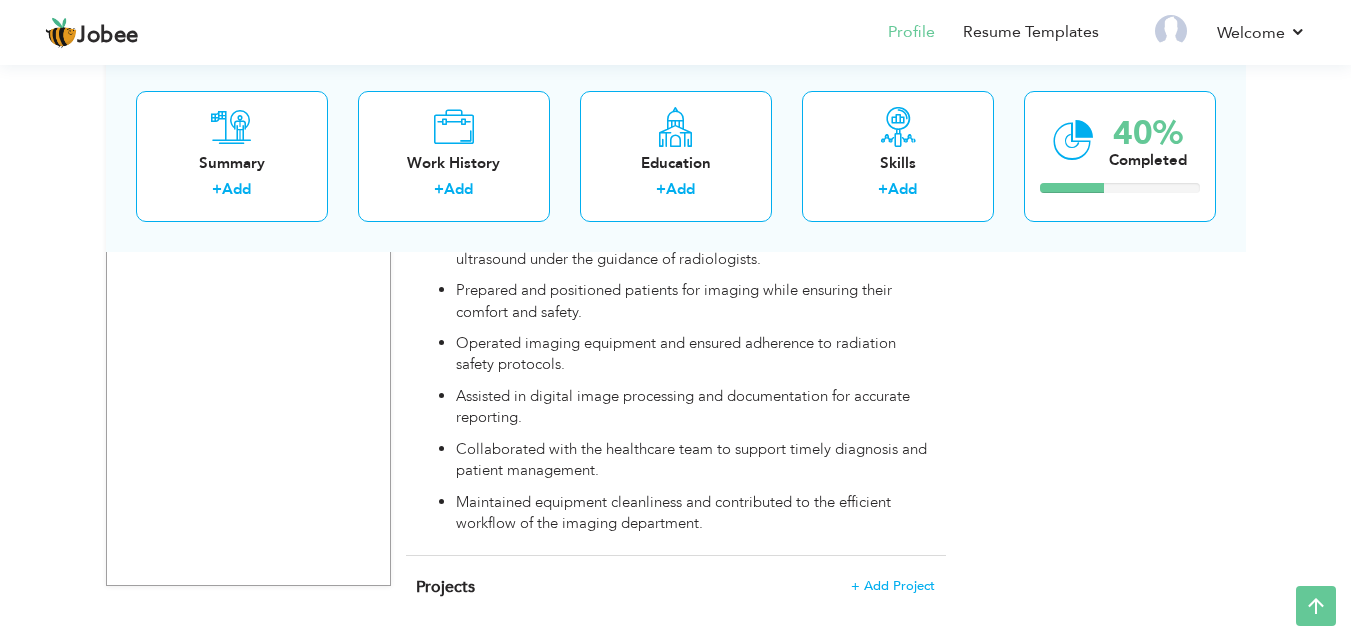 click on "Projects
+ Add Project
×
Projects
* Project Title
Company Tools" at bounding box center [676, 597] 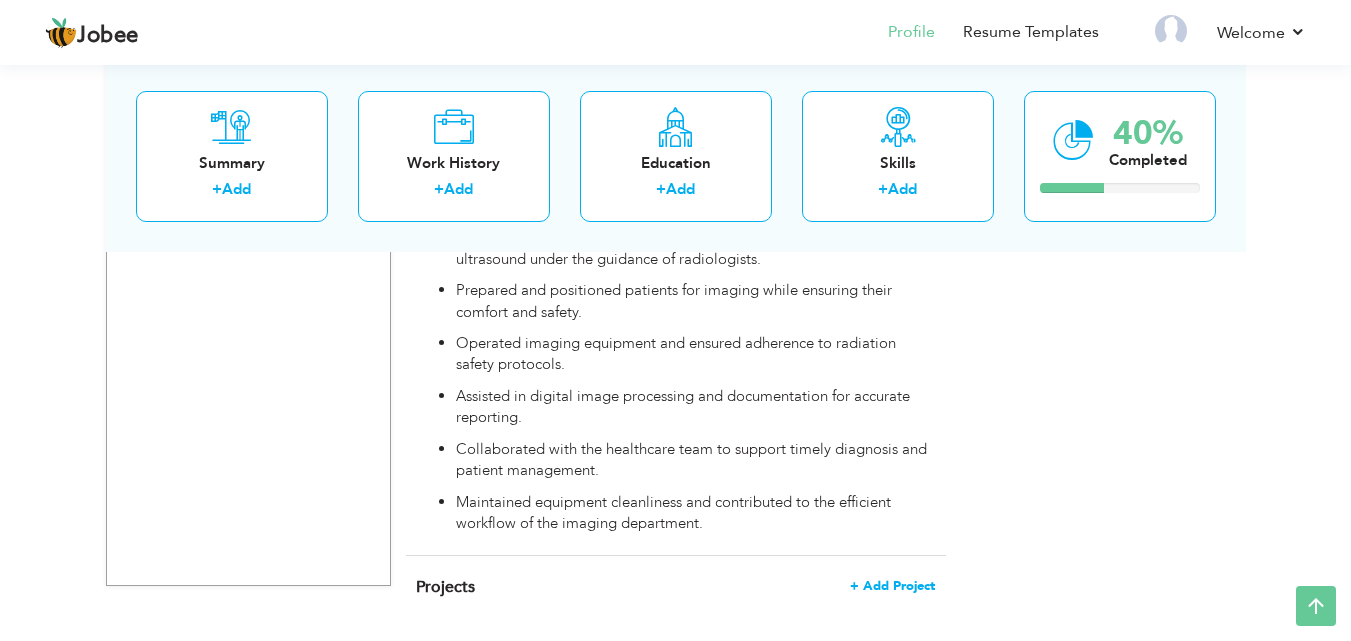 click on "+ Add Project" at bounding box center [892, 586] 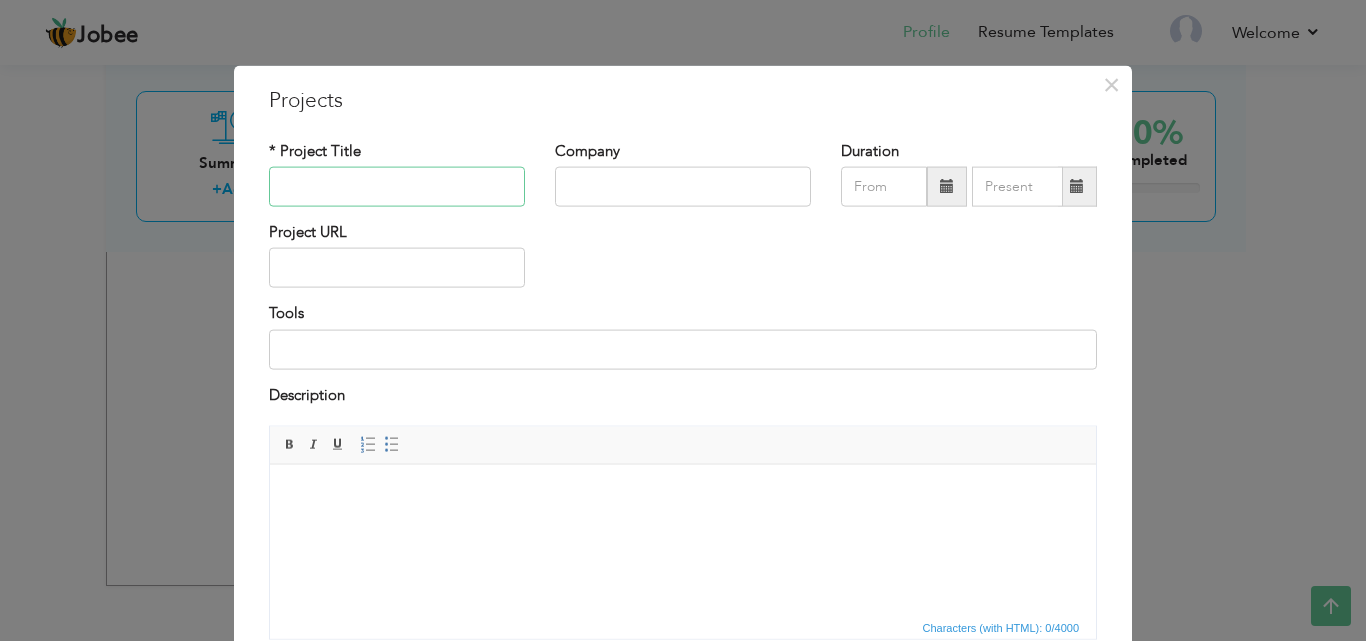 click at bounding box center [397, 187] 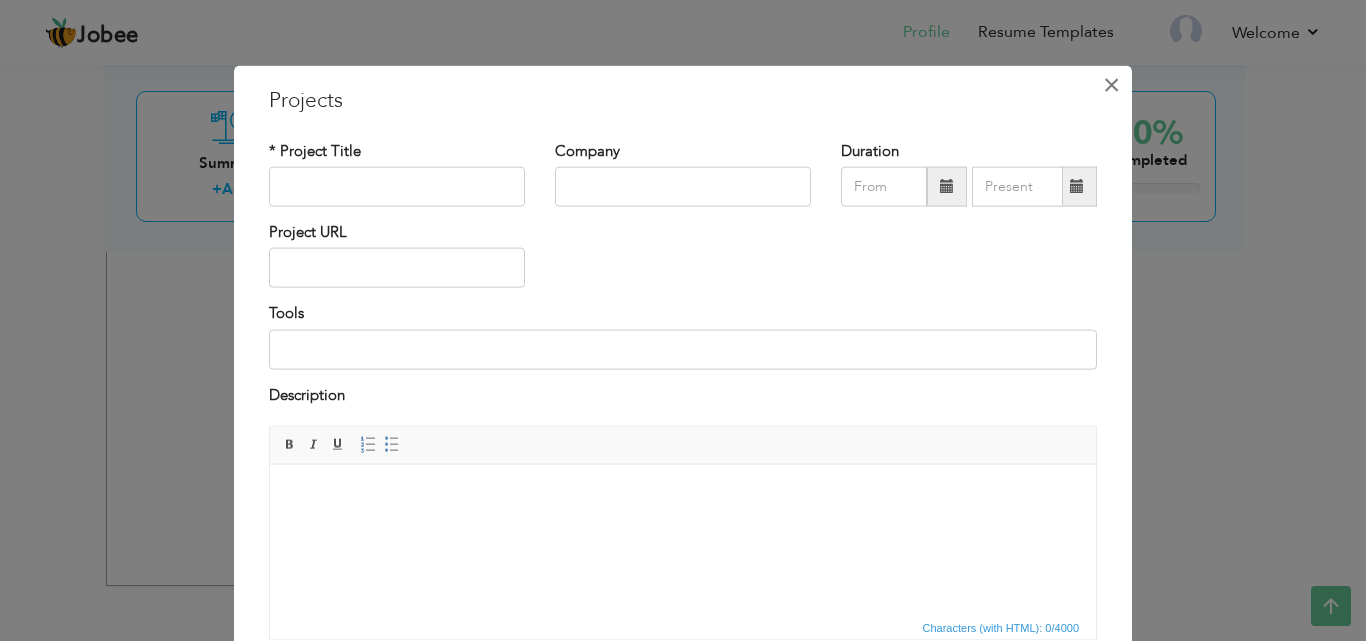 click on "×" at bounding box center [1111, 84] 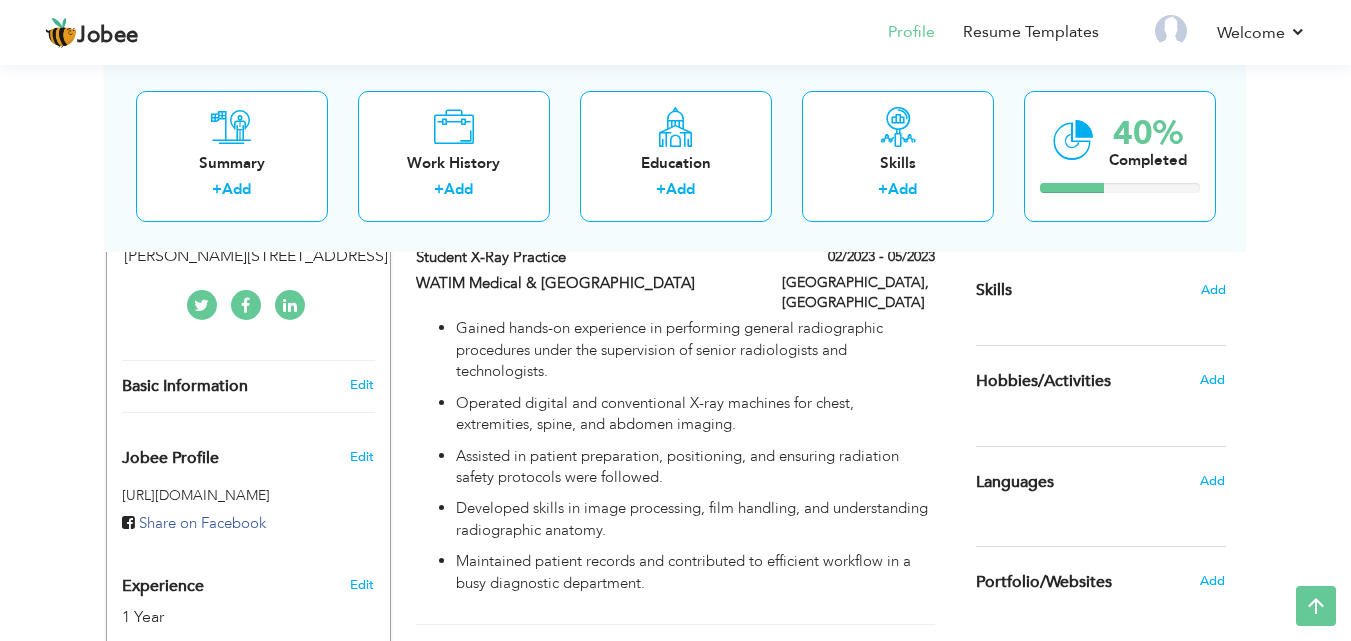 scroll, scrollTop: 474, scrollLeft: 0, axis: vertical 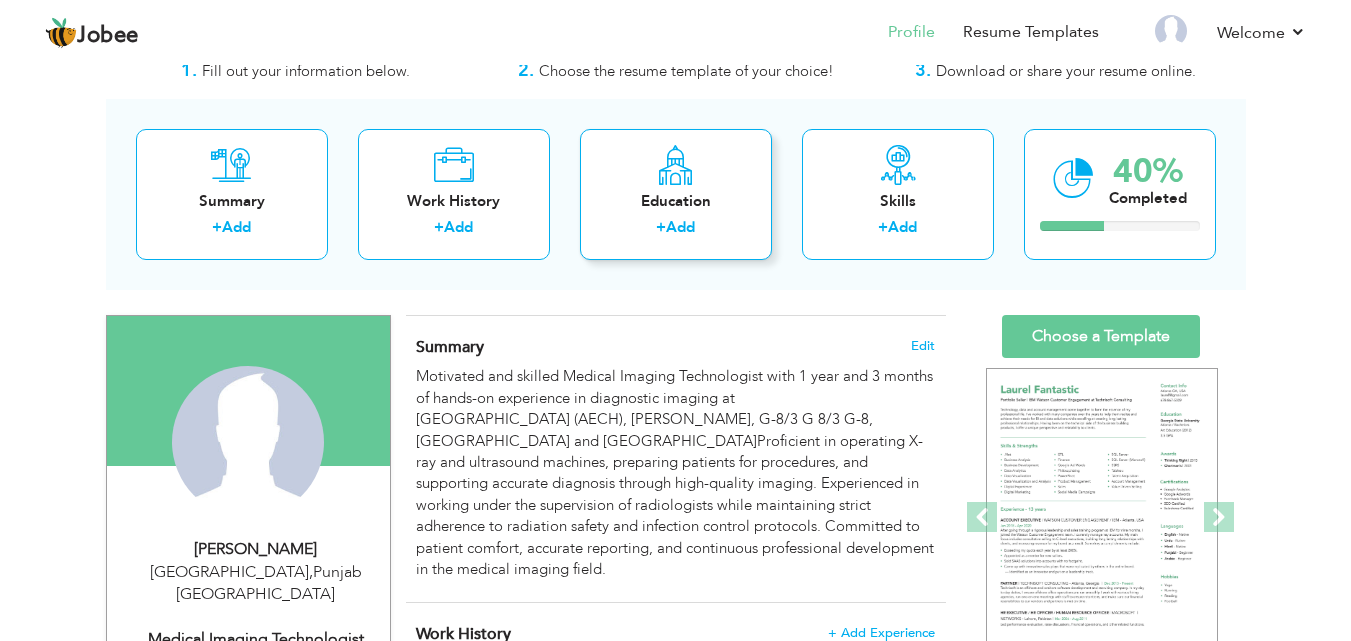 click on "Add" at bounding box center [680, 227] 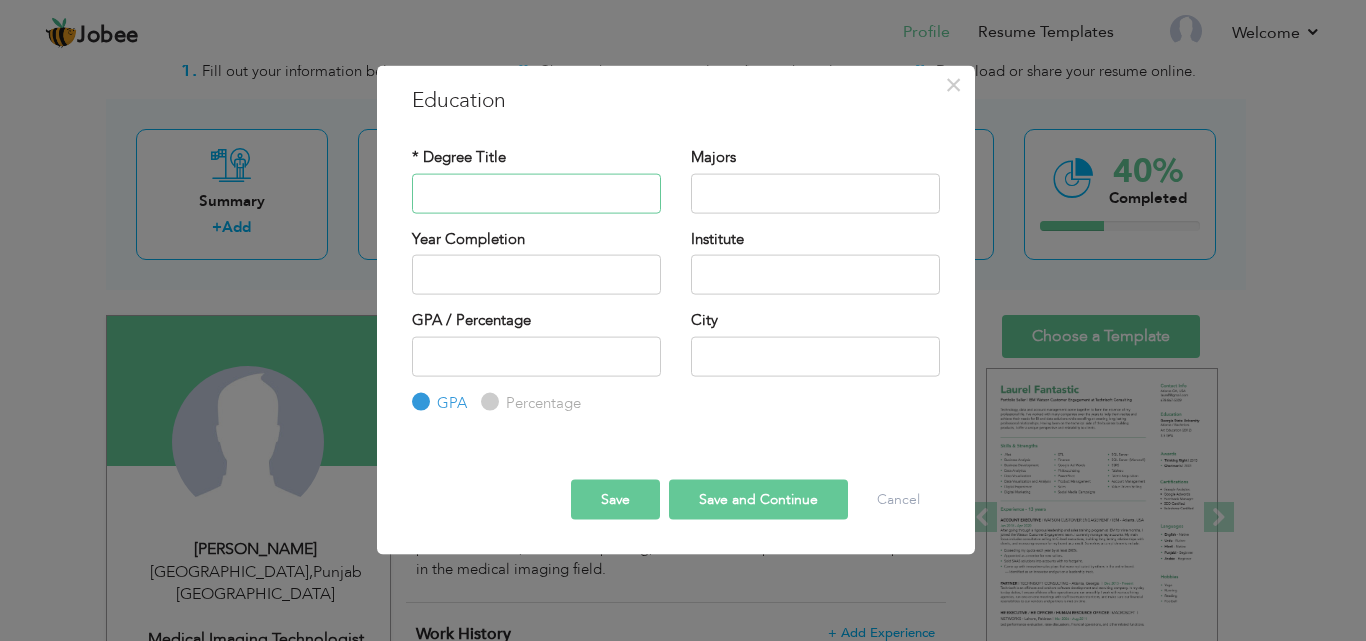 click at bounding box center (536, 193) 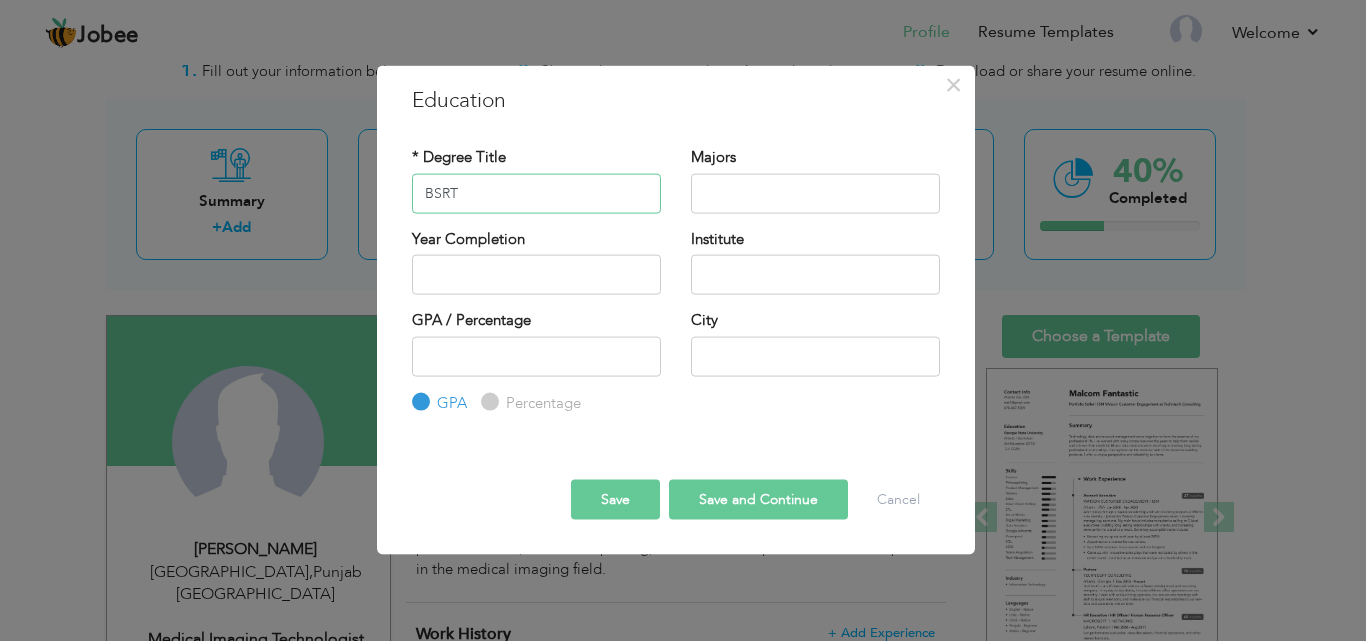 type on "BSRT" 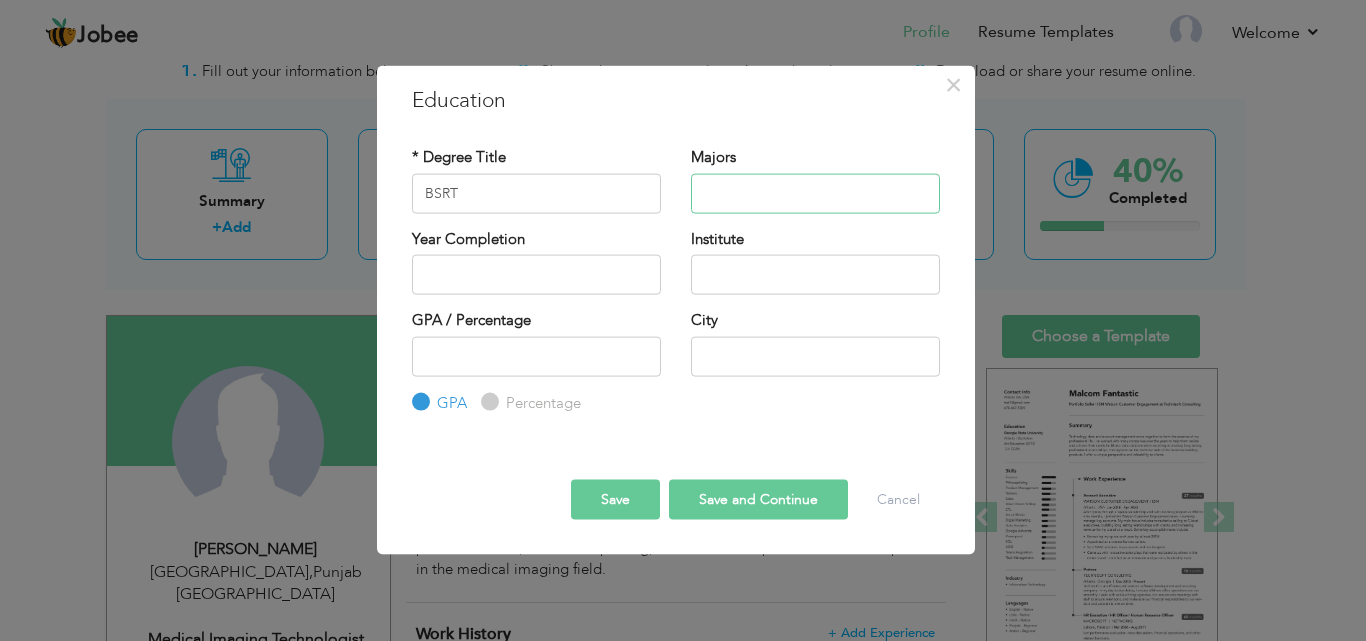 click at bounding box center (815, 193) 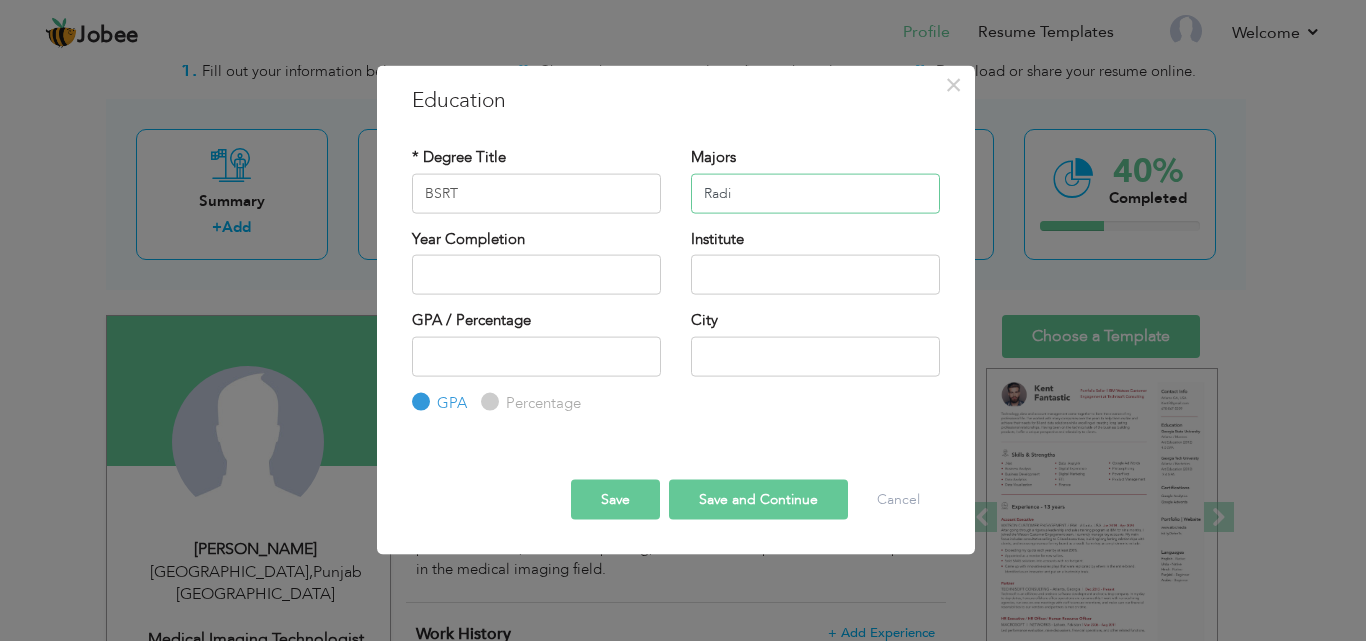 drag, startPoint x: 748, startPoint y: 203, endPoint x: 684, endPoint y: 203, distance: 64 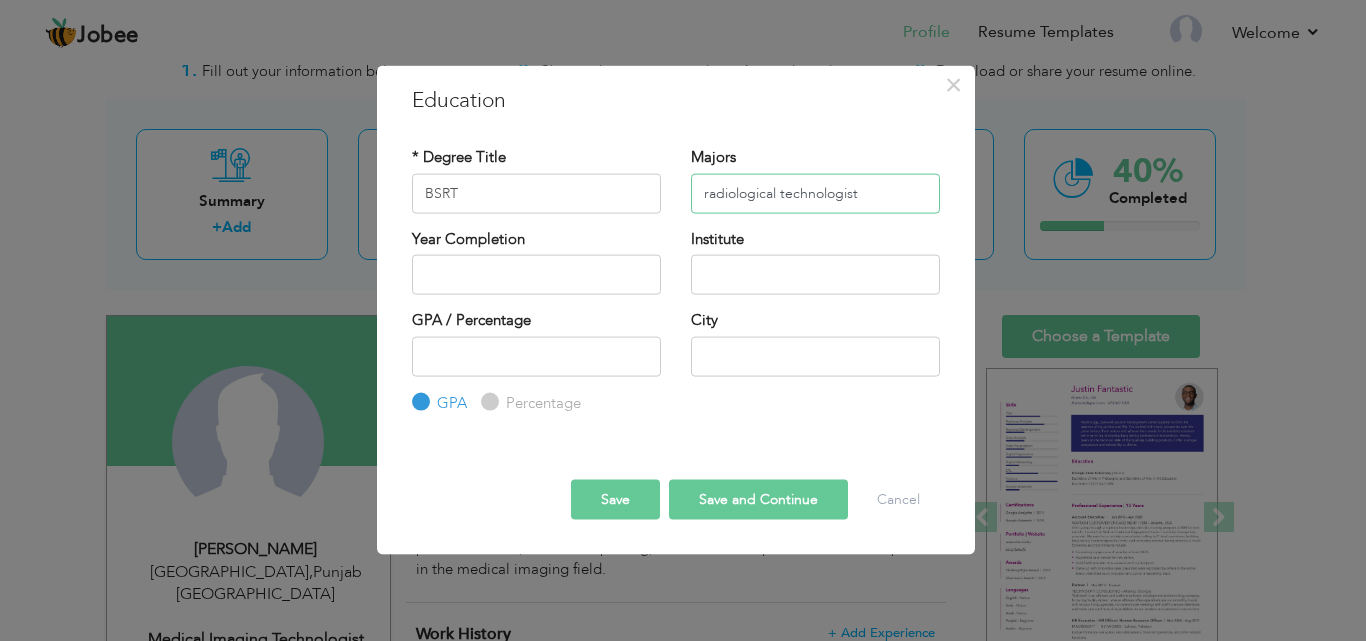 click on "radiological technologist" at bounding box center [815, 193] 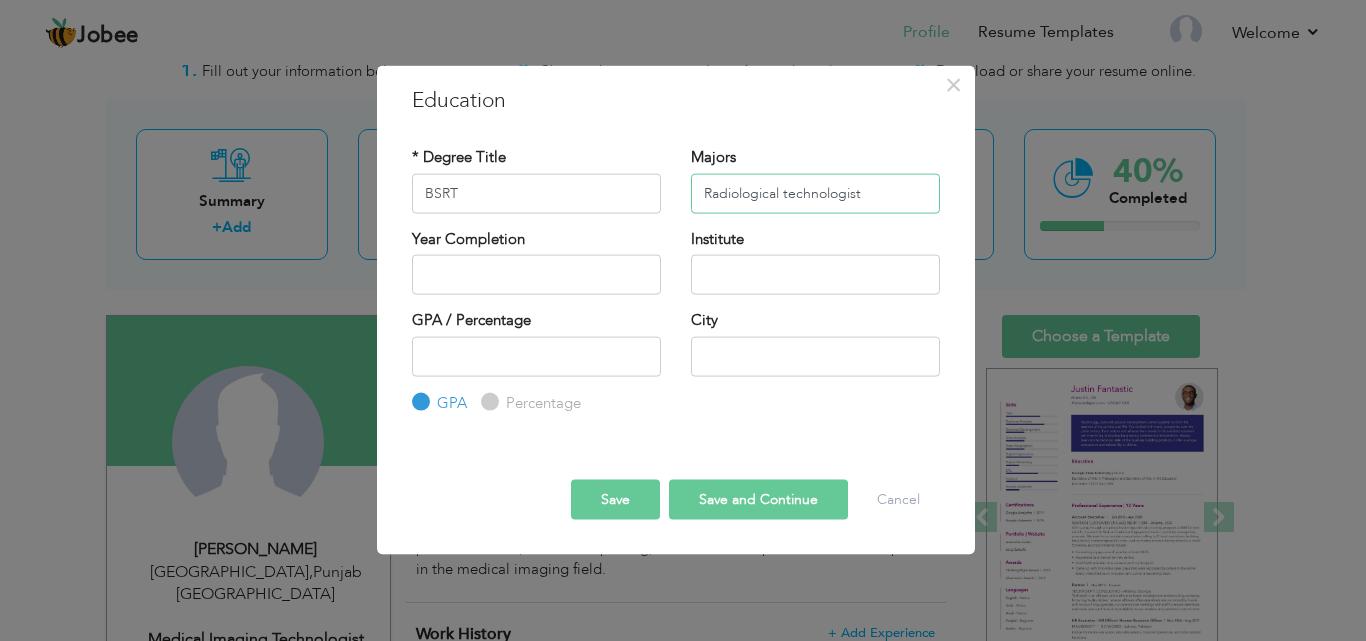 type on "Radiological technologist" 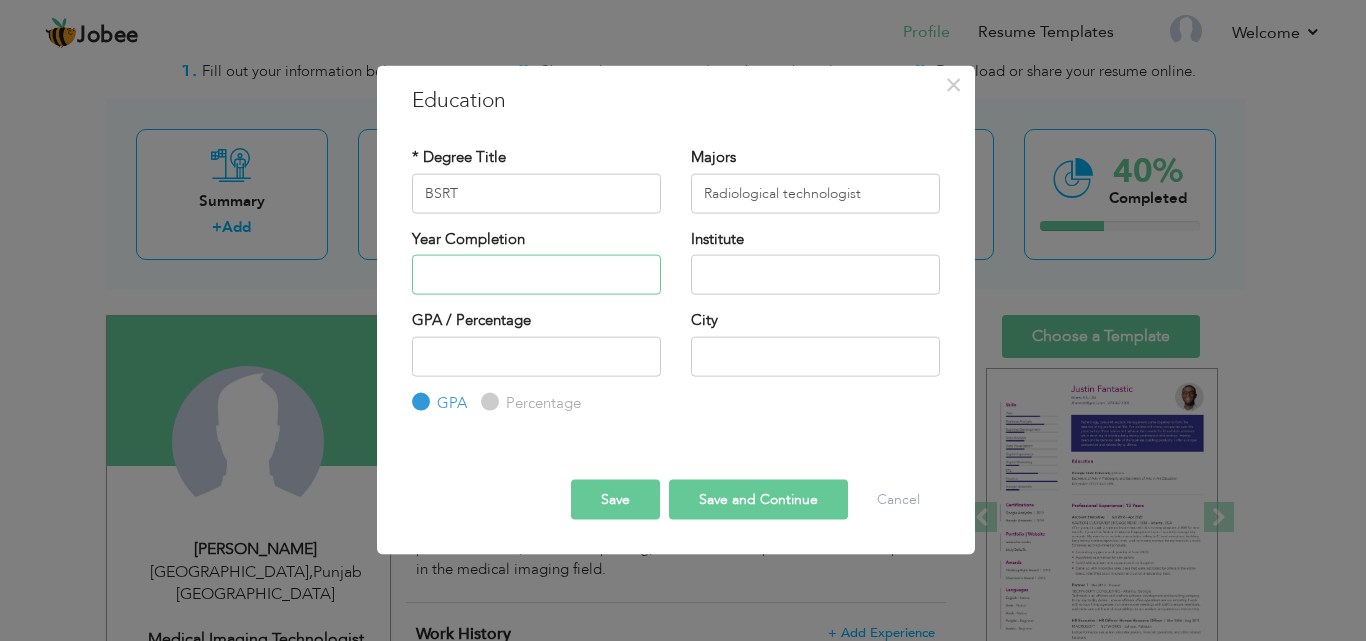 type on "2025" 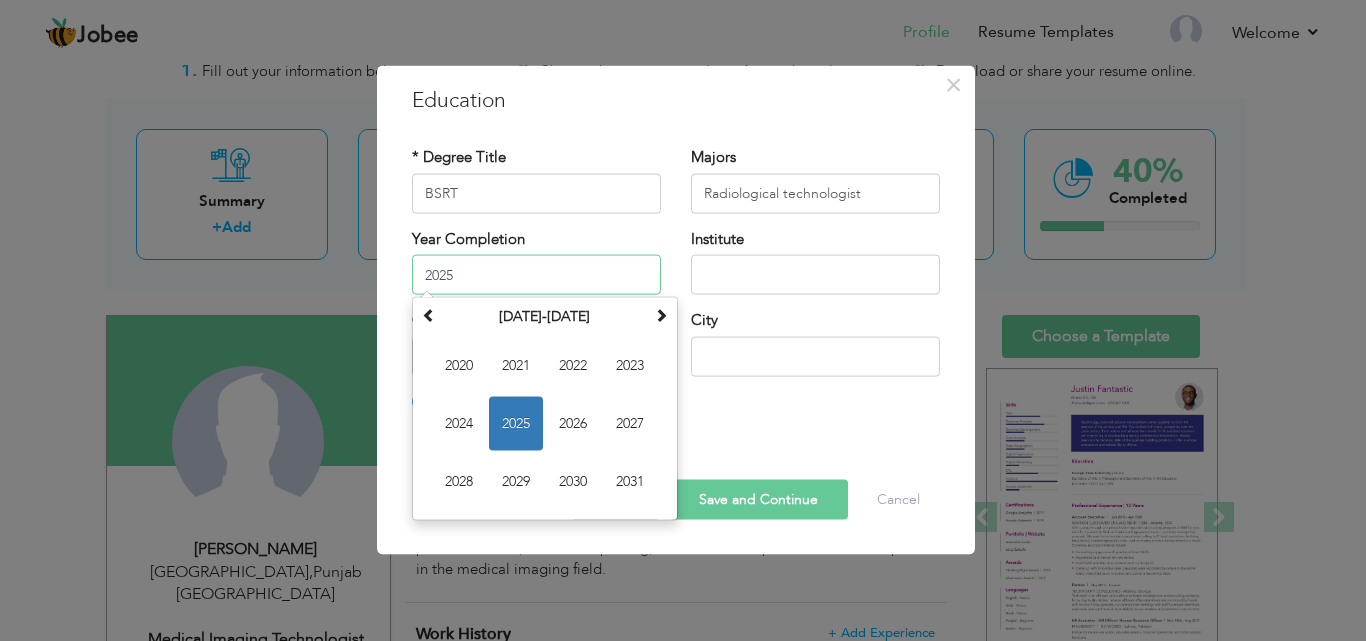 click on "2025" at bounding box center (536, 275) 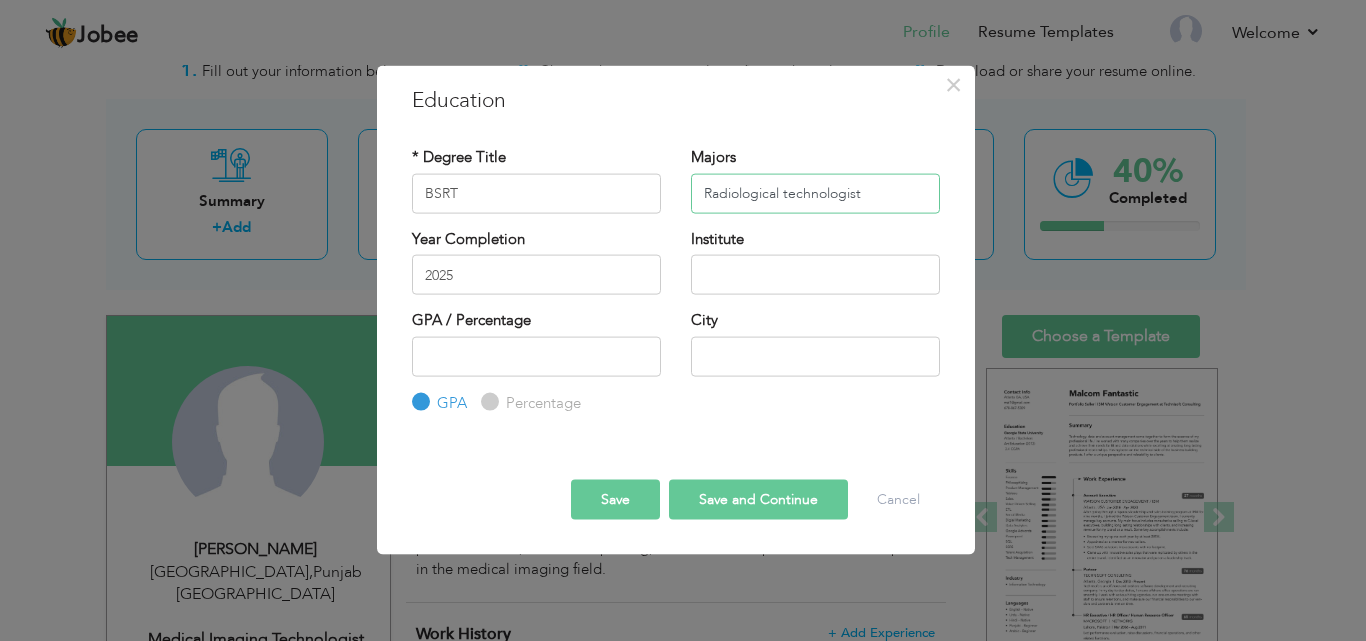 paste on "Anatomy and Physiology" 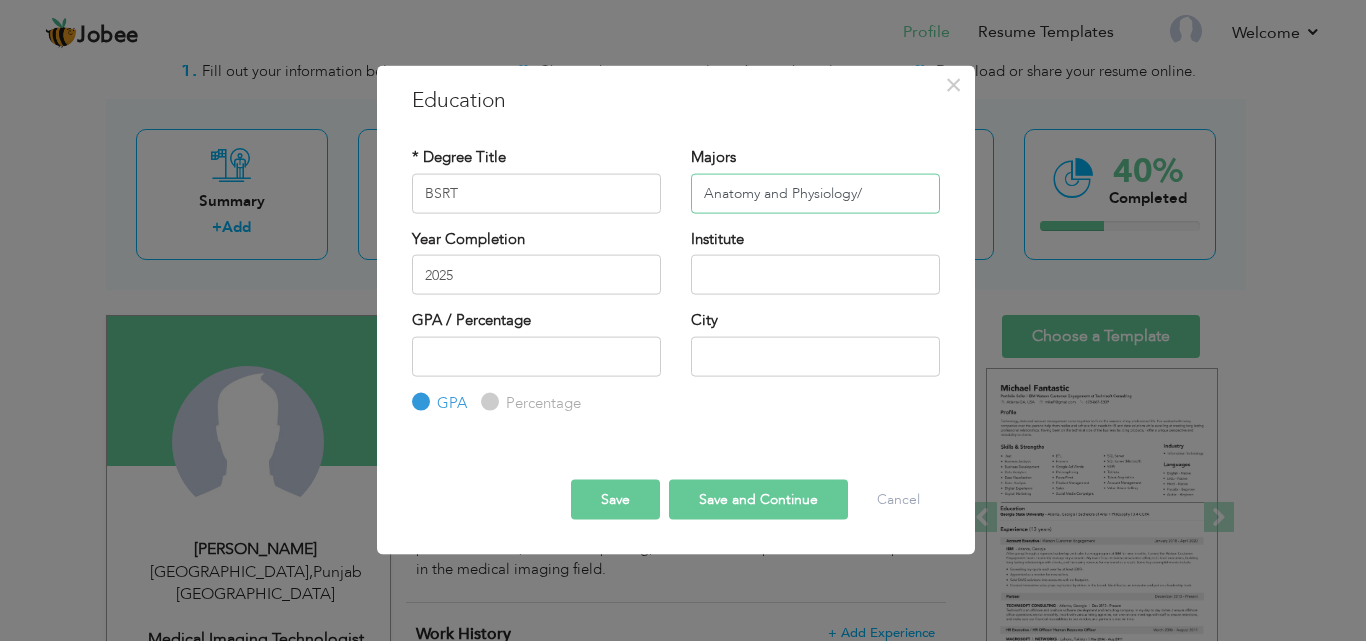 paste on "Human body systems, structure, and function  Radiographic Positioning and Procedures  Patient positioning techniques for X-rays and other modalities  Radiation Physics  Princip" 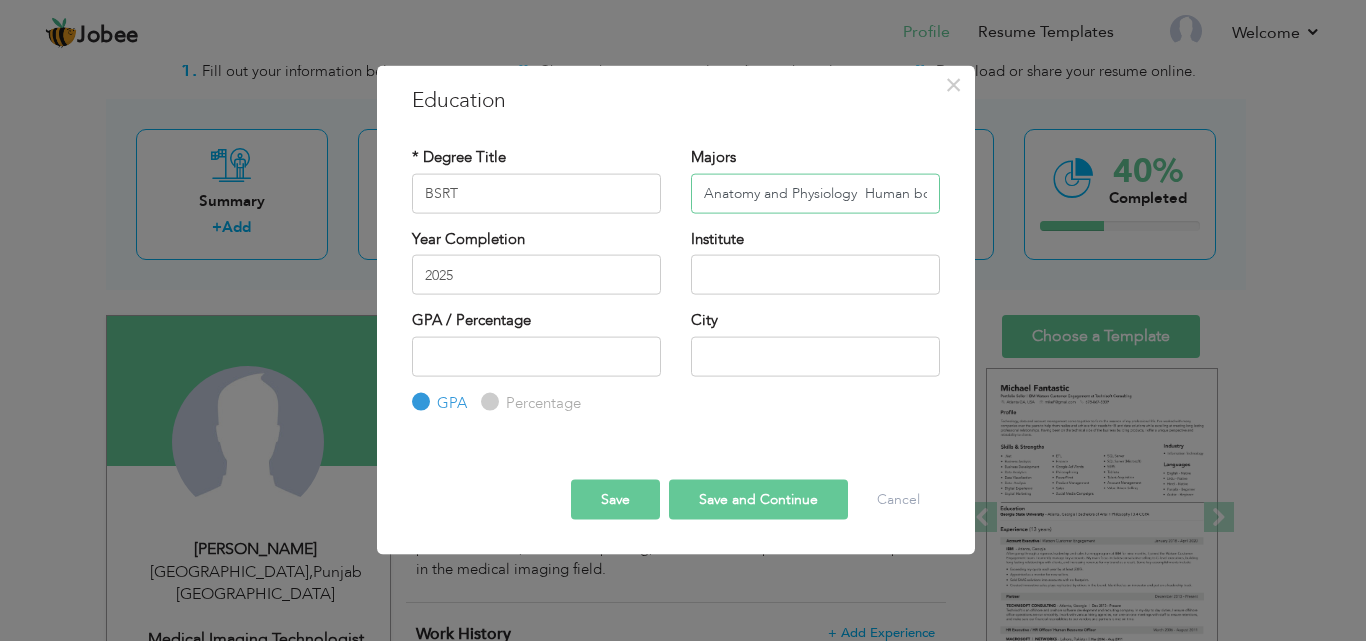 drag, startPoint x: 874, startPoint y: 181, endPoint x: 567, endPoint y: 211, distance: 308.4623 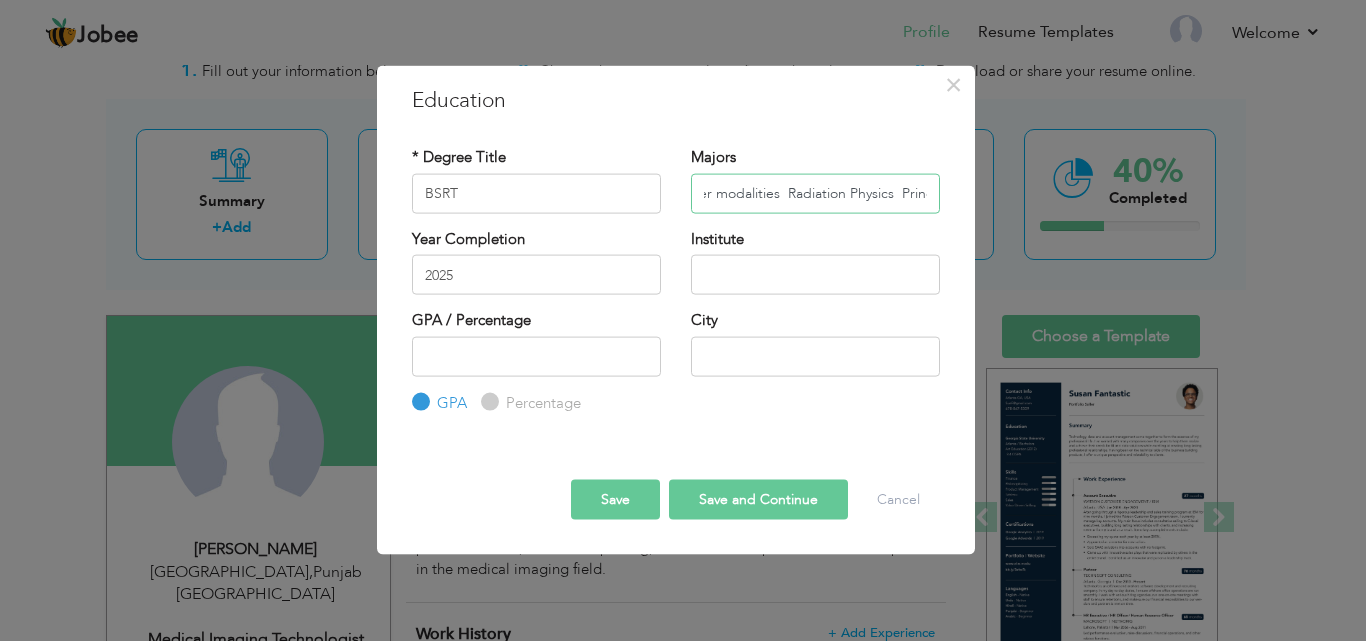type on "Anatomy and Physiology  Human body systems, structure, and function  Radiographic Positioning and Procedures  Patient positioning techniques for X-rays and other modalities  Radiation Physics  Princip" 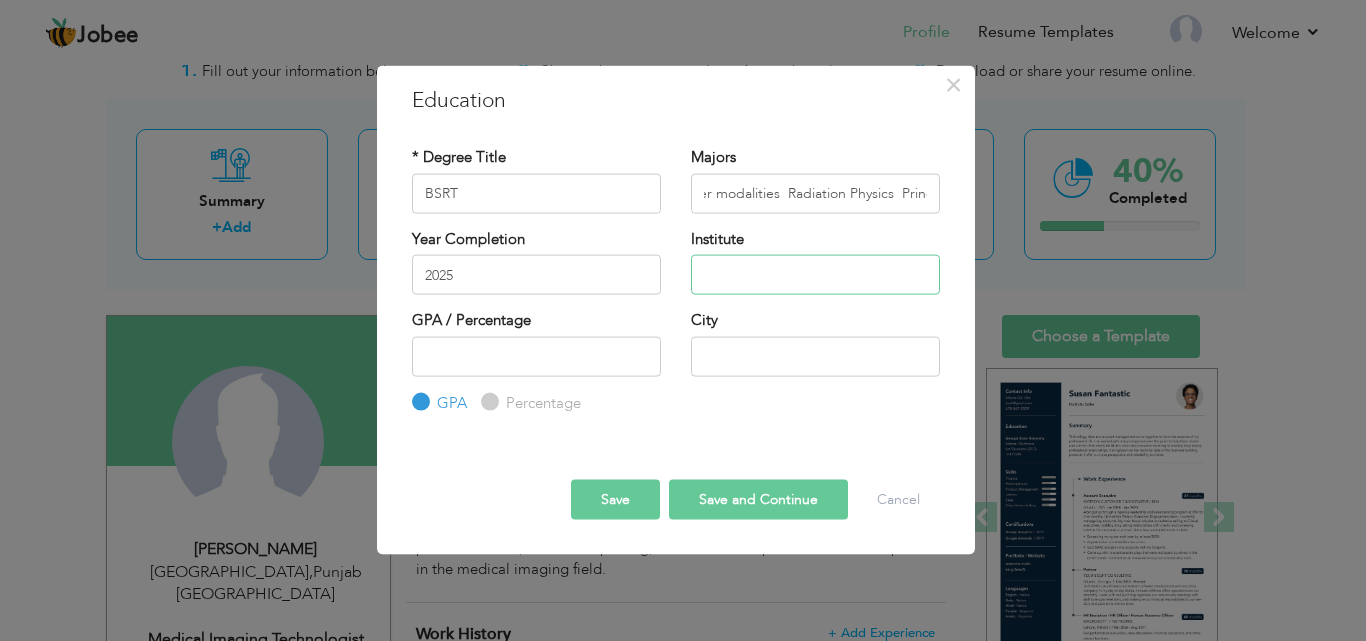 scroll, scrollTop: 0, scrollLeft: 0, axis: both 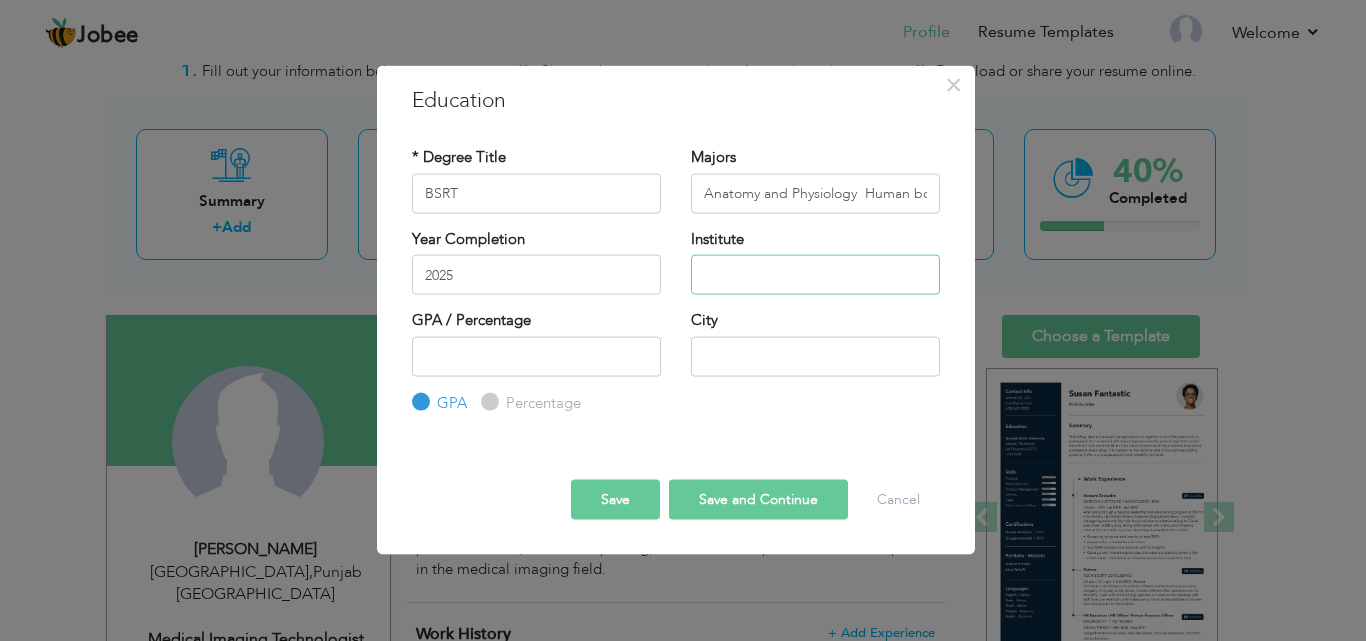 click at bounding box center (815, 275) 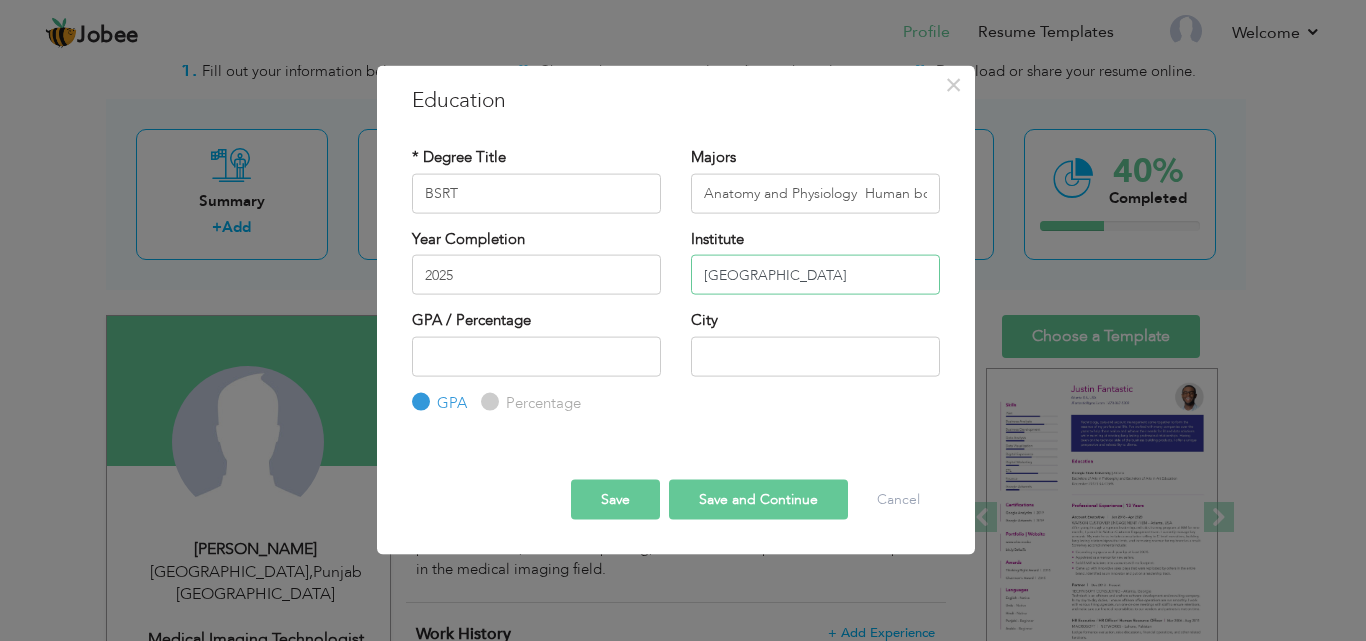 scroll, scrollTop: 0, scrollLeft: 9, axis: horizontal 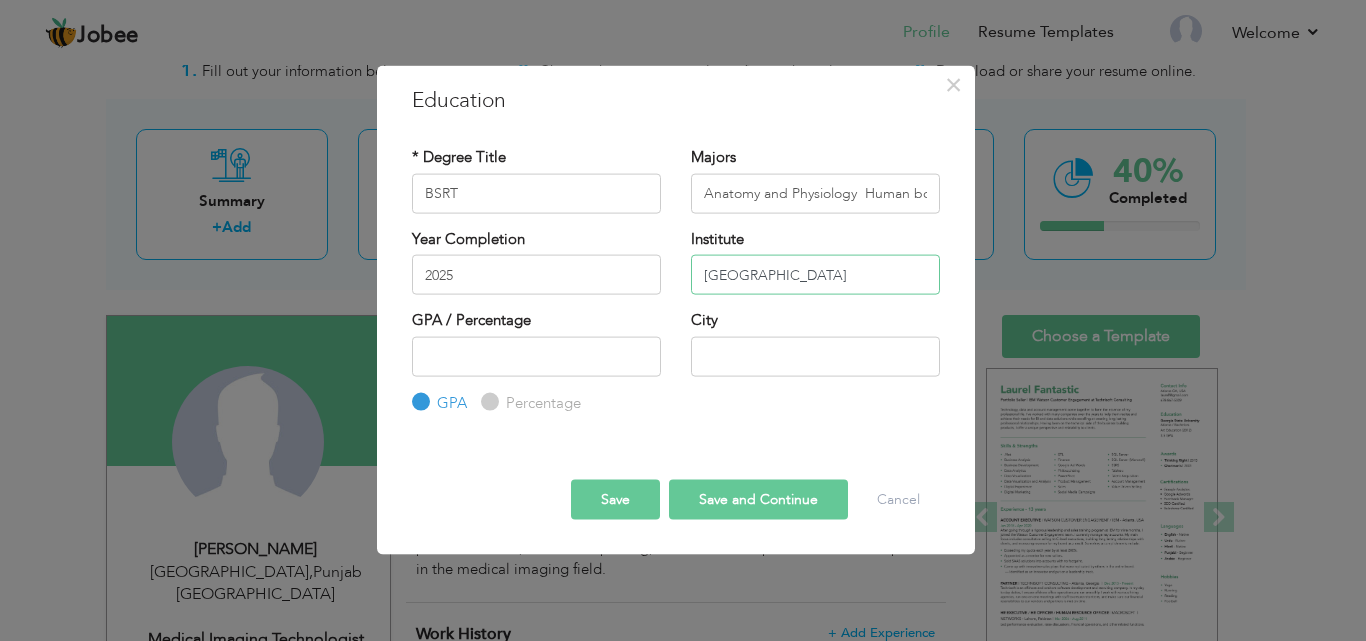 type on "Abasyn University Islamabad Campus" 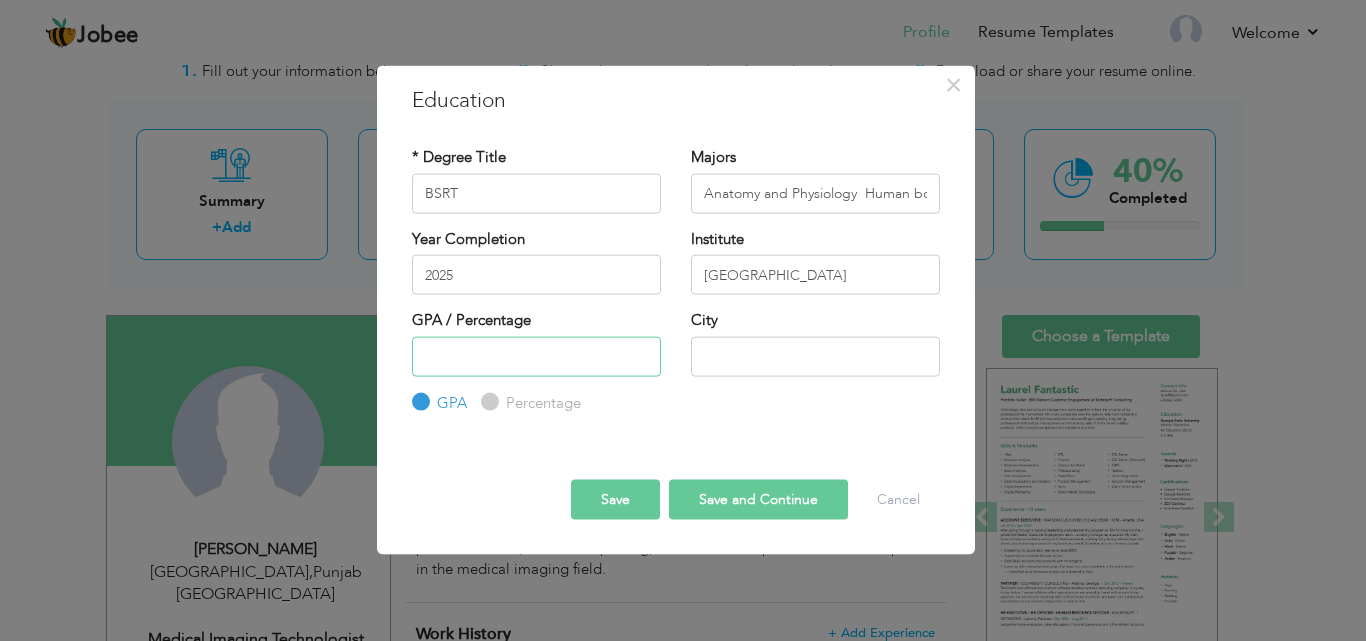 scroll, scrollTop: 0, scrollLeft: 0, axis: both 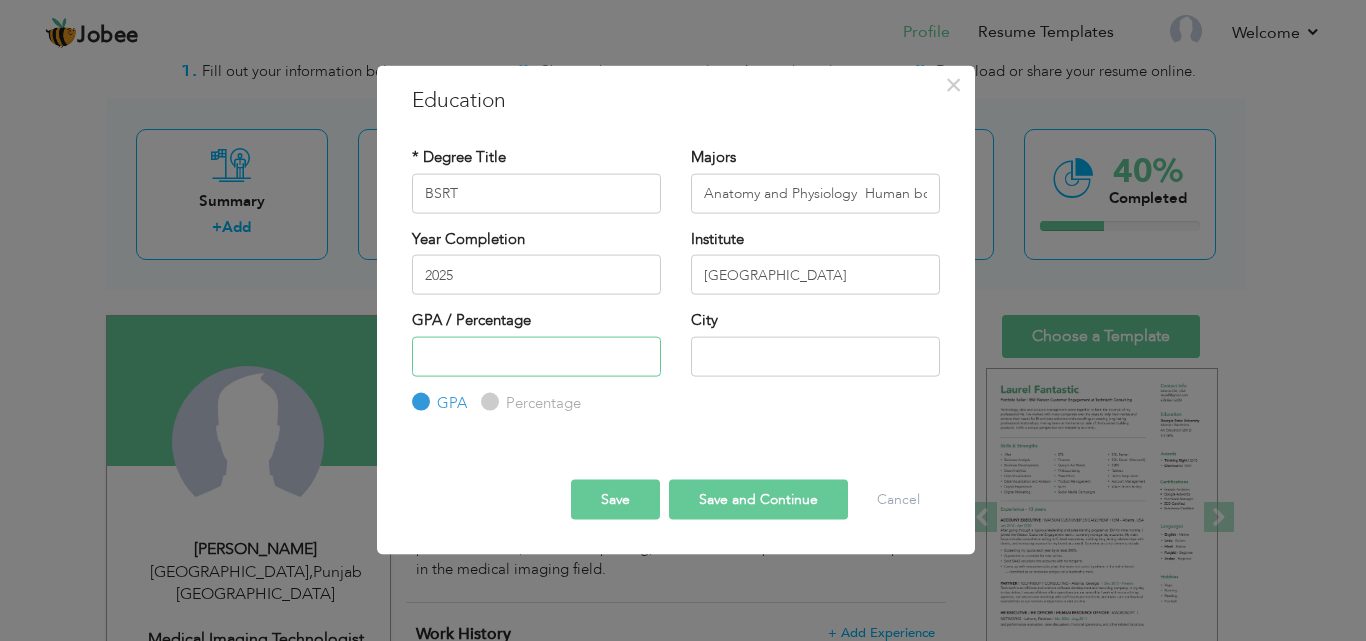 type on "2" 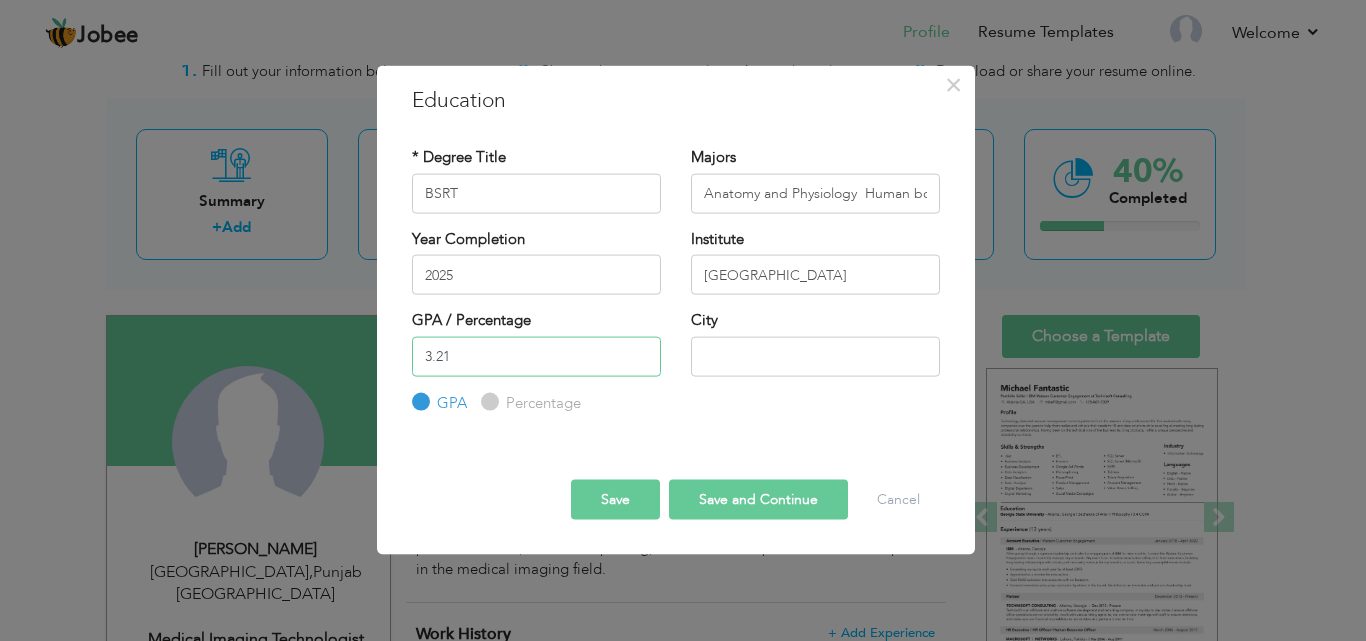 type on "3.21" 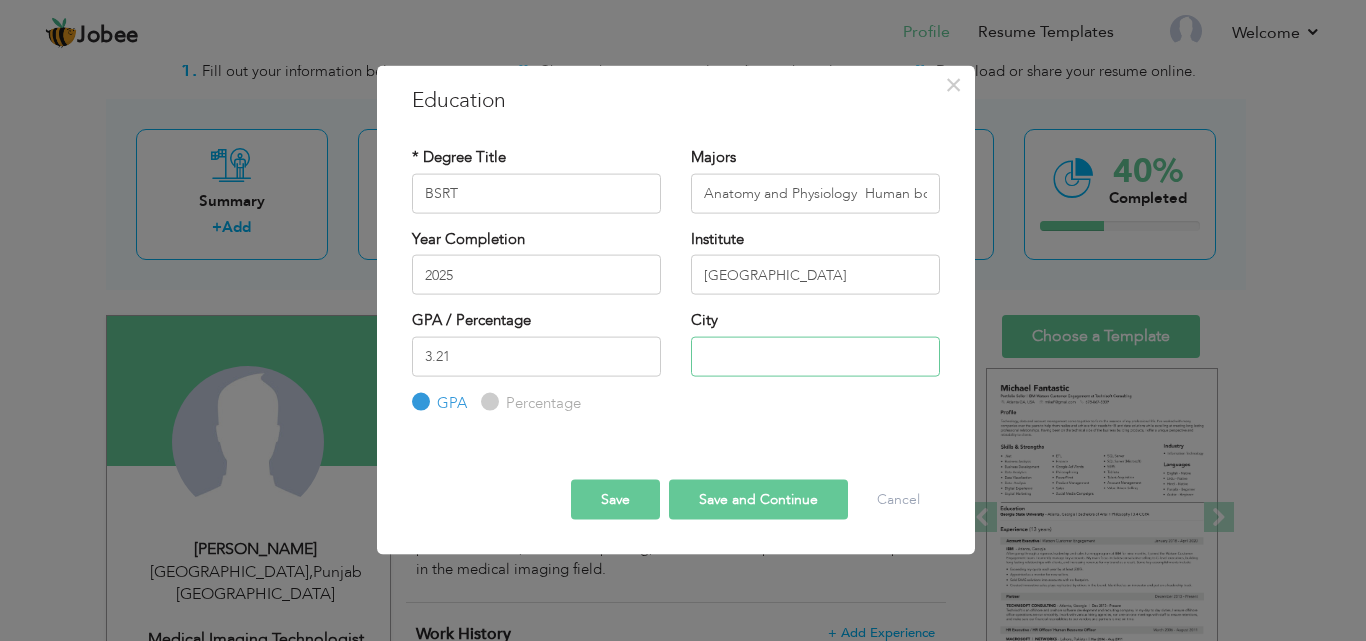 click at bounding box center [815, 356] 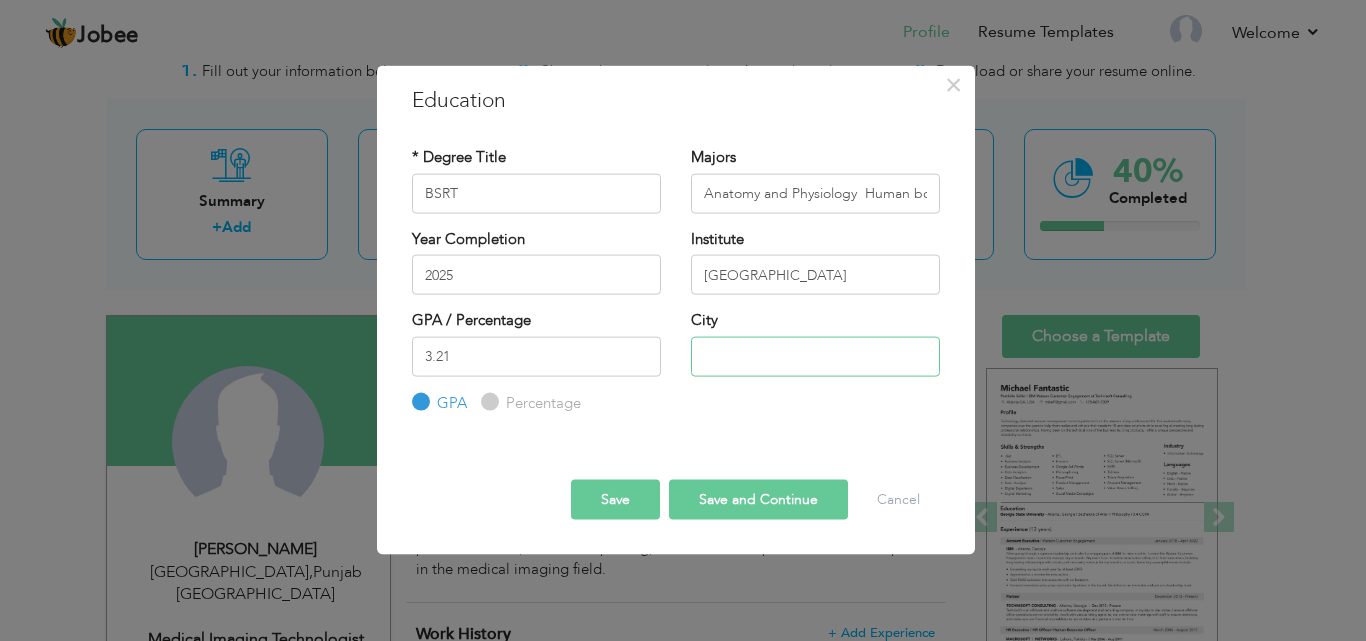 type on "Islamabad" 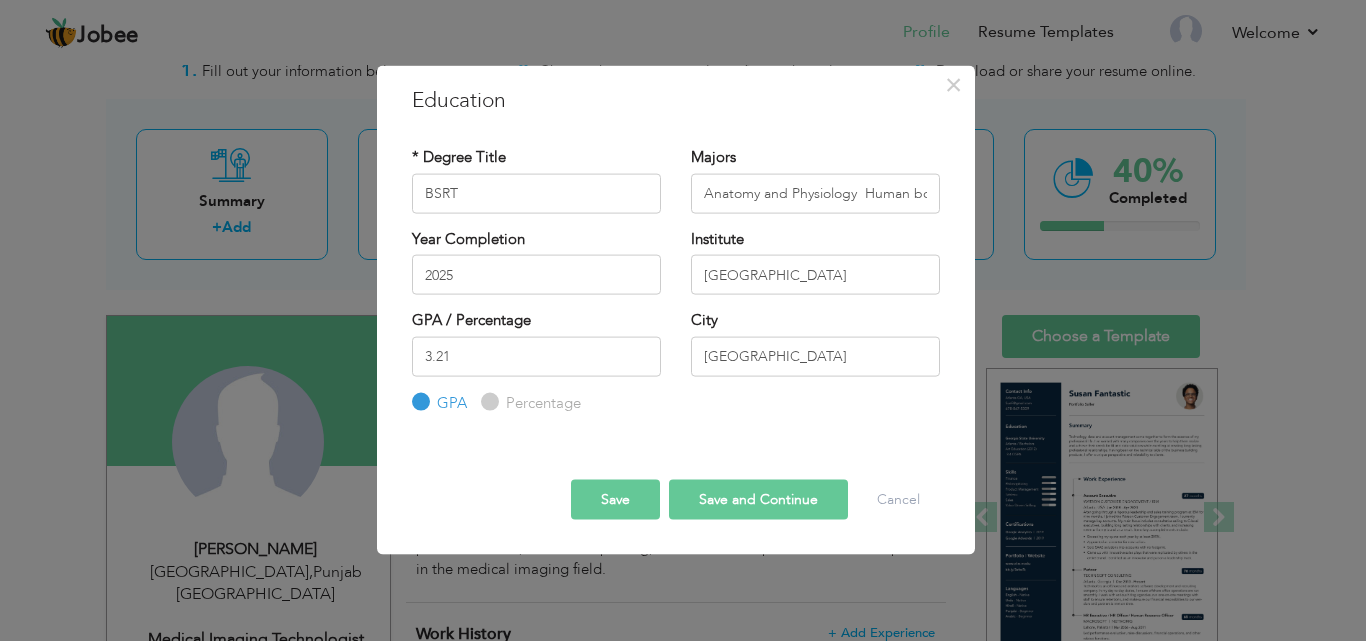 click on "Save and Continue" at bounding box center [758, 500] 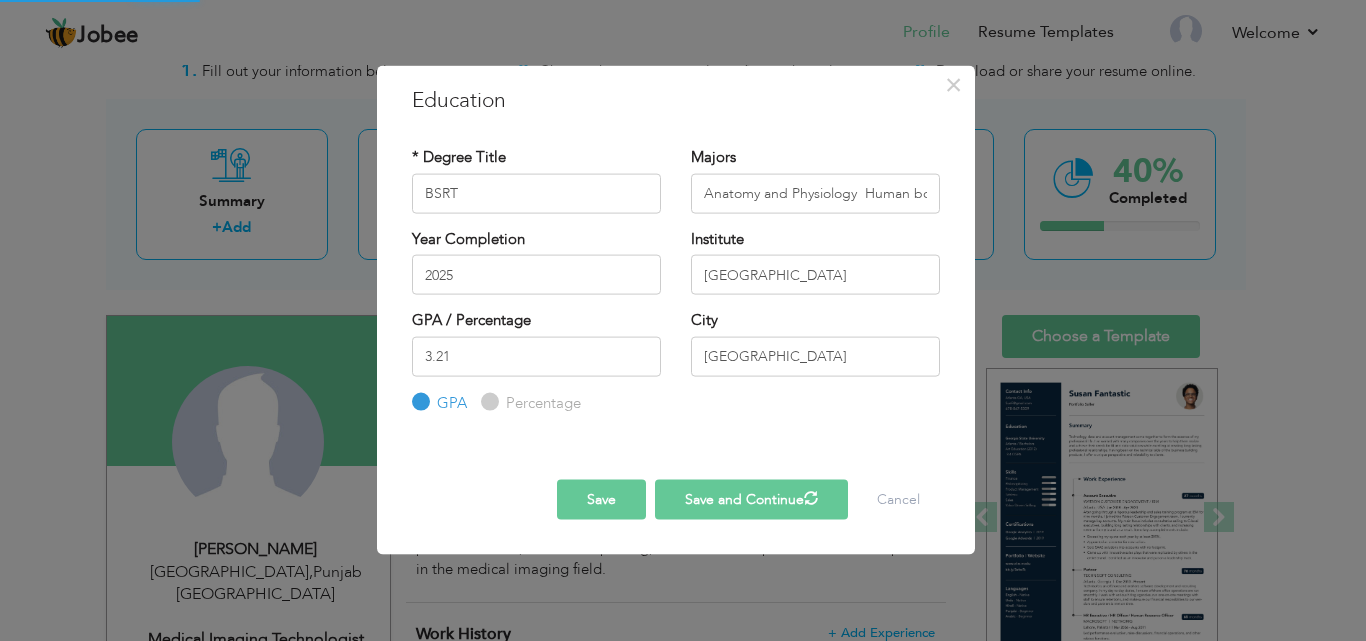type 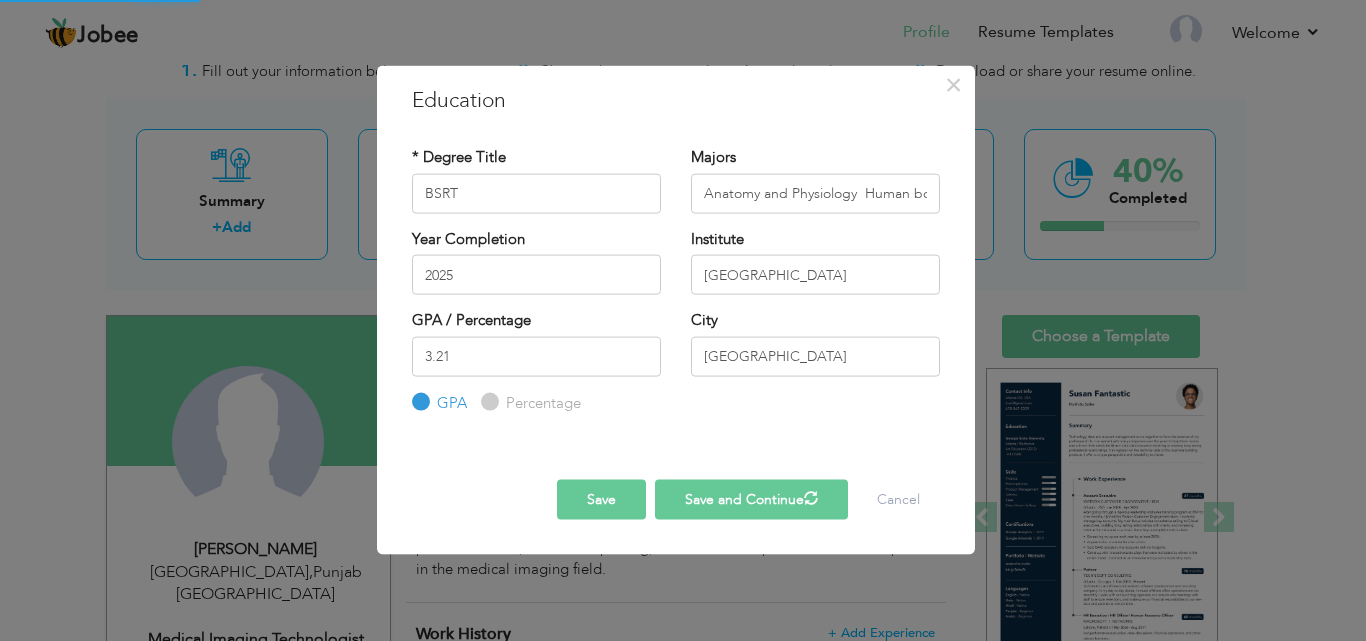 type 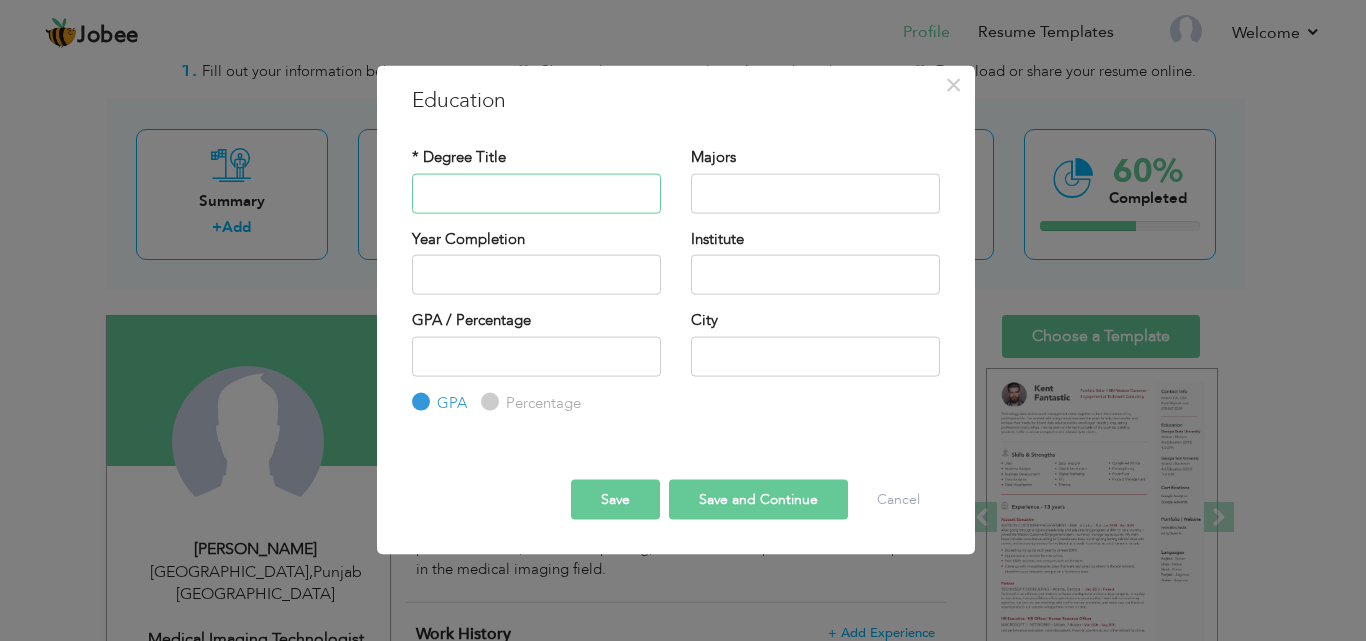 click at bounding box center [536, 193] 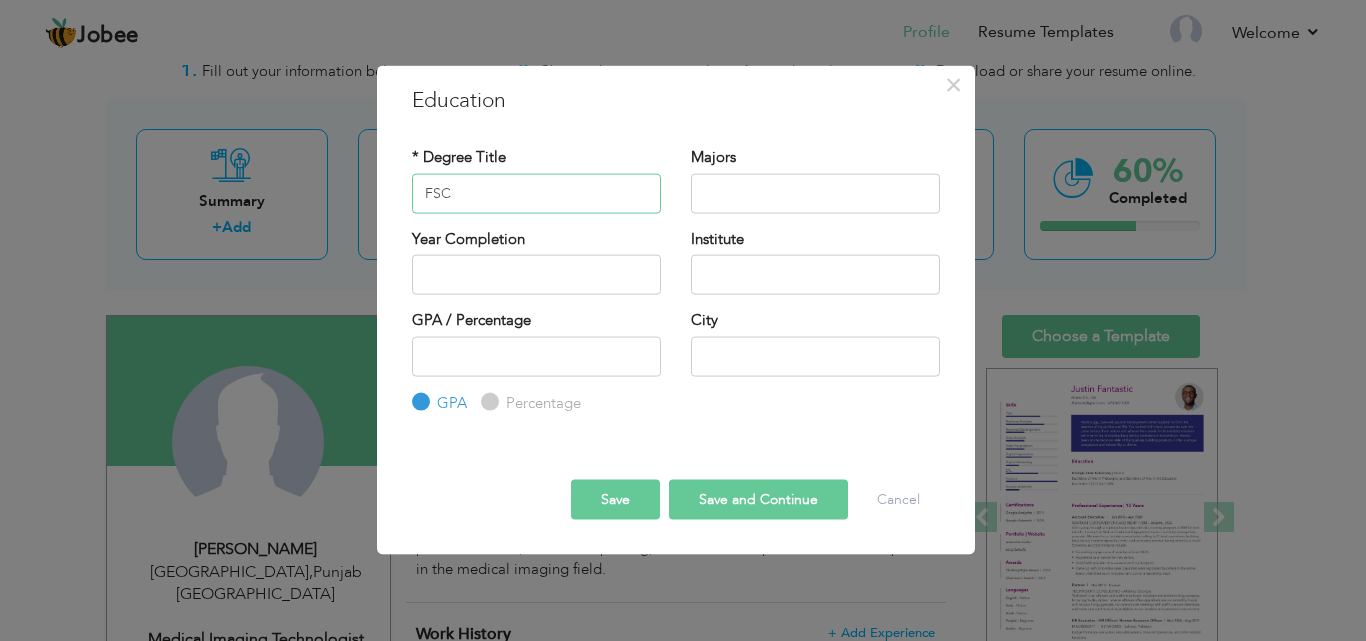 type on "FSC" 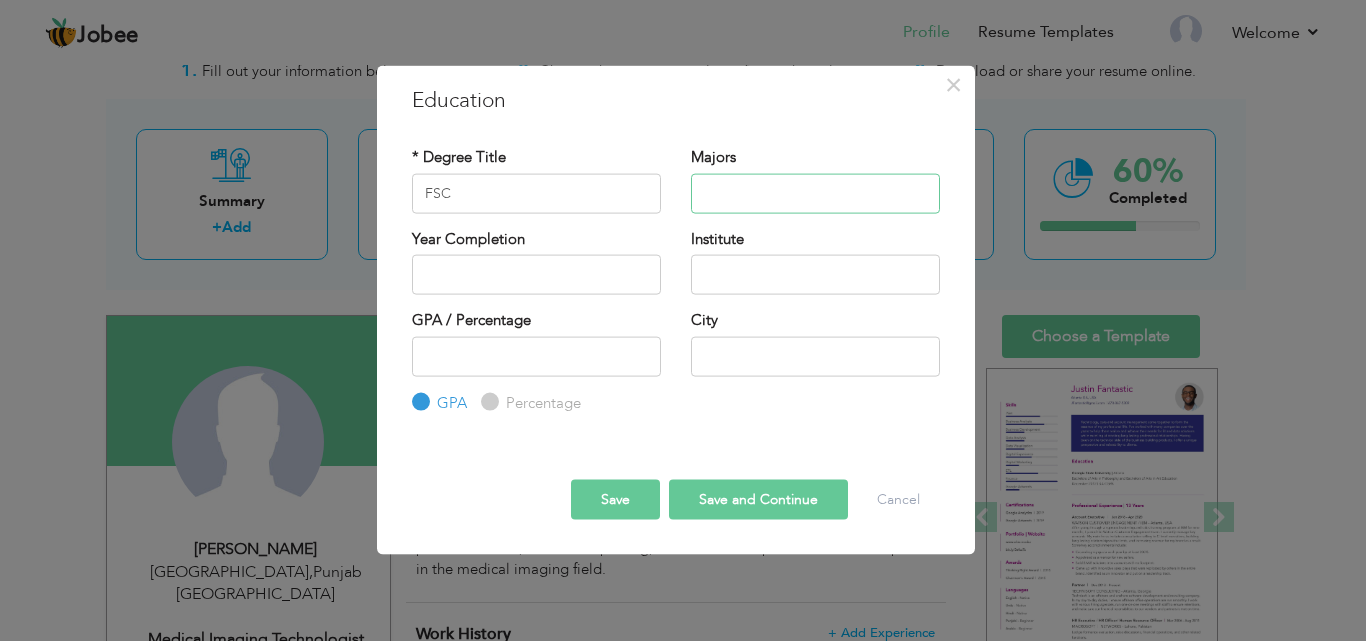 click at bounding box center [815, 193] 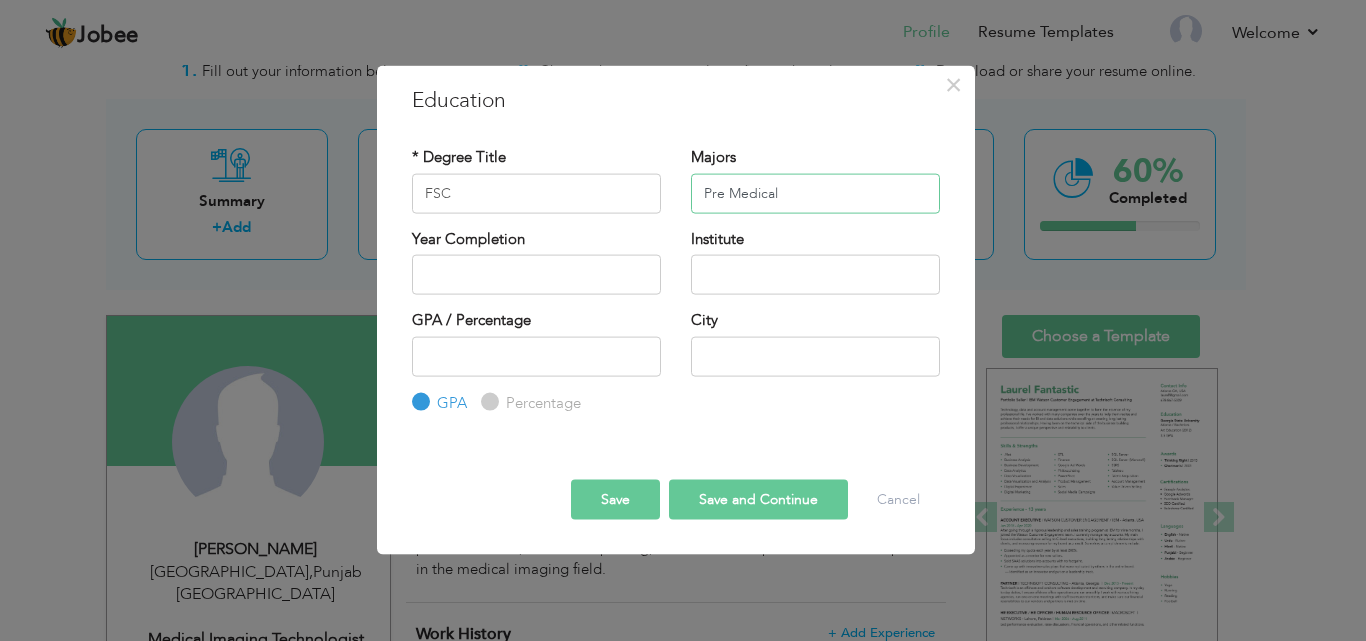 type on "Pre Medical" 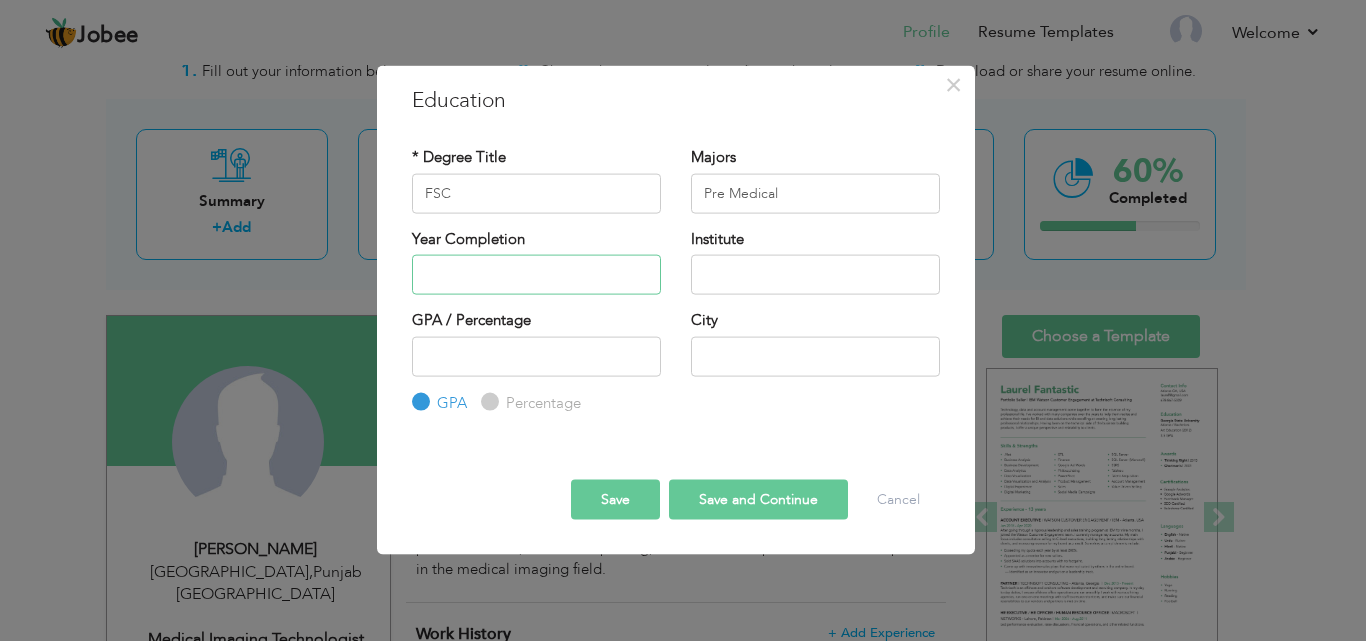 click at bounding box center (536, 275) 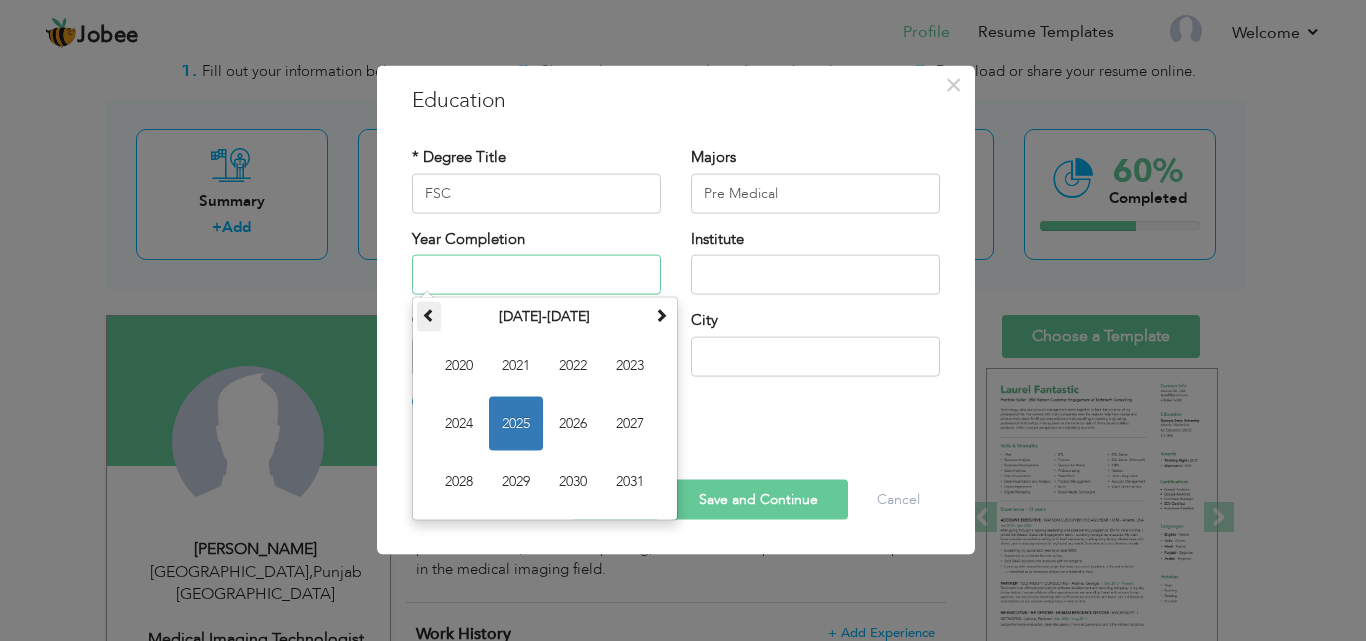 click at bounding box center (429, 315) 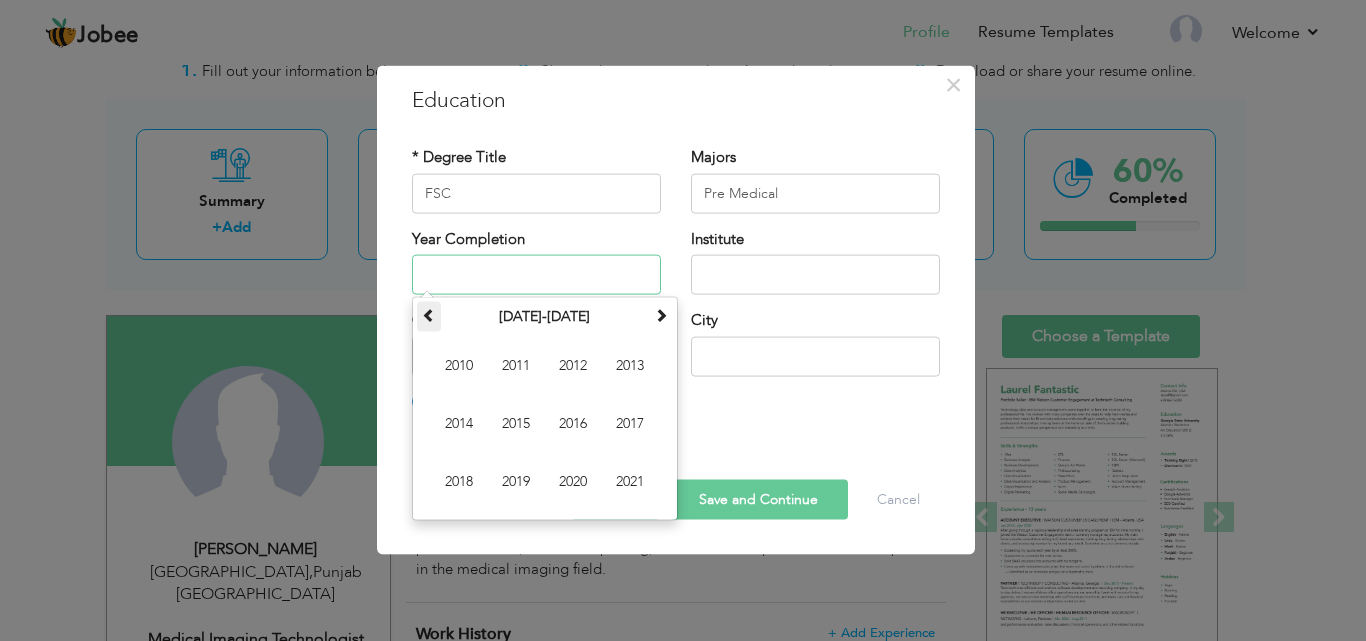 click at bounding box center (429, 315) 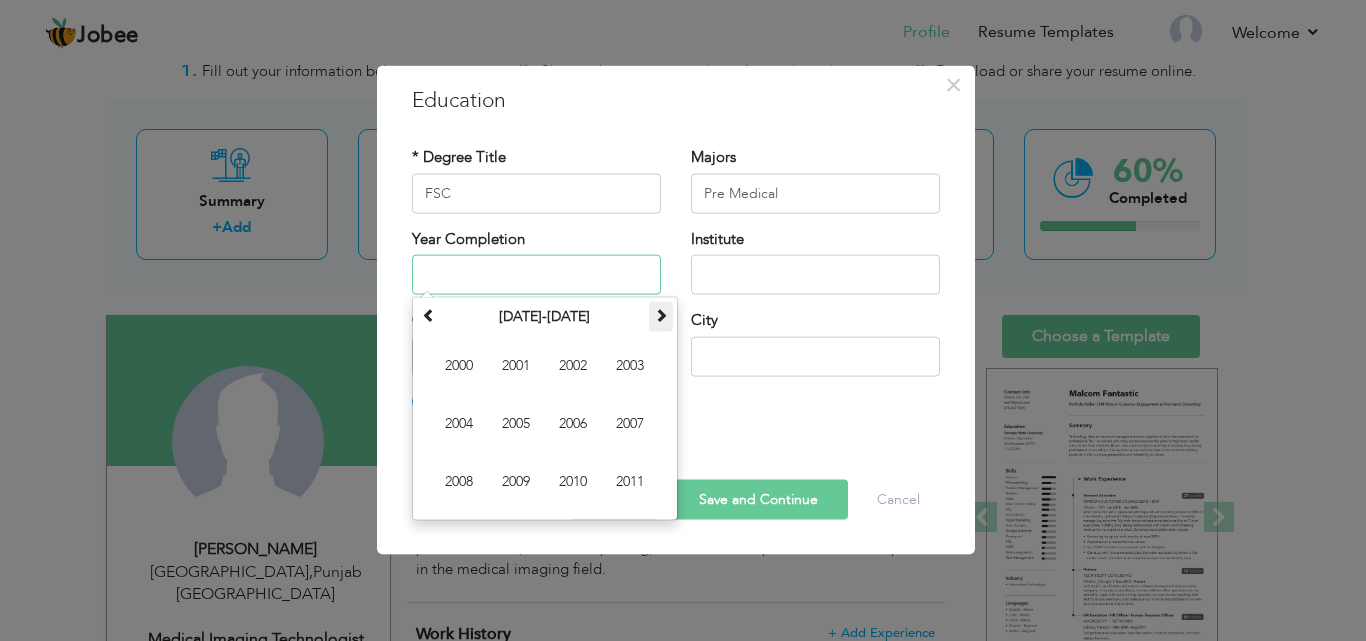 click at bounding box center [661, 315] 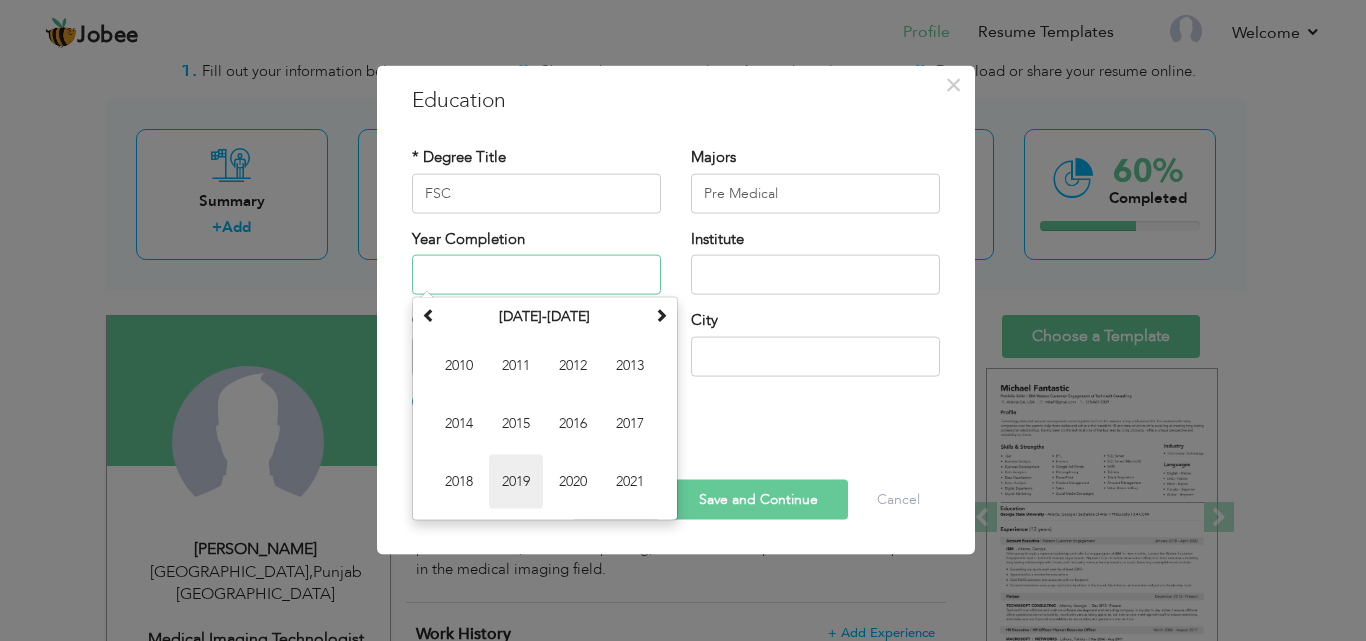click on "2019" at bounding box center [516, 482] 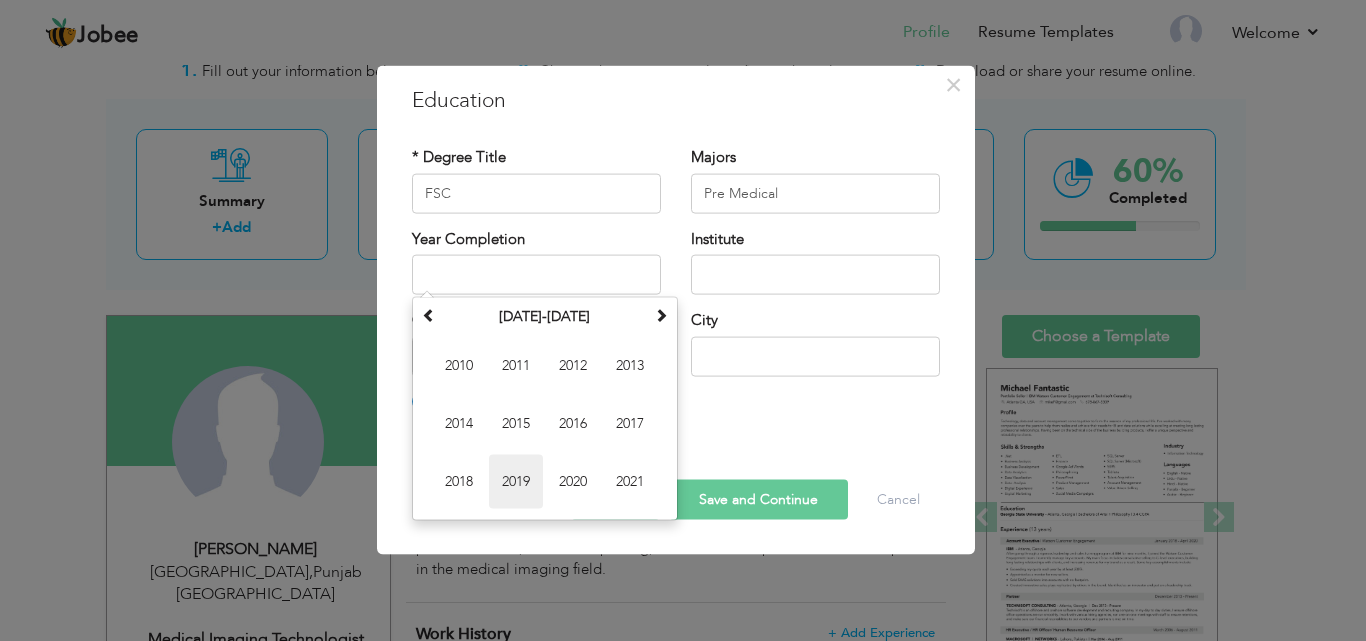 type on "2019" 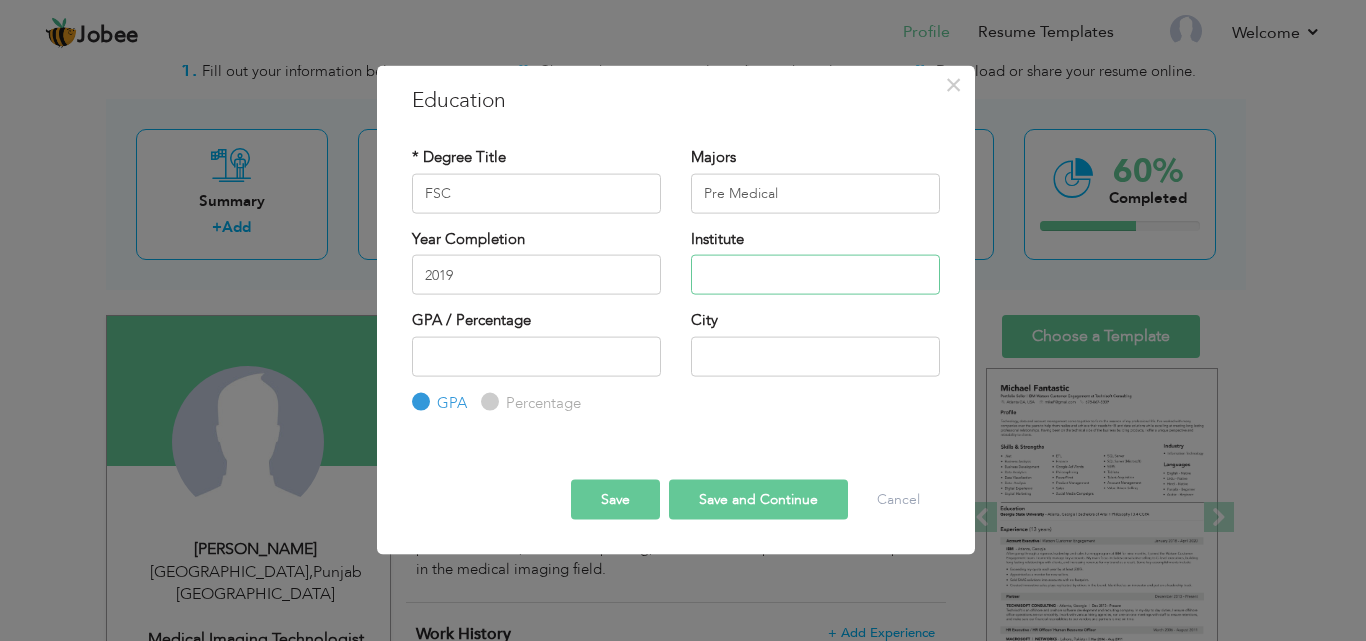 click at bounding box center [815, 275] 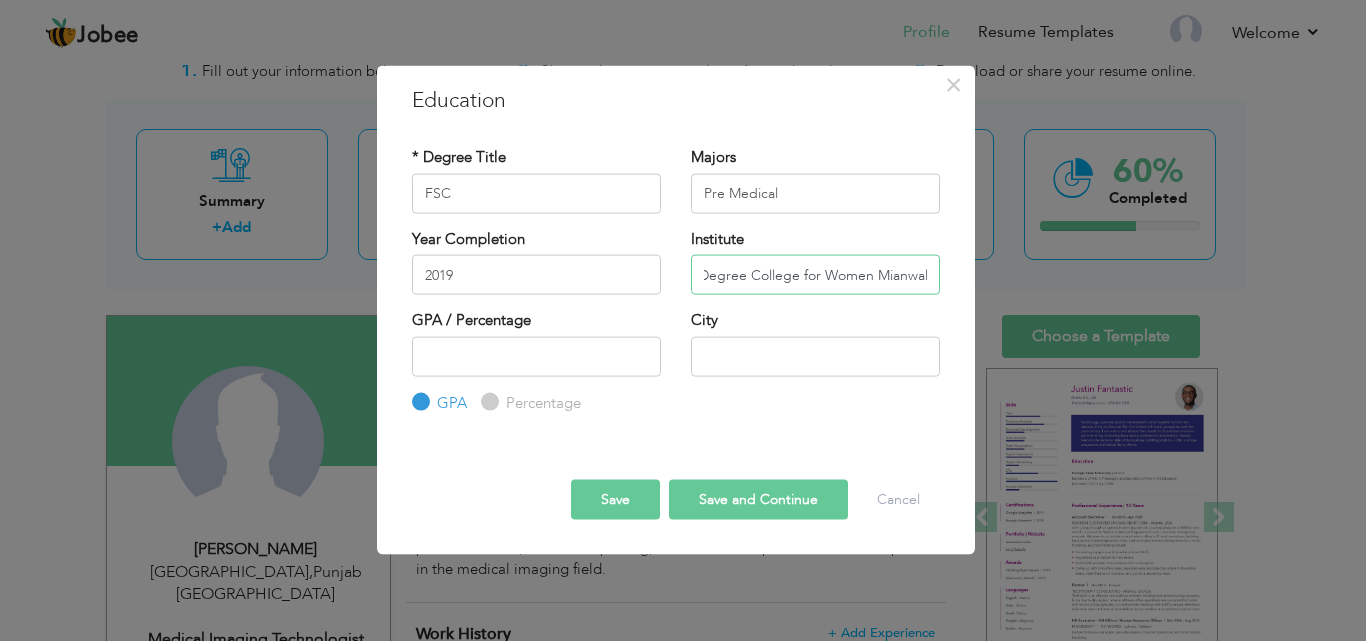 scroll, scrollTop: 0, scrollLeft: 8, axis: horizontal 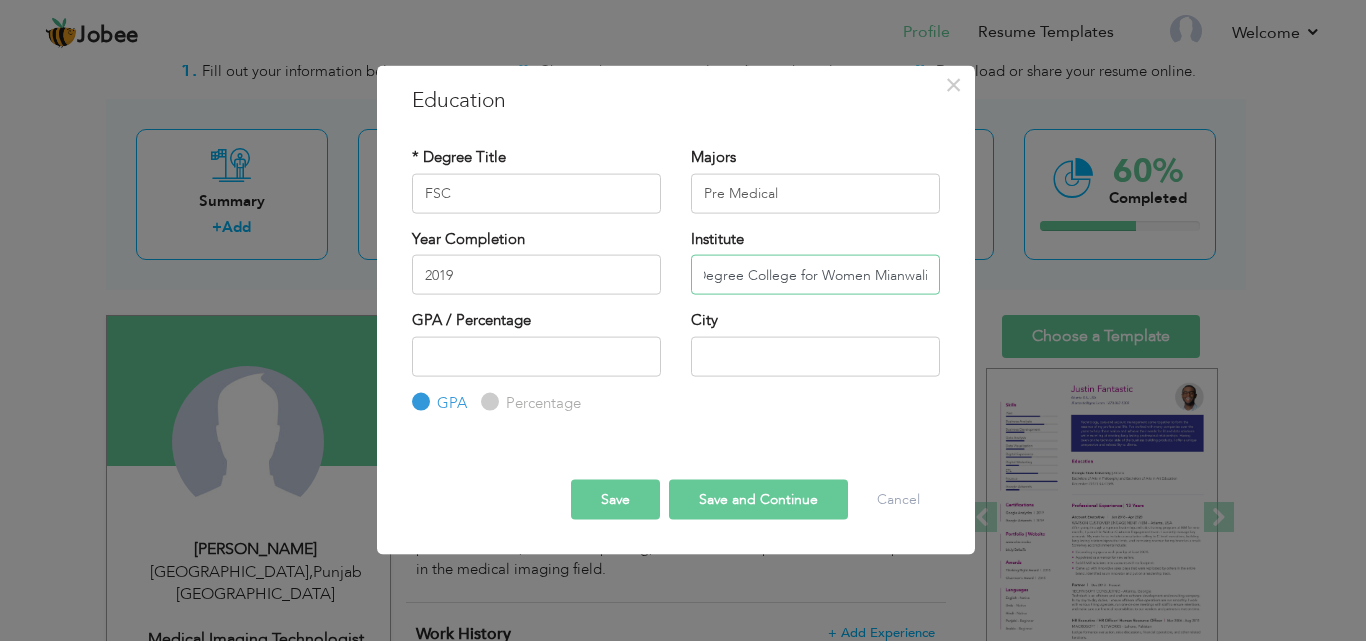 type on "Degree College for Women Mianwali" 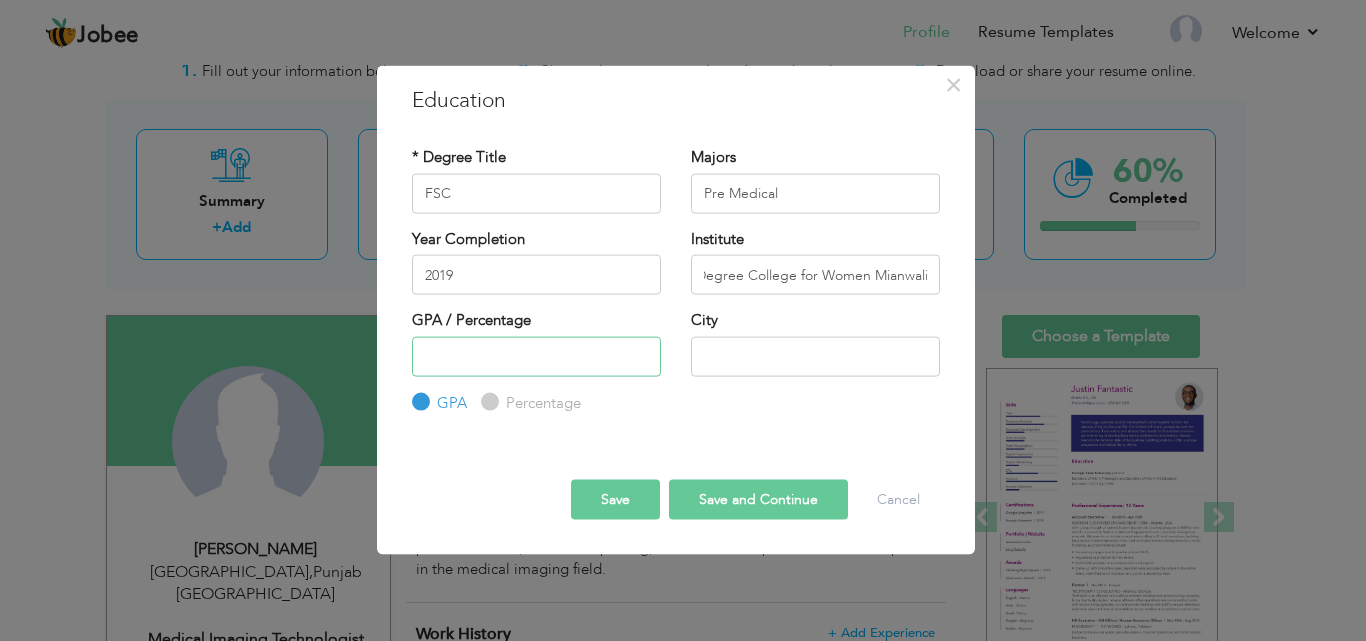 click at bounding box center (536, 356) 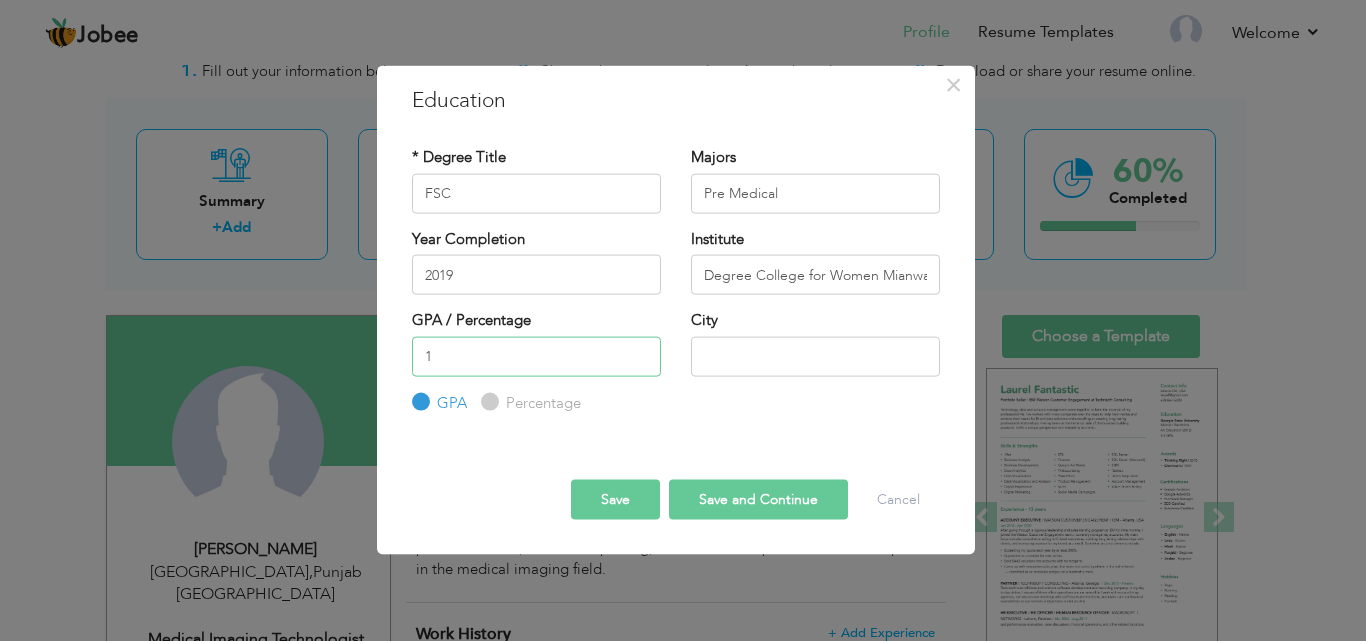 type on "1" 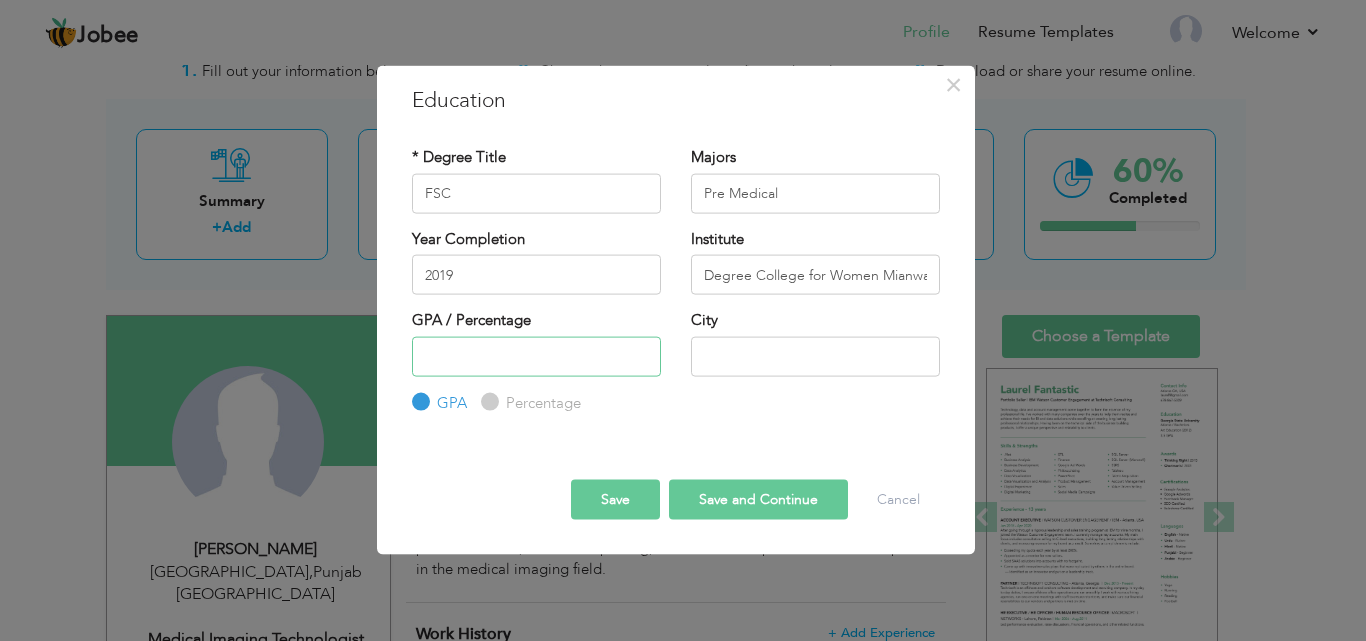 click at bounding box center [536, 356] 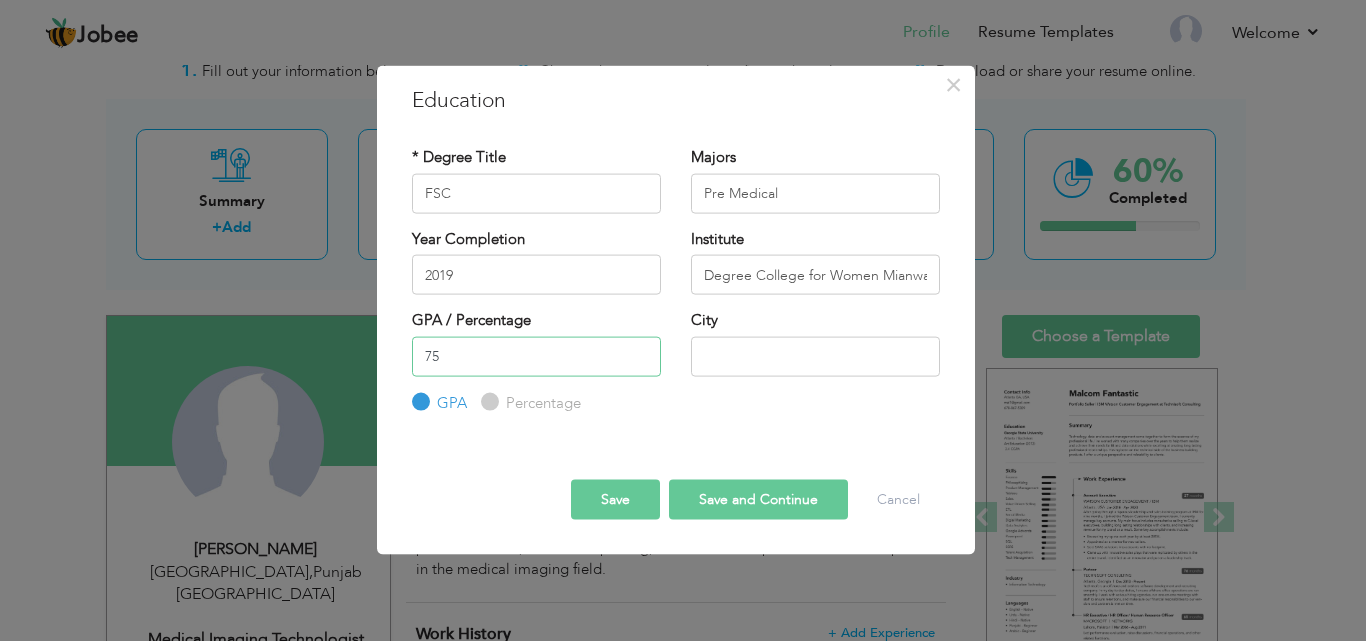 type on "75" 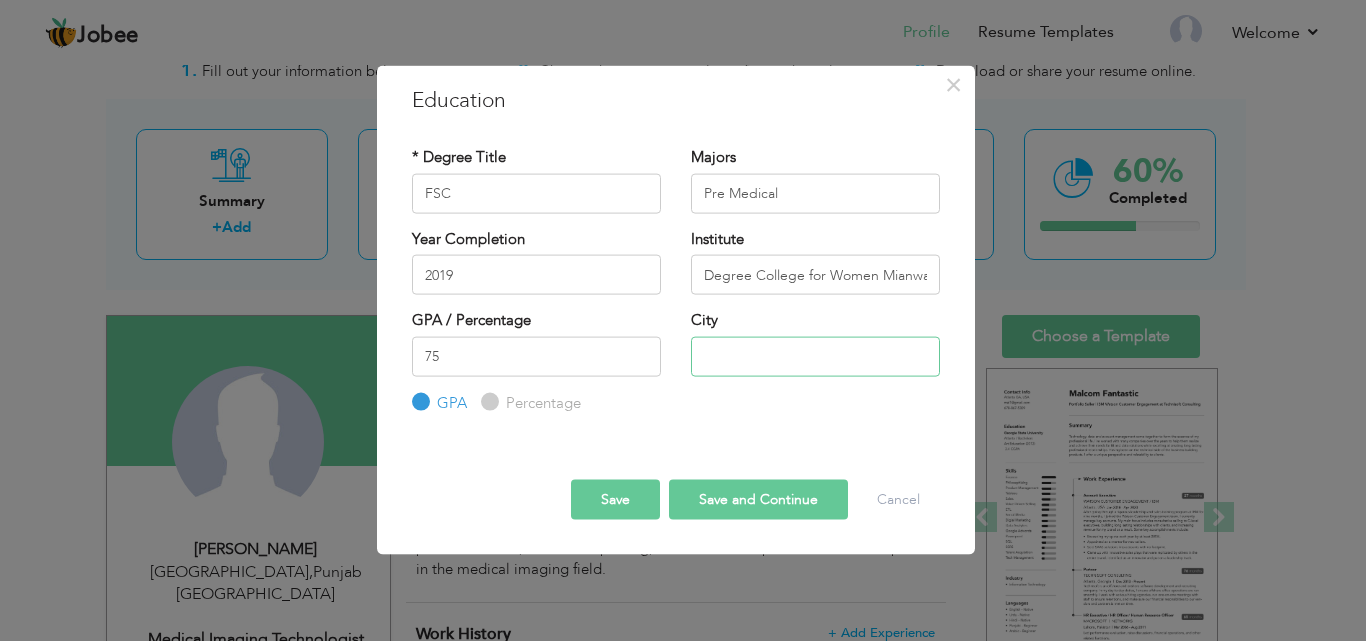 click at bounding box center [815, 356] 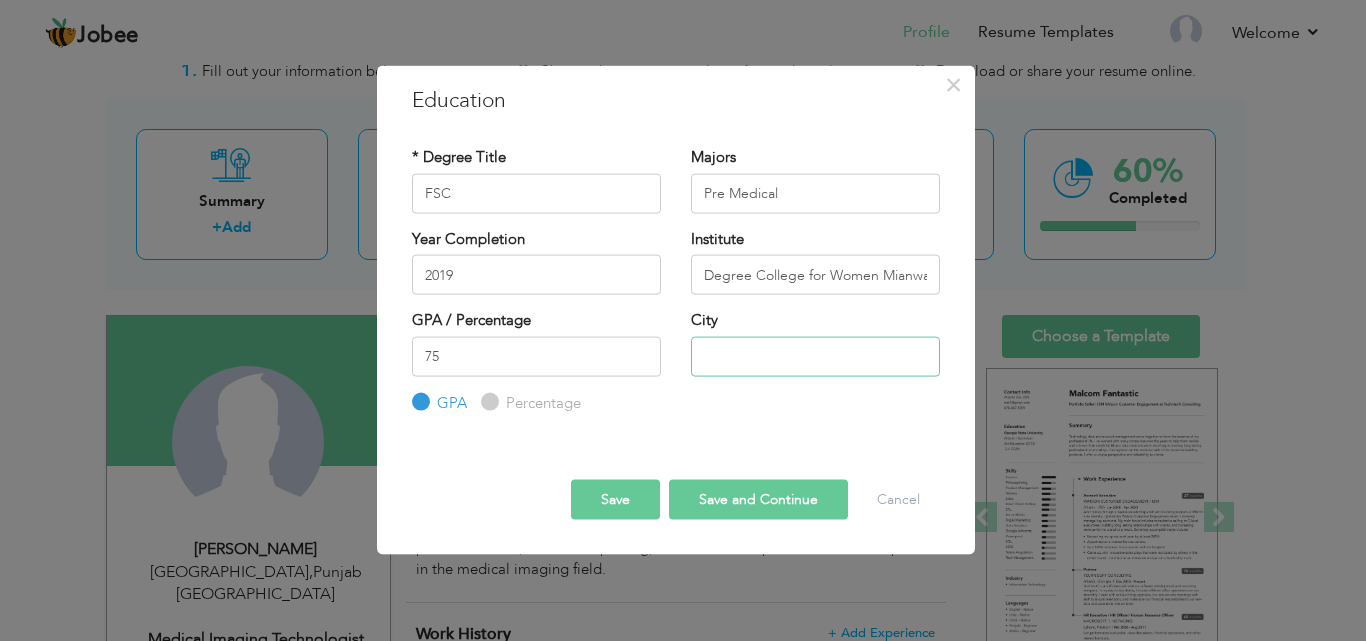 type on "Islamabad" 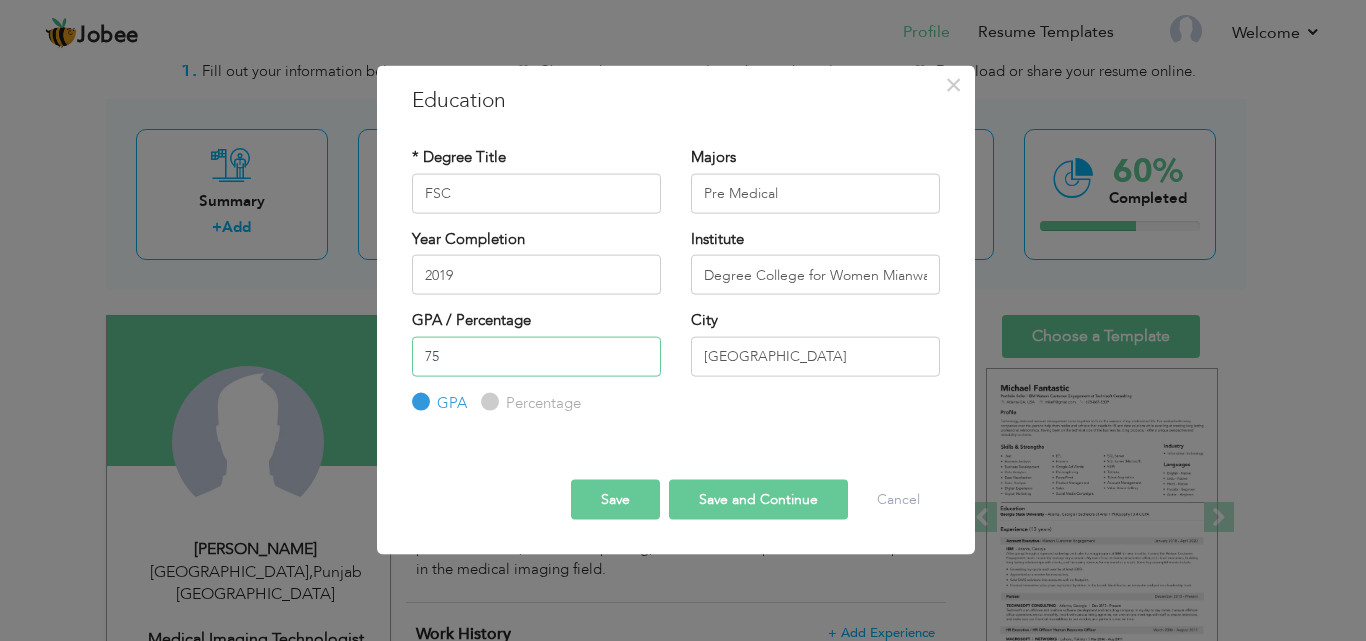 click on "75" at bounding box center [536, 356] 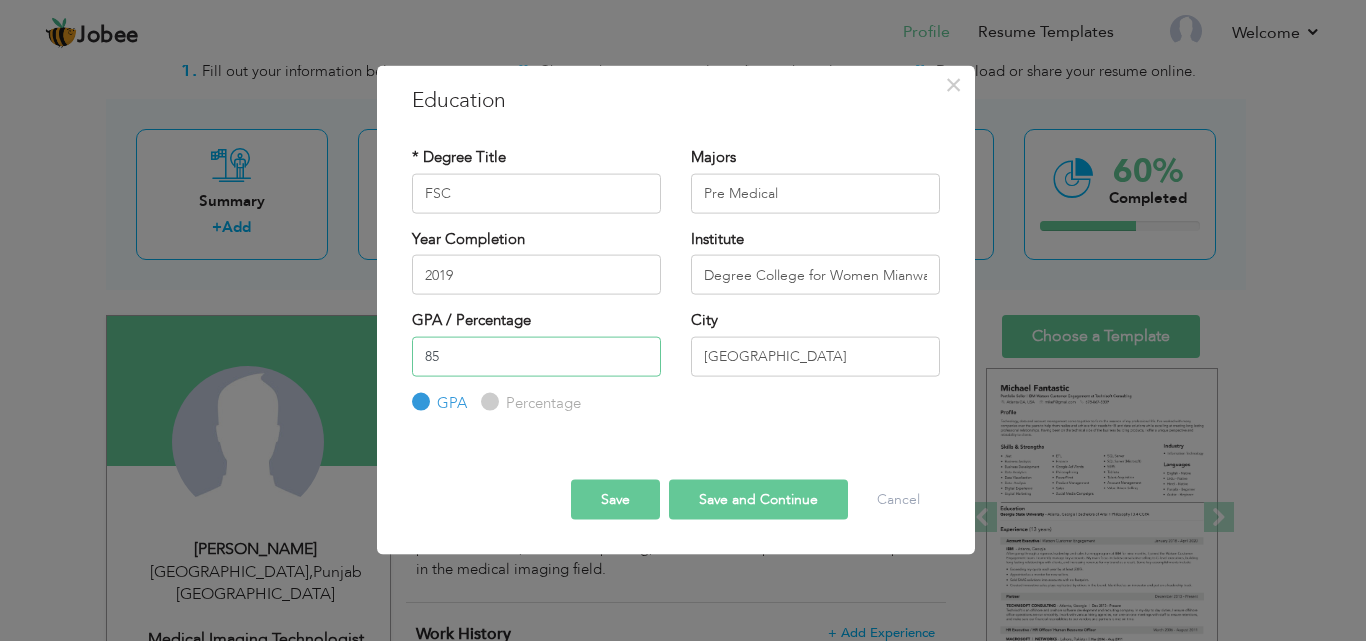 type on "85" 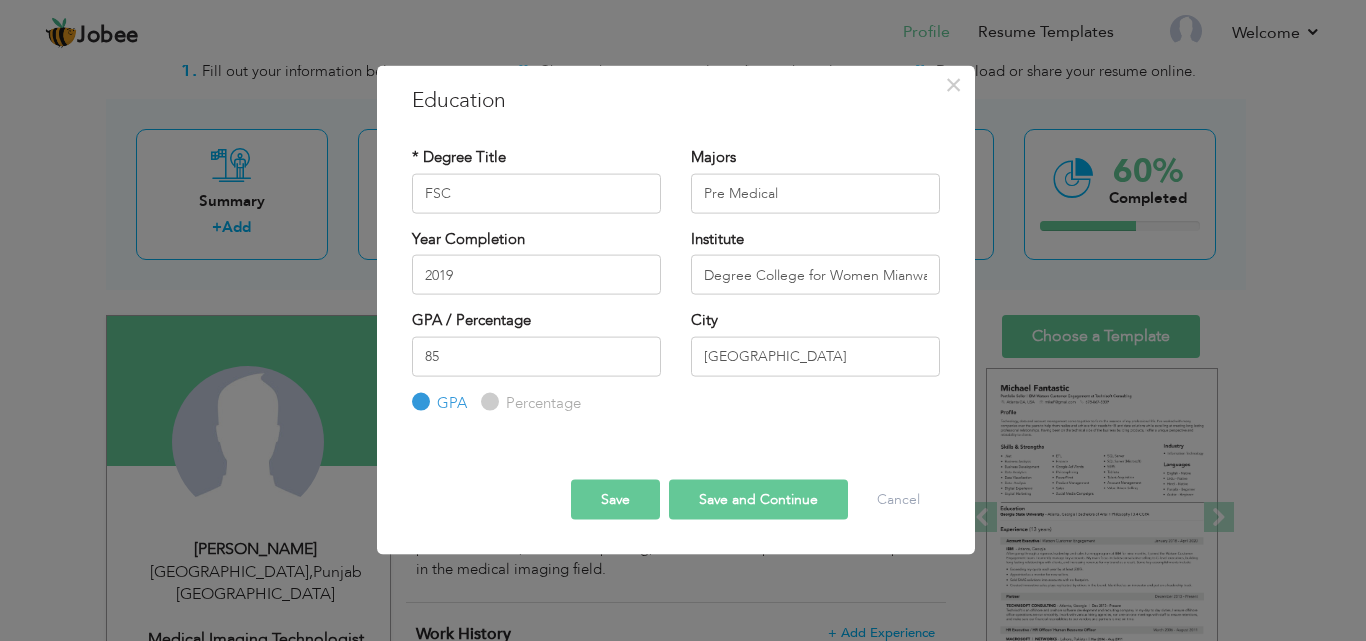 click on "Save and Continue" at bounding box center [758, 500] 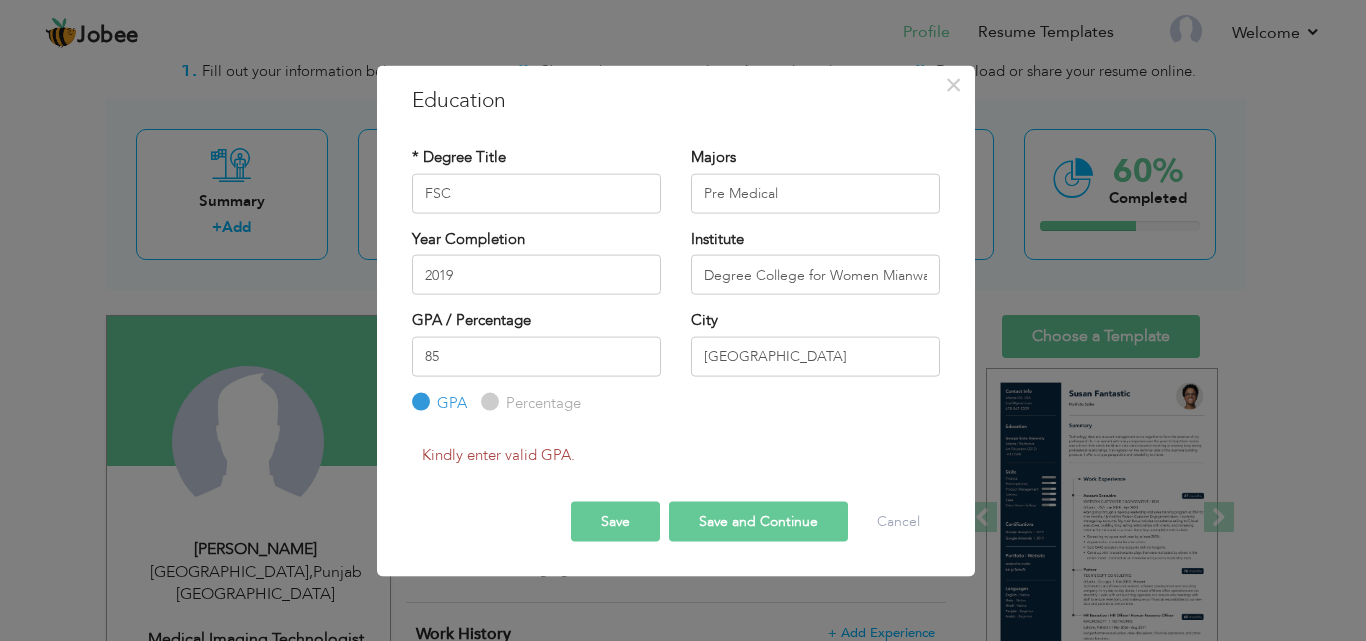 click on "Percentage" at bounding box center (487, 402) 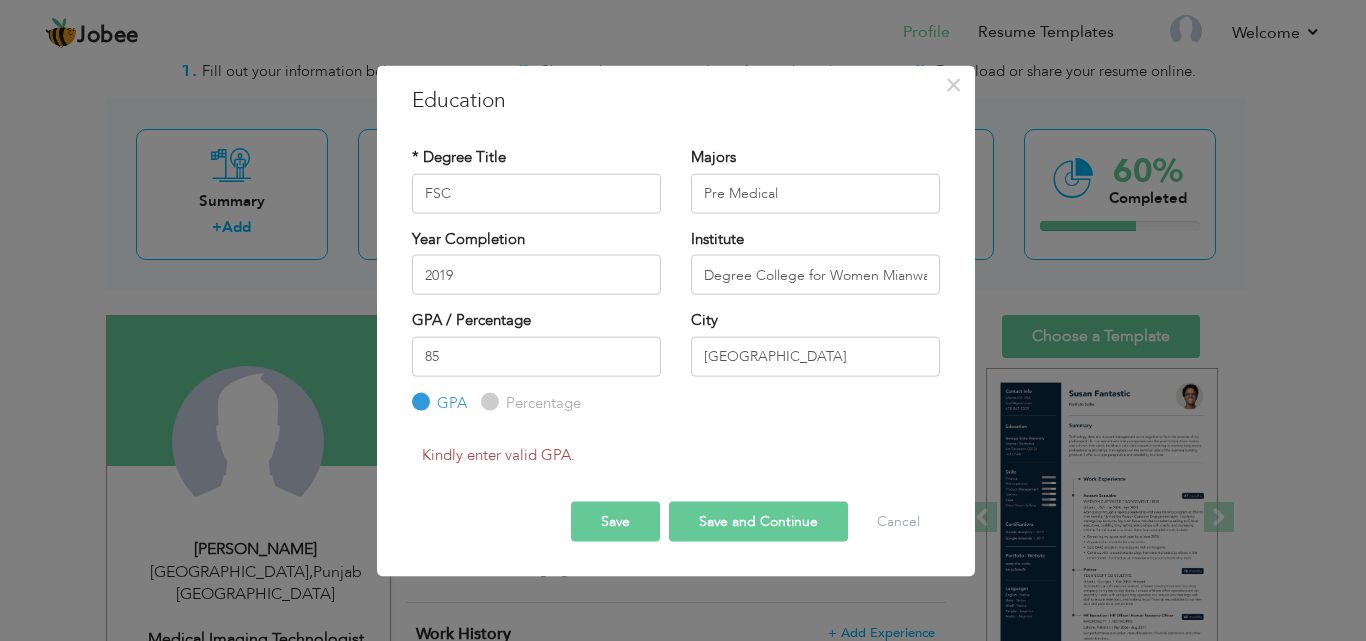 radio on "true" 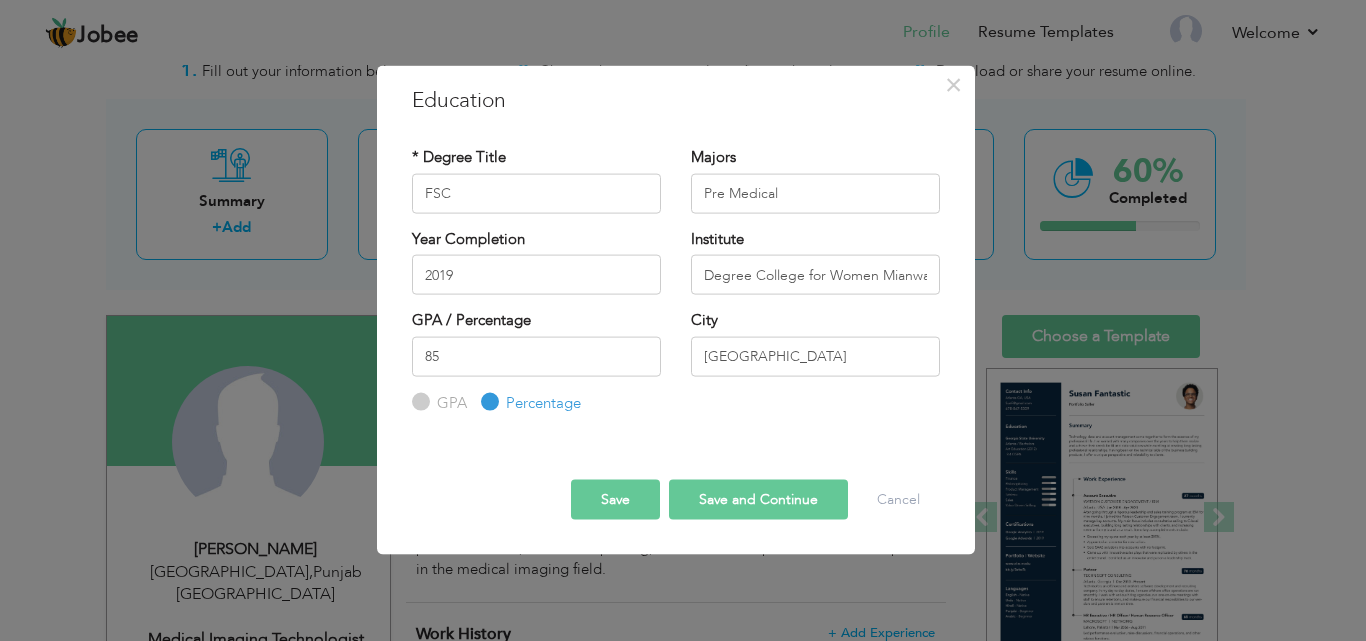 click on "Save and Continue" at bounding box center [758, 500] 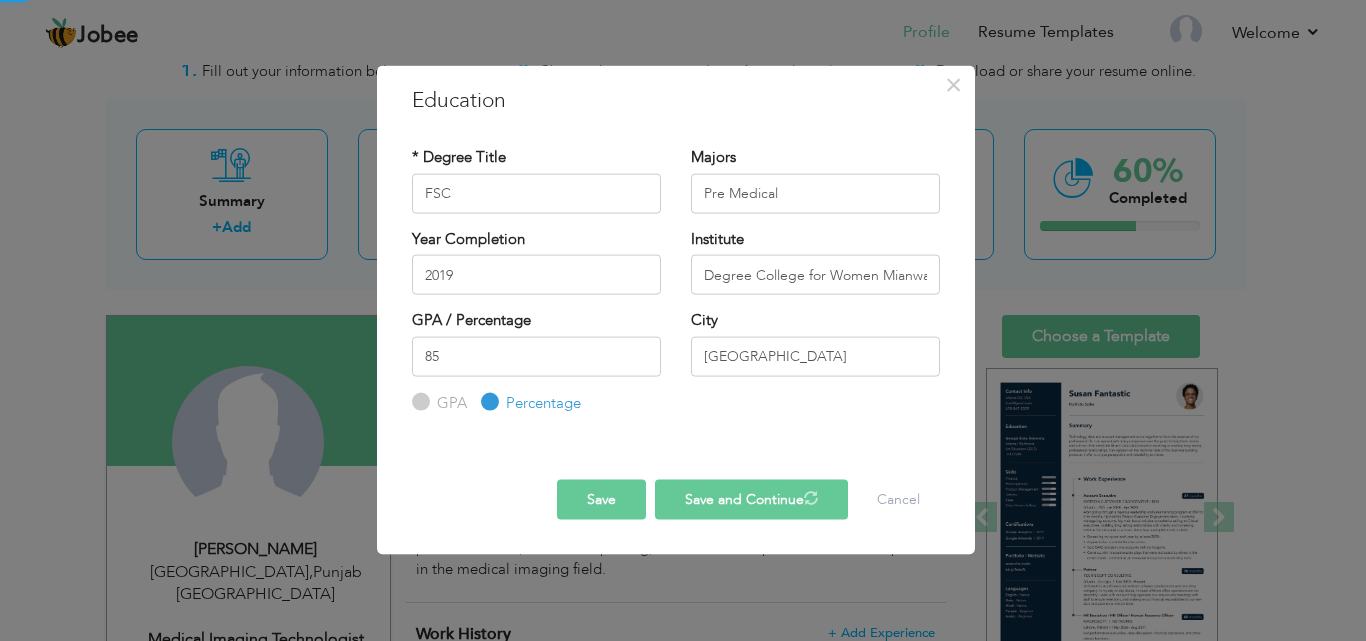 type 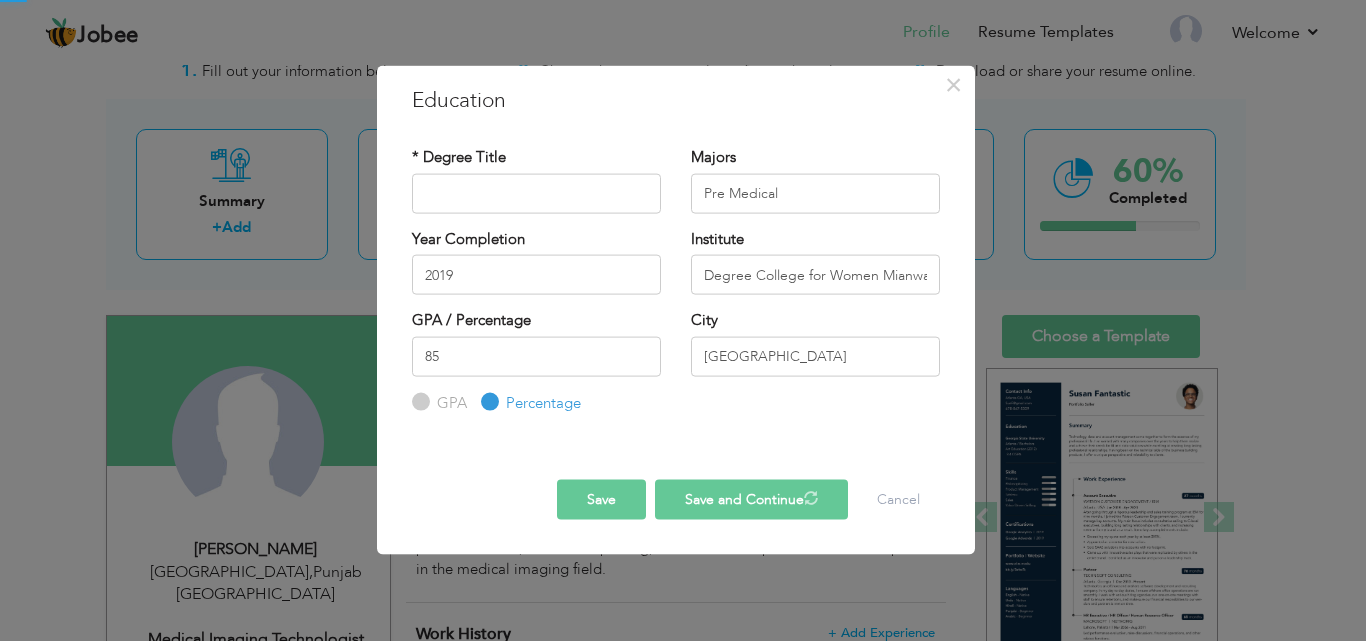 type 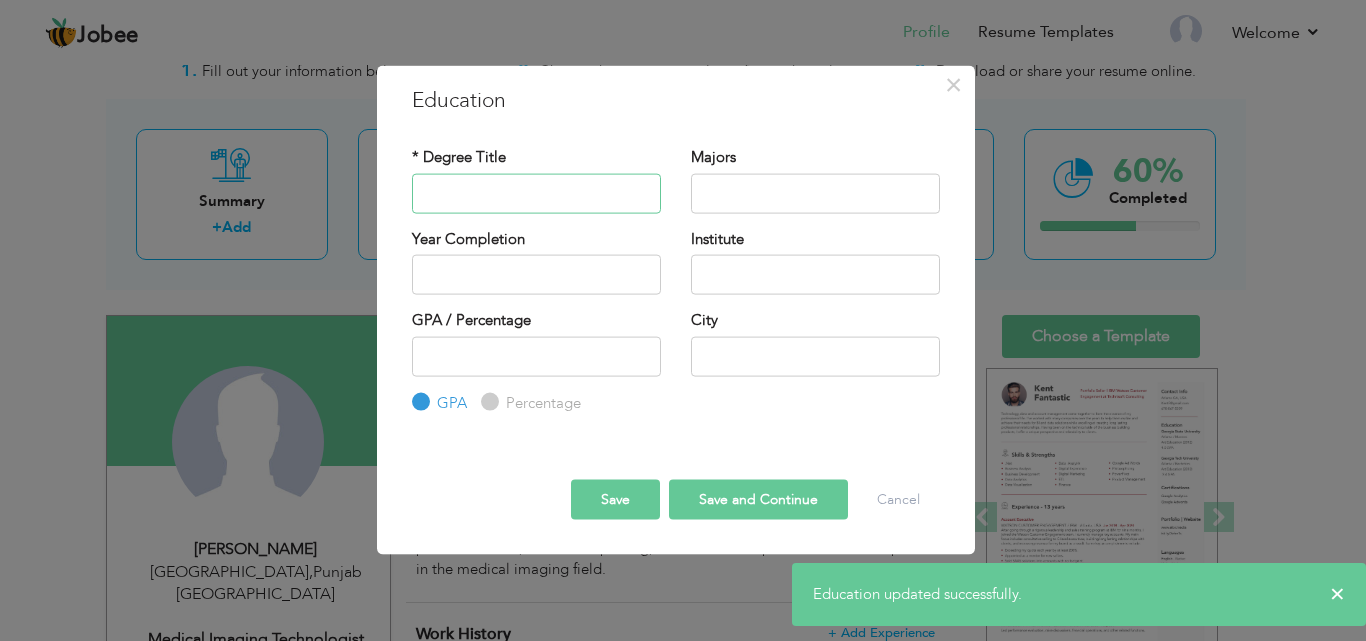 click at bounding box center (536, 193) 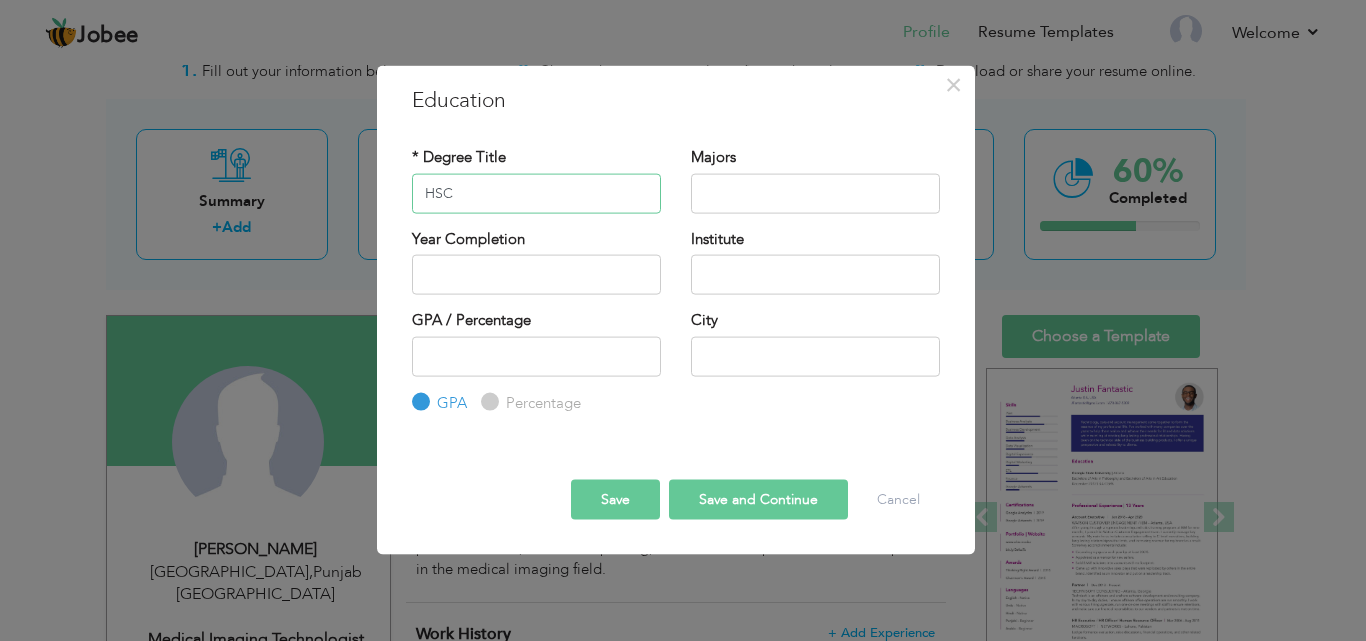 type on "HSC" 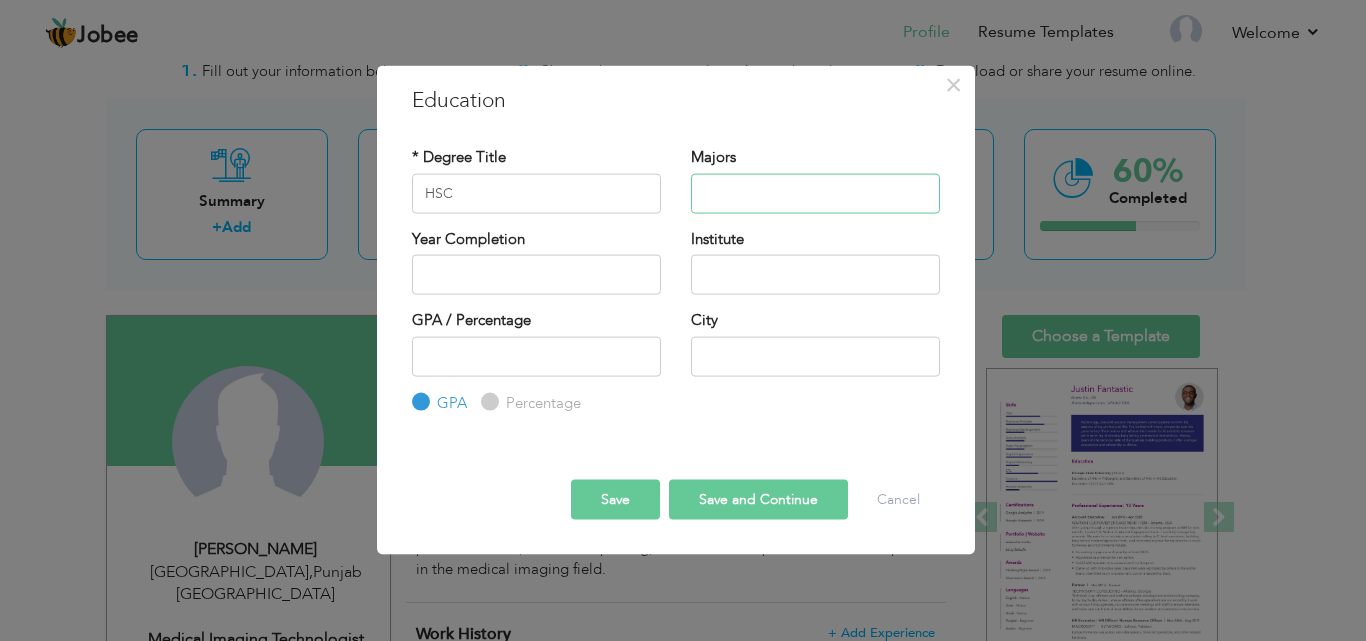 click at bounding box center [815, 193] 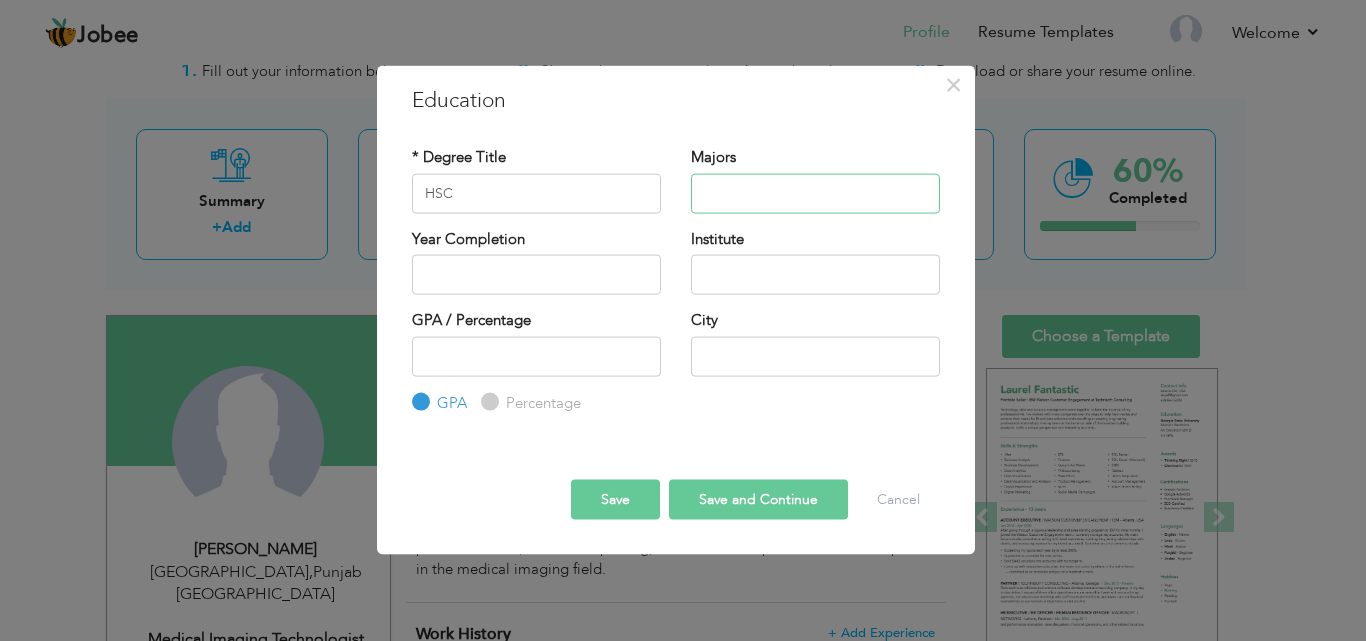 paste on "Physics, Chemistry, Biology" 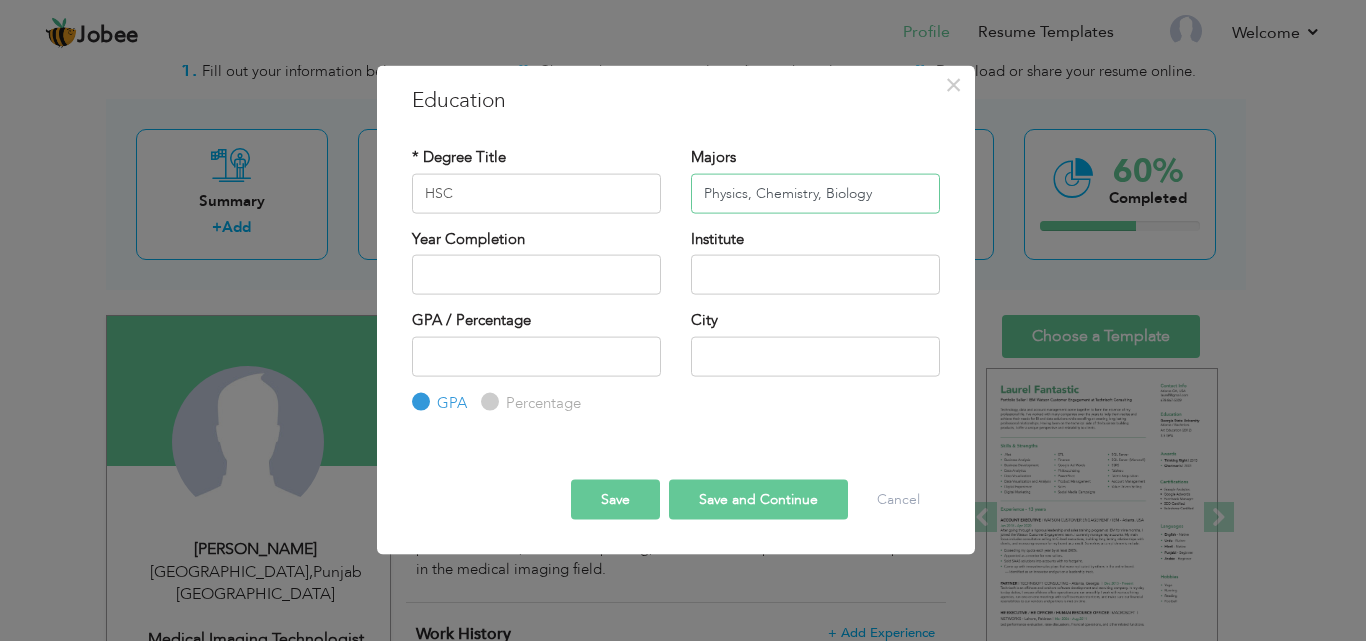 type on "Physics, Chemistry, Biology" 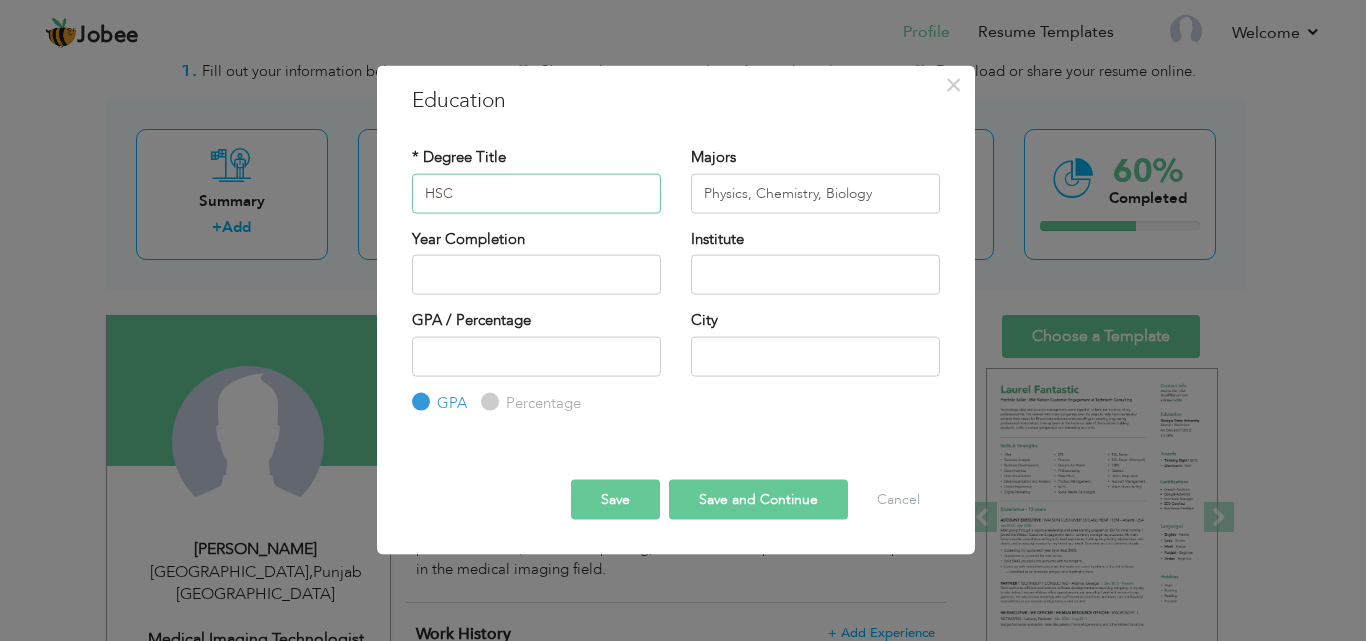 click on "HSC" at bounding box center (536, 193) 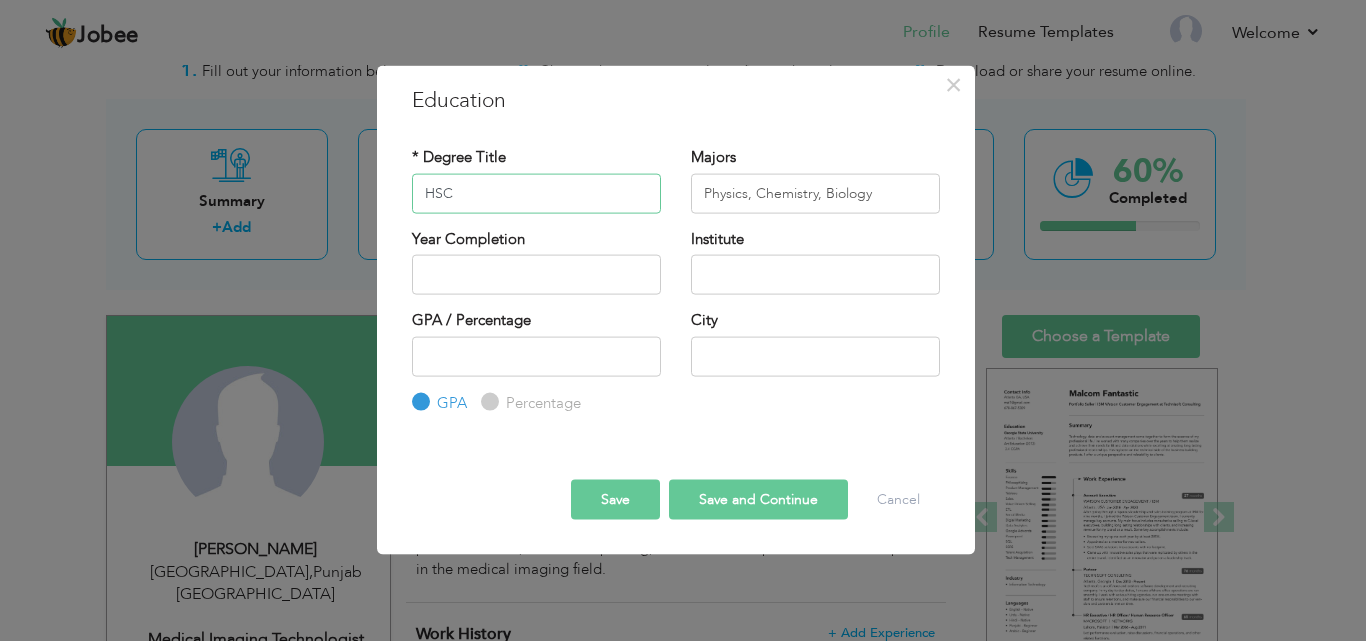 paste on "Matriculation (Science Group)" 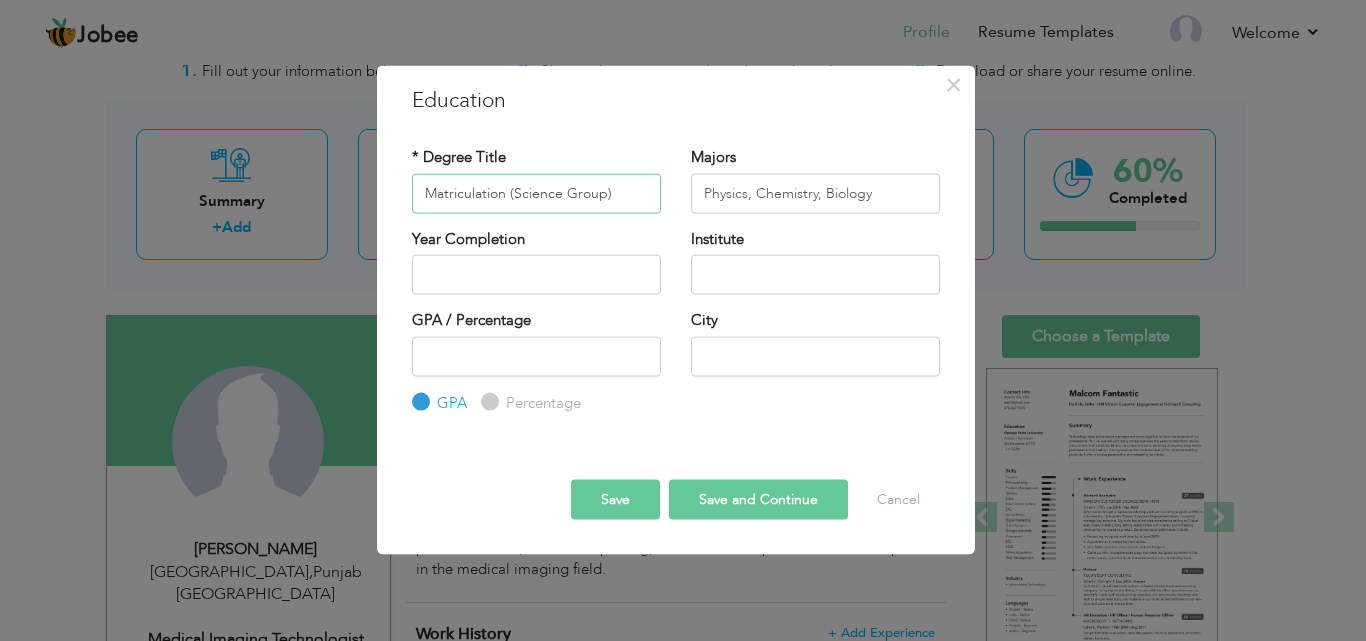 type on "Matriculation (Science Group)" 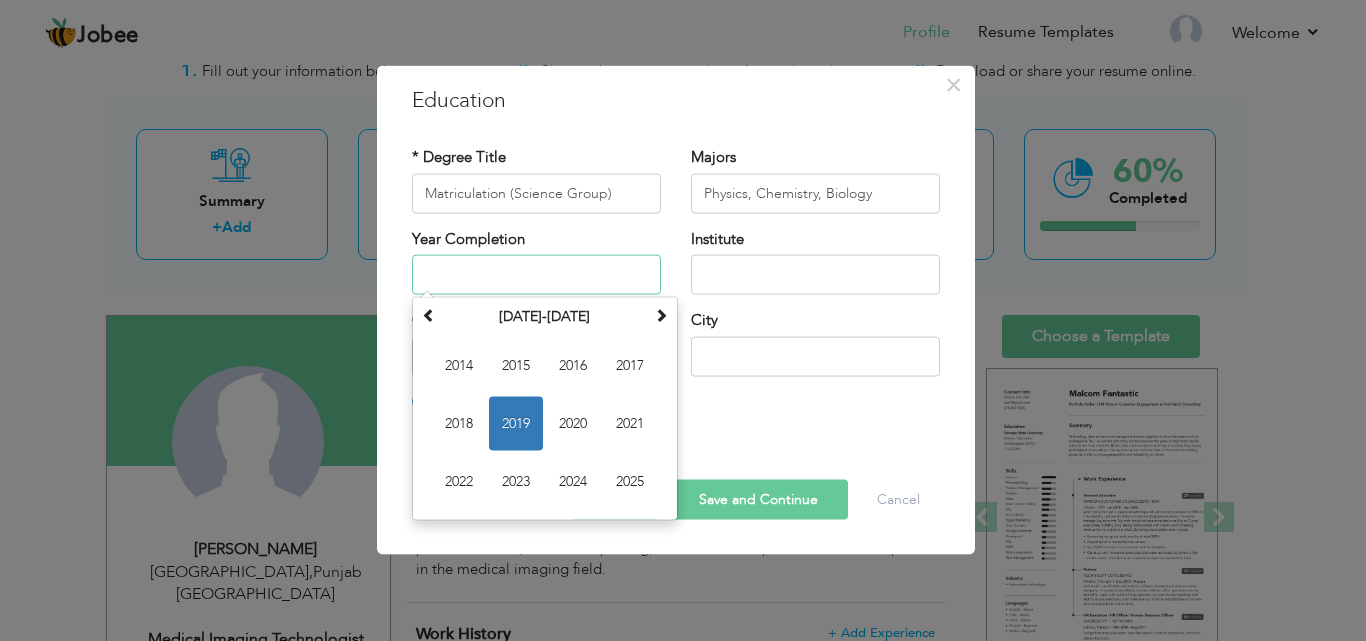 click at bounding box center [536, 275] 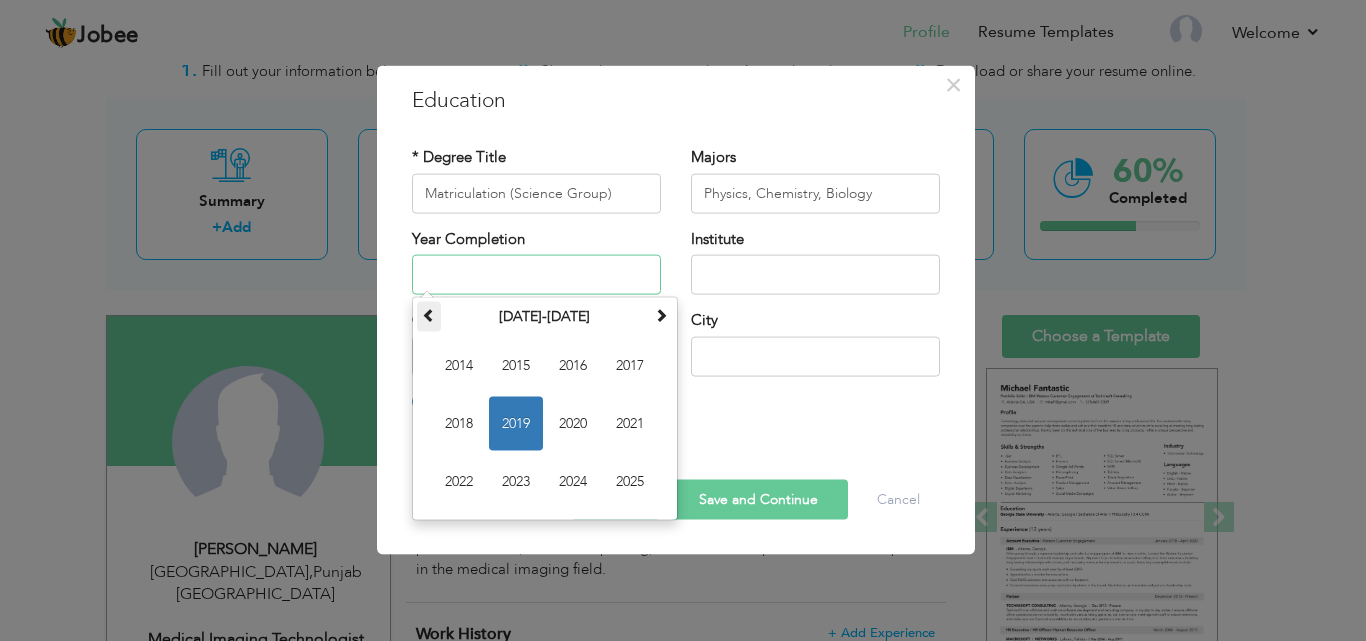 click at bounding box center [429, 315] 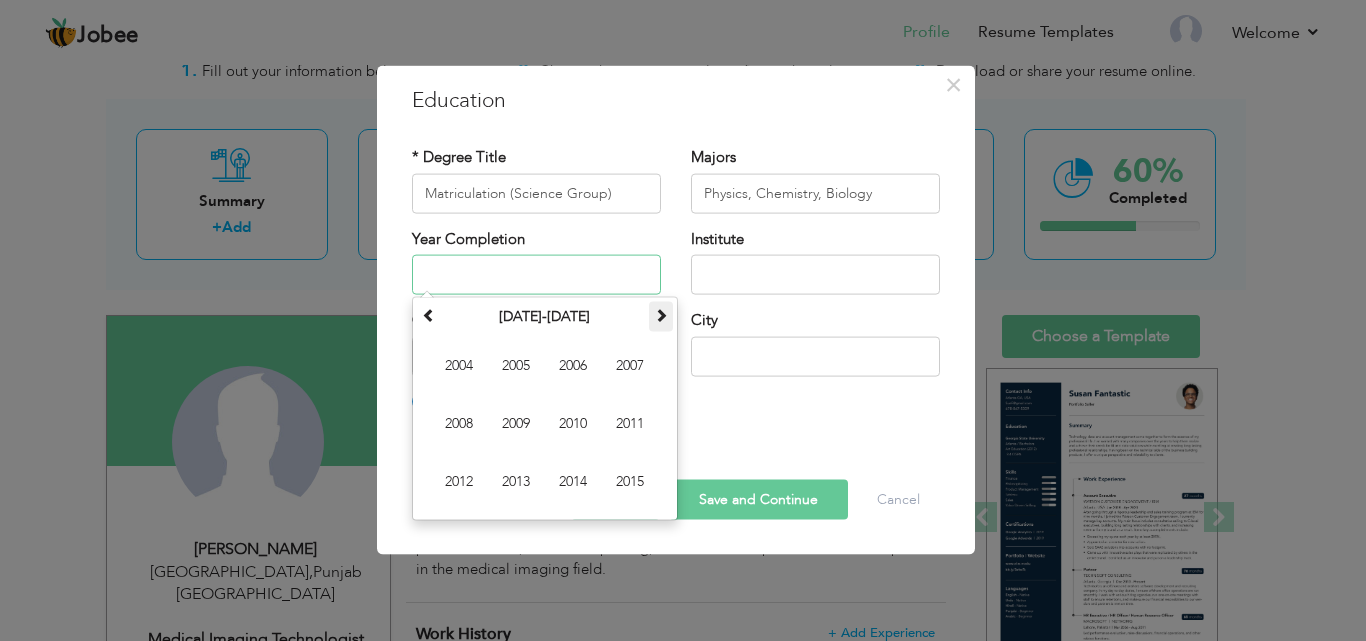 click at bounding box center (661, 315) 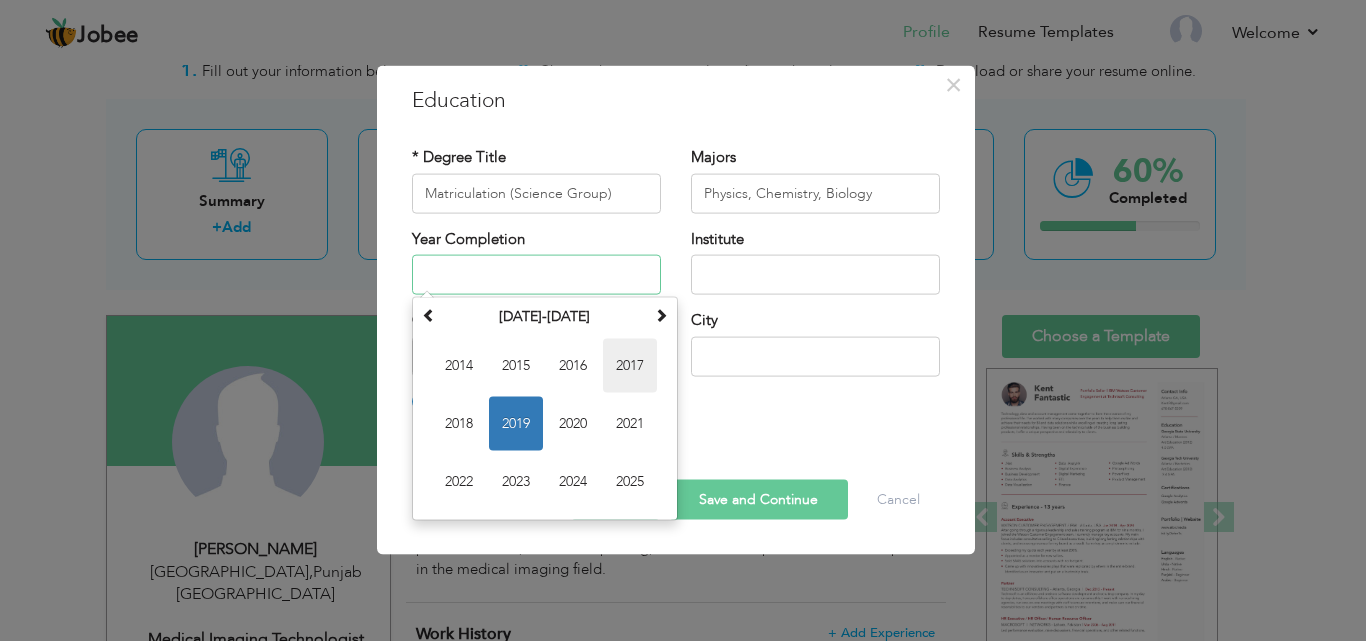click on "2017" at bounding box center (630, 366) 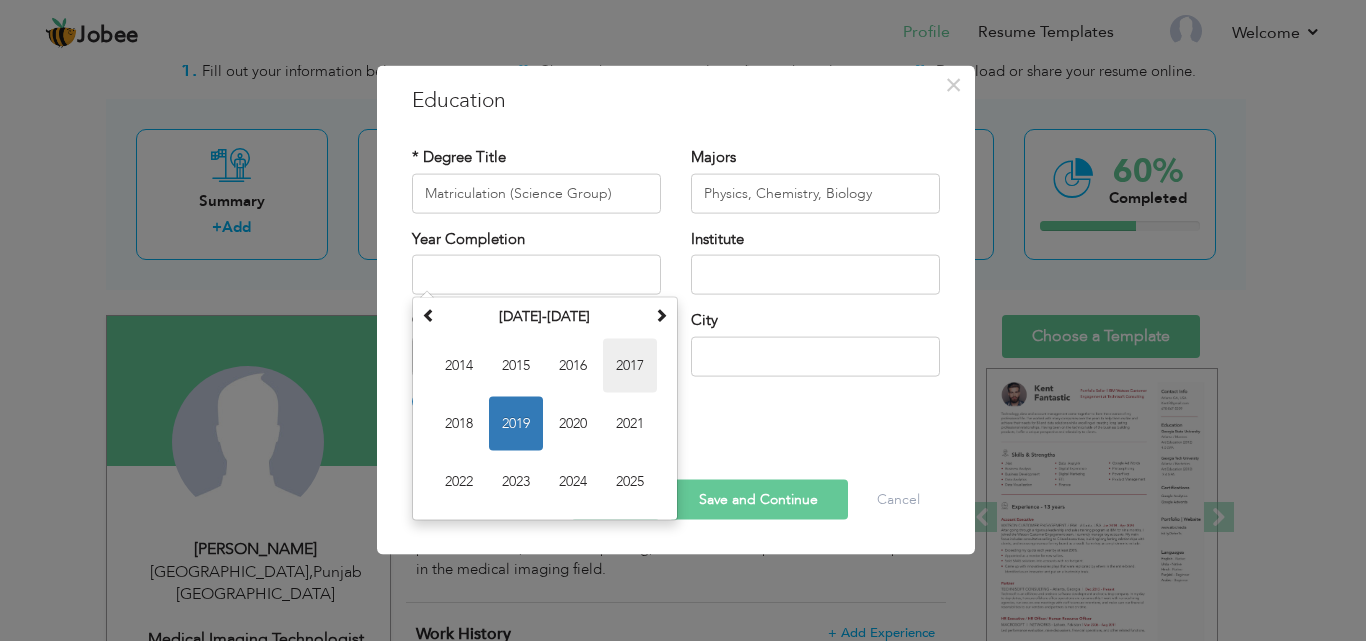 type on "2017" 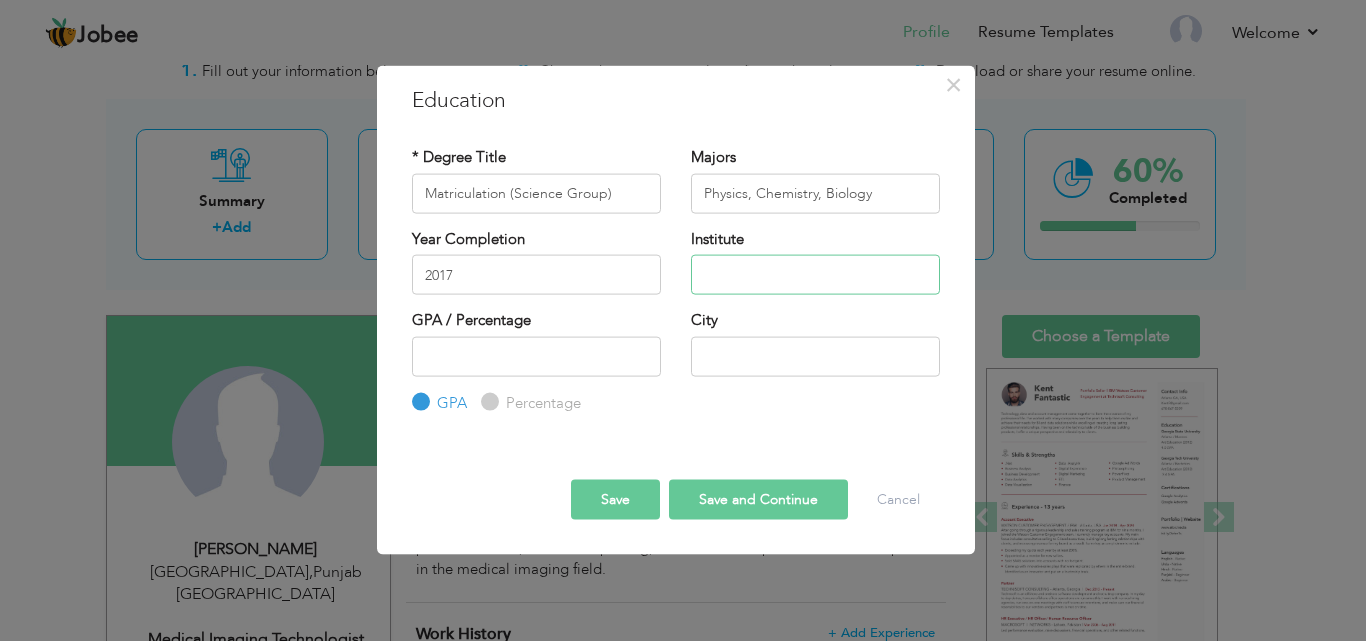 click at bounding box center (815, 275) 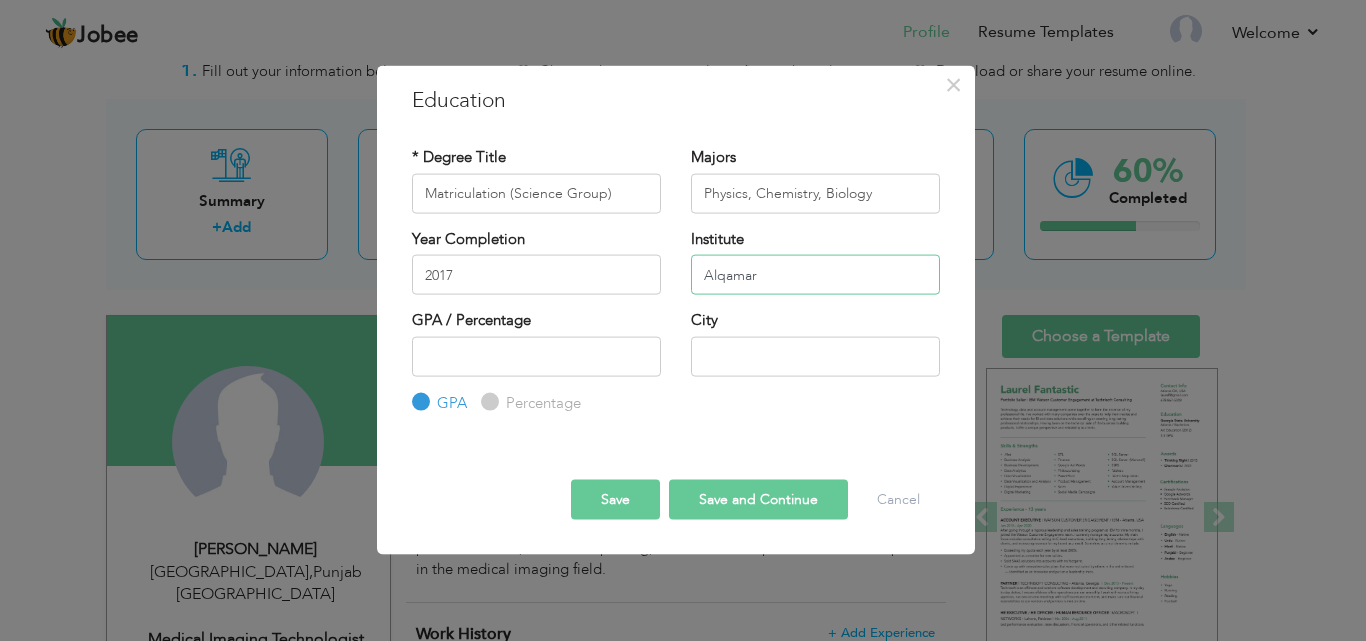 click on "Alqamar" at bounding box center [815, 275] 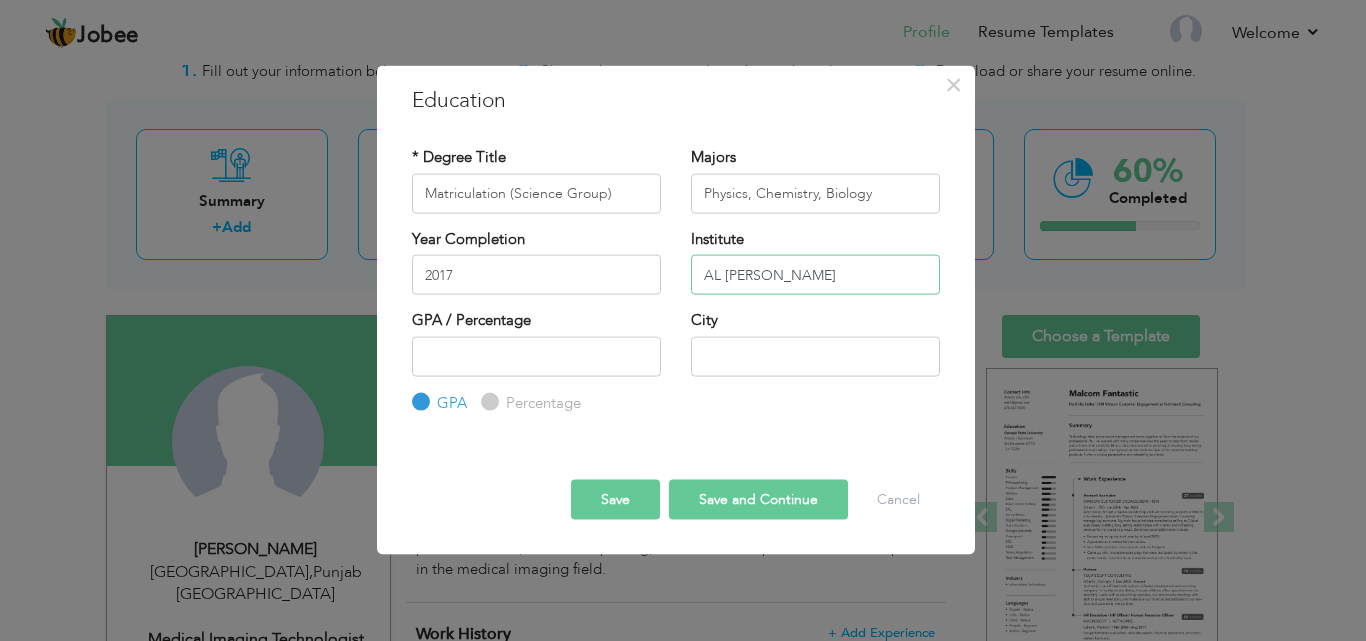 click on "AL Qamar grammer" at bounding box center (815, 275) 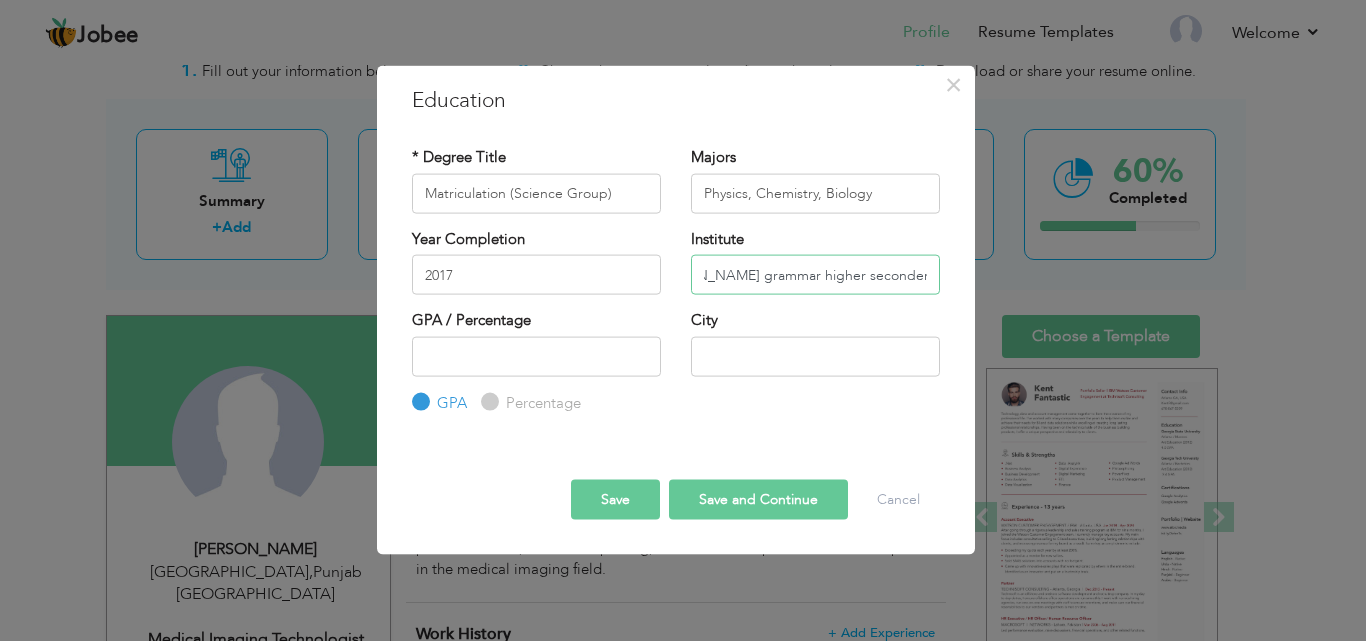 scroll, scrollTop: 0, scrollLeft: 59, axis: horizontal 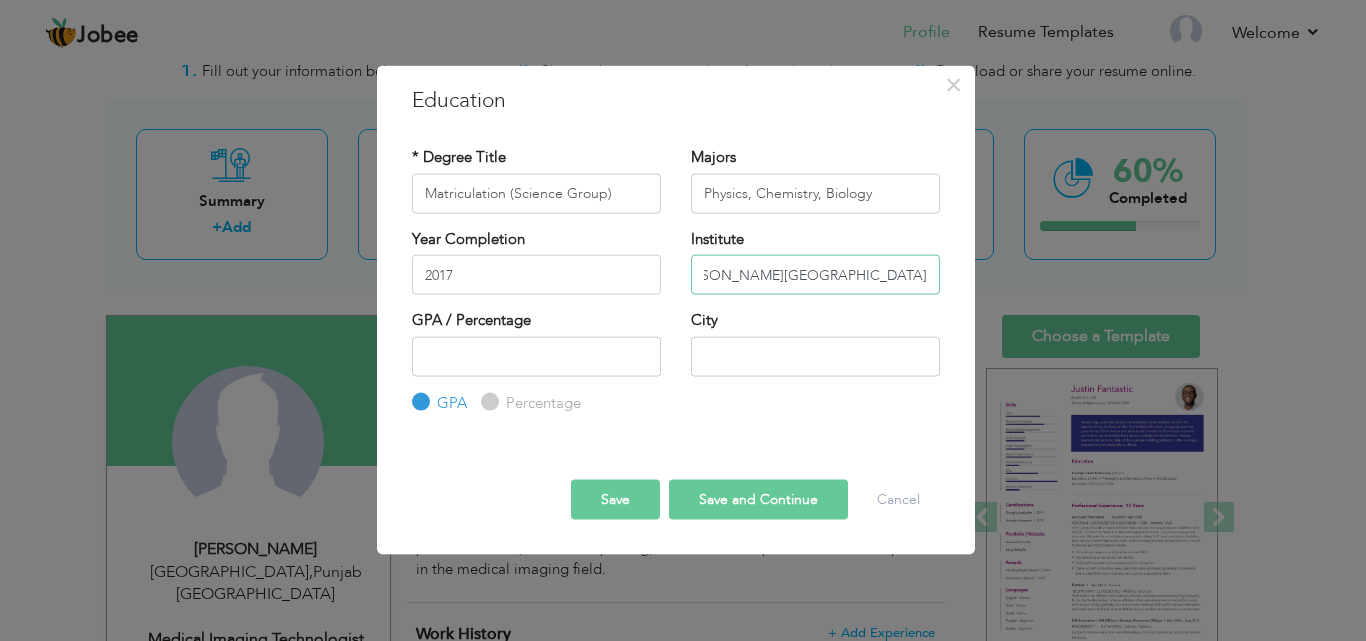 click on "AL Qamar grammar higher secondary School" at bounding box center (815, 275) 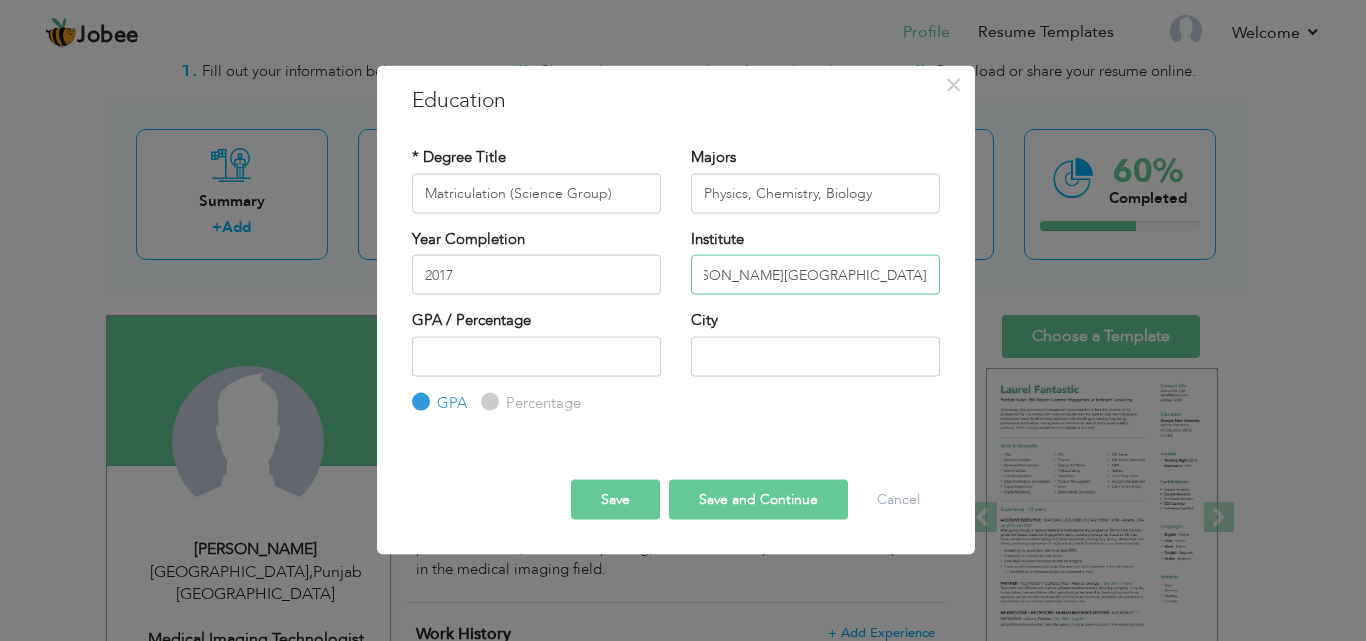 click on "AL Qamar grammar higher secondary School" at bounding box center (815, 275) 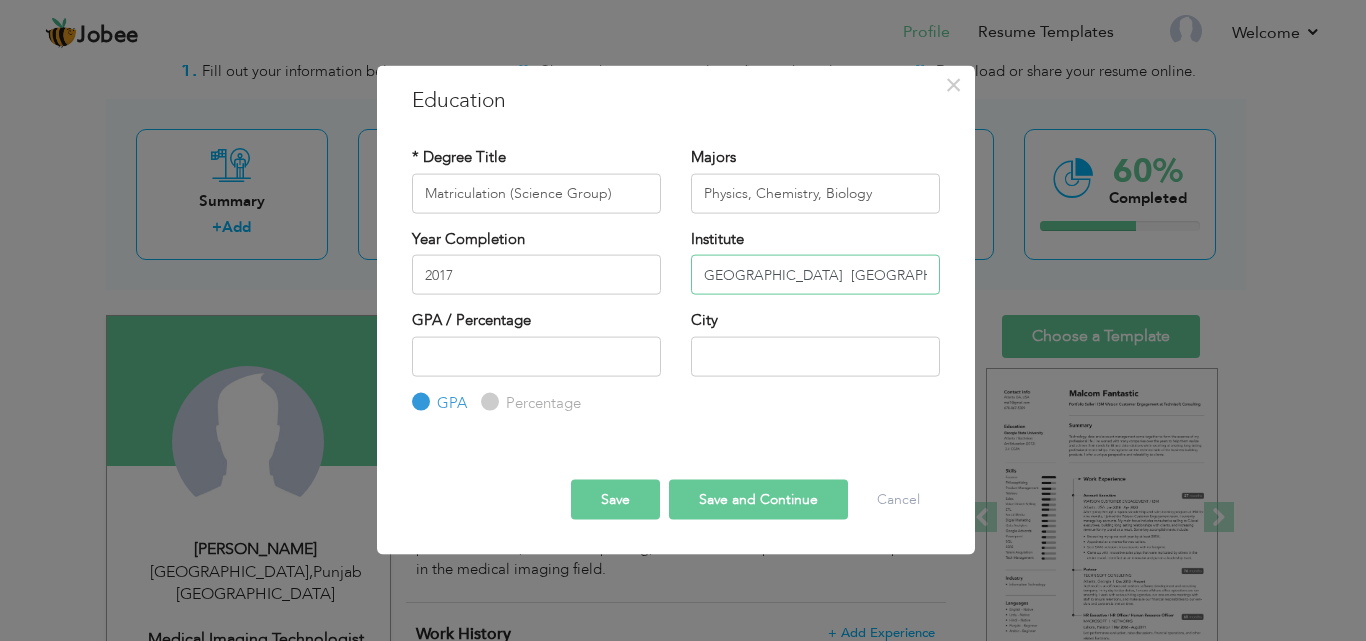 scroll, scrollTop: 0, scrollLeft: 119, axis: horizontal 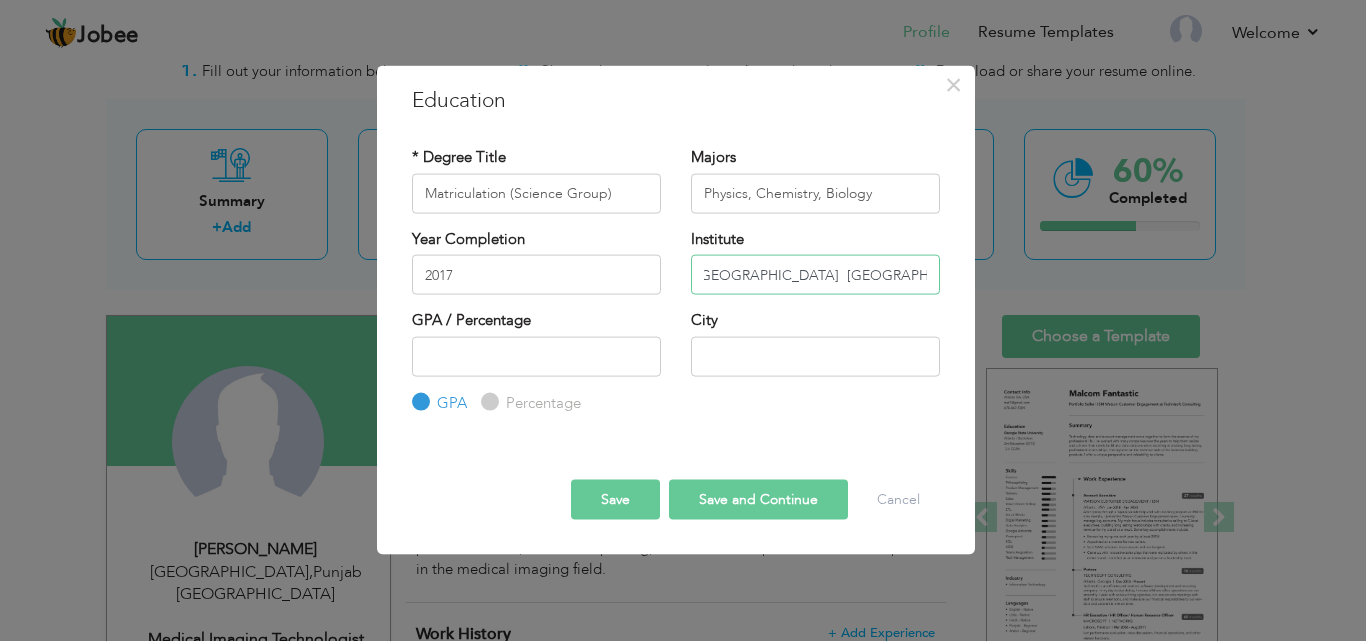 type on "AL Qamar grammar higher secondary School  Mianwali" 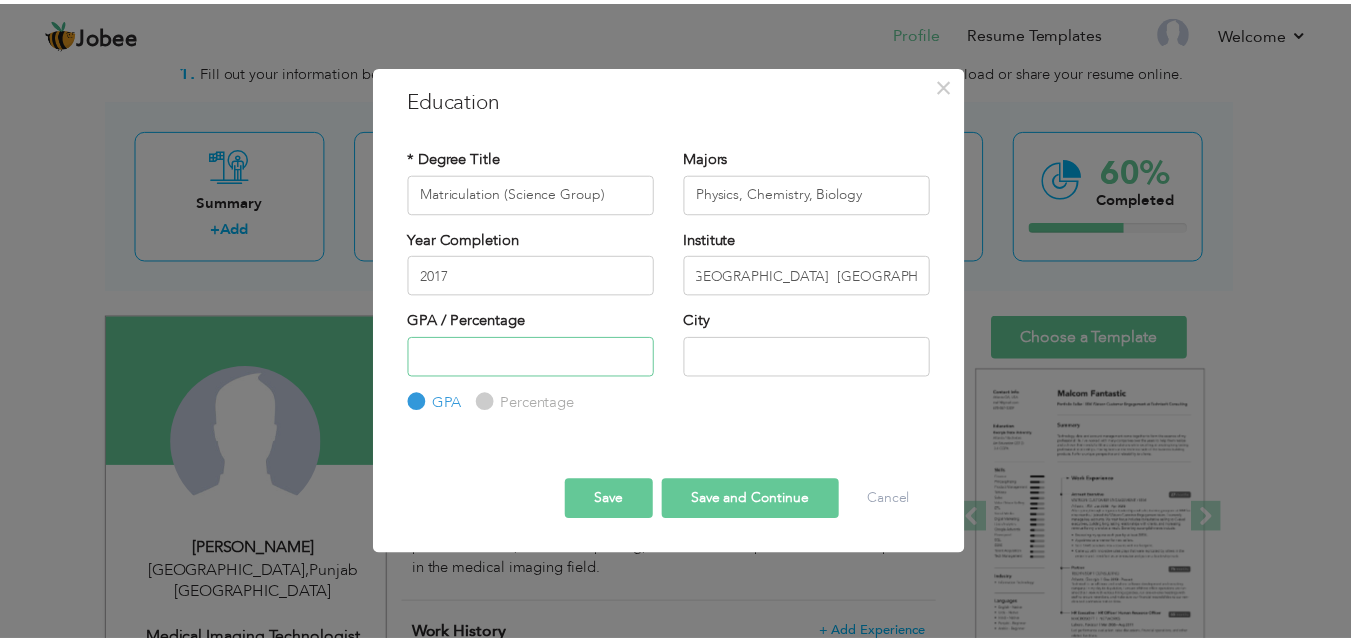 scroll, scrollTop: 0, scrollLeft: 0, axis: both 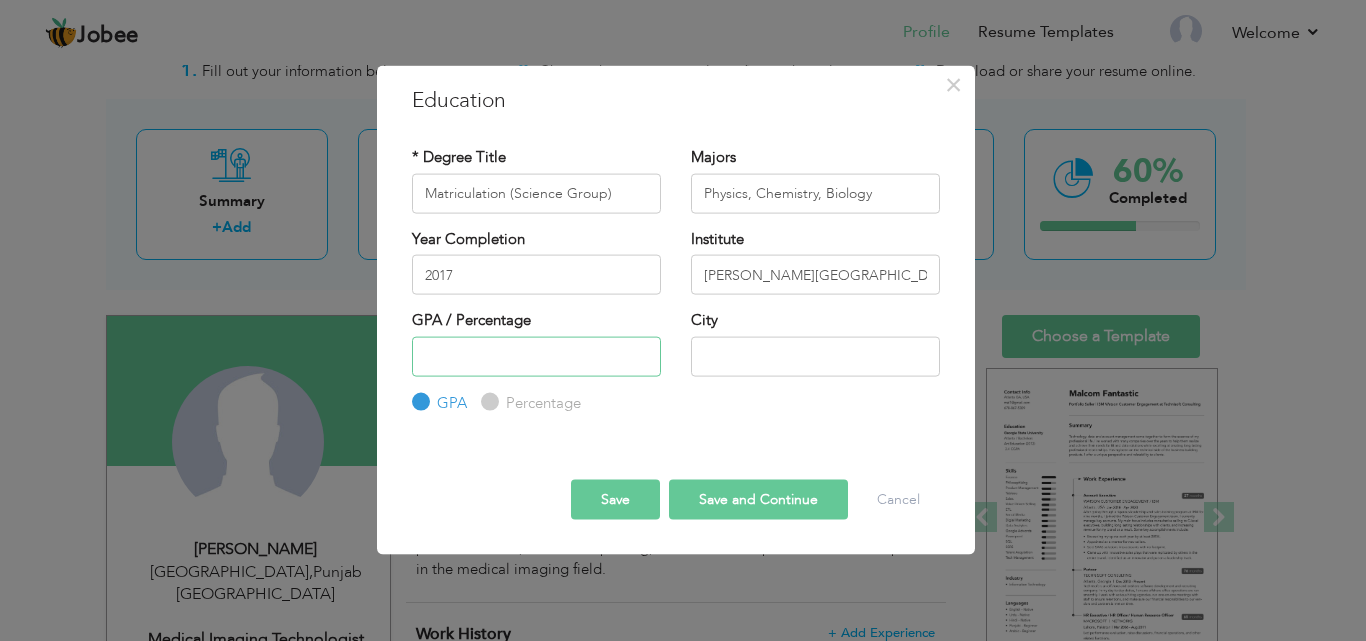 click at bounding box center (536, 356) 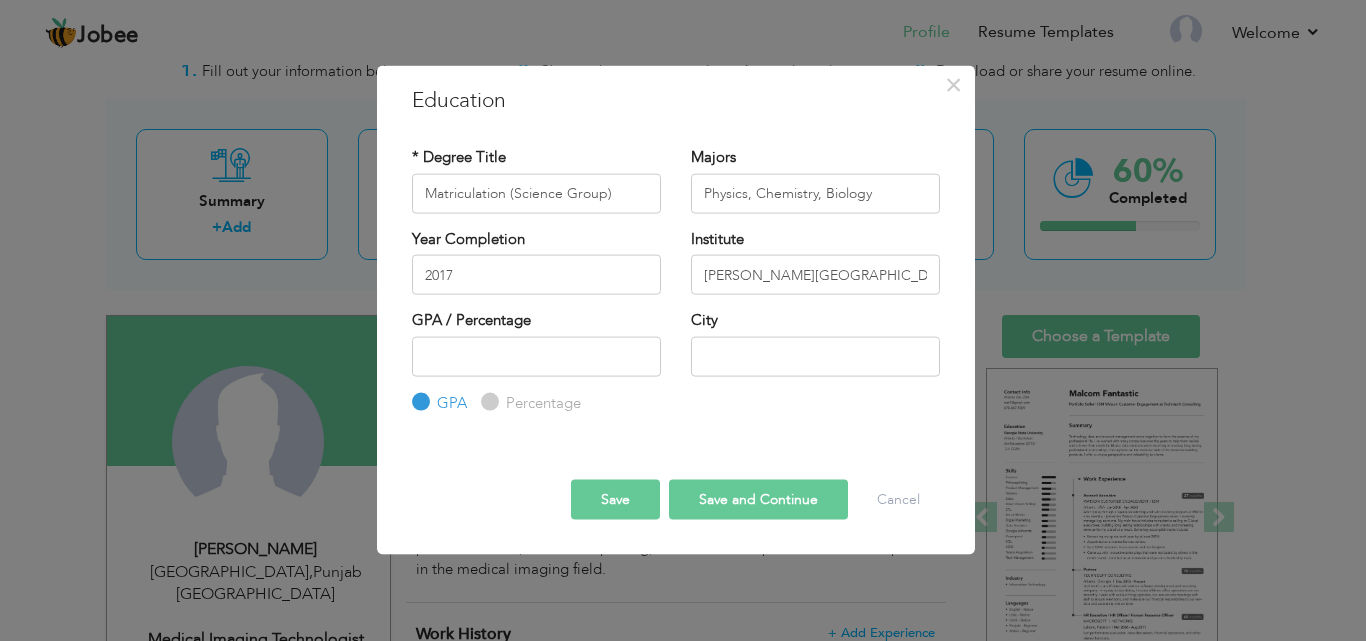 click on "Percentage" at bounding box center (487, 402) 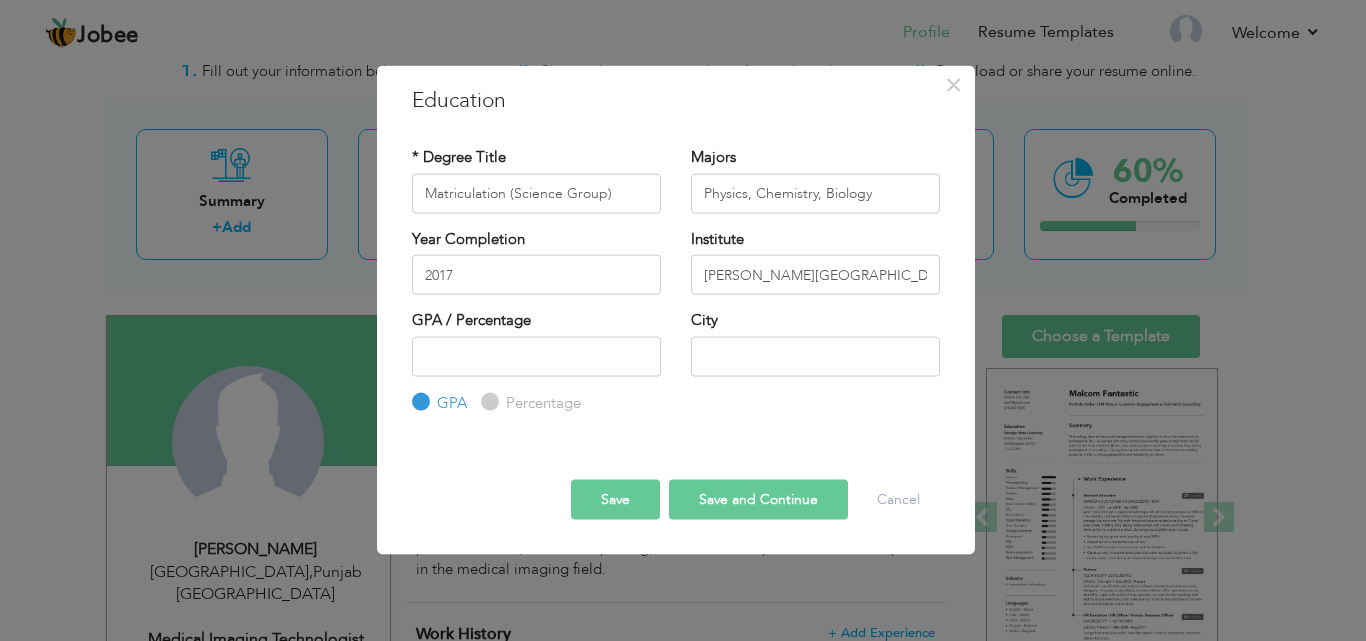 radio on "true" 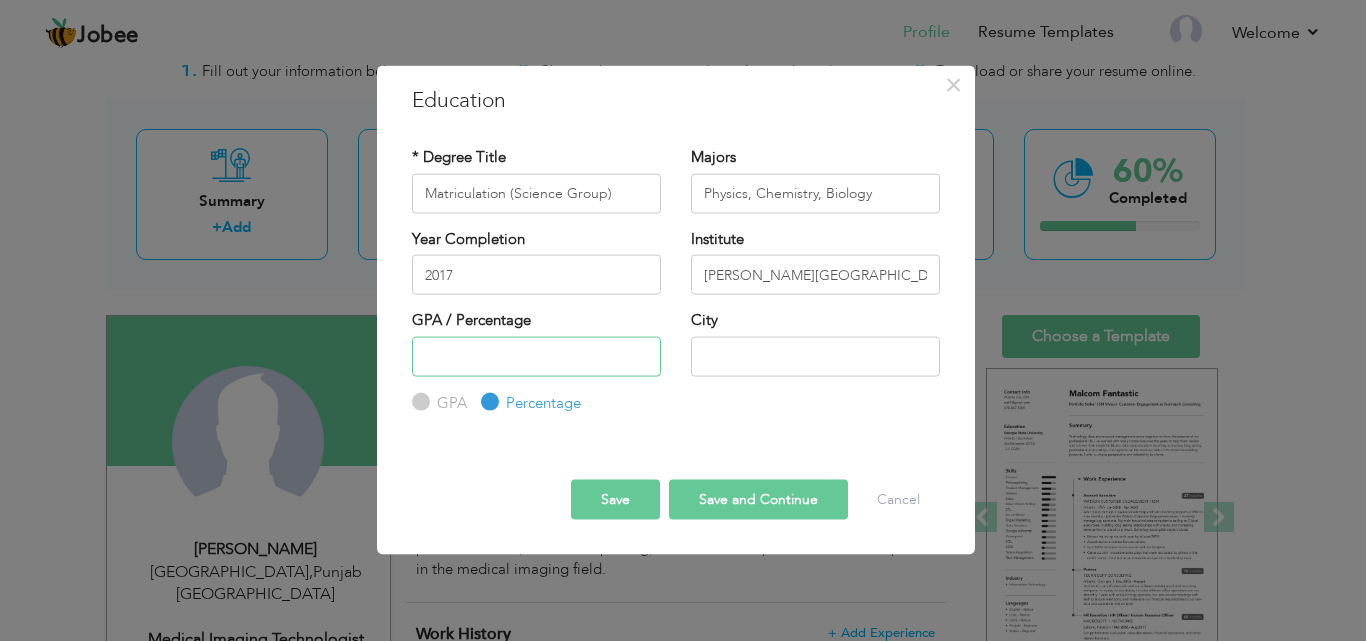 click at bounding box center (536, 356) 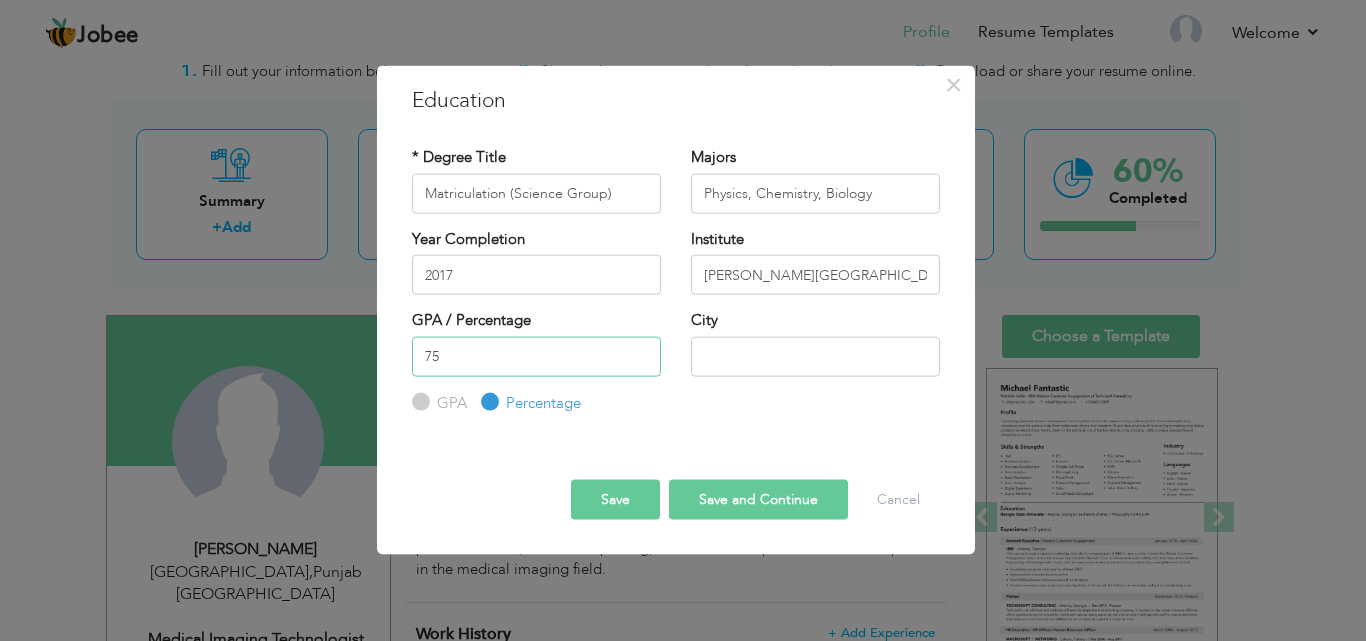 type on "7" 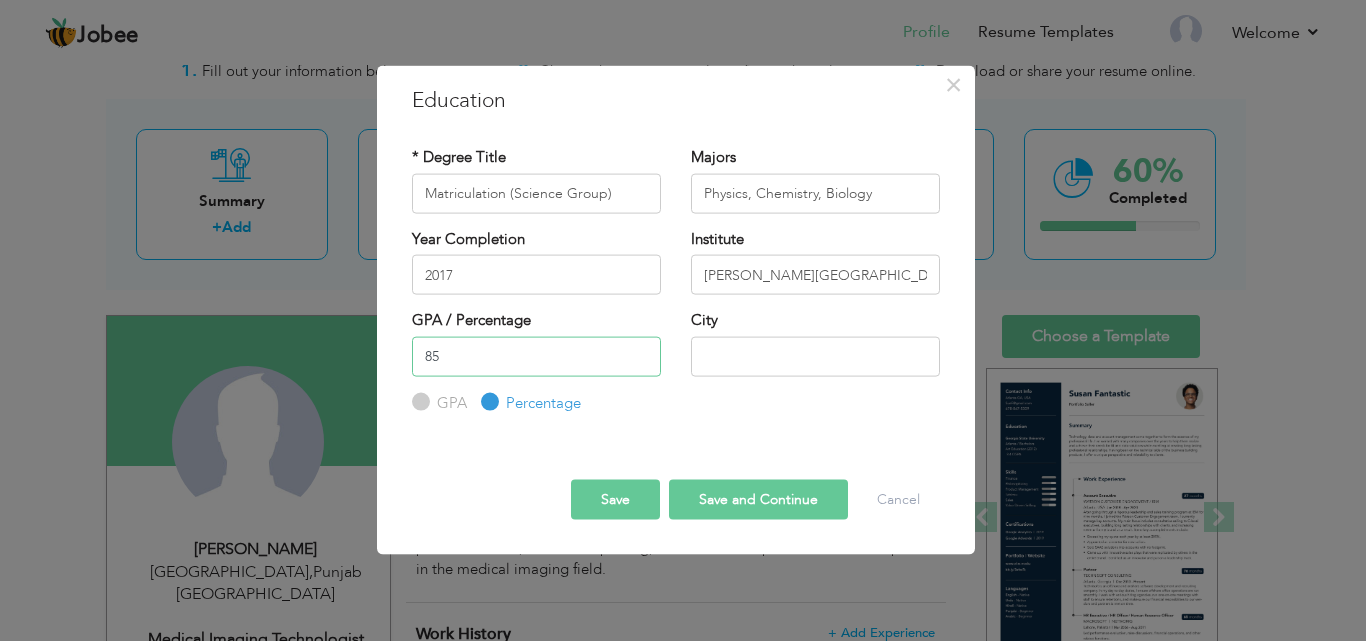 type on "85" 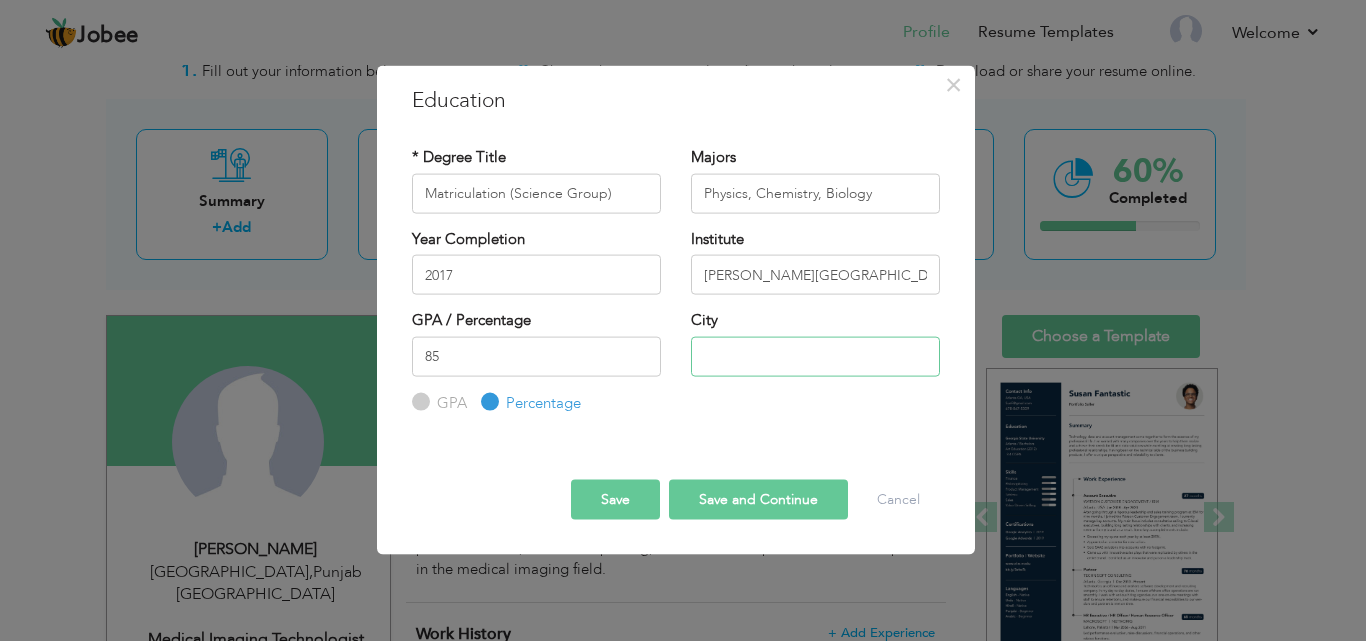 click at bounding box center (815, 356) 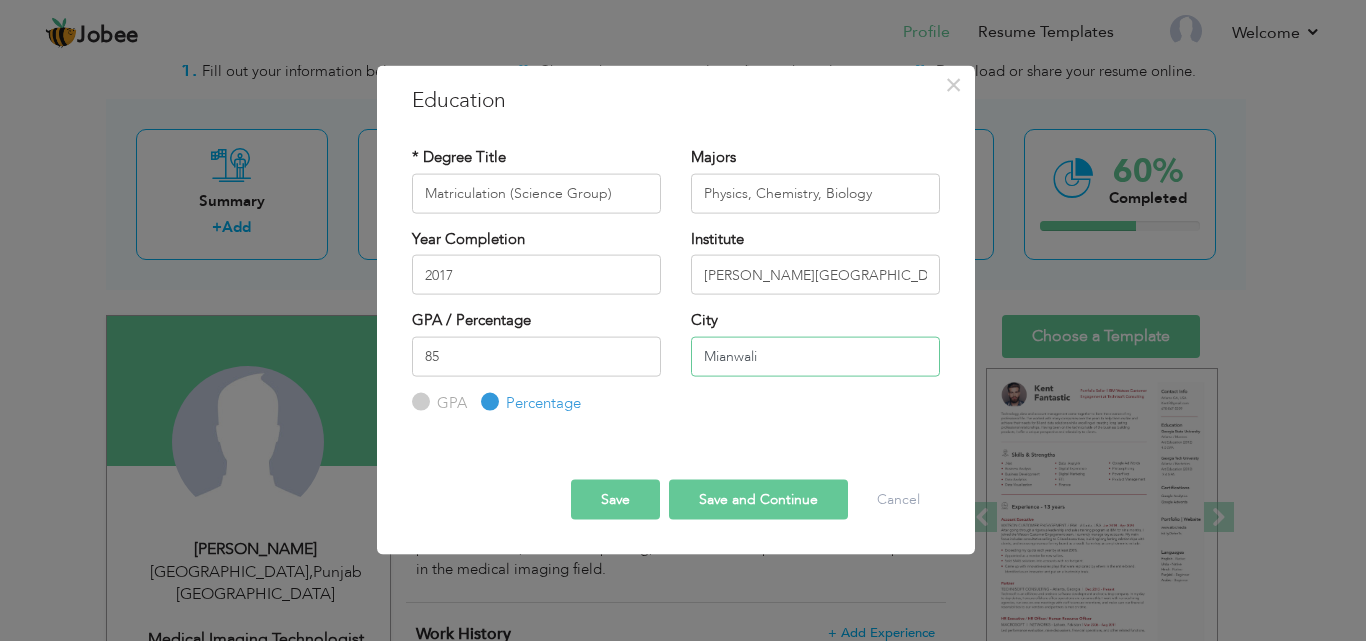 type on "Mianwali" 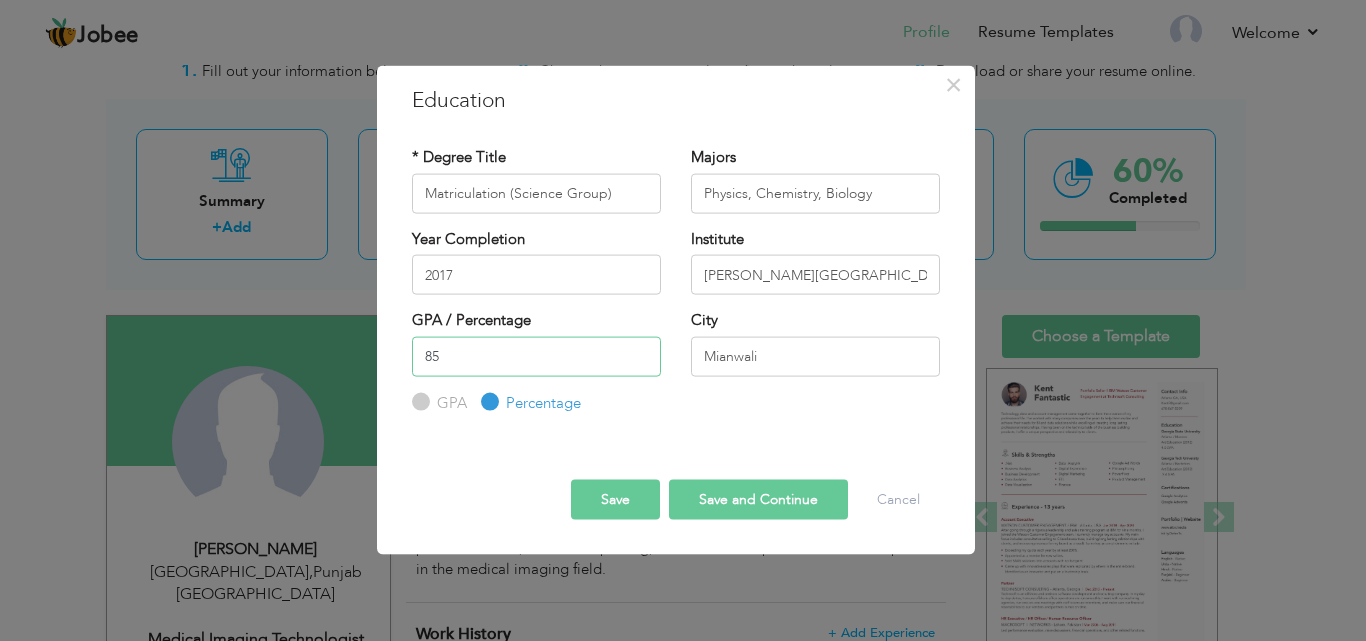 click on "85" at bounding box center [536, 356] 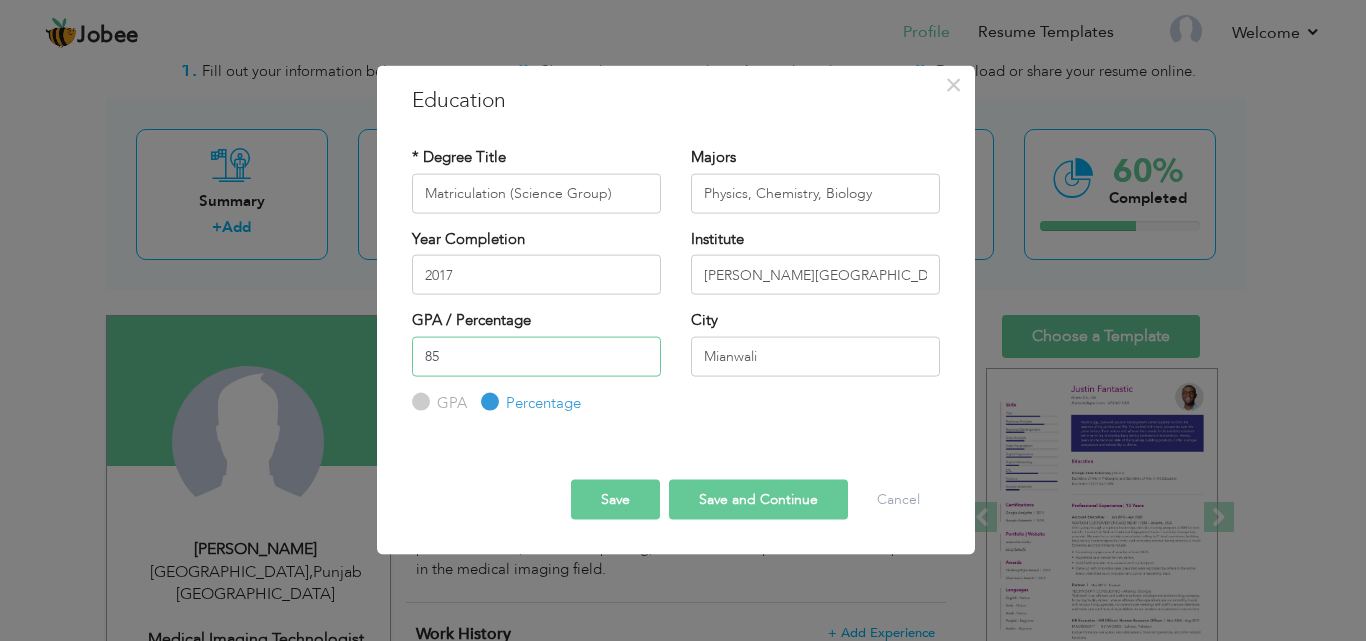 type on "8" 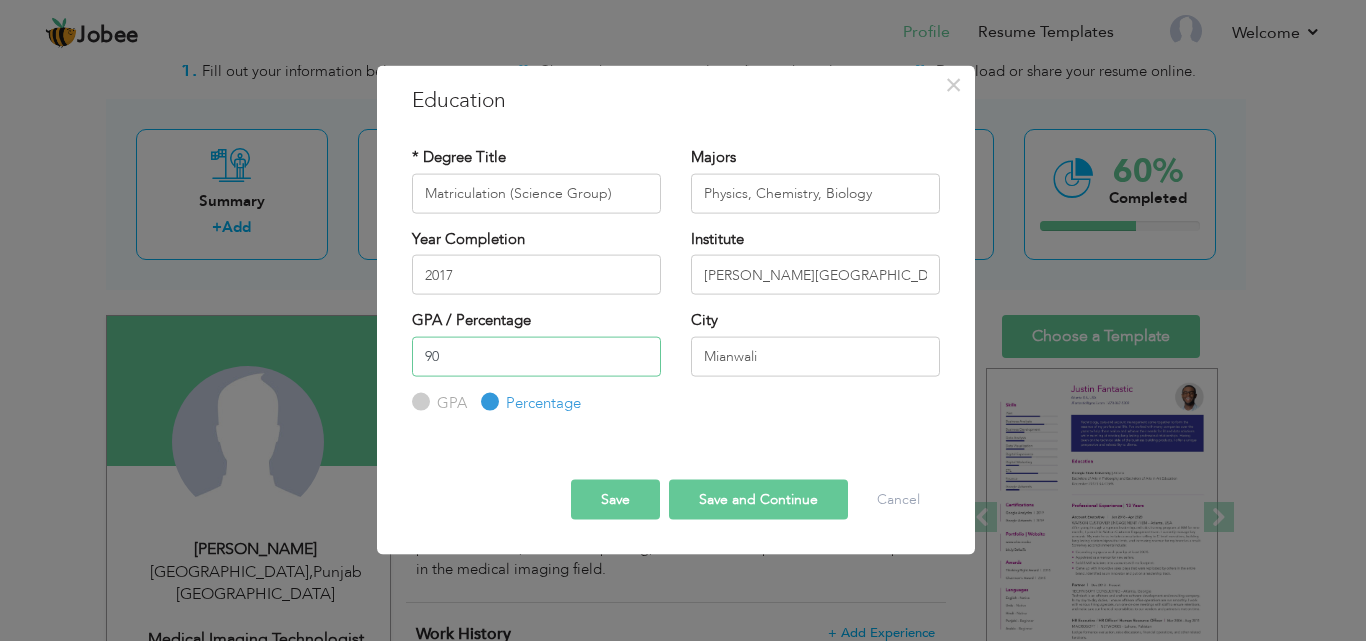 type on "90" 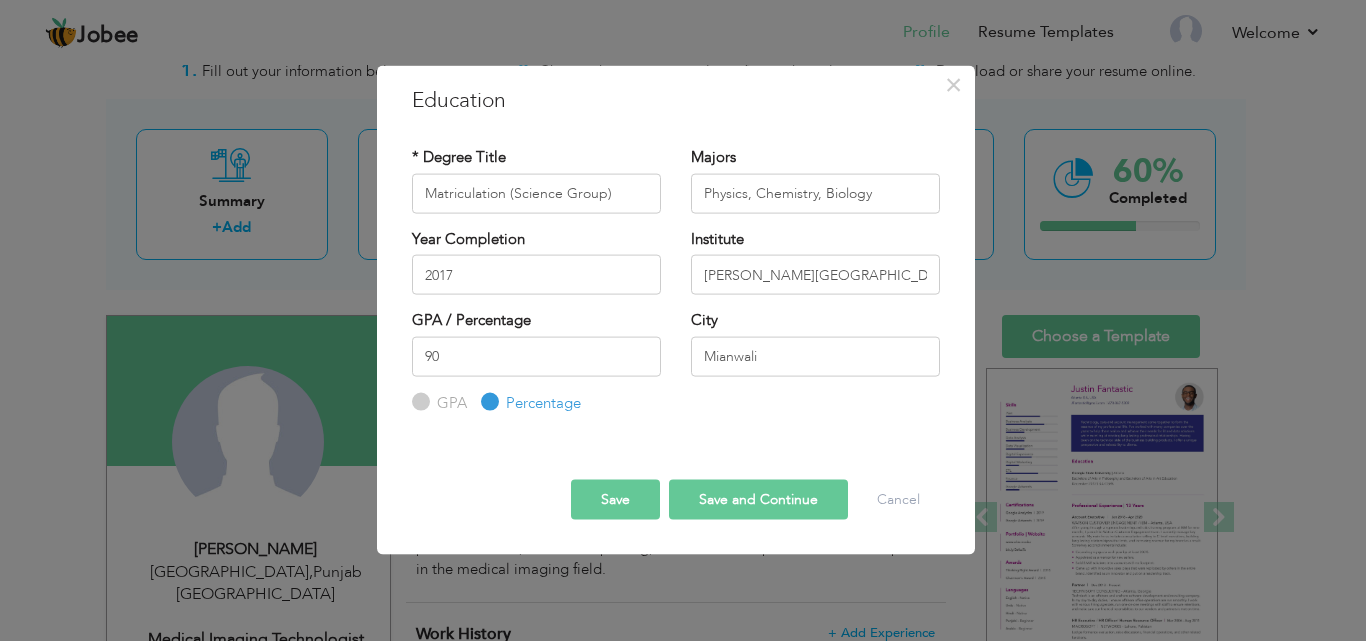 click on "Save and Continue" at bounding box center [758, 500] 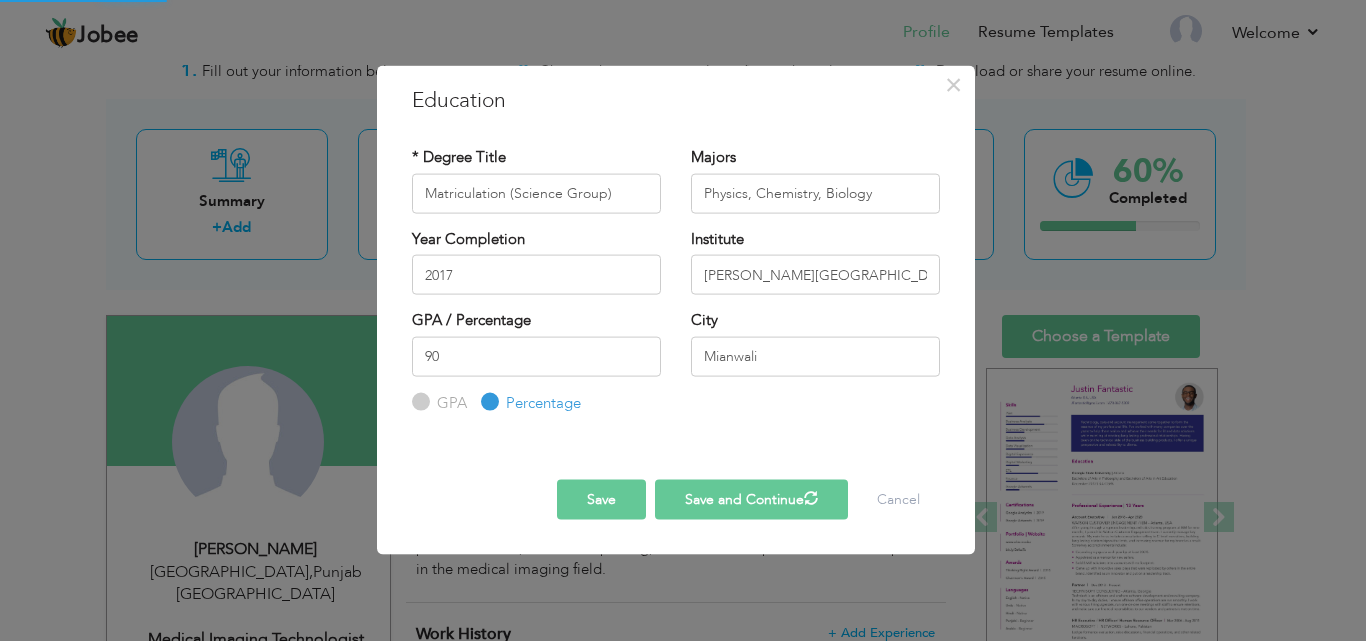 type 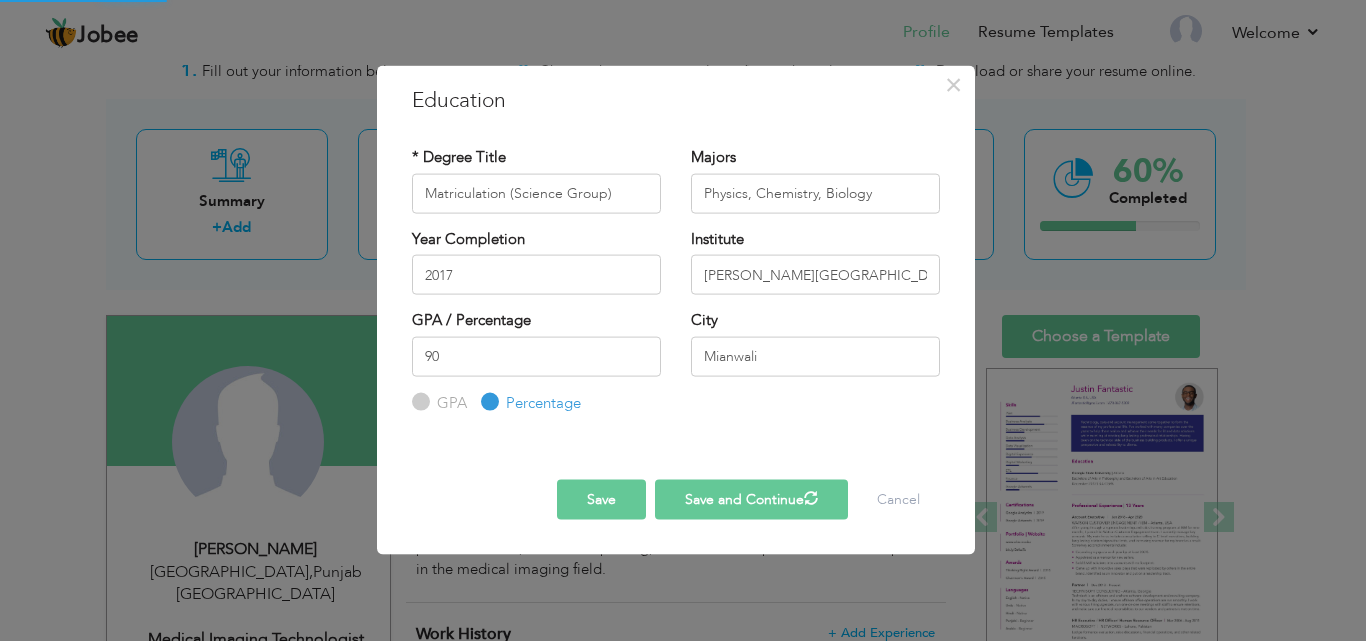 type 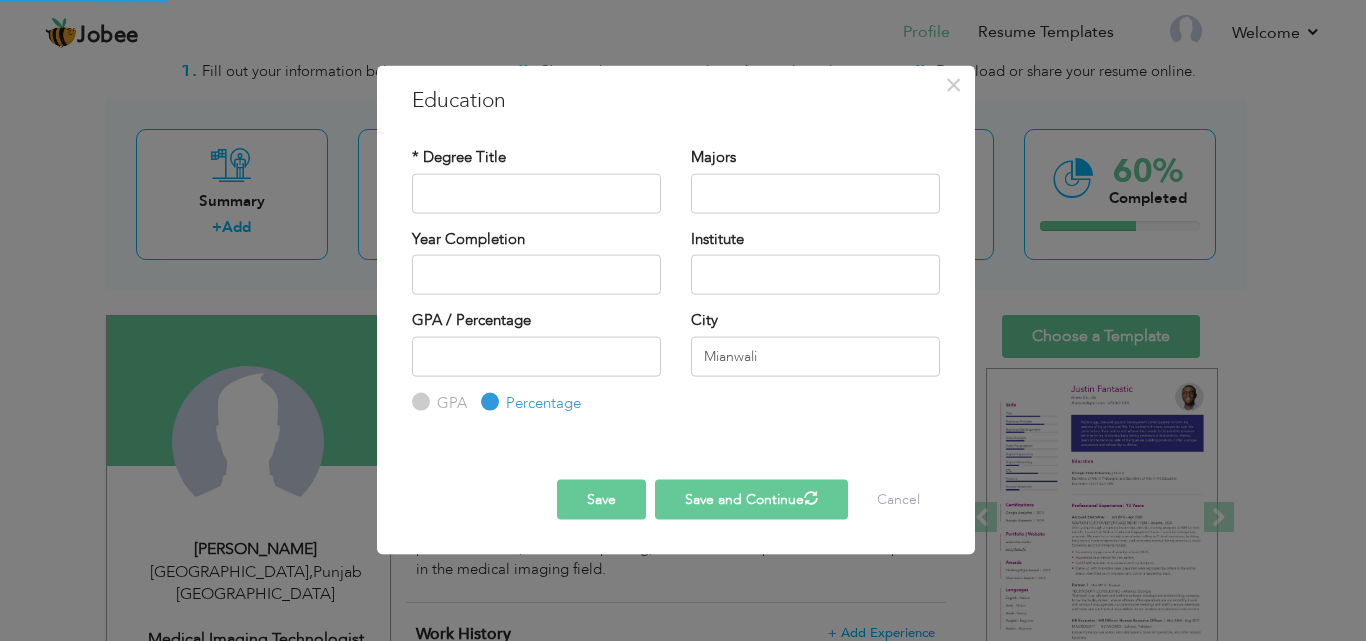 radio on "true" 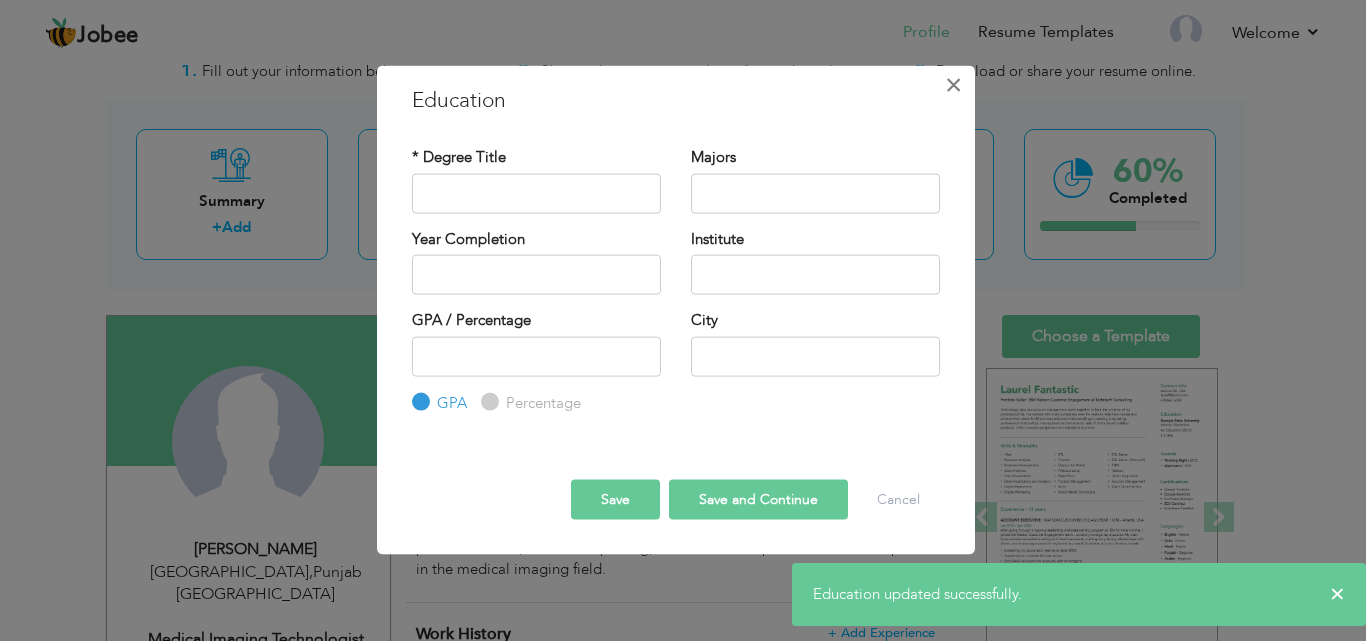 click on "×" at bounding box center (953, 84) 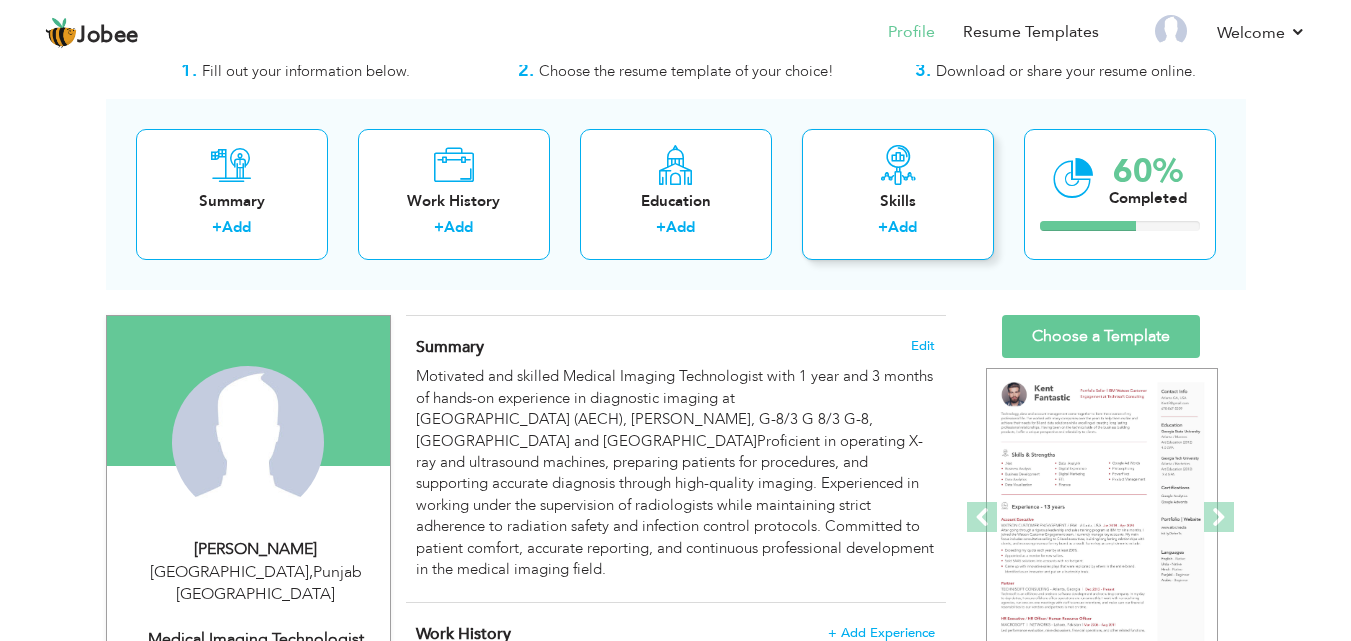 click on "Add" at bounding box center (902, 227) 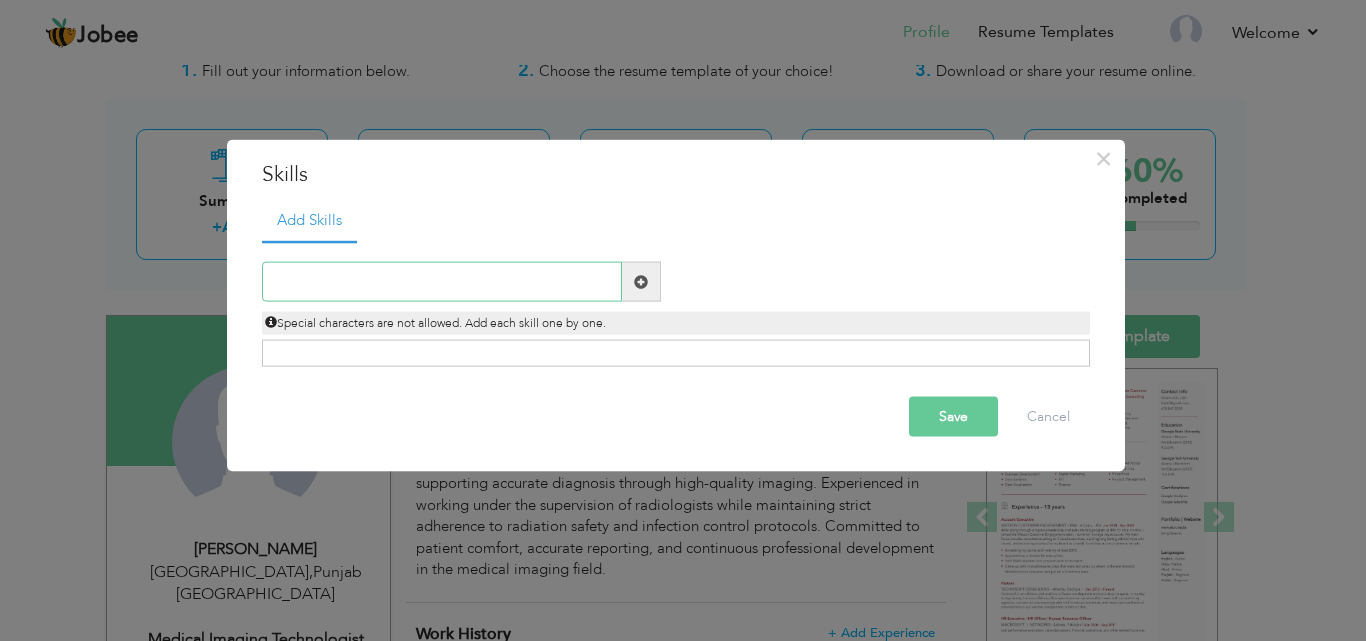 click at bounding box center [442, 282] 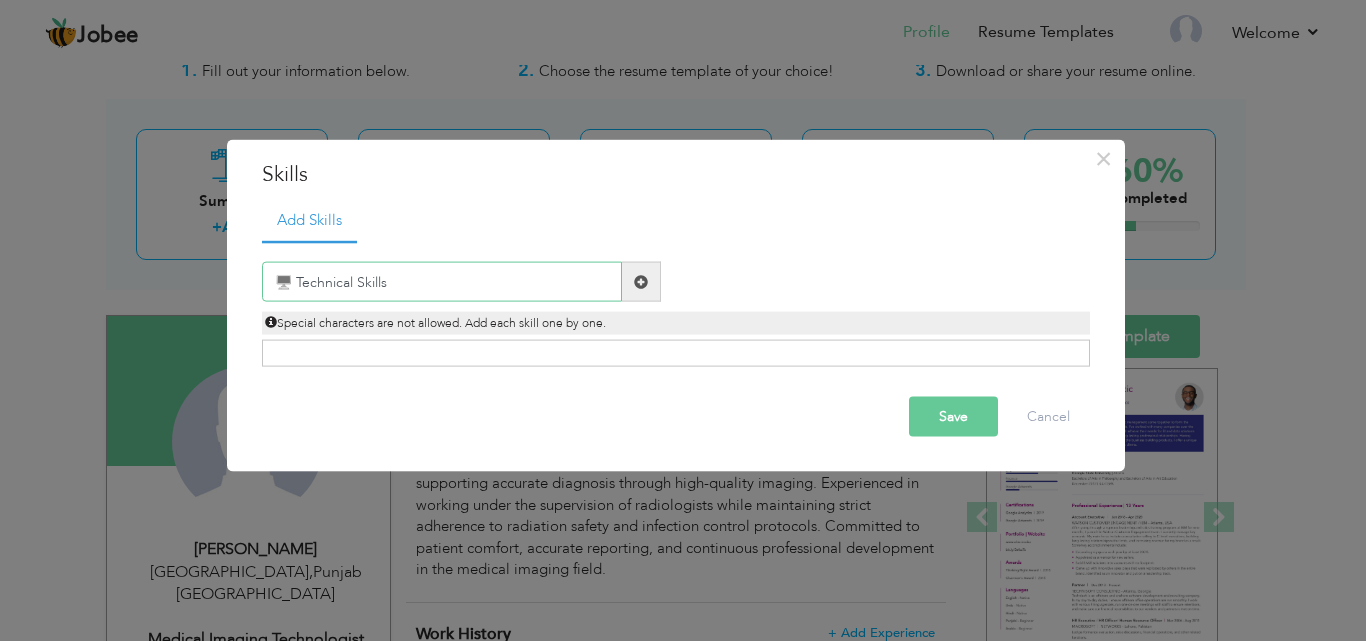 type on "🖥️ Technical Skills" 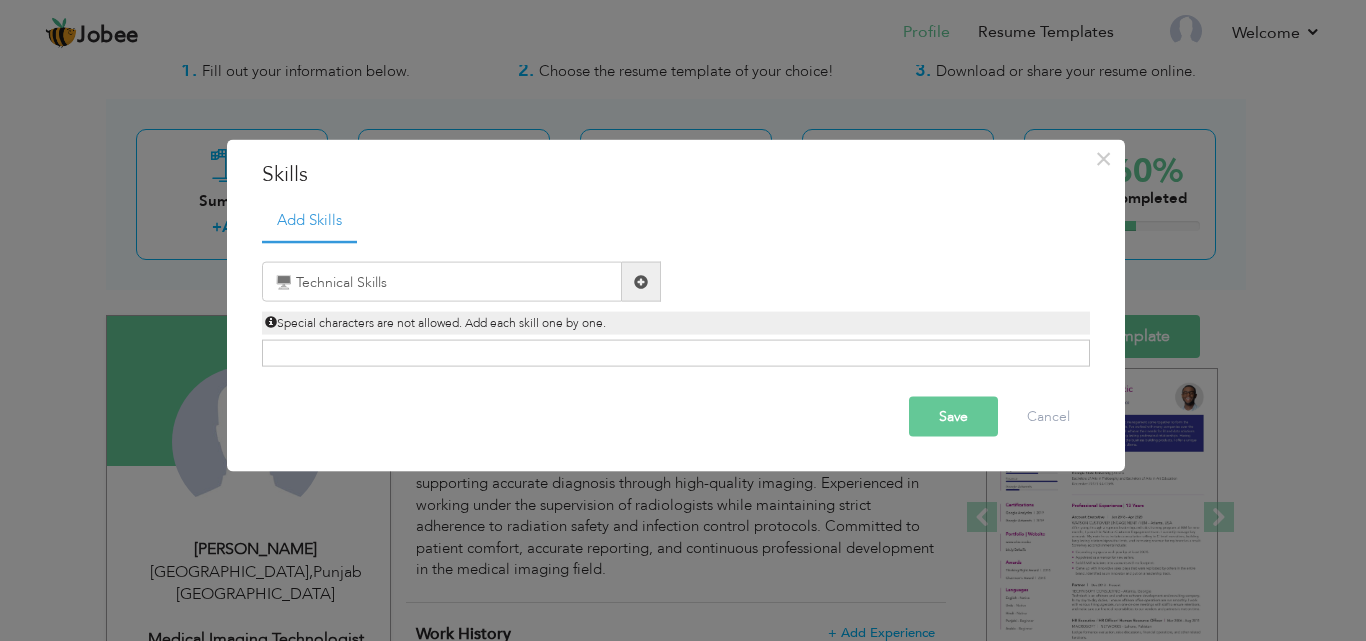 click on "Click on  , to mark skill as primary." at bounding box center (676, 353) 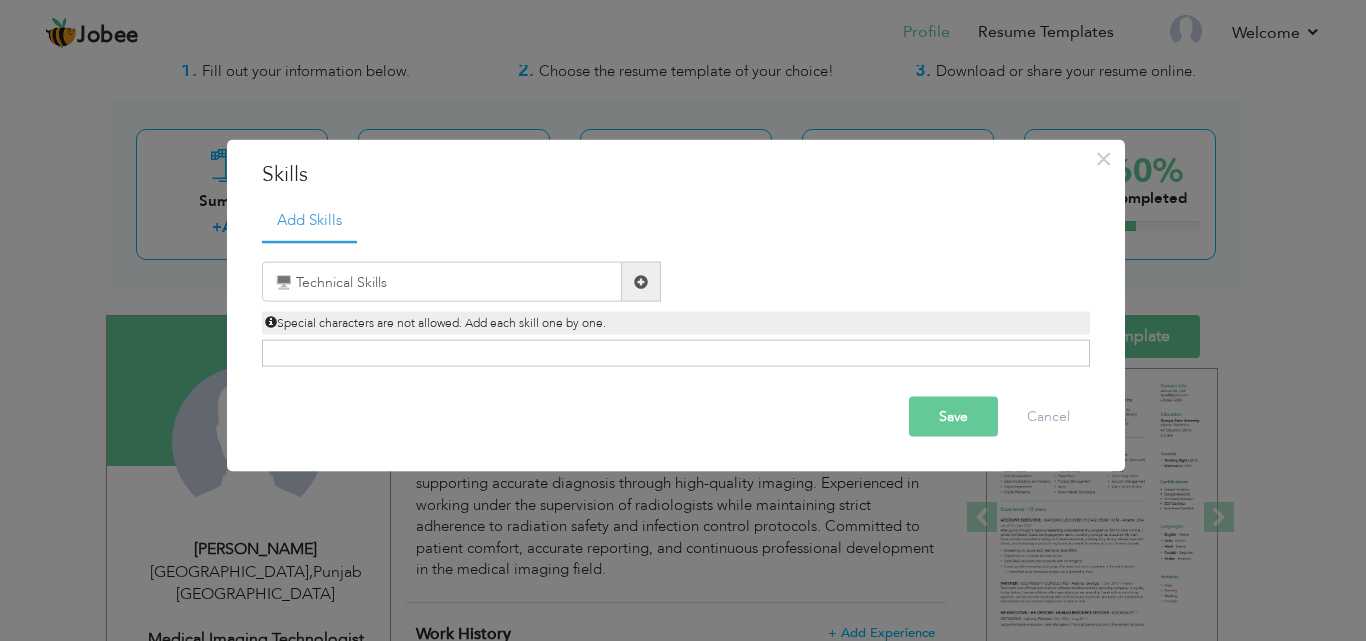 click on "Click on  , to mark skill as primary." at bounding box center (676, 353) 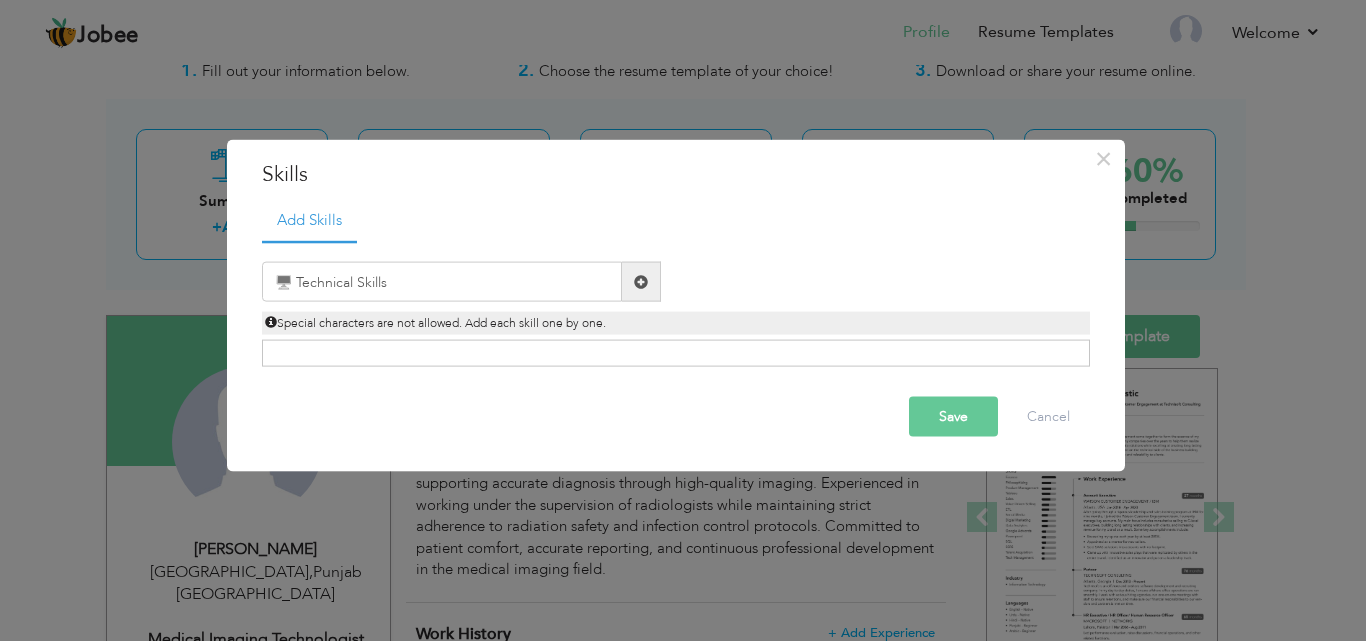 click on "Click on  , to mark skill as primary." at bounding box center [676, 353] 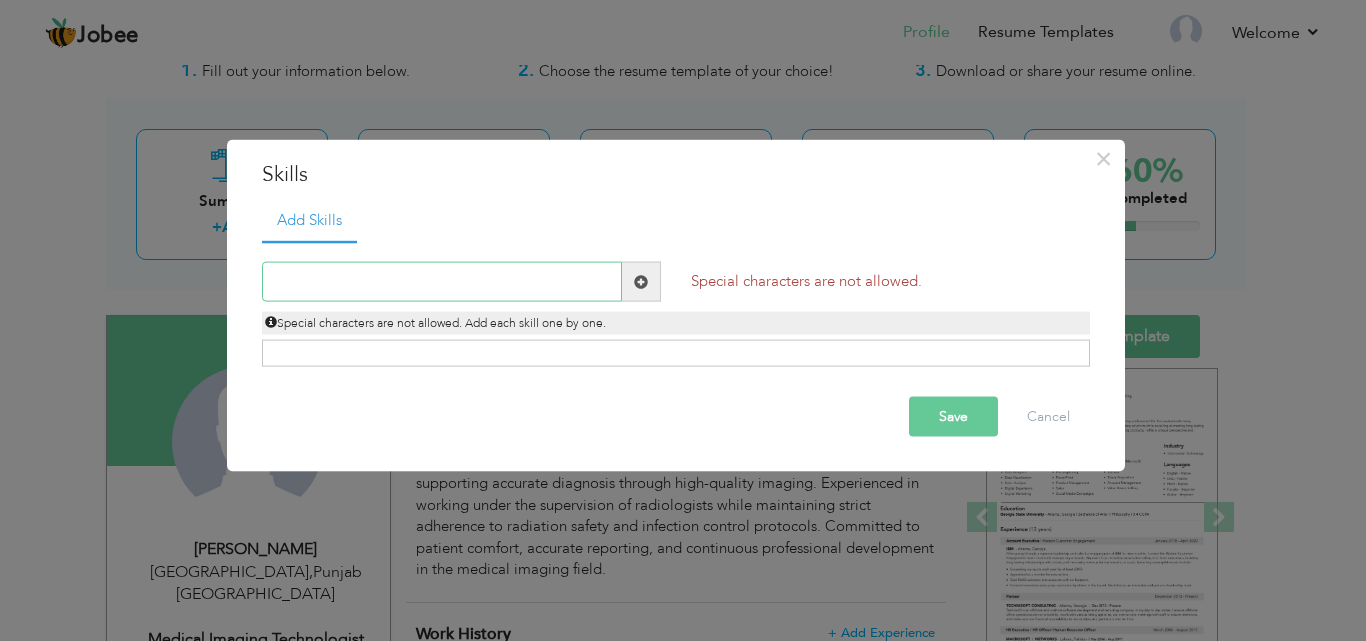 click at bounding box center (442, 282) 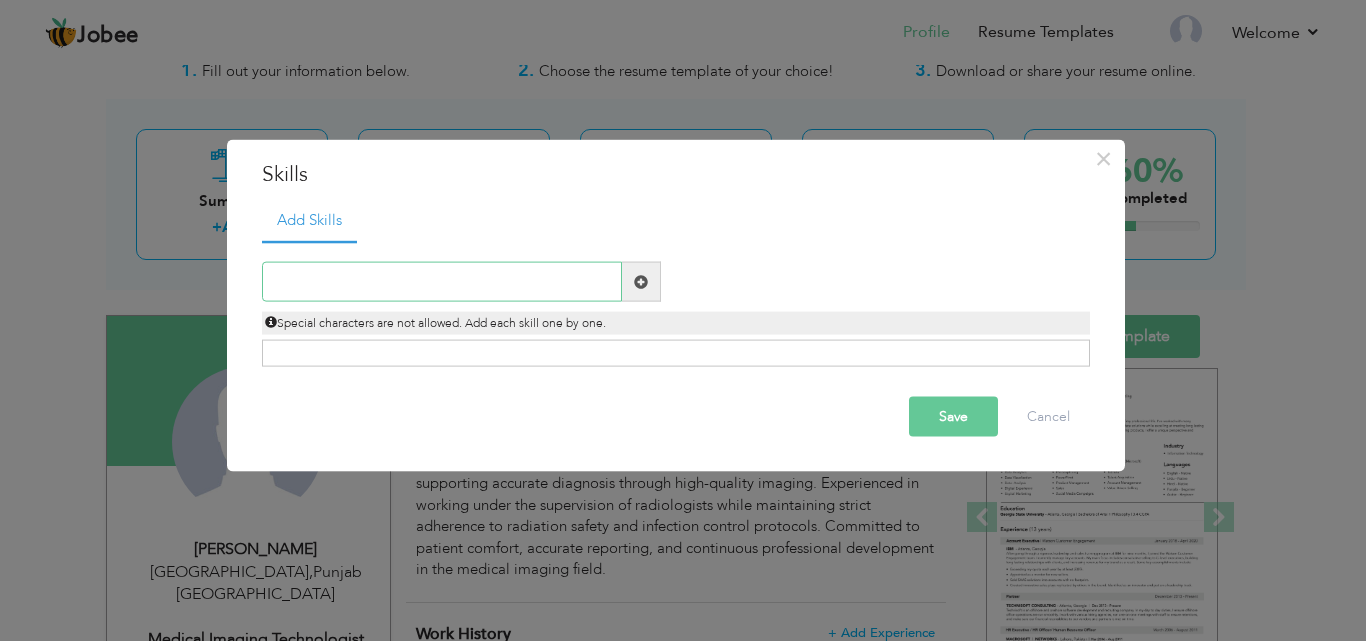 paste on "Operation of X-ray, Ultrasound, CT, and MRI machin" 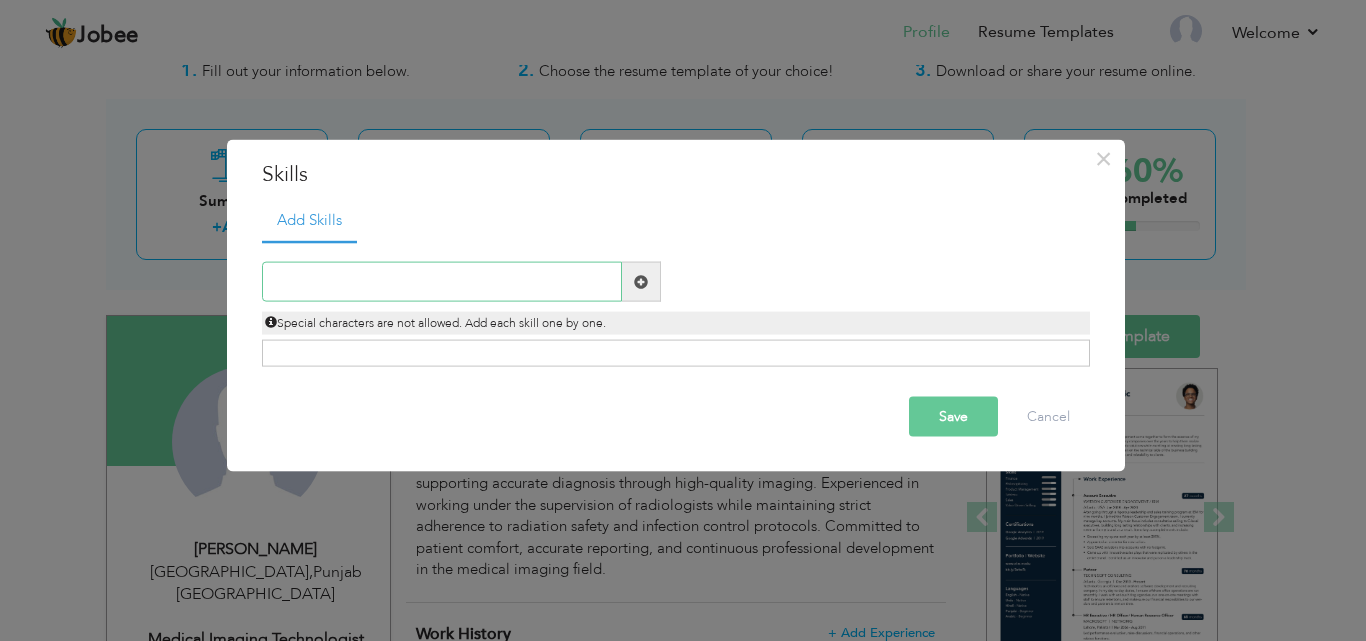 paste on "🖥️ Technical Skills" 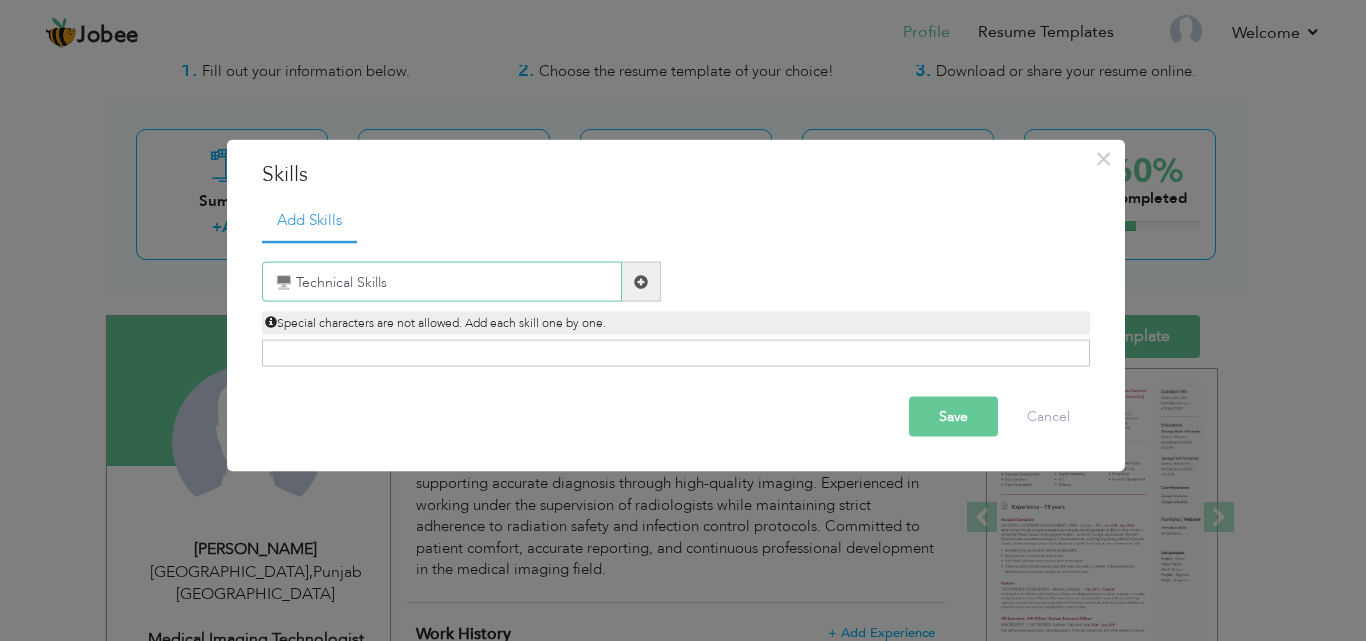 type on "🖥️ Technical Skills" 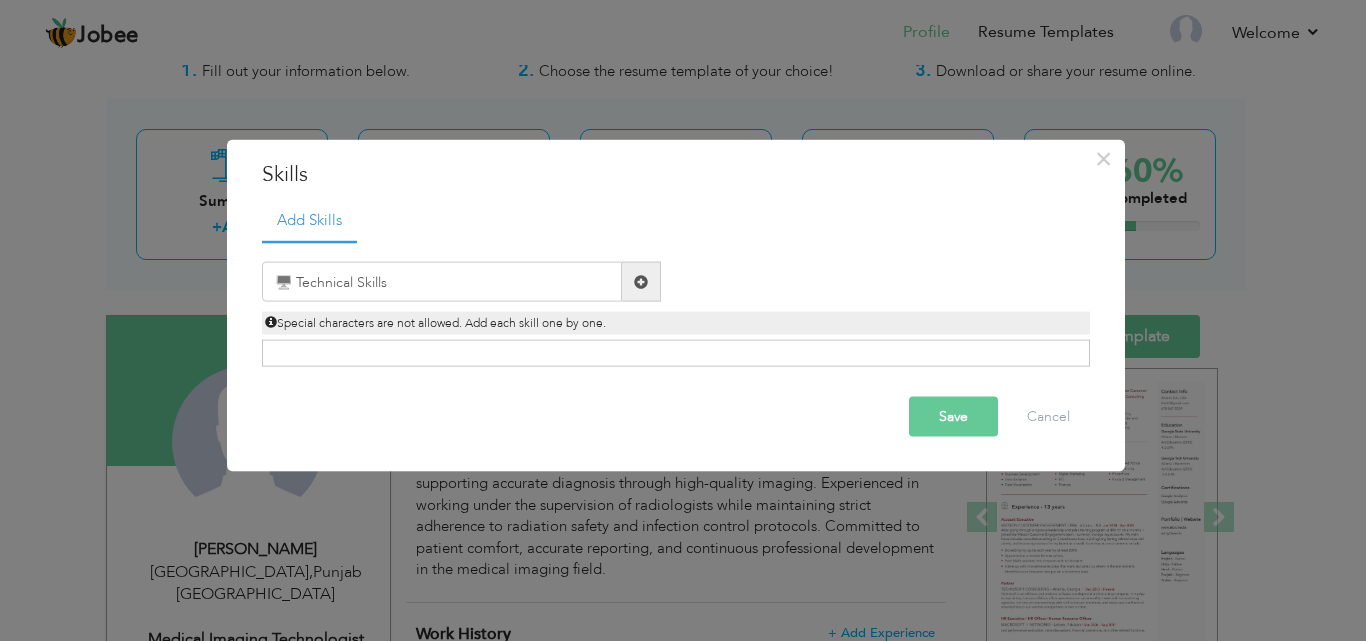 click on "Save" at bounding box center [953, 417] 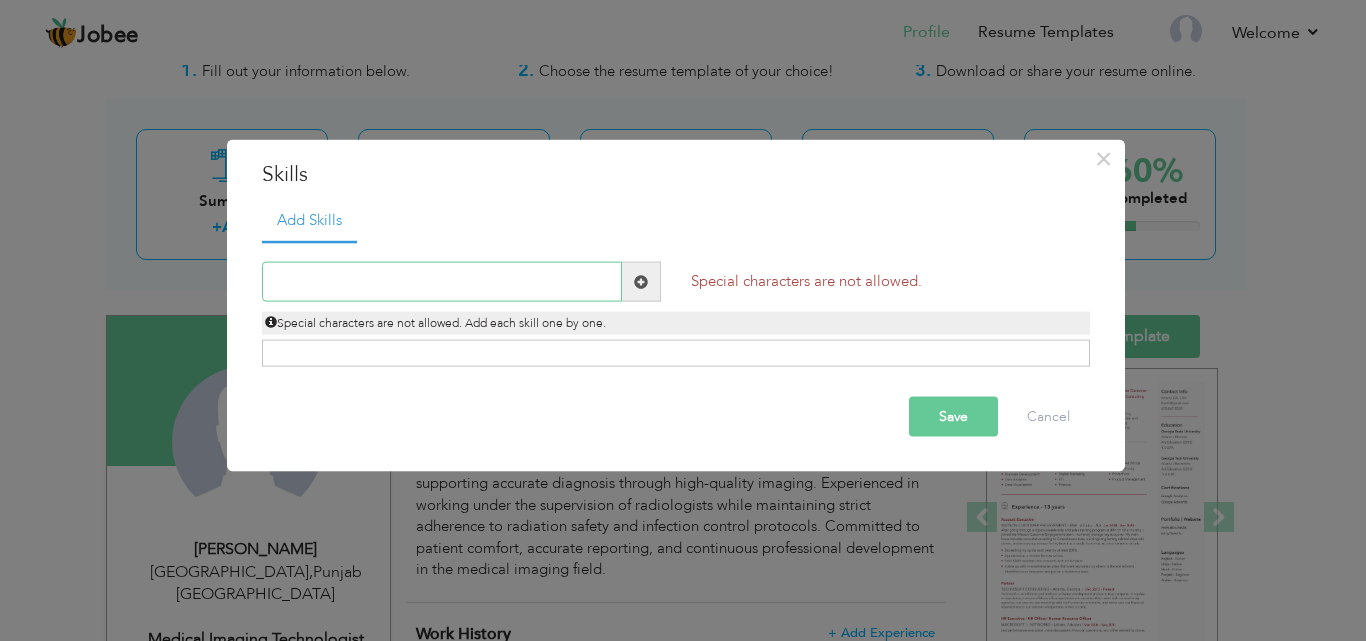 click at bounding box center (442, 282) 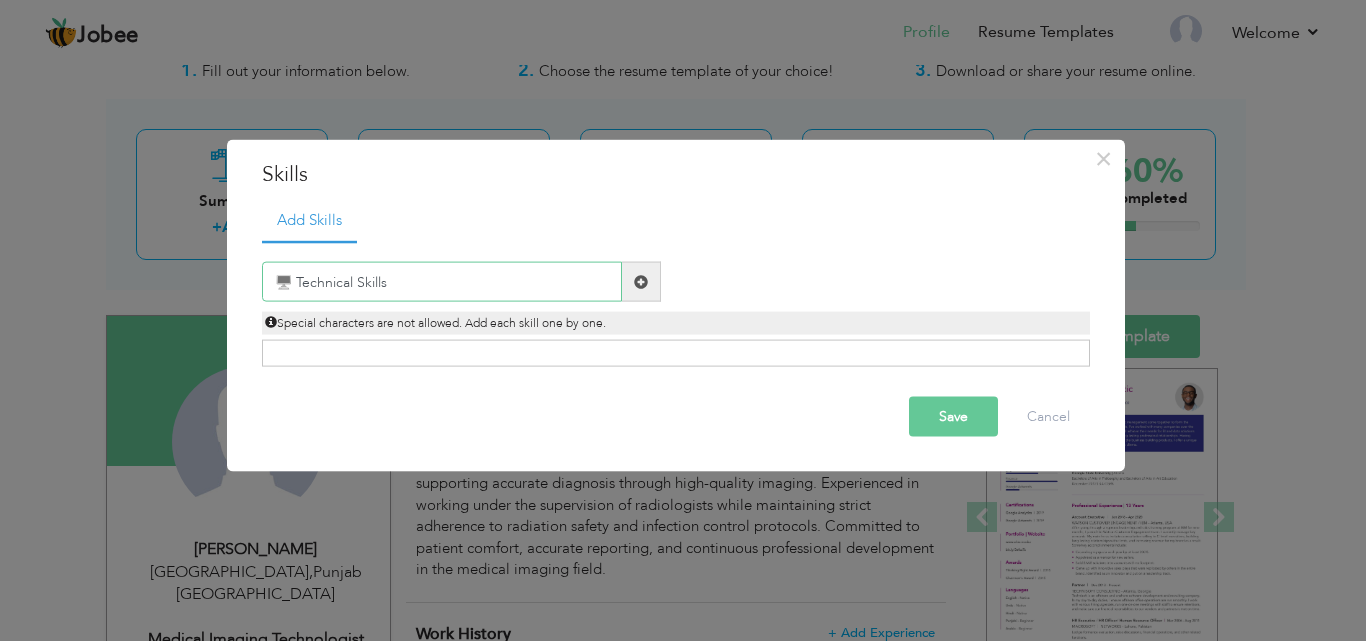 click on "🖥️ Technical Skills" at bounding box center [442, 282] 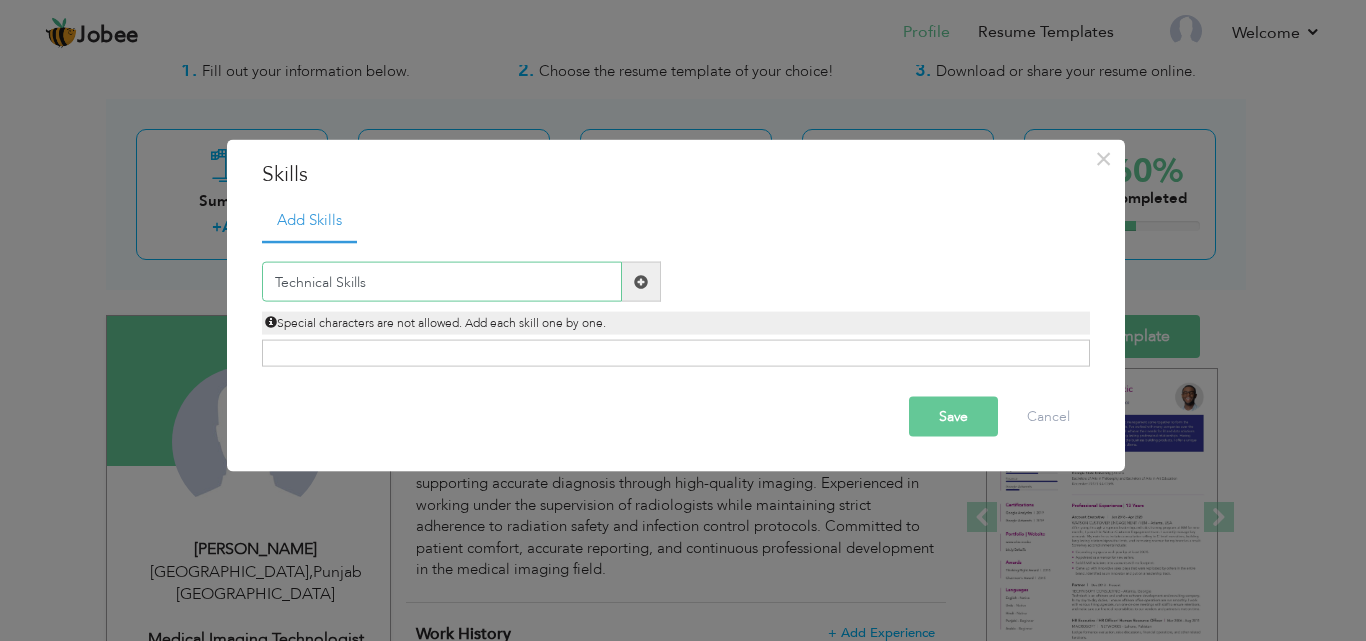 type on "Technical Skills" 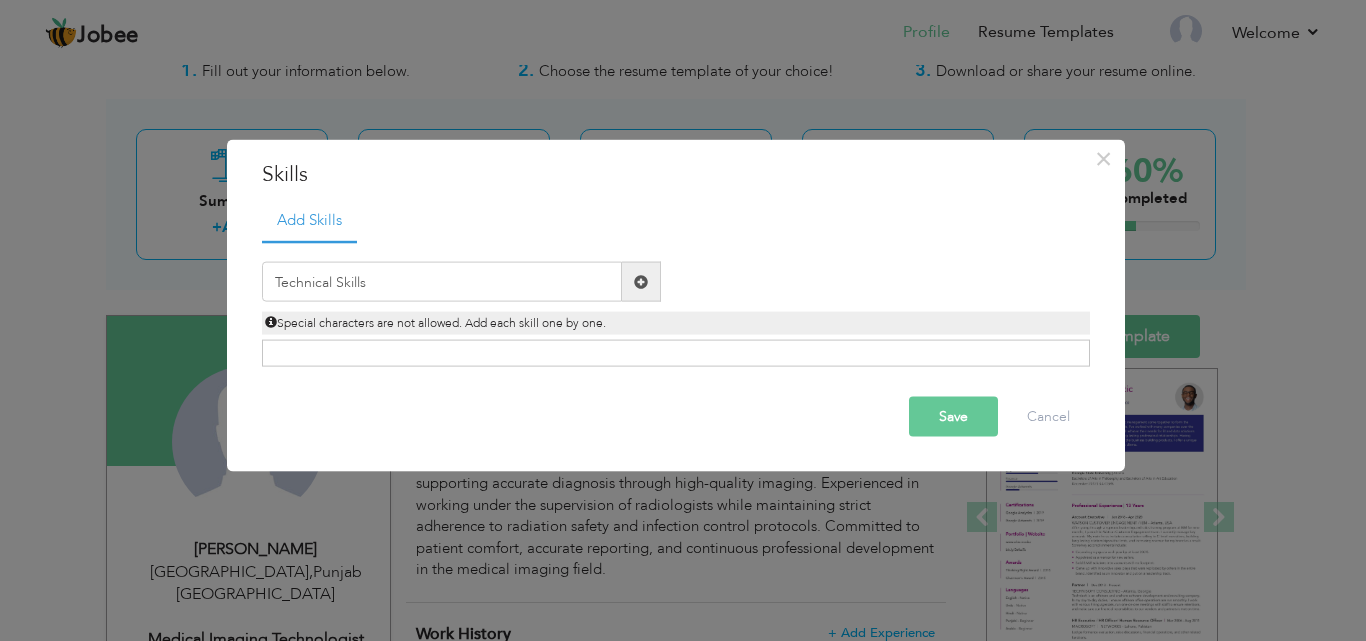 click on "Save" at bounding box center [953, 417] 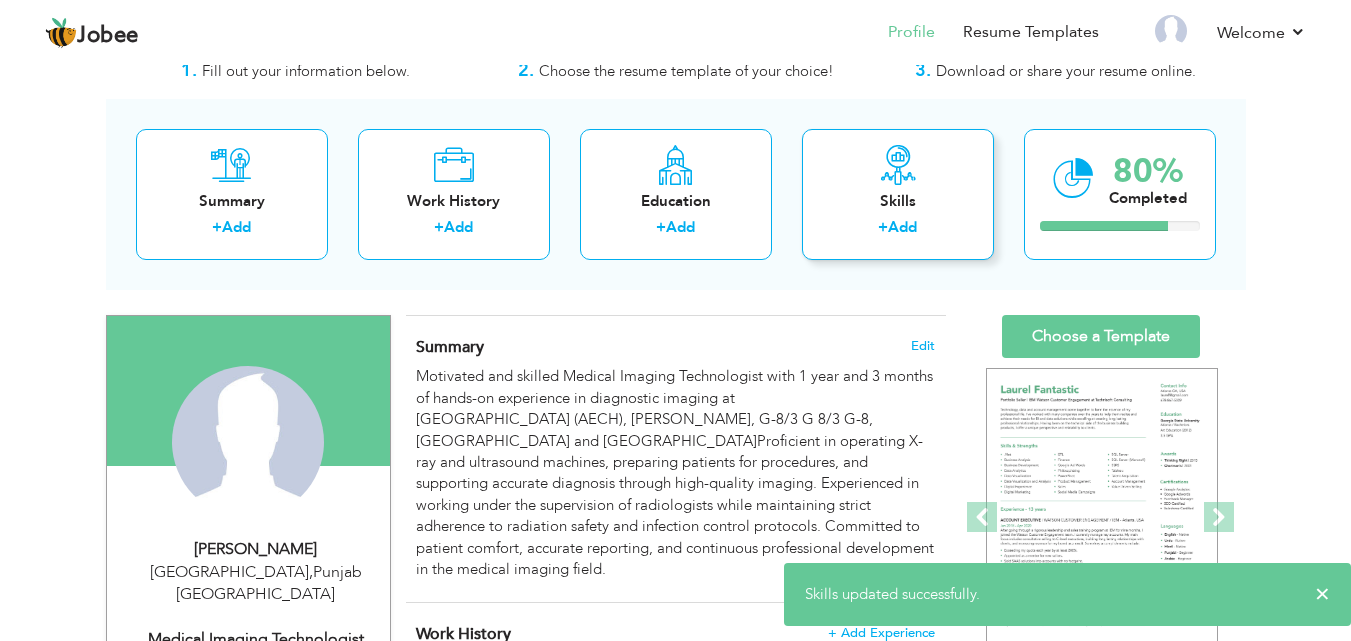 click on "Add" at bounding box center [902, 227] 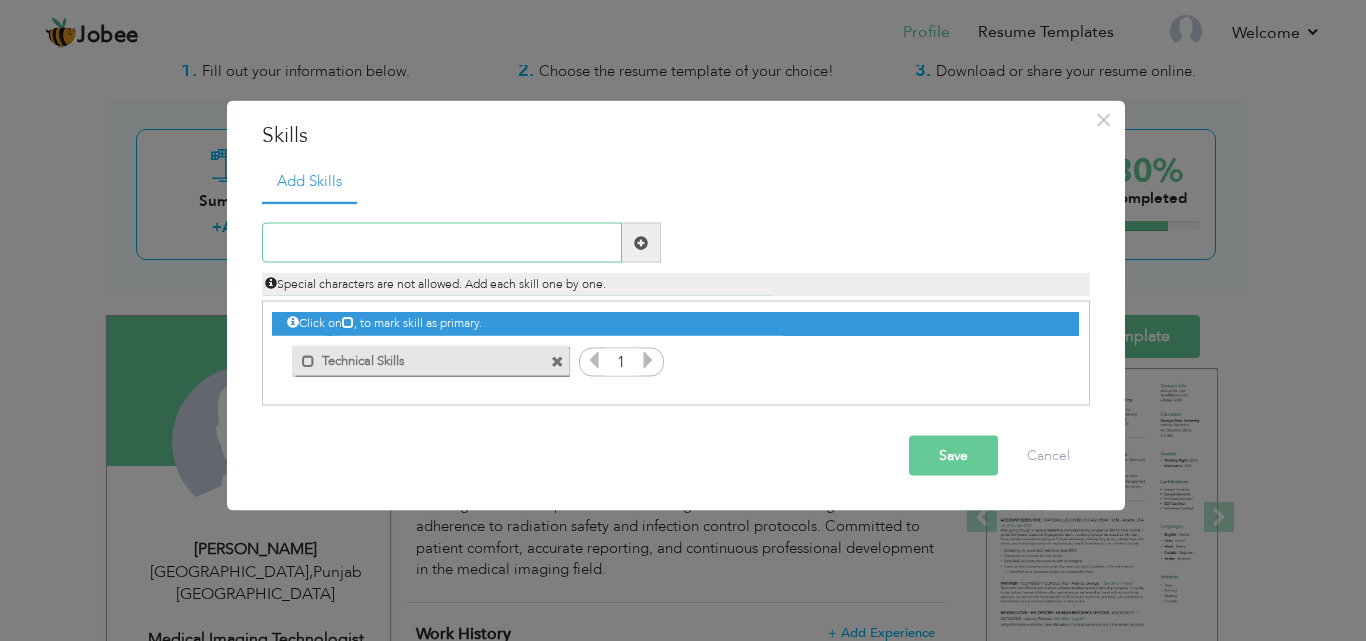 paste on "Clinical Skills" 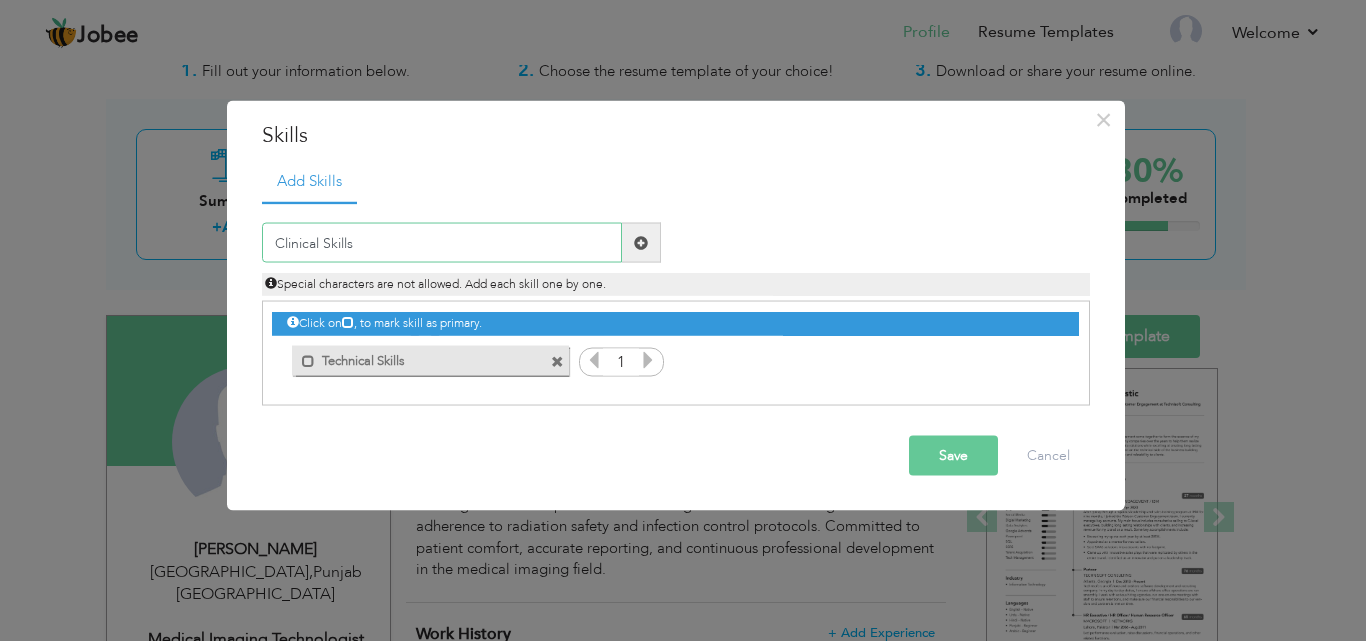 type on "Clinical Skills" 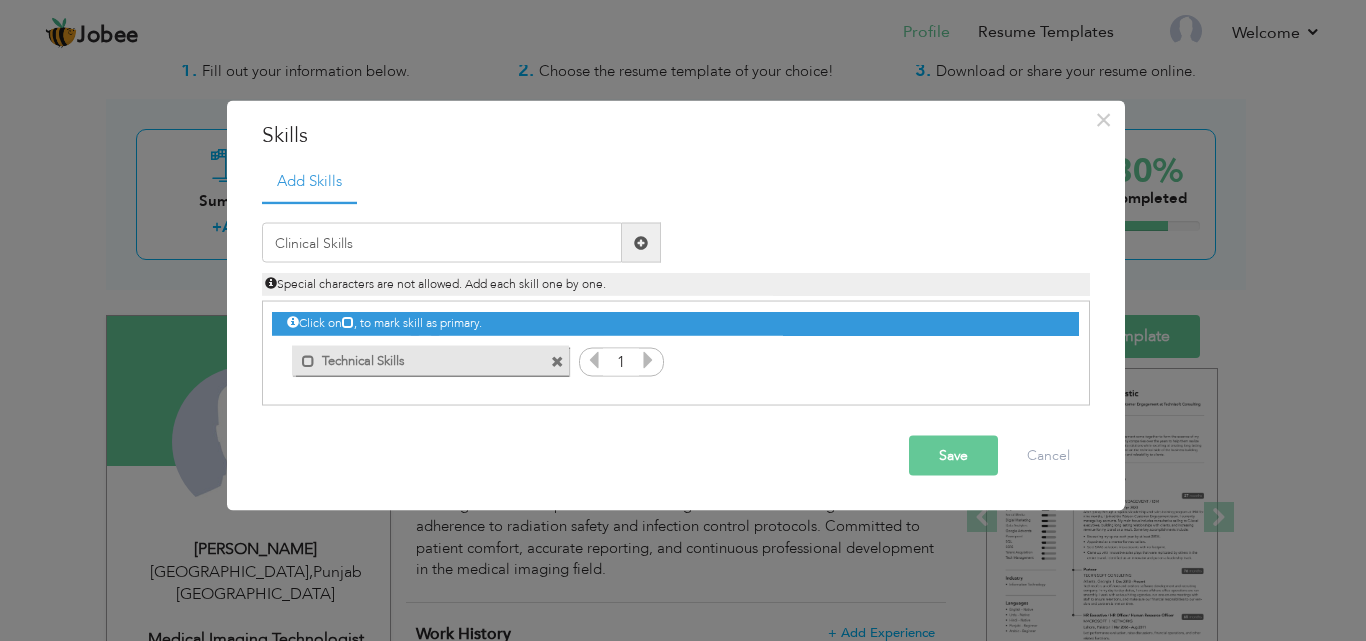 click on "Save" at bounding box center [953, 456] 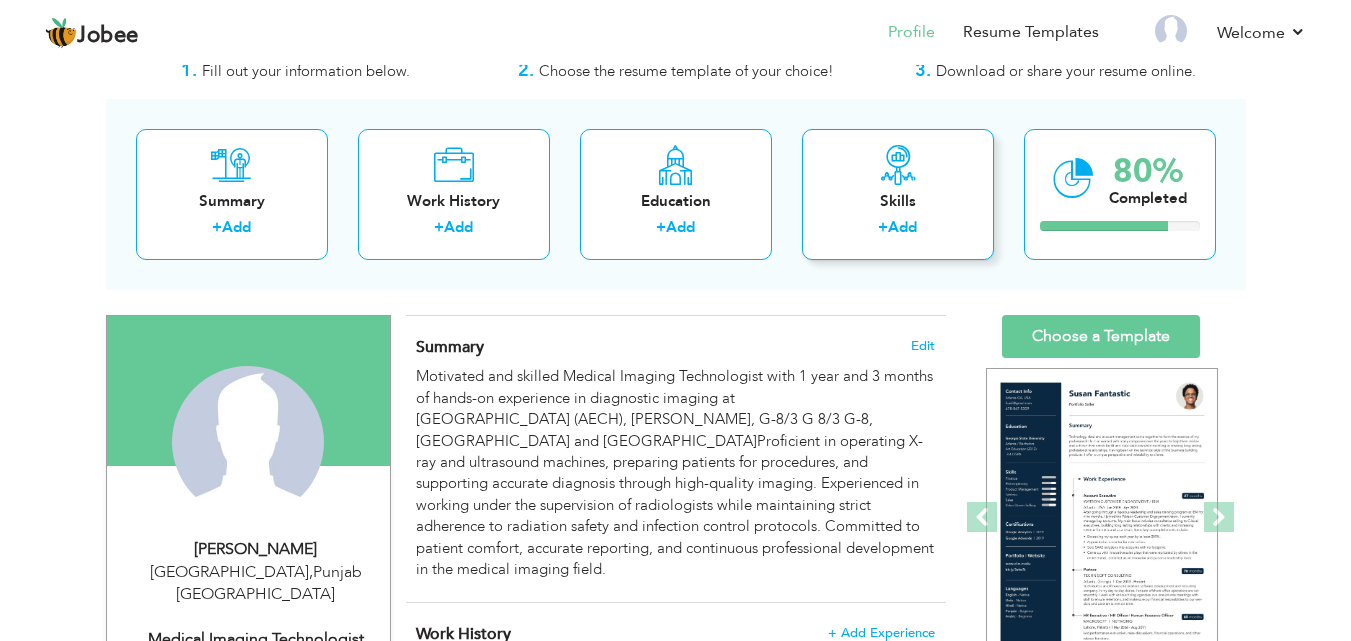 click on "Add" at bounding box center [902, 227] 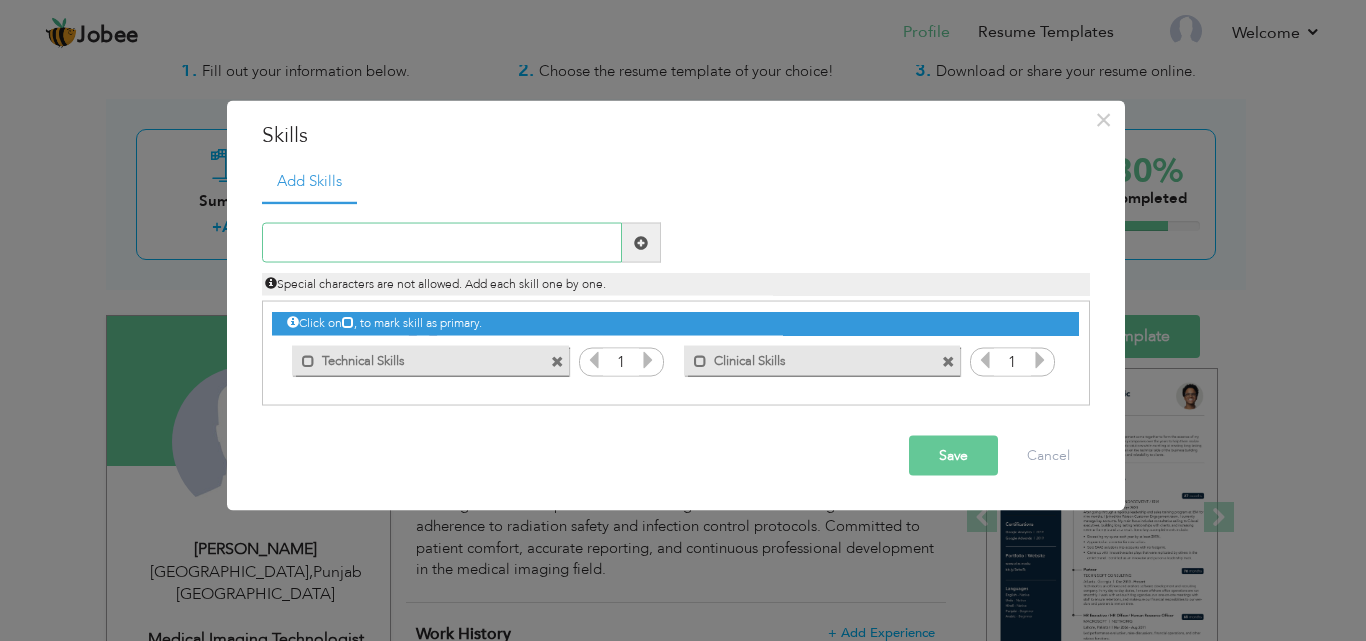 paste on "Soft Skills" 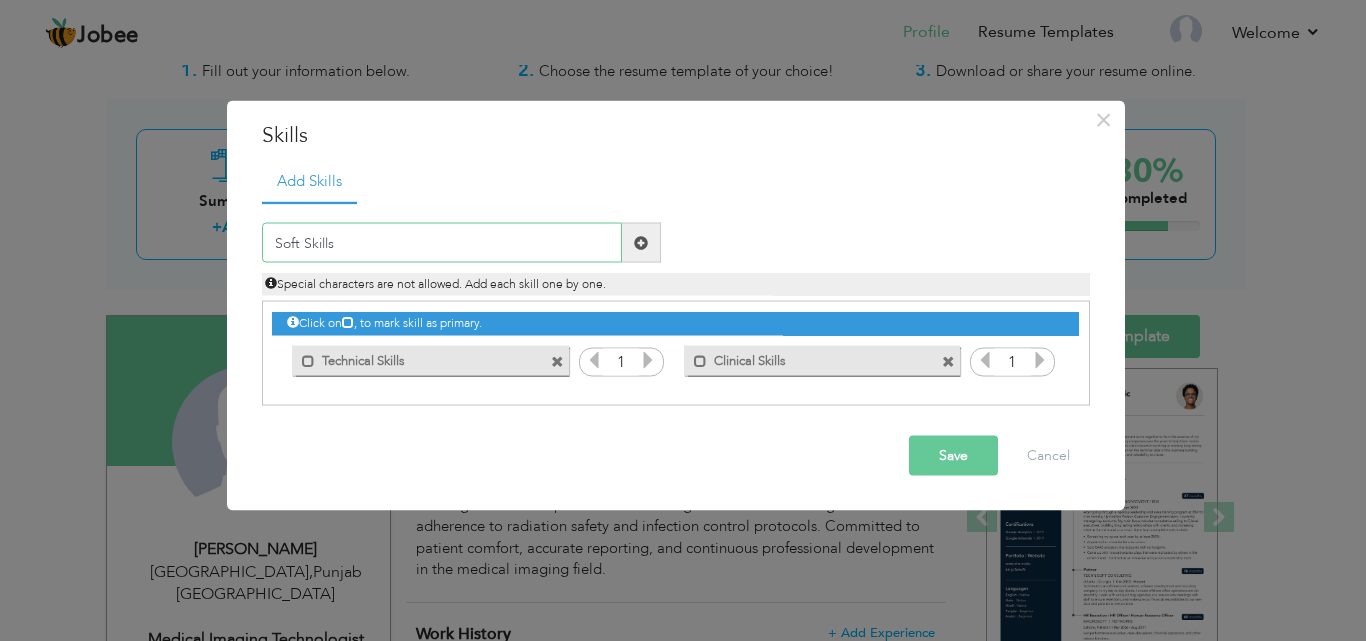 type on "Soft Skills" 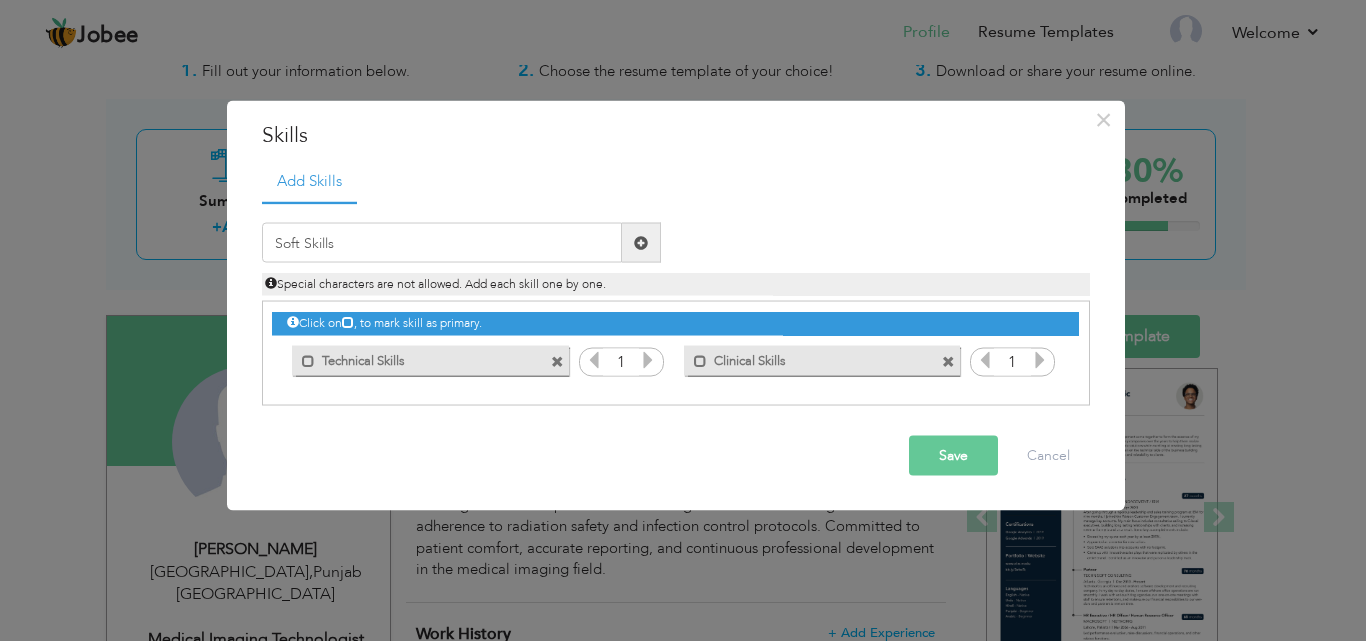 click on "Save" at bounding box center (953, 456) 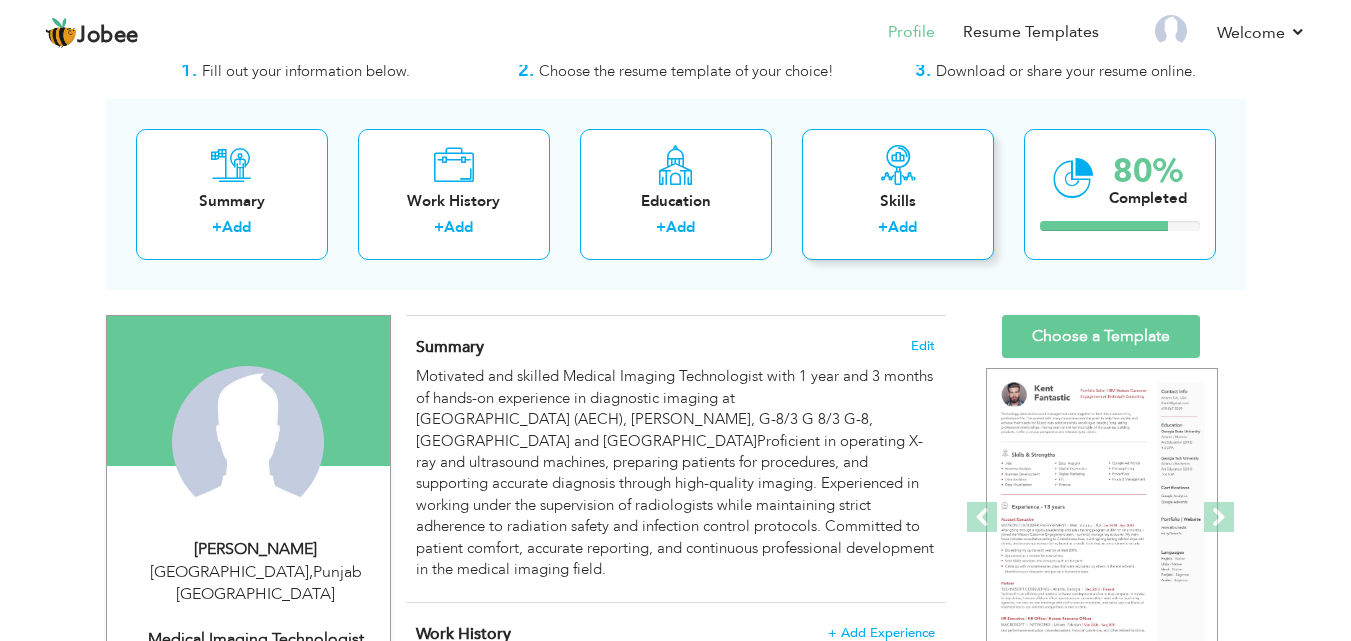 click on "Add" at bounding box center (902, 227) 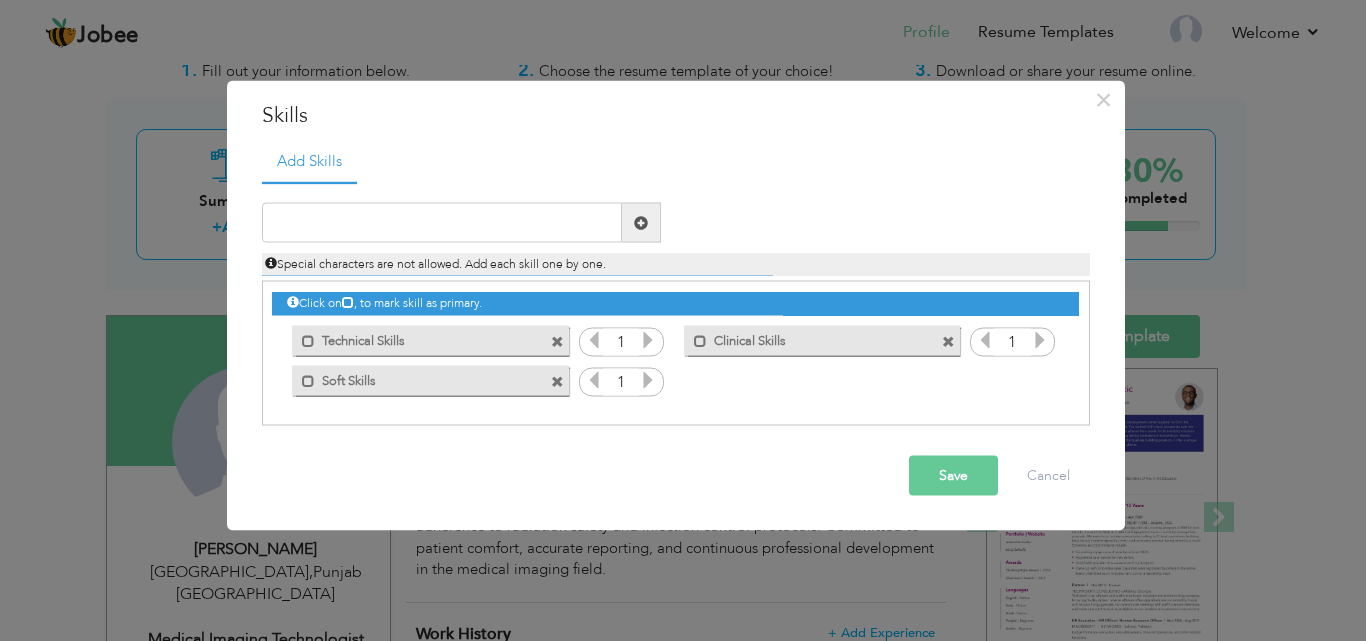 click on "Save" at bounding box center (953, 476) 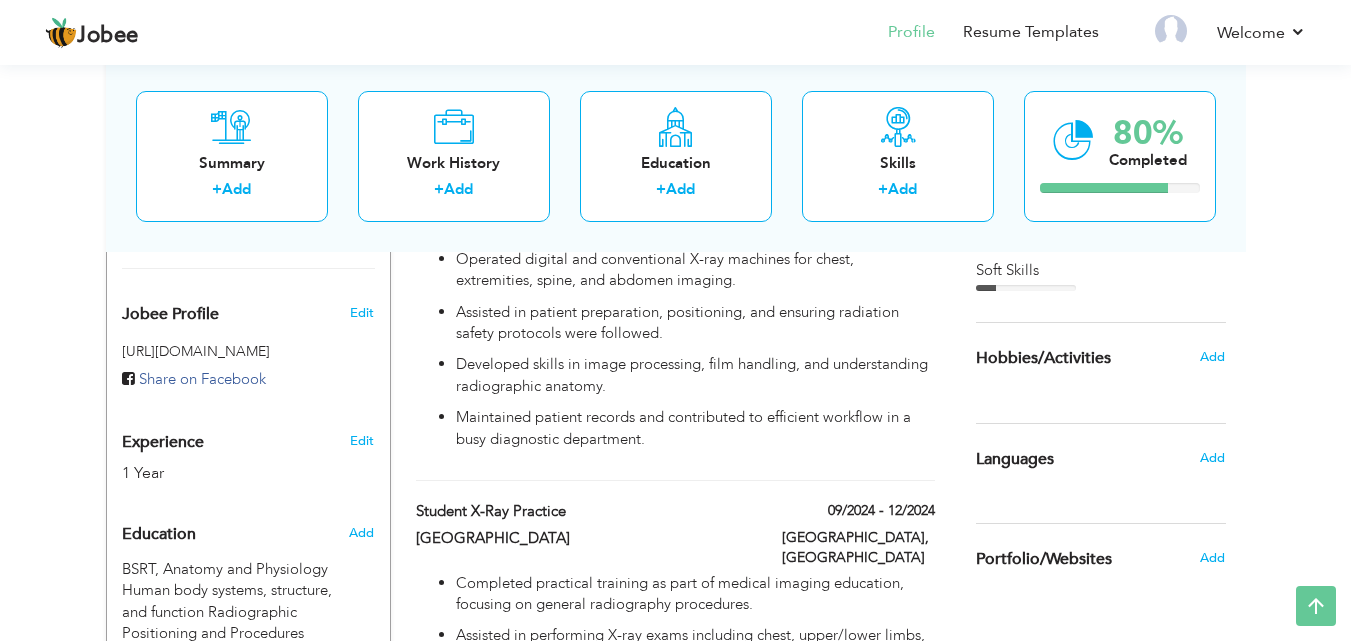 scroll, scrollTop: 661, scrollLeft: 0, axis: vertical 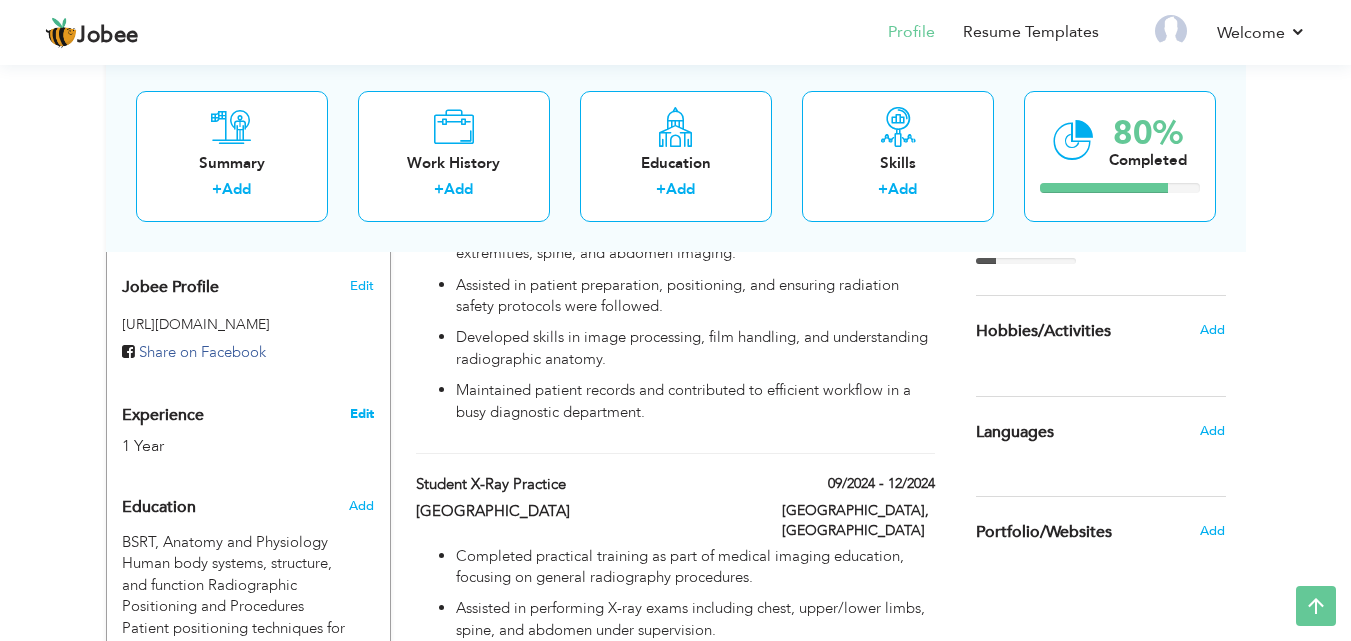 click on "Edit" at bounding box center (362, 414) 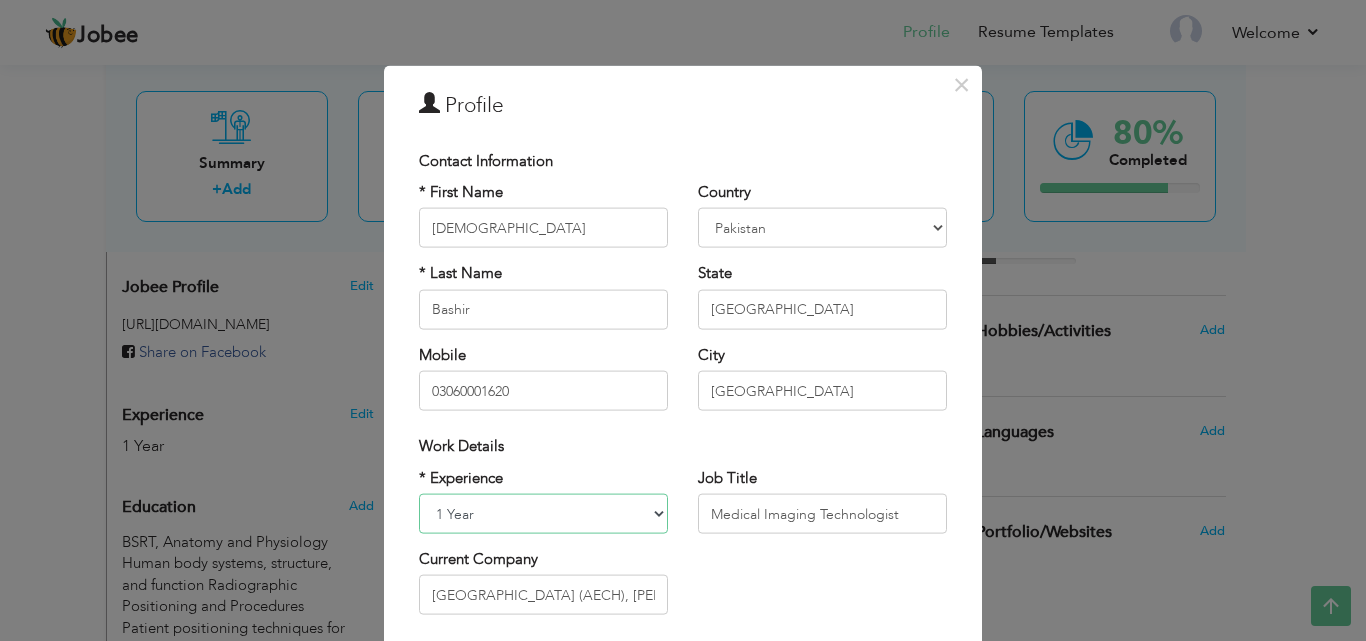click on "Entry Level Less than 1 Year 1 Year 2 Years 3 Years 4 Years 5 Years 6 Years 7 Years 8 Years 9 Years 10 Years 11 Years 12 Years 13 Years 14 Years 15 Years 16 Years 17 Years 18 Years 19 Years 20 Years 21 Years 22 Years 23 Years 24 Years 25 Years 26 Years 27 Years 28 Years 29 Years 30 Years 31 Years 32 Years 33 Years 34 Years 35 Years More than 35 Years" at bounding box center (543, 514) 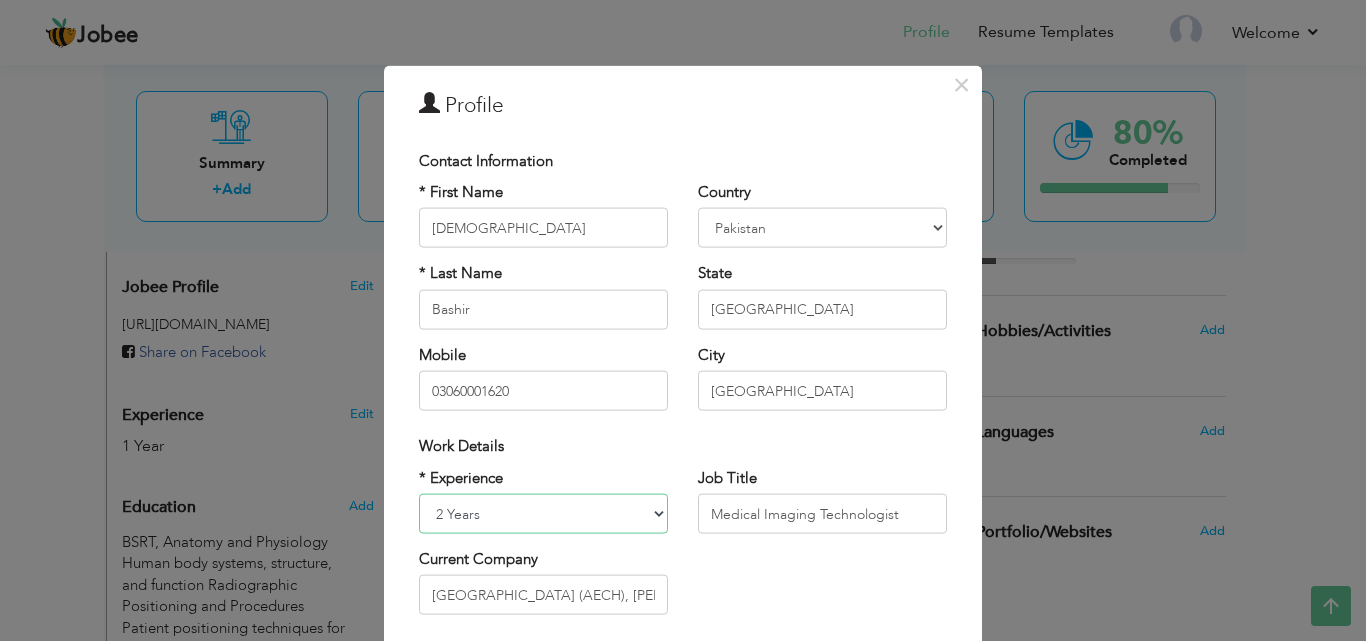 click on "Entry Level Less than 1 Year 1 Year 2 Years 3 Years 4 Years 5 Years 6 Years 7 Years 8 Years 9 Years 10 Years 11 Years 12 Years 13 Years 14 Years 15 Years 16 Years 17 Years 18 Years 19 Years 20 Years 21 Years 22 Years 23 Years 24 Years 25 Years 26 Years 27 Years 28 Years 29 Years 30 Years 31 Years 32 Years 33 Years 34 Years 35 Years More than 35 Years" at bounding box center [543, 514] 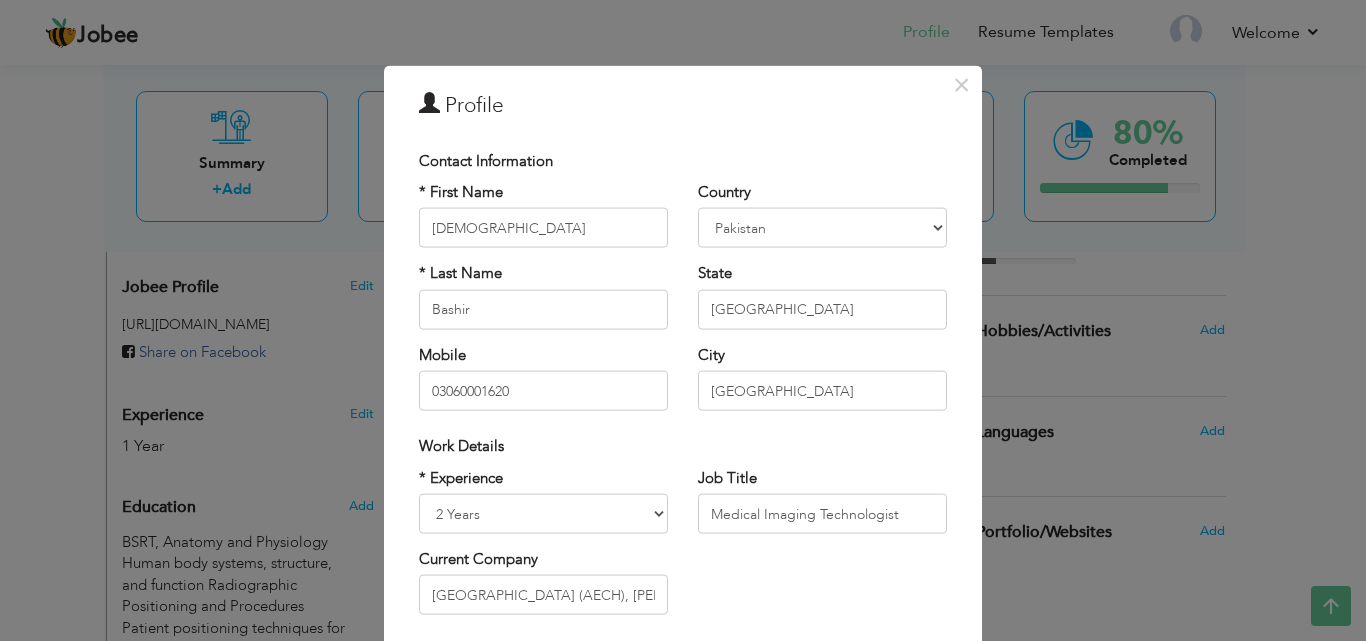 click on "* Experience
Entry Level Less than 1 Year 1 Year 2 Years 3 Years 4 Years 5 Years 6 Years 7 Years 8 Years 9 Years 10 Years 11 Years 12 Years 13 Years 14 Years 15 Years 16 Years 17 Years 18 Years 19 Years 20 Years 21 Years 22 Years 23 Years 24 Years 25 Years 26 Years 27 Years 28 Years 29 Years 30 Years 31 Years 32 Years 33 Years 34 Years 35 Years More than 35 Years
Current Company
NORI Hospital (AECH), Hanna Rd, G-8/3 G 8/3 G-8, Islamabad
Job Title" at bounding box center (683, 548) 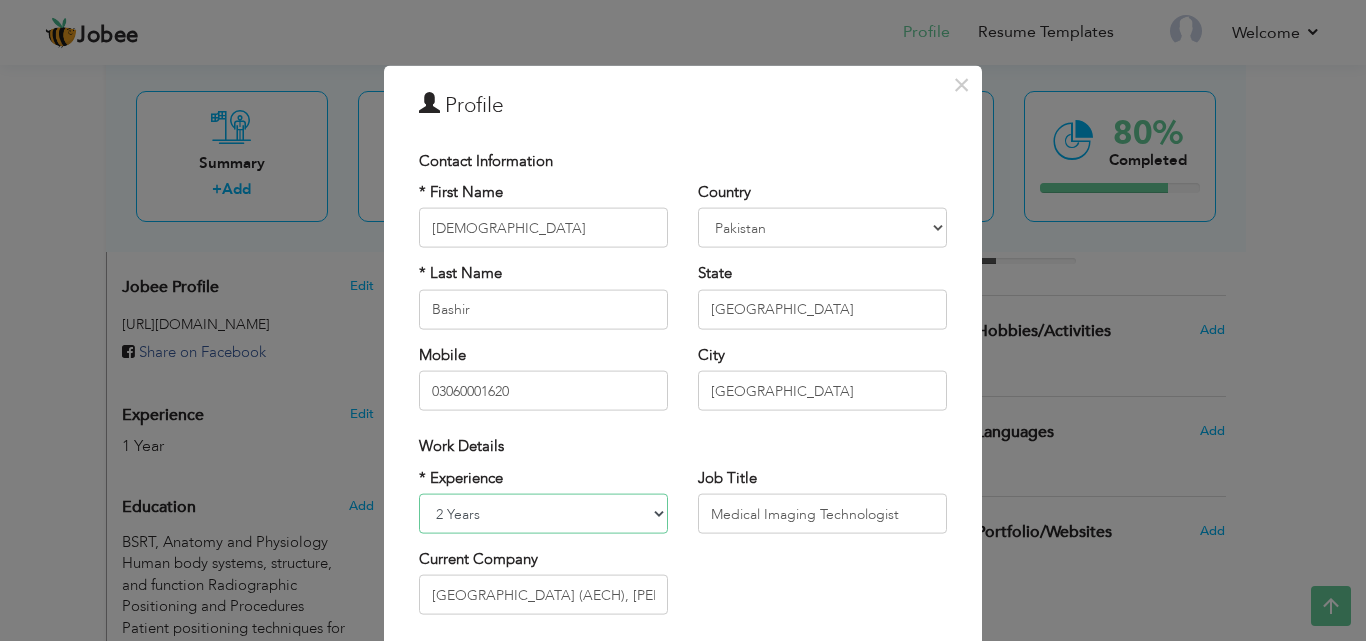 click on "Entry Level Less than 1 Year 1 Year 2 Years 3 Years 4 Years 5 Years 6 Years 7 Years 8 Years 9 Years 10 Years 11 Years 12 Years 13 Years 14 Years 15 Years 16 Years 17 Years 18 Years 19 Years 20 Years 21 Years 22 Years 23 Years 24 Years 25 Years 26 Years 27 Years 28 Years 29 Years 30 Years 31 Years 32 Years 33 Years 34 Years 35 Years More than 35 Years" at bounding box center (543, 514) 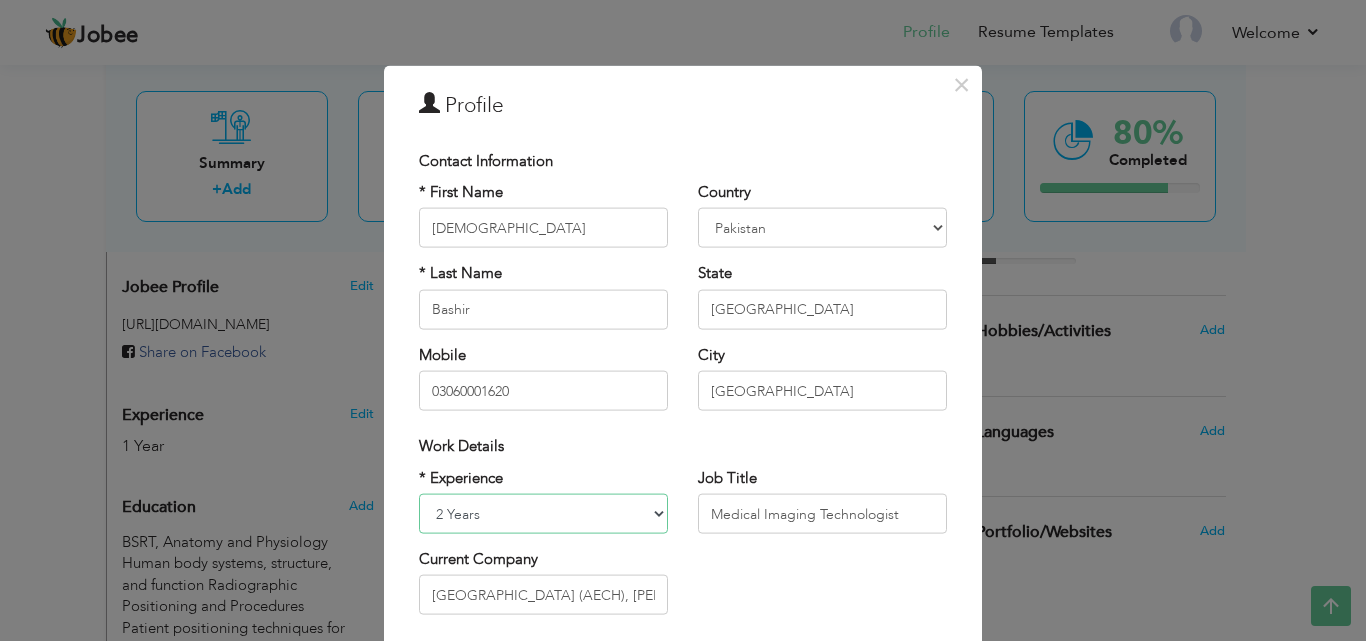 select on "number:3" 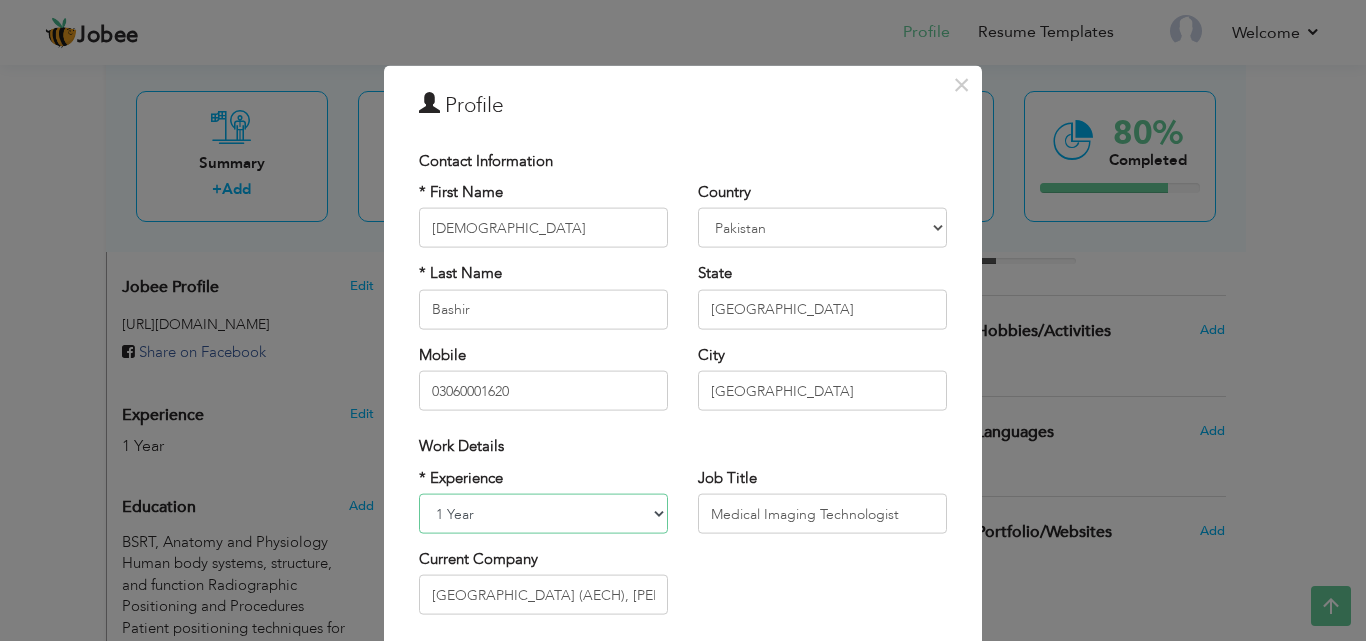 click on "Entry Level Less than 1 Year 1 Year 2 Years 3 Years 4 Years 5 Years 6 Years 7 Years 8 Years 9 Years 10 Years 11 Years 12 Years 13 Years 14 Years 15 Years 16 Years 17 Years 18 Years 19 Years 20 Years 21 Years 22 Years 23 Years 24 Years 25 Years 26 Years 27 Years 28 Years 29 Years 30 Years 31 Years 32 Years 33 Years 34 Years 35 Years More than 35 Years" at bounding box center (543, 514) 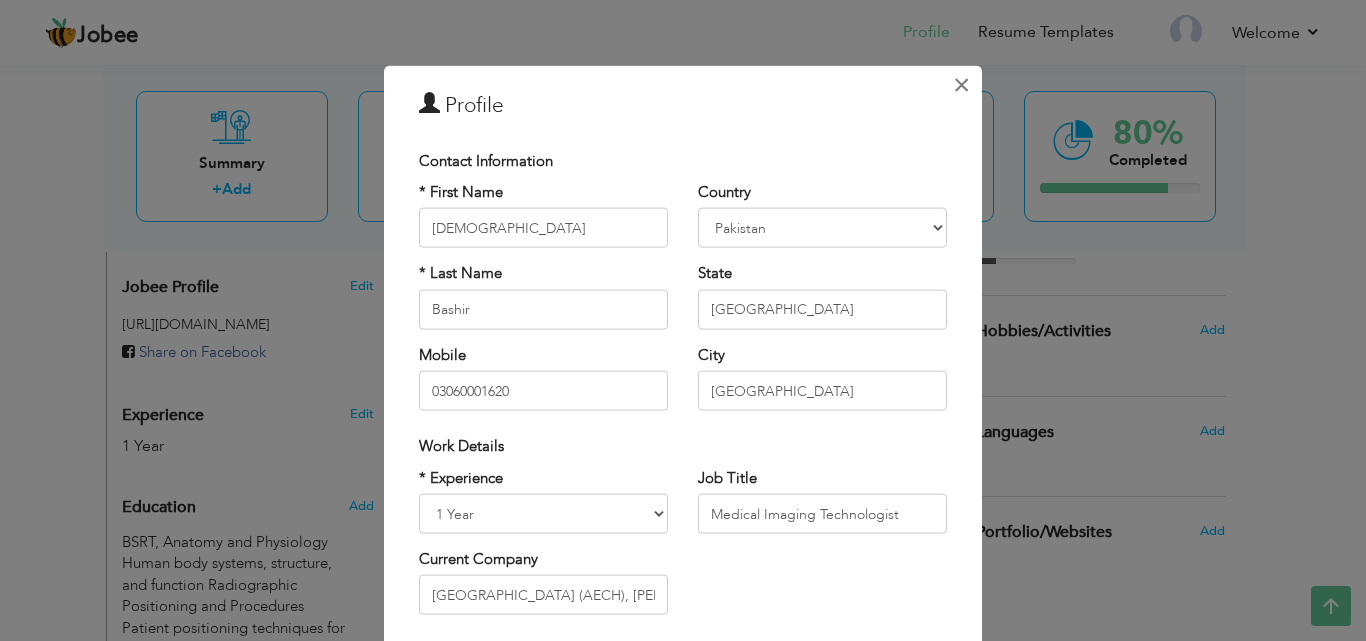 click on "×" at bounding box center (961, 84) 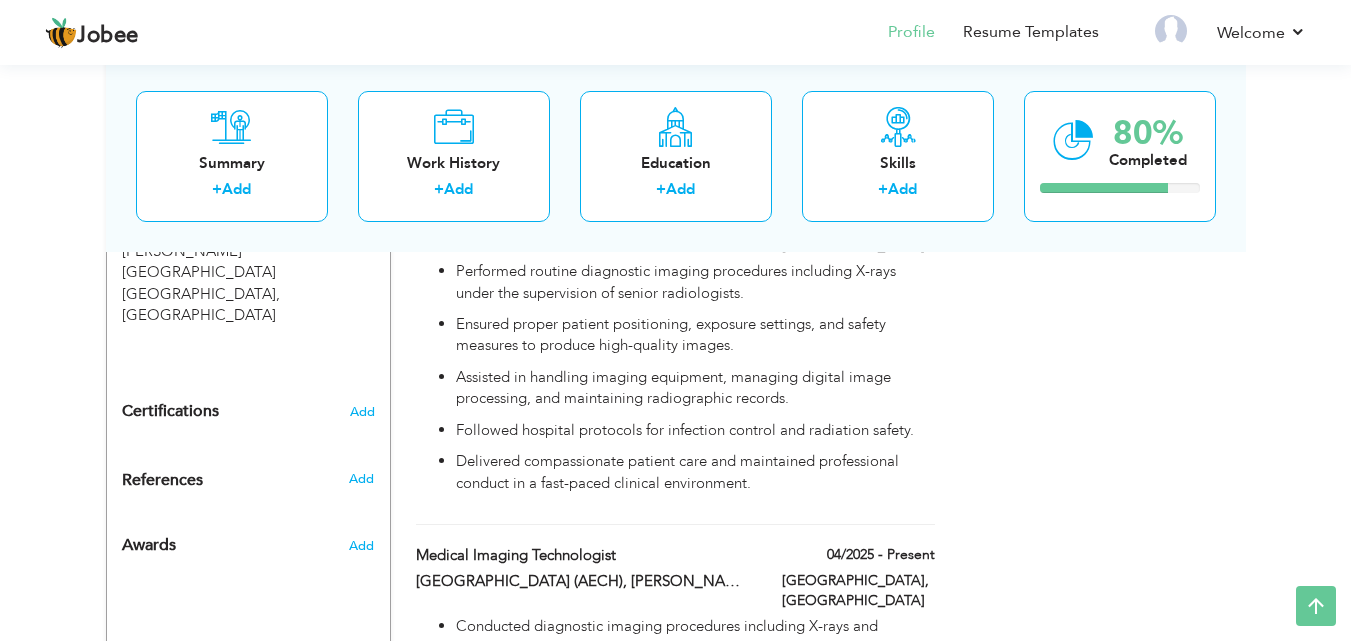 scroll, scrollTop: 1326, scrollLeft: 0, axis: vertical 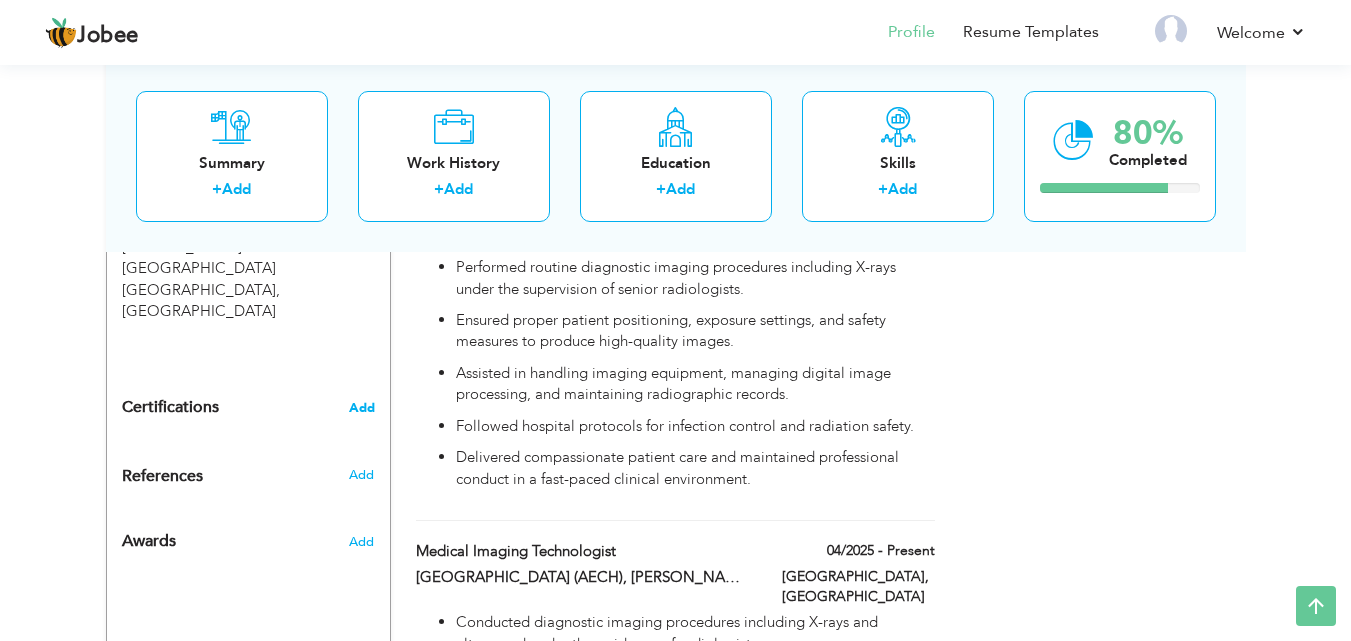 click on "Add" at bounding box center (362, 408) 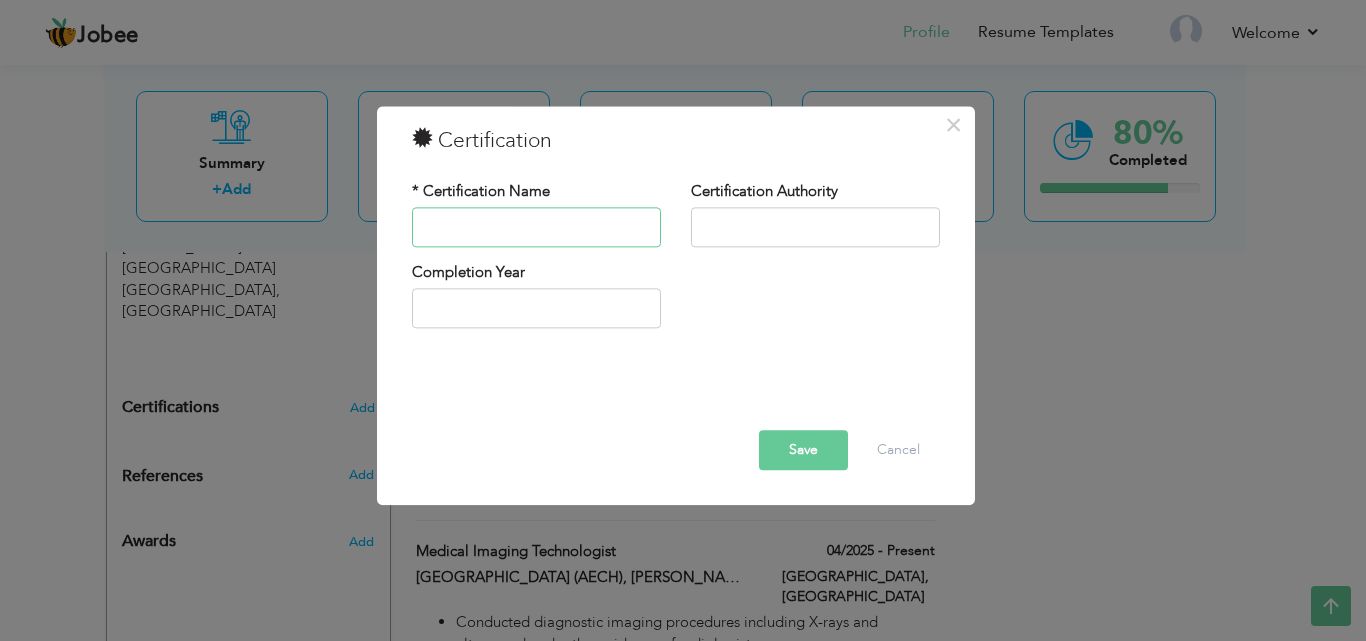 click at bounding box center [536, 227] 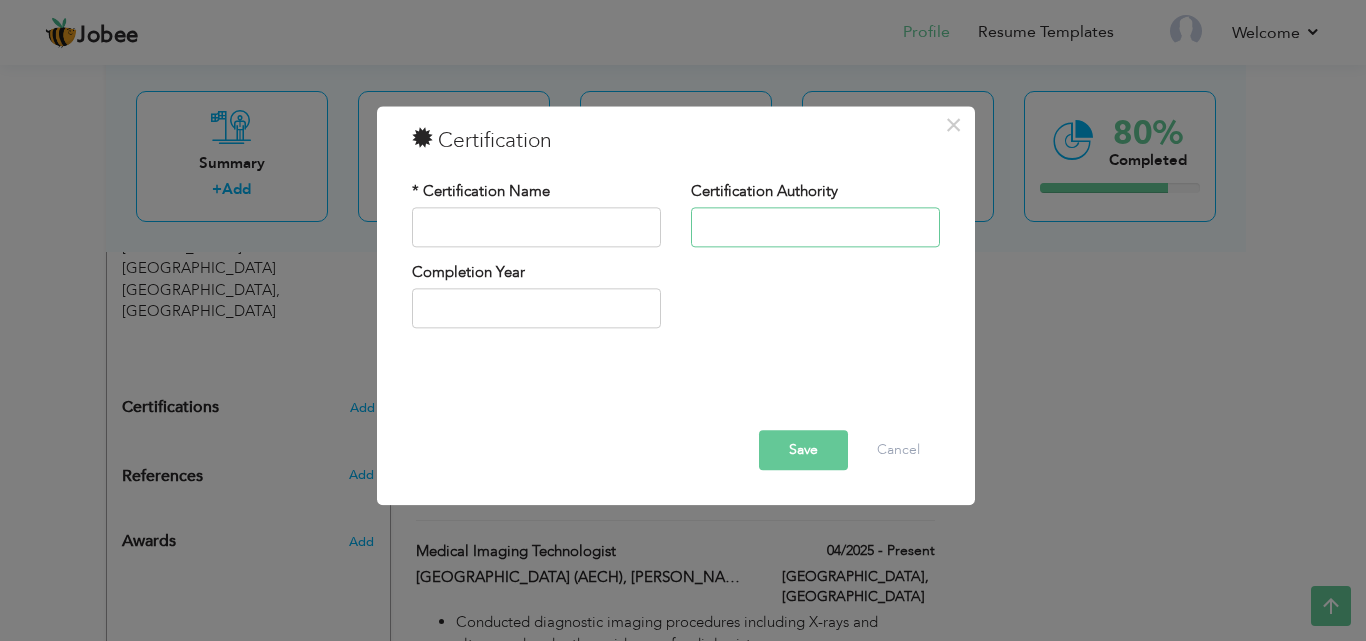 click at bounding box center [815, 227] 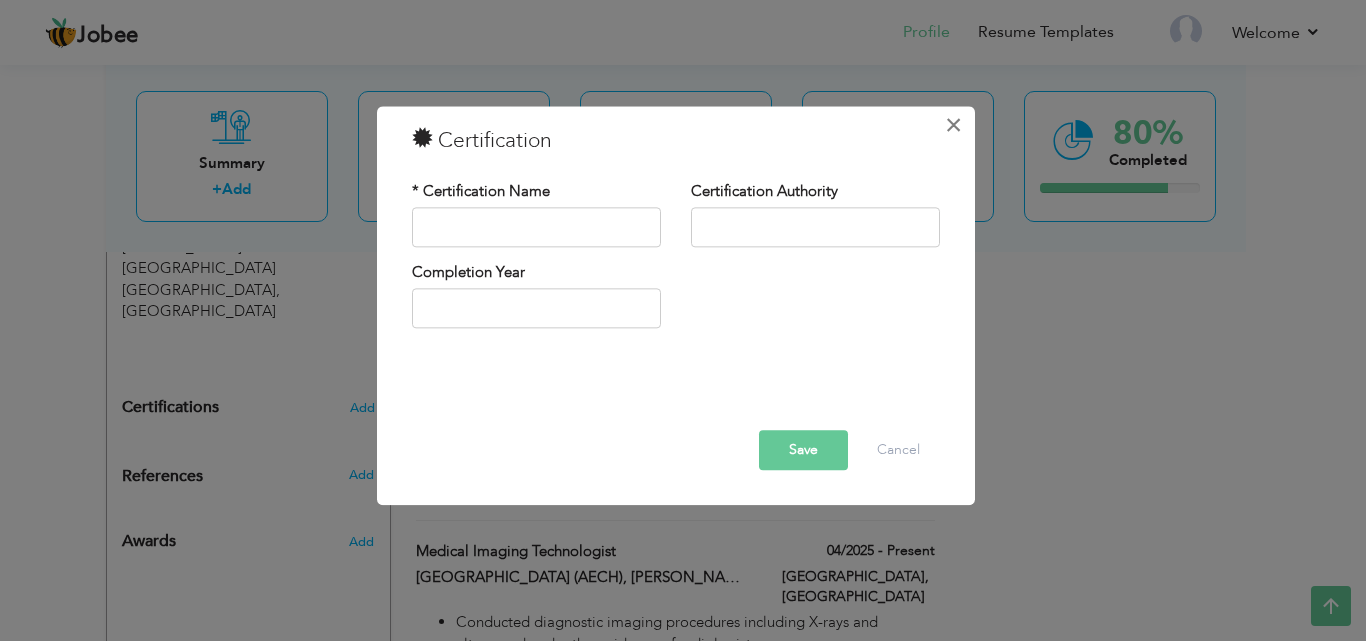 click on "×" at bounding box center [953, 125] 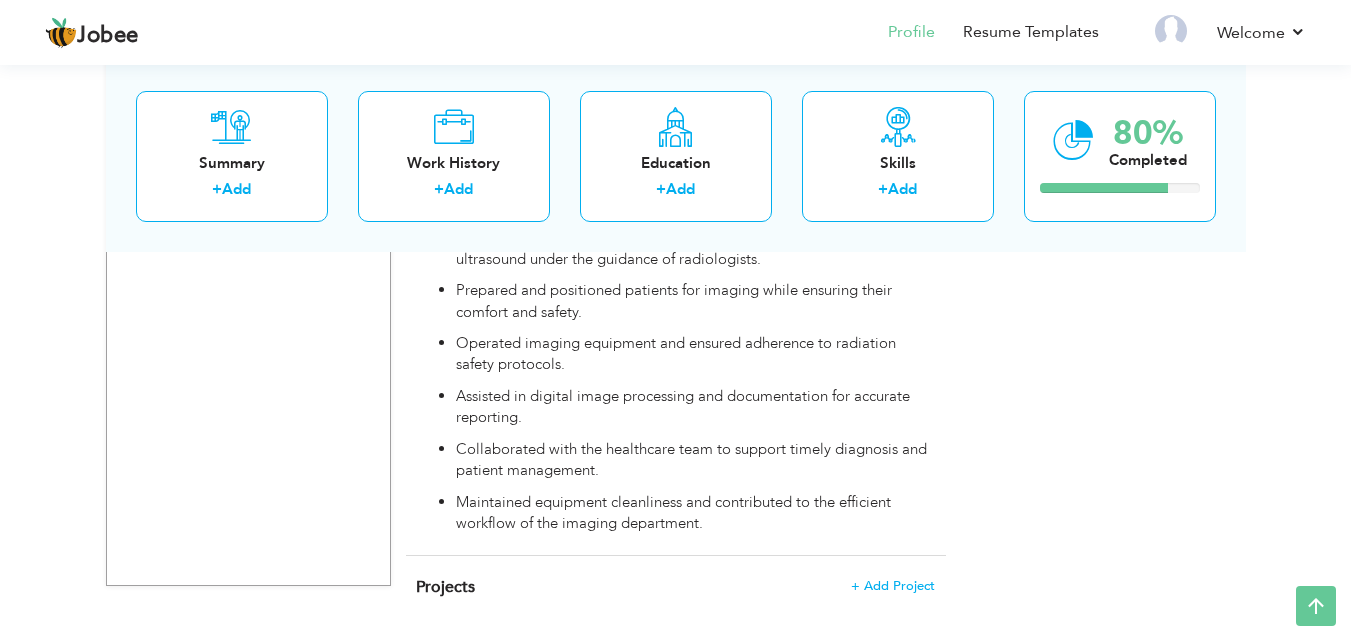 scroll, scrollTop: 0, scrollLeft: 0, axis: both 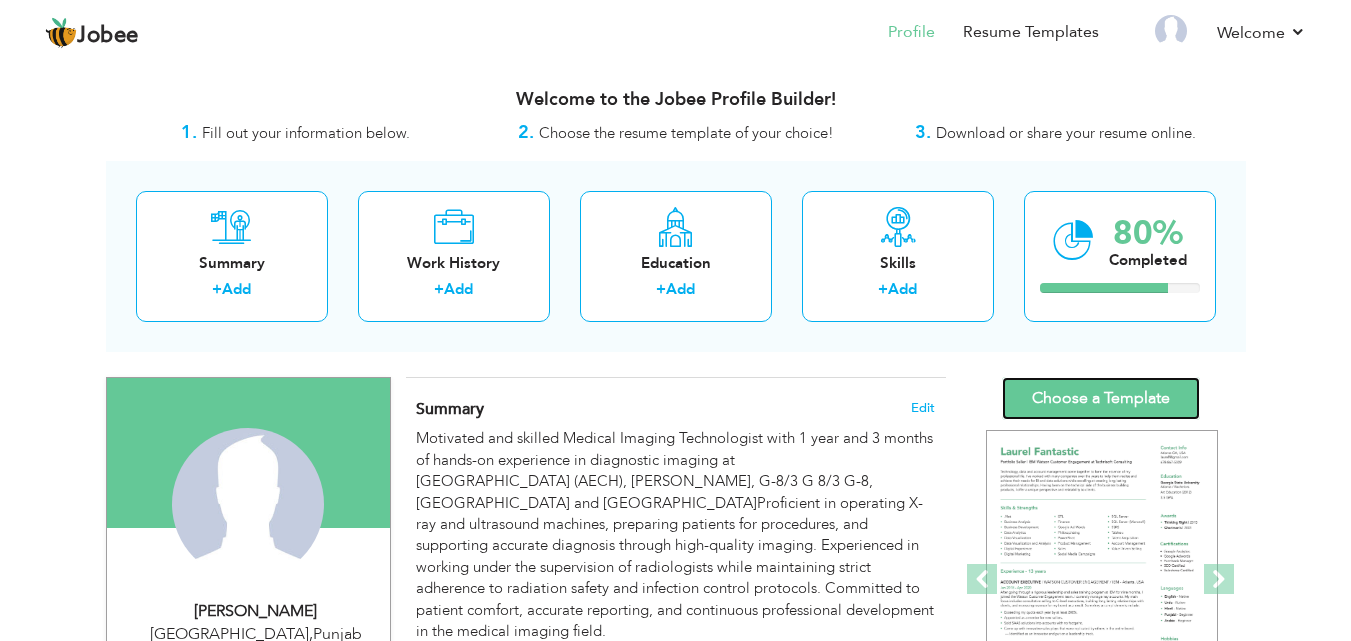 click on "Choose a Template" at bounding box center [1101, 398] 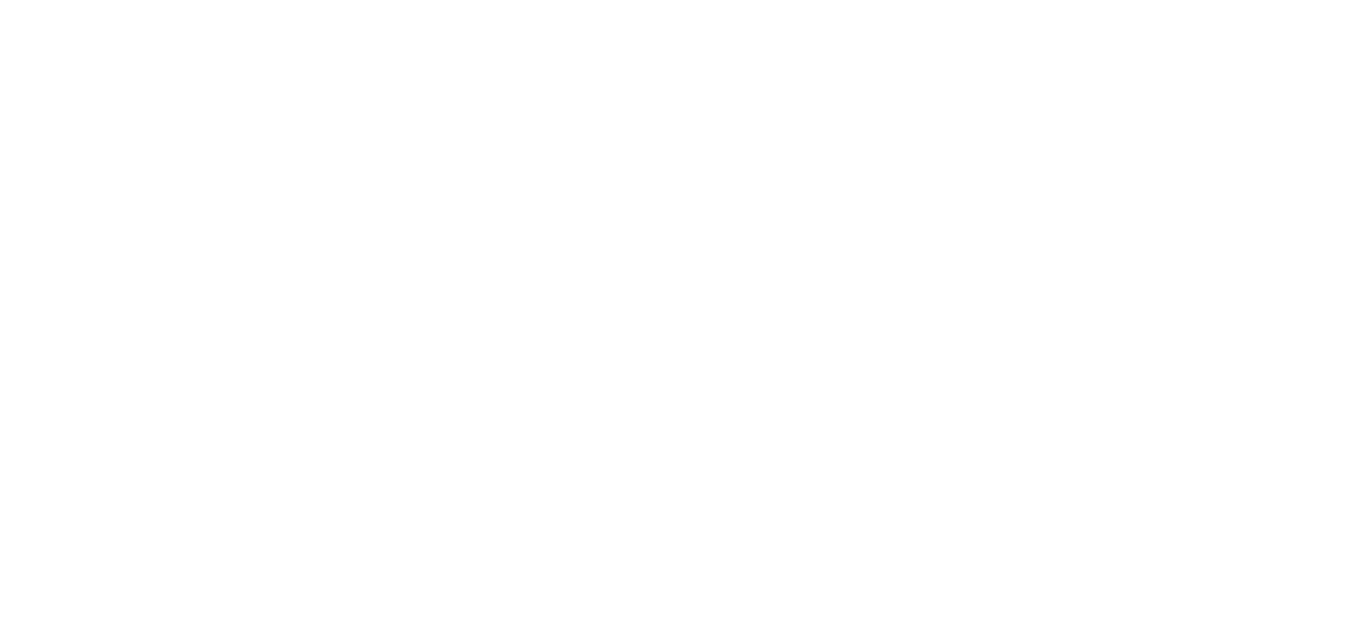 scroll, scrollTop: 0, scrollLeft: 0, axis: both 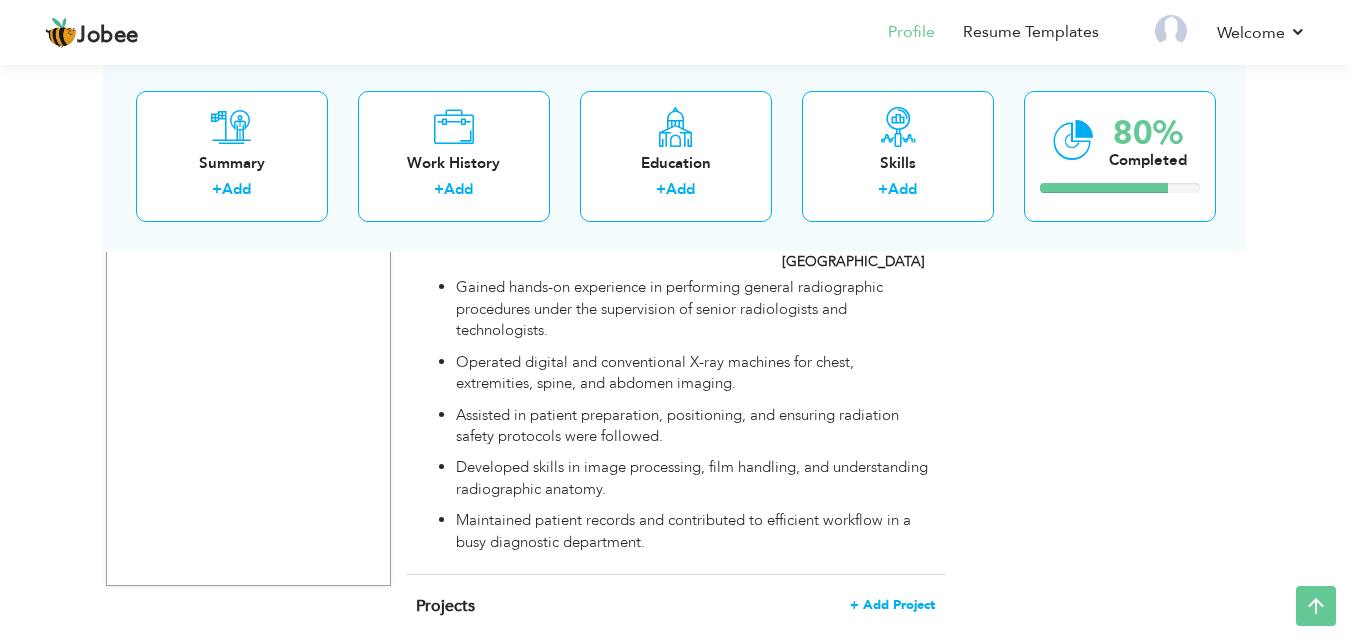 click on "+ Add Project" at bounding box center [892, 605] 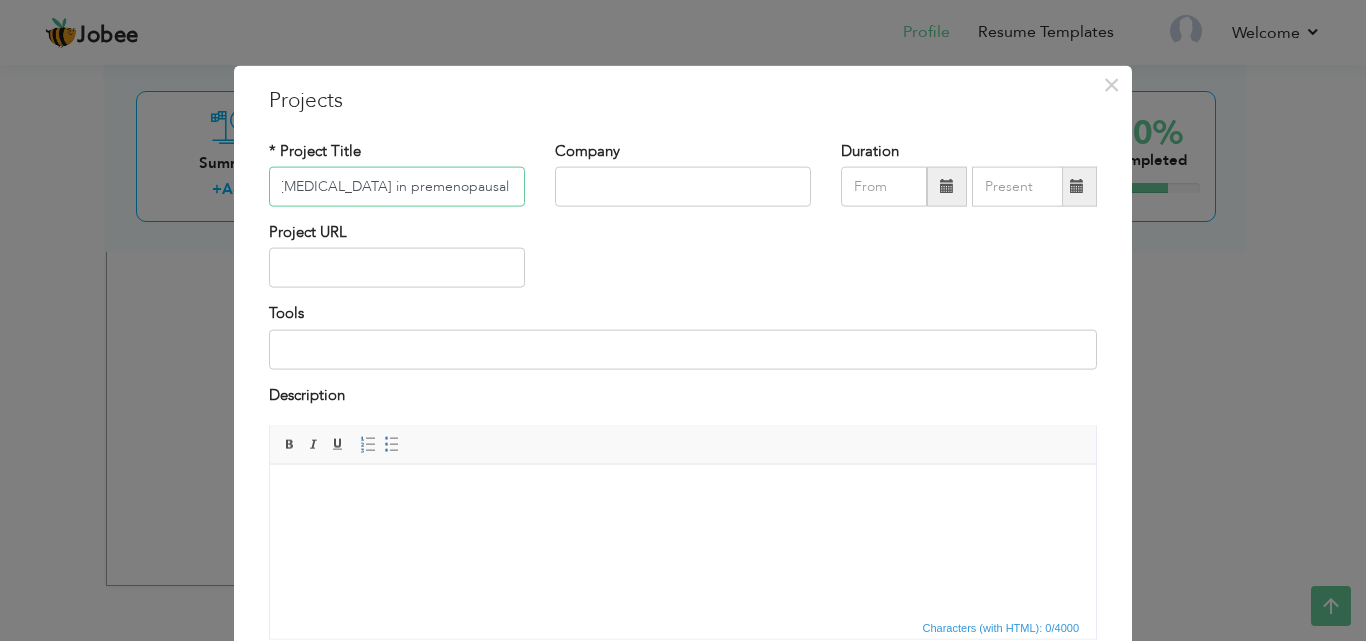 scroll, scrollTop: 0, scrollLeft: 446, axis: horizontal 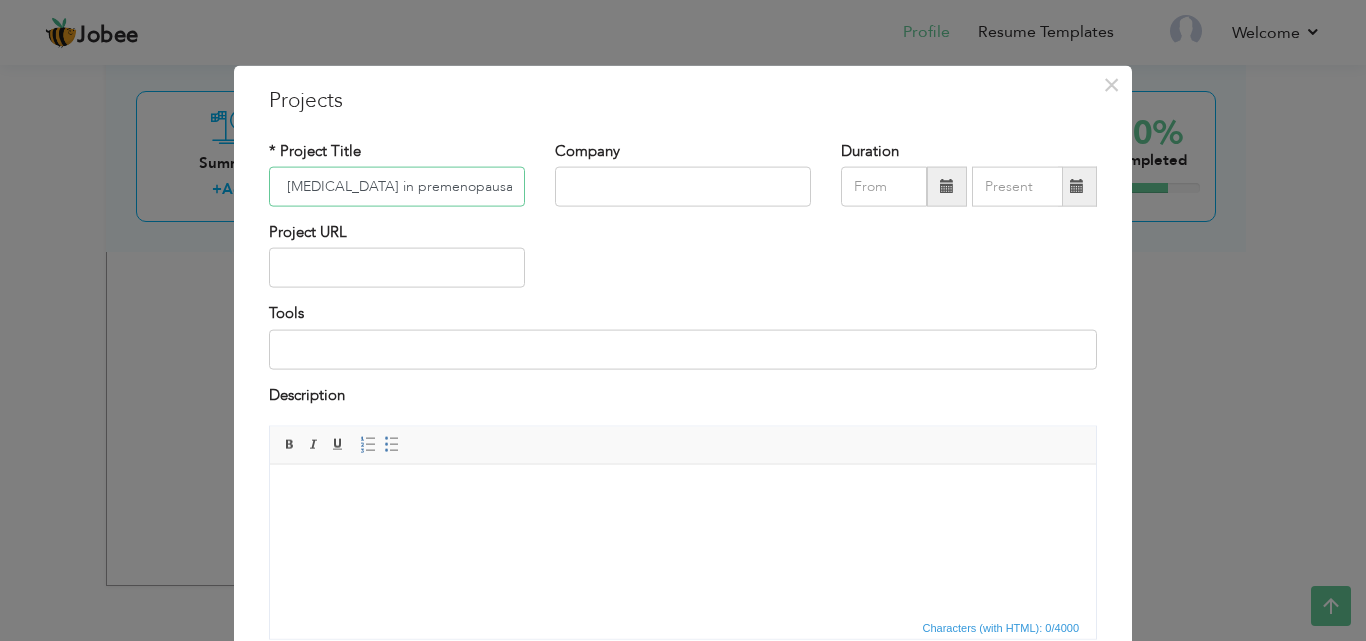 click on "comparative analysis of mammographic calcification patterns and malignancy in premenopausal and post me" at bounding box center [397, 187] 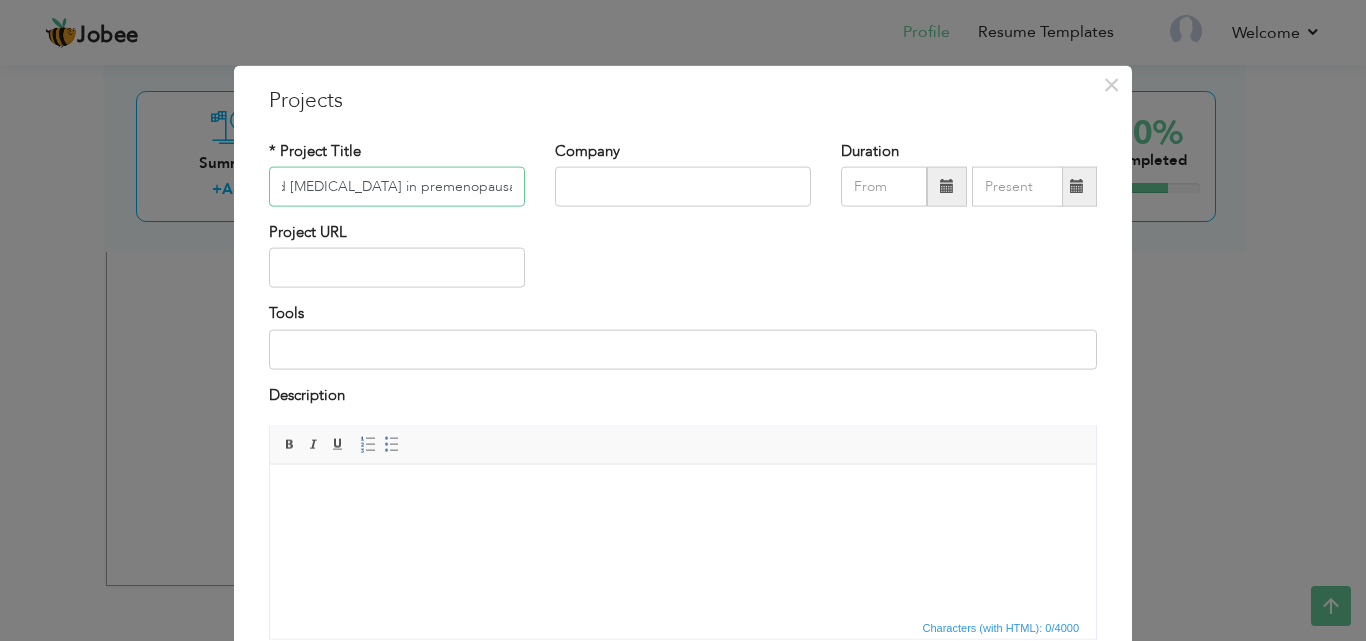 click on "comparative analysis of mammographic calcification patterns and malignancy in premenopausal and postme" at bounding box center (397, 187) 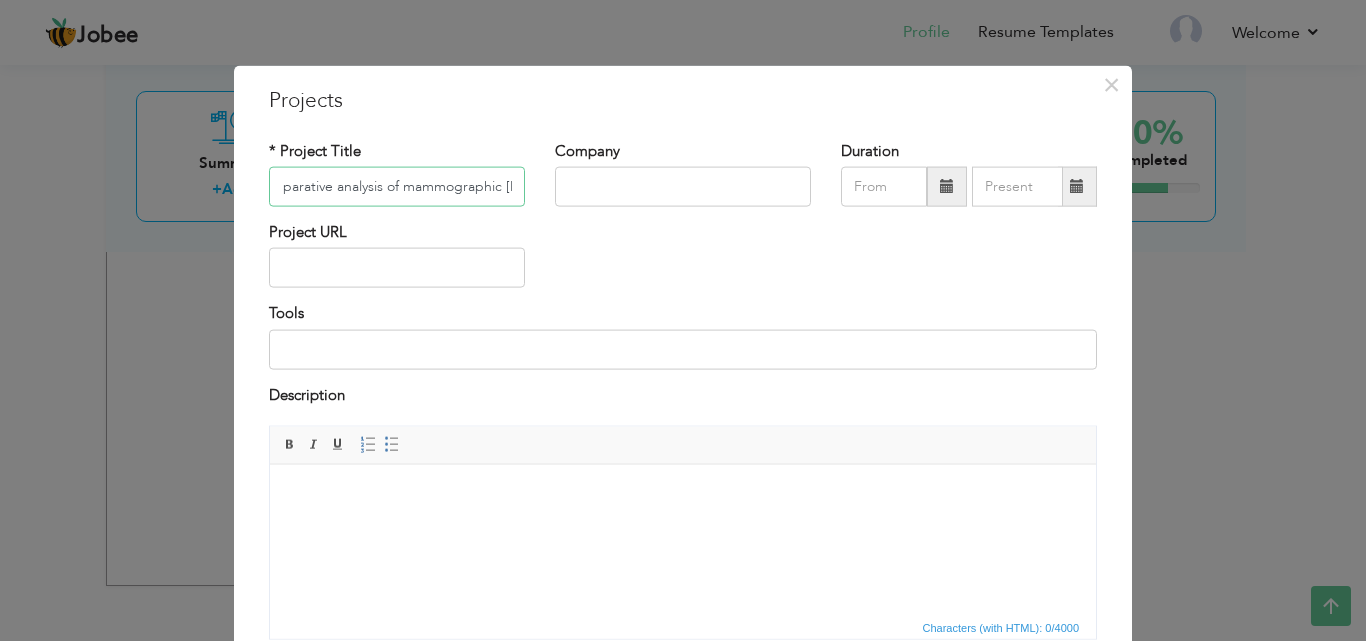 scroll, scrollTop: 0, scrollLeft: 0, axis: both 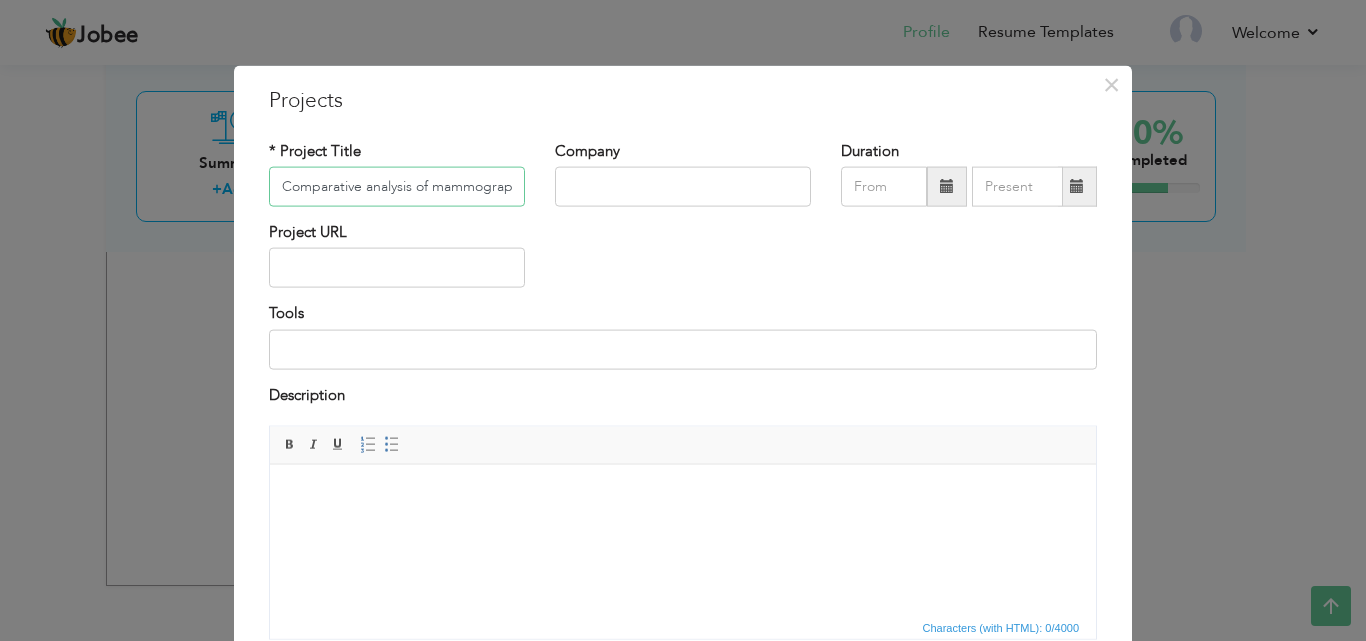 click on "Comparative analysis of mammographic calcification patterns and malignancy in premenopausal and postmenopausal women" at bounding box center (397, 187) 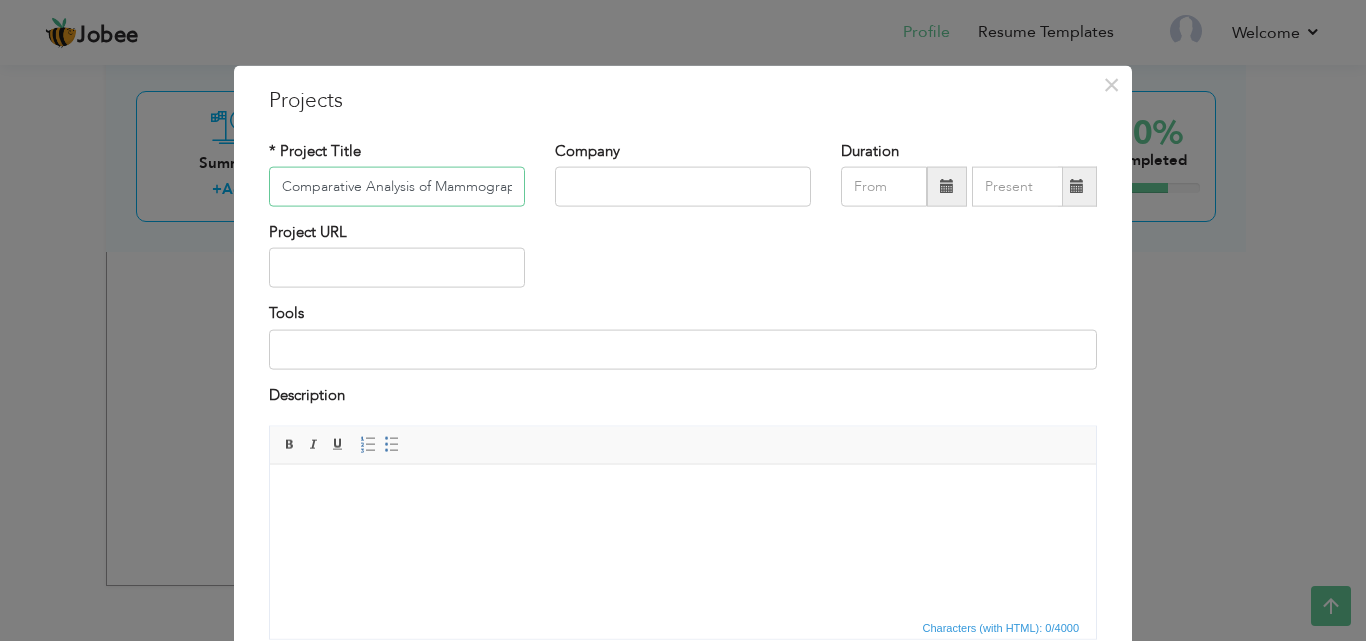 type on "Comparative Analysis of Mammographic [MEDICAL_DATA] patterns and [MEDICAL_DATA] in premenopausal and postmenopausal women" 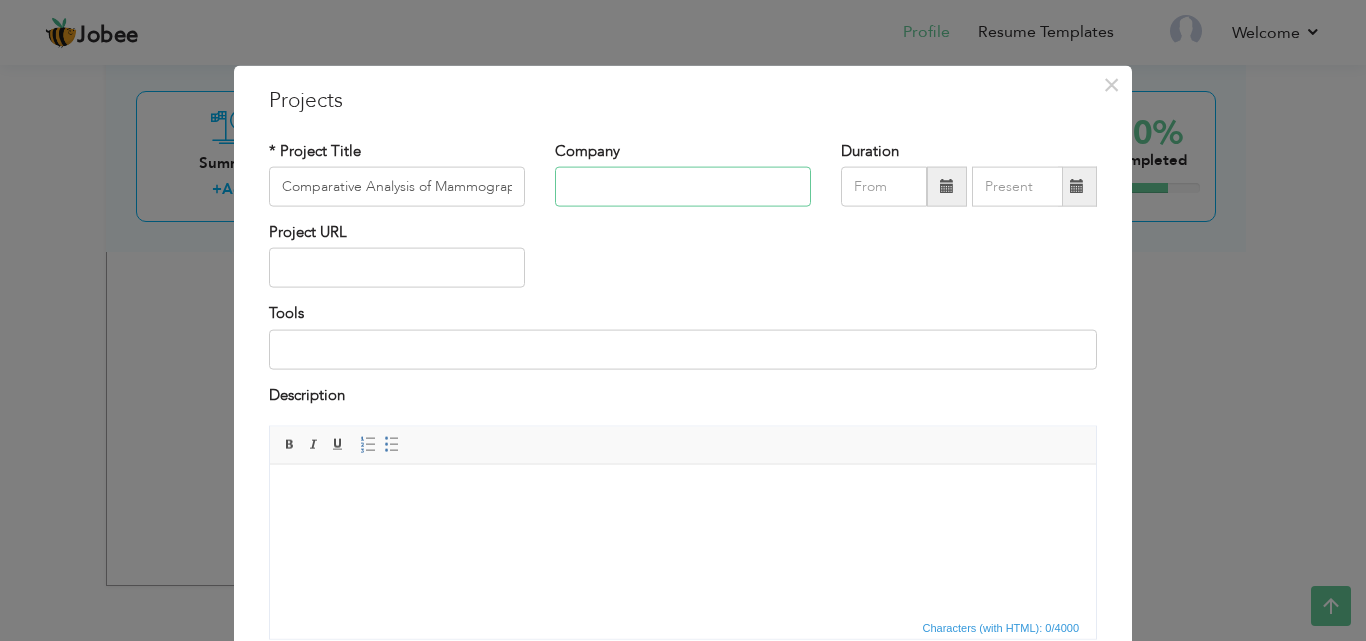 click at bounding box center (683, 187) 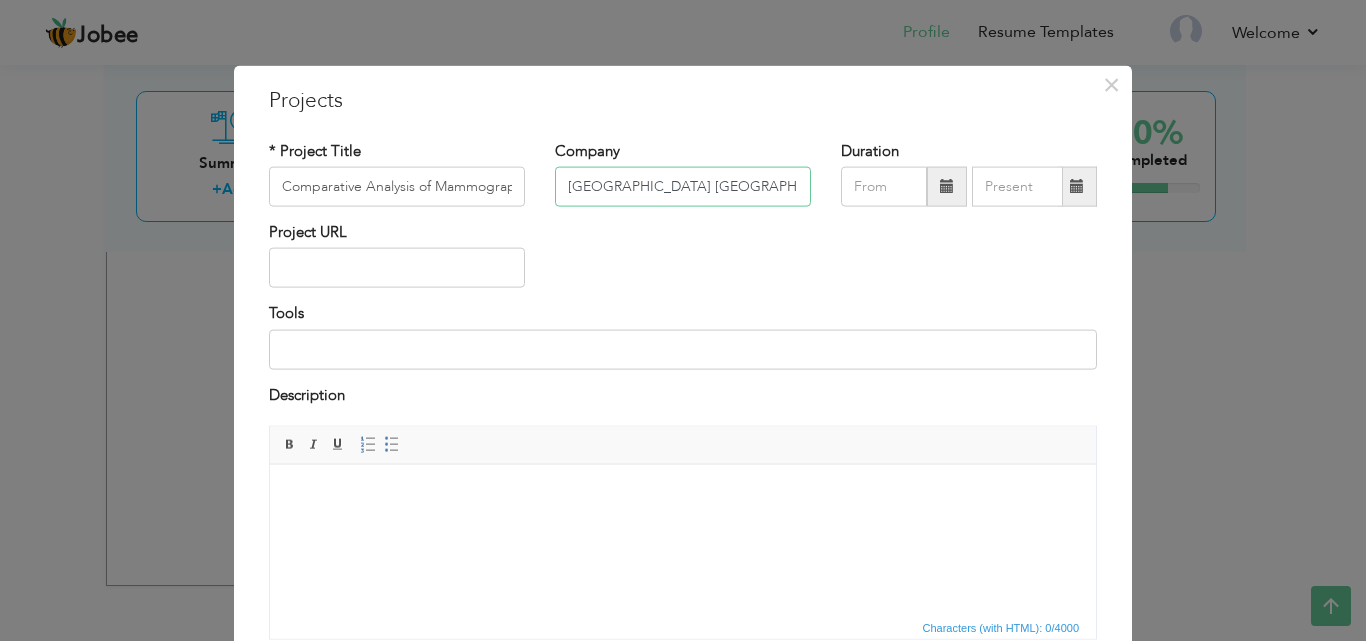 type on "[GEOGRAPHIC_DATA] [GEOGRAPHIC_DATA] campus" 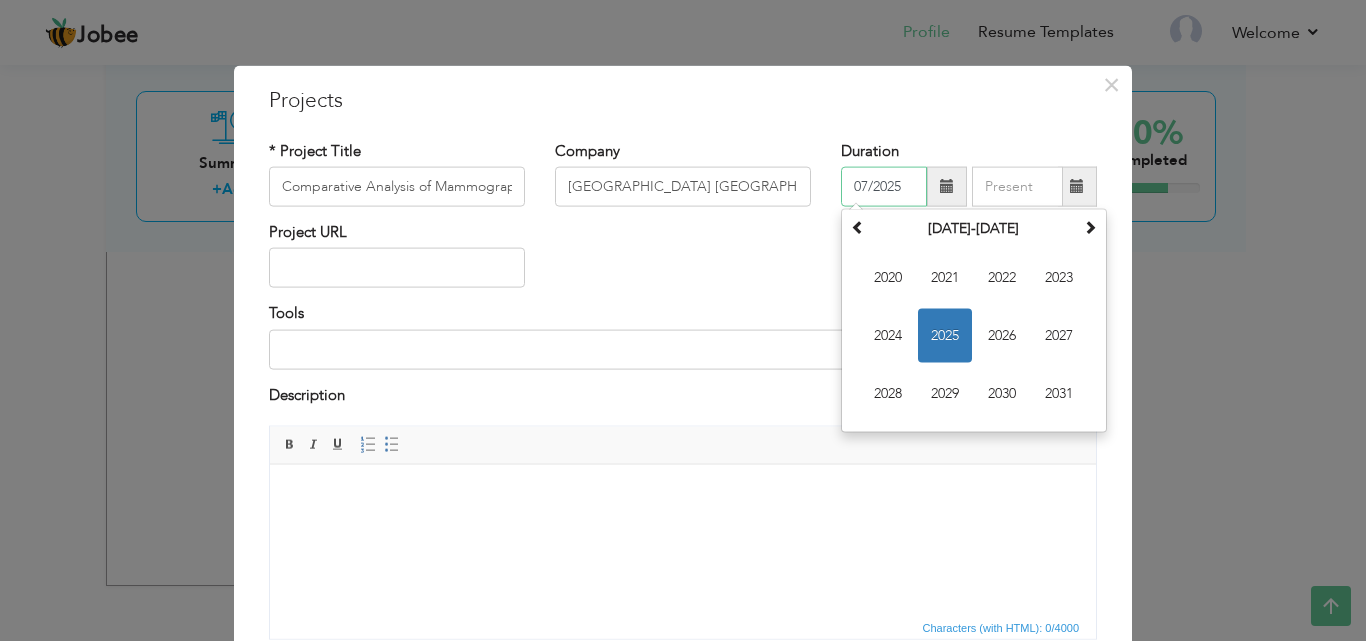 click on "07/2025" at bounding box center [884, 187] 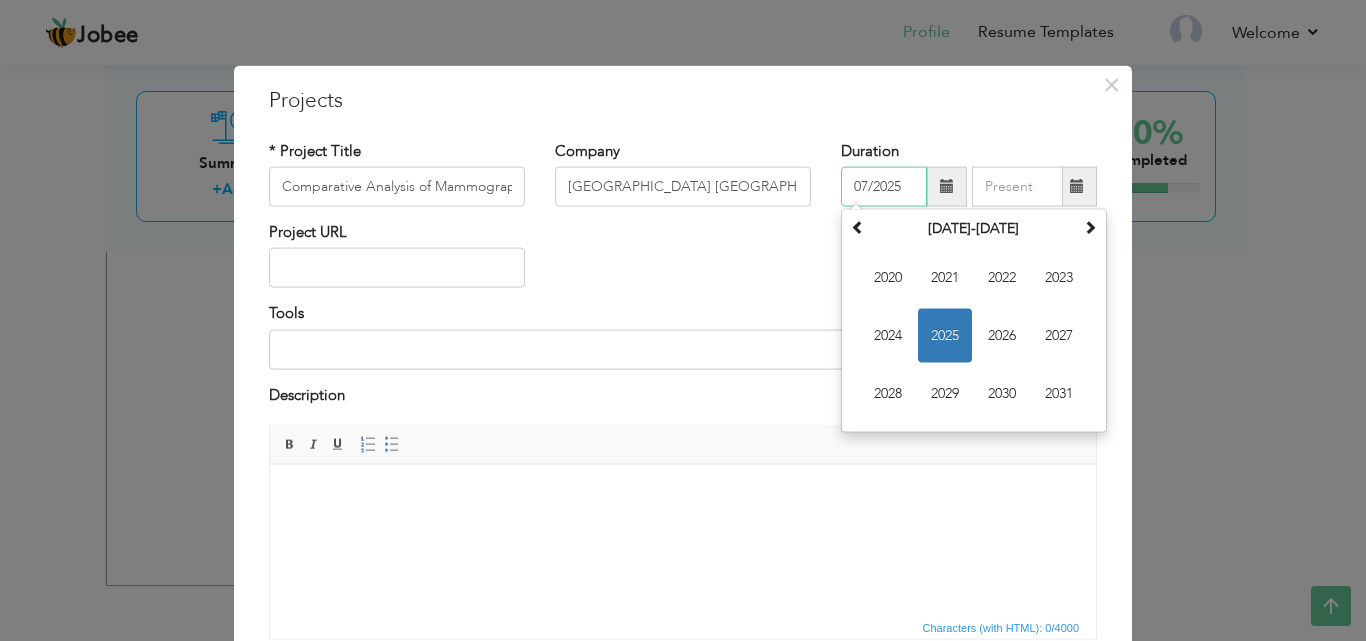 click on "07/2025" at bounding box center [884, 187] 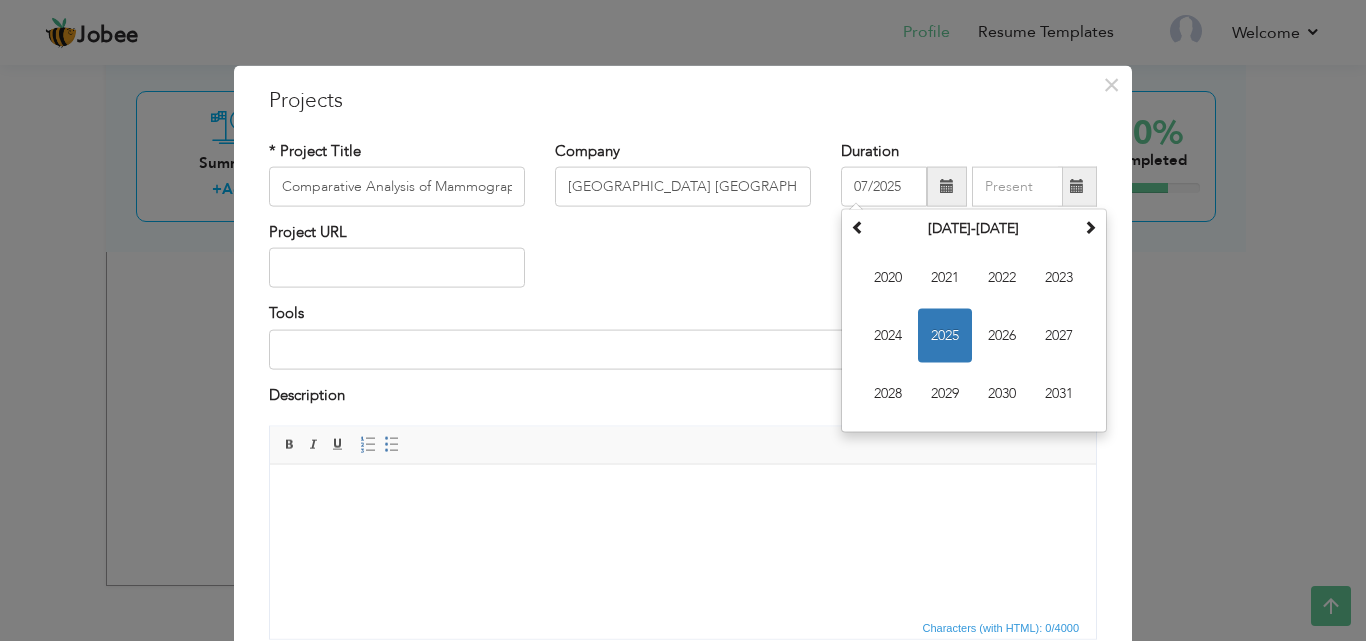 drag, startPoint x: 875, startPoint y: 189, endPoint x: 756, endPoint y: 235, distance: 127.581345 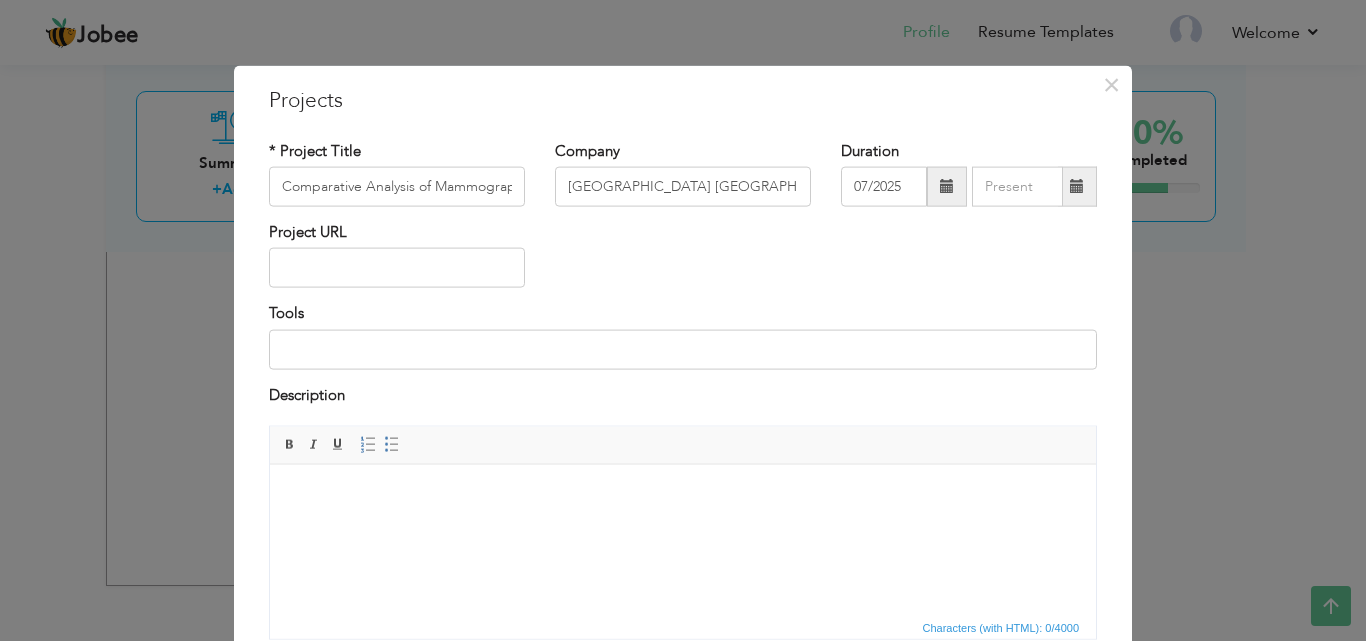 click at bounding box center [947, 186] 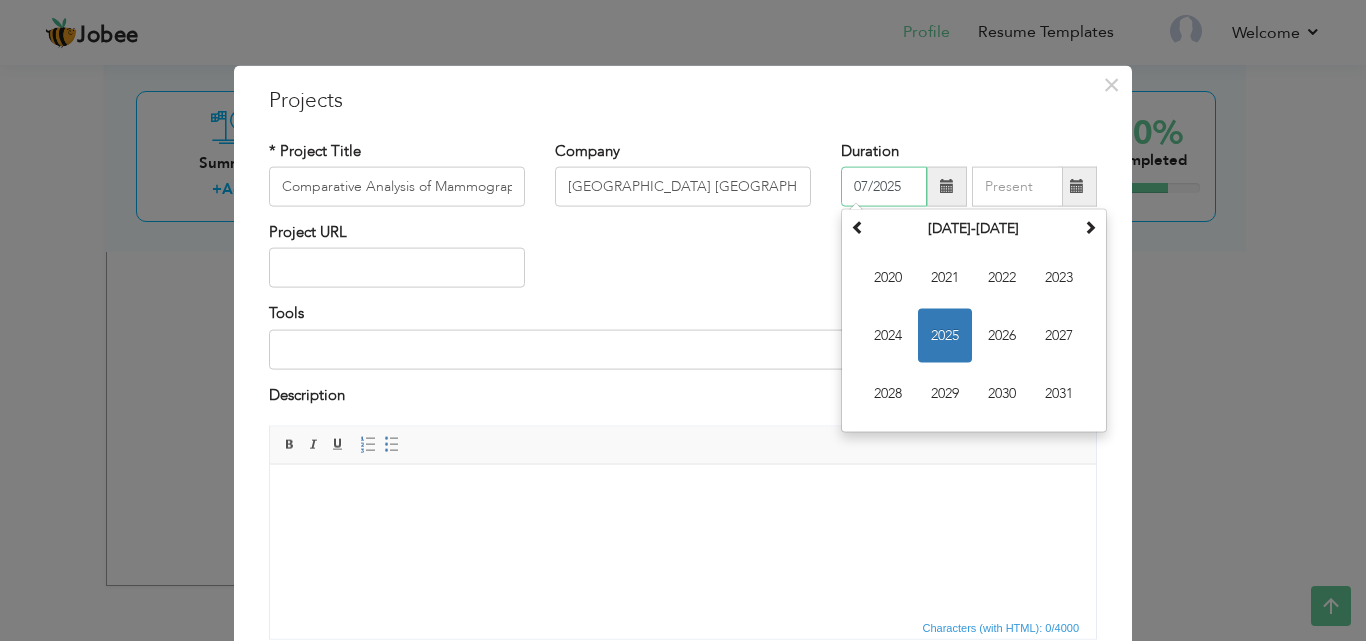 click on "2025" at bounding box center (945, 336) 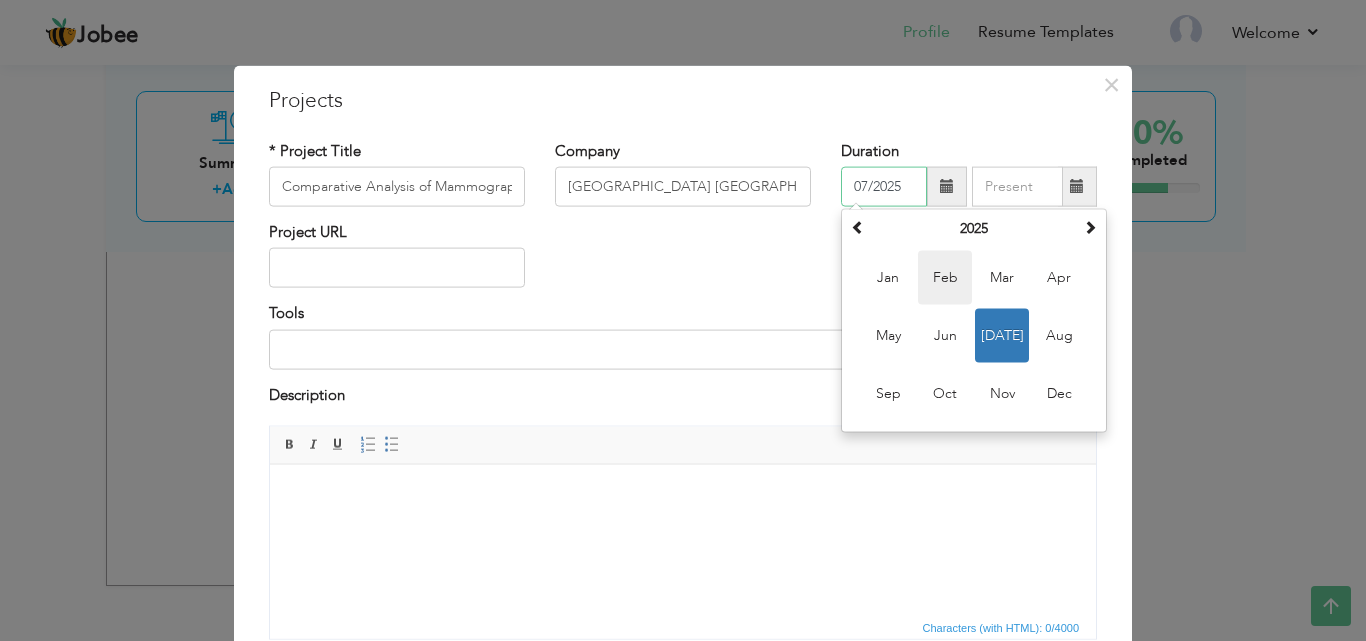 click on "Feb" at bounding box center [945, 278] 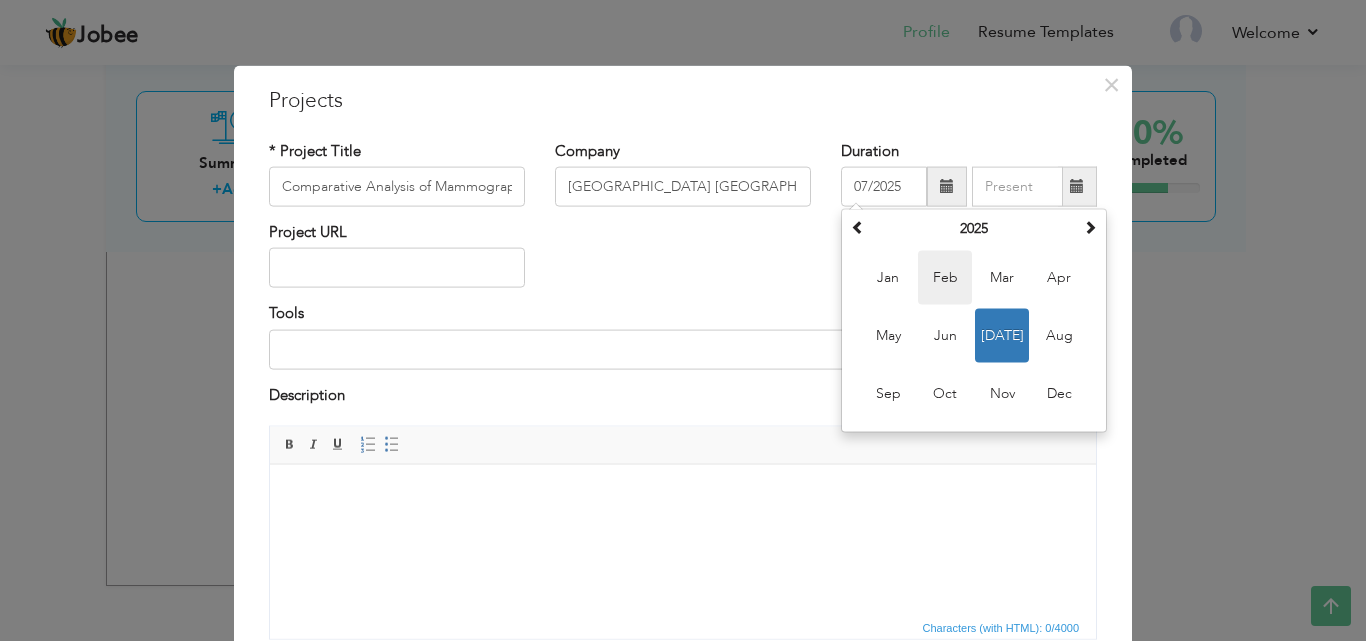 type on "02/2025" 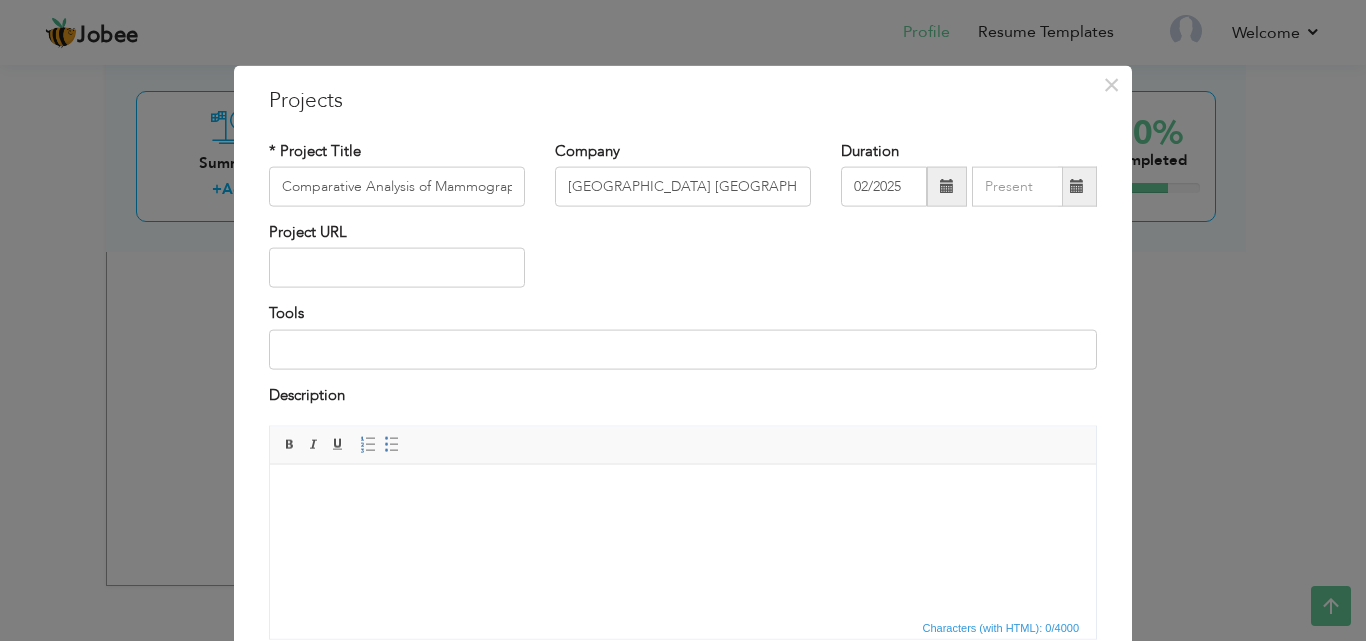 click at bounding box center [1077, 186] 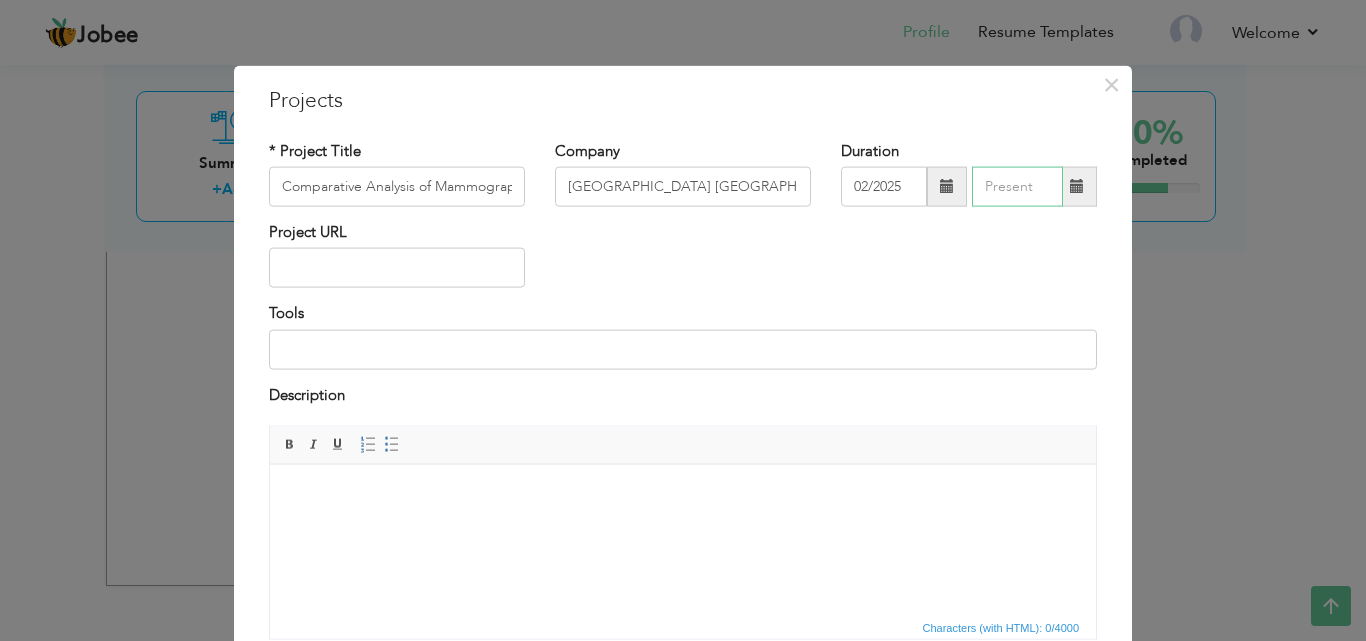 type on "07/2025" 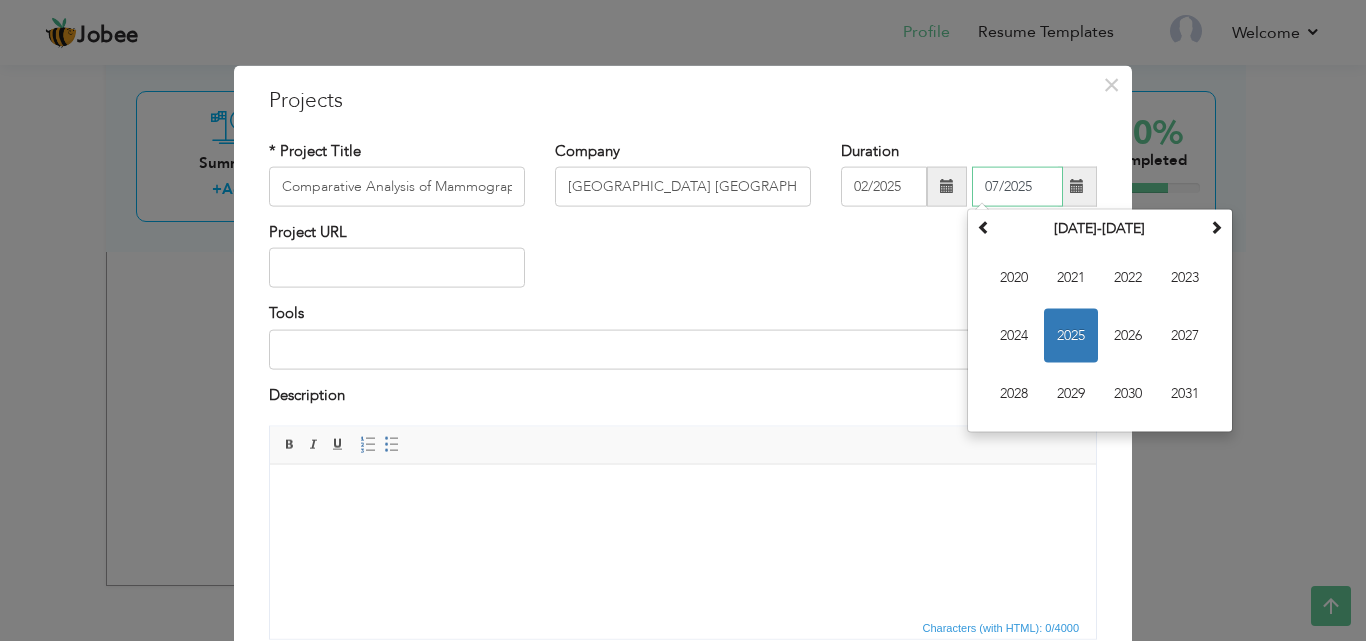 click on "2025" at bounding box center (1071, 336) 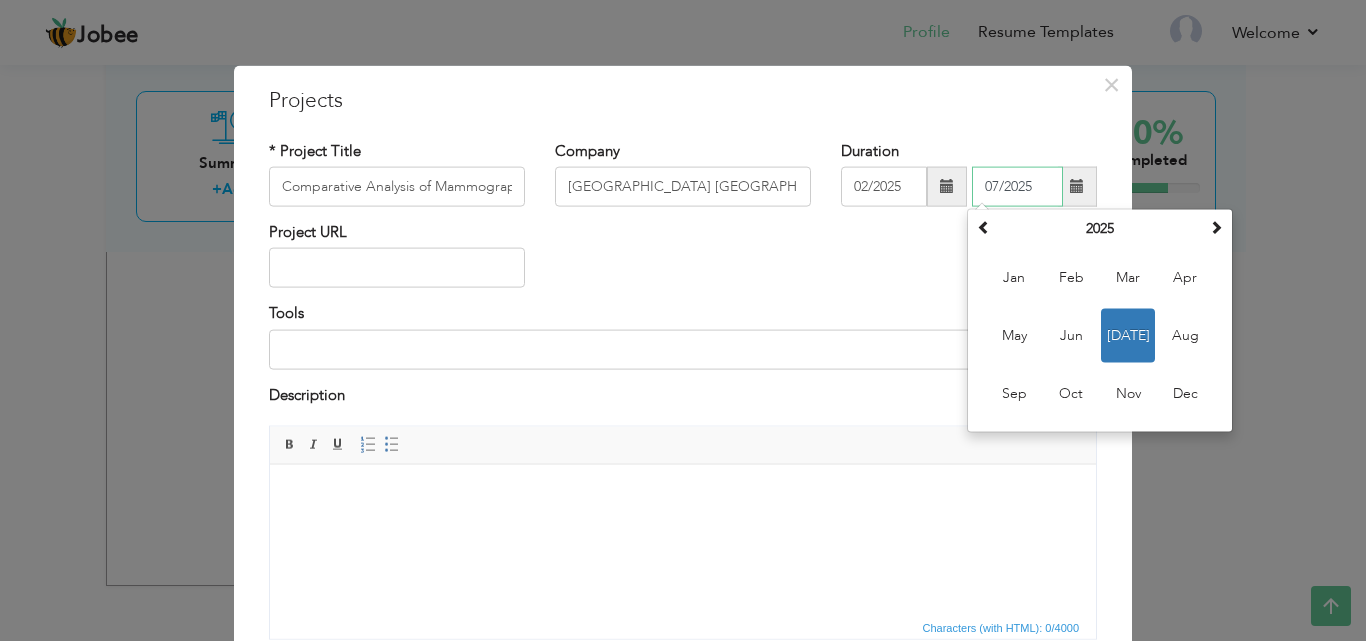 click on "Jul" at bounding box center [1128, 336] 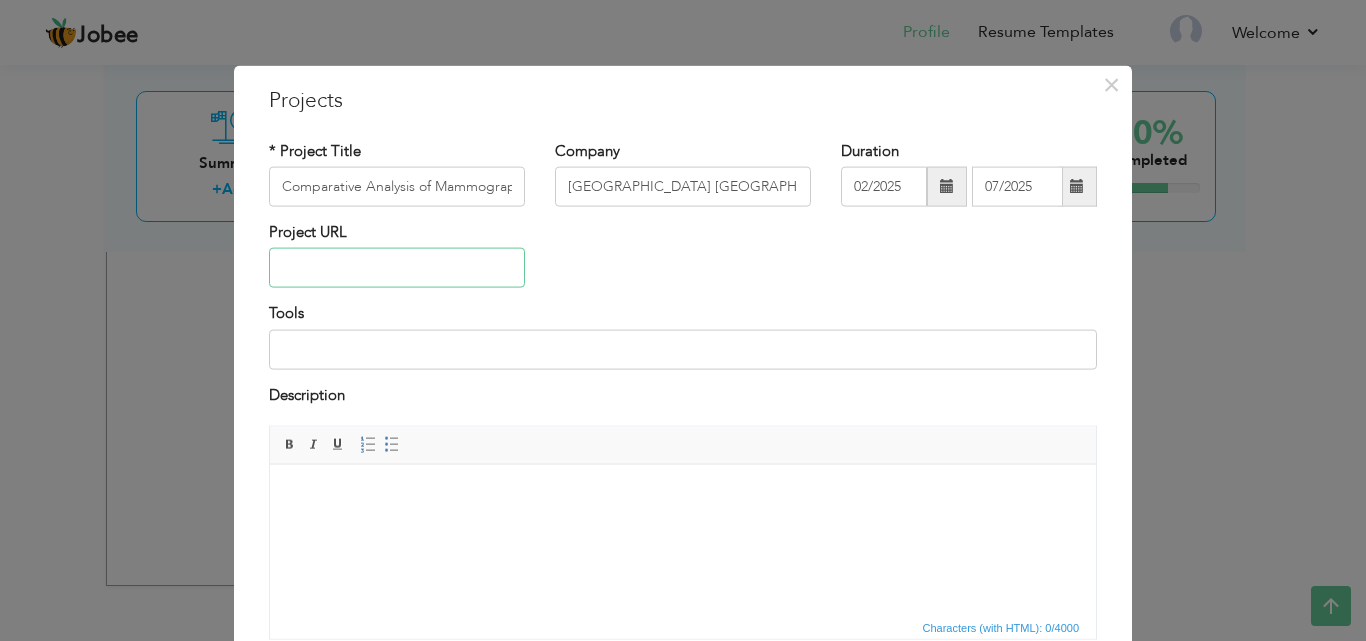 click at bounding box center (397, 268) 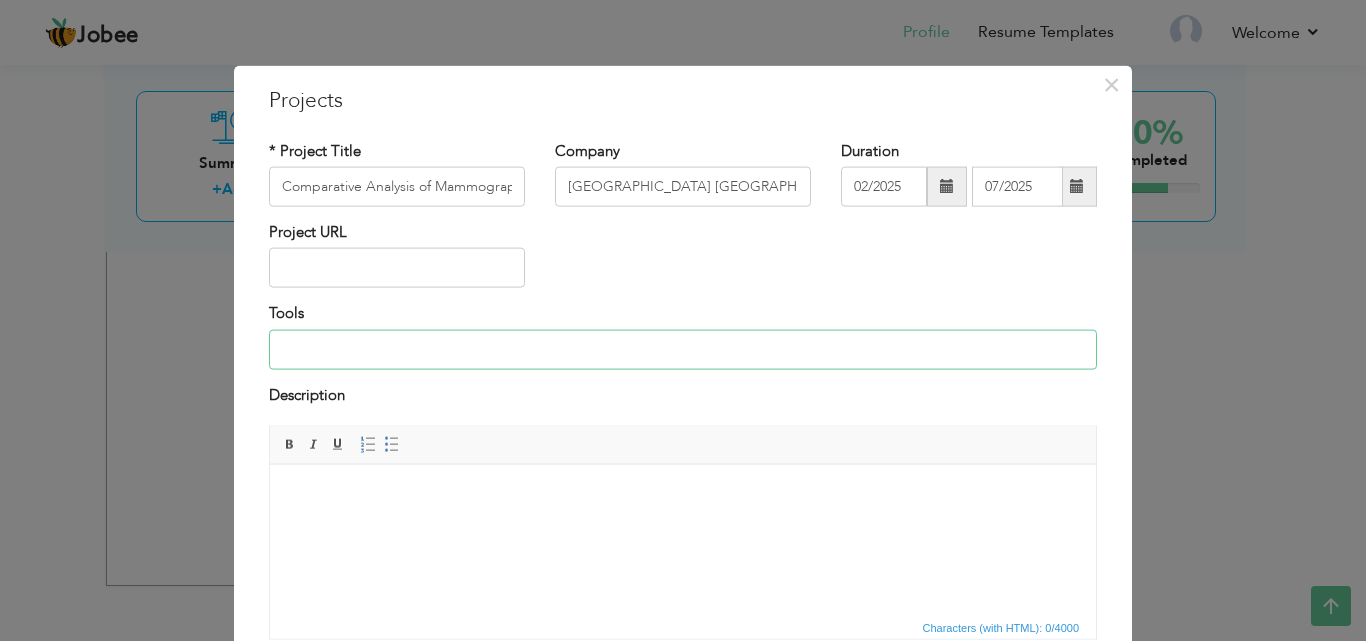 click at bounding box center (683, 349) 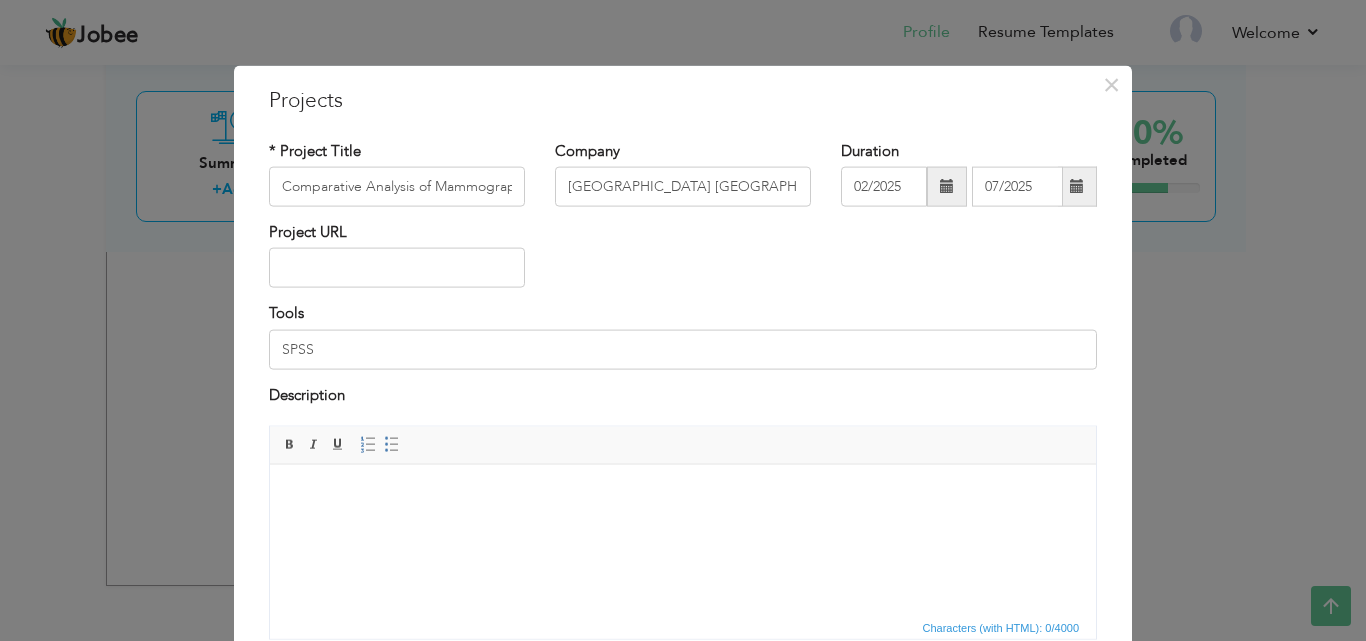click at bounding box center [683, 494] 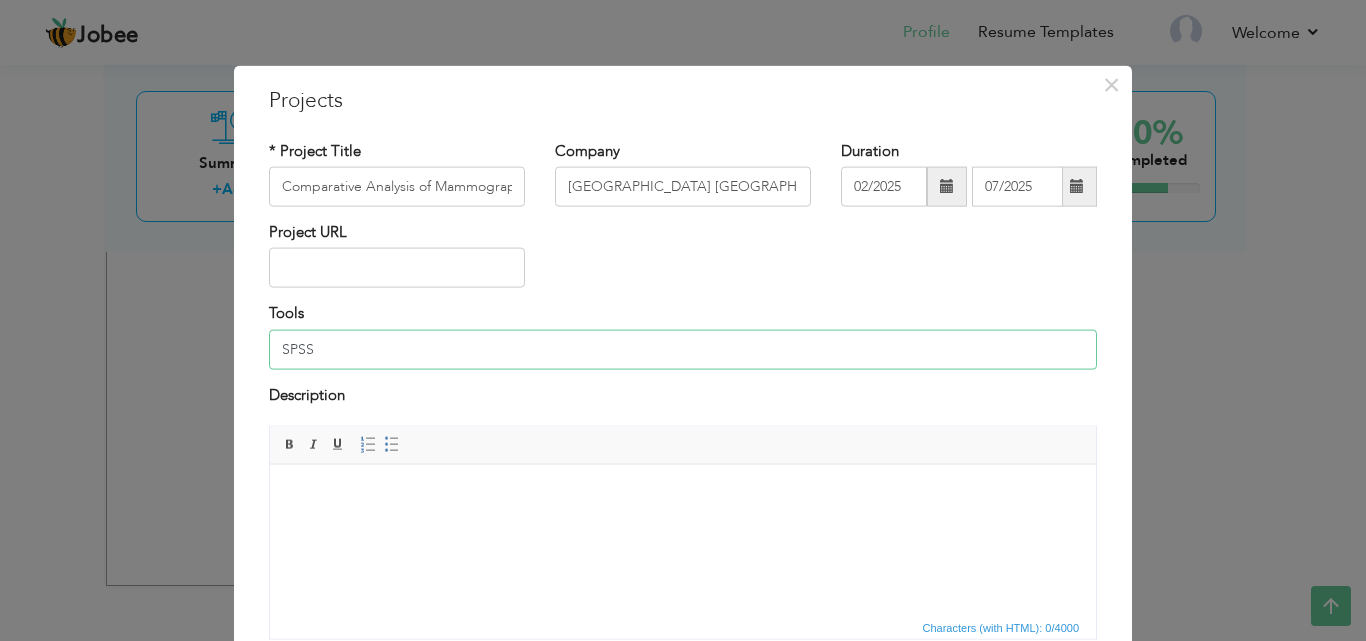 click on "SPSS" at bounding box center (683, 349) 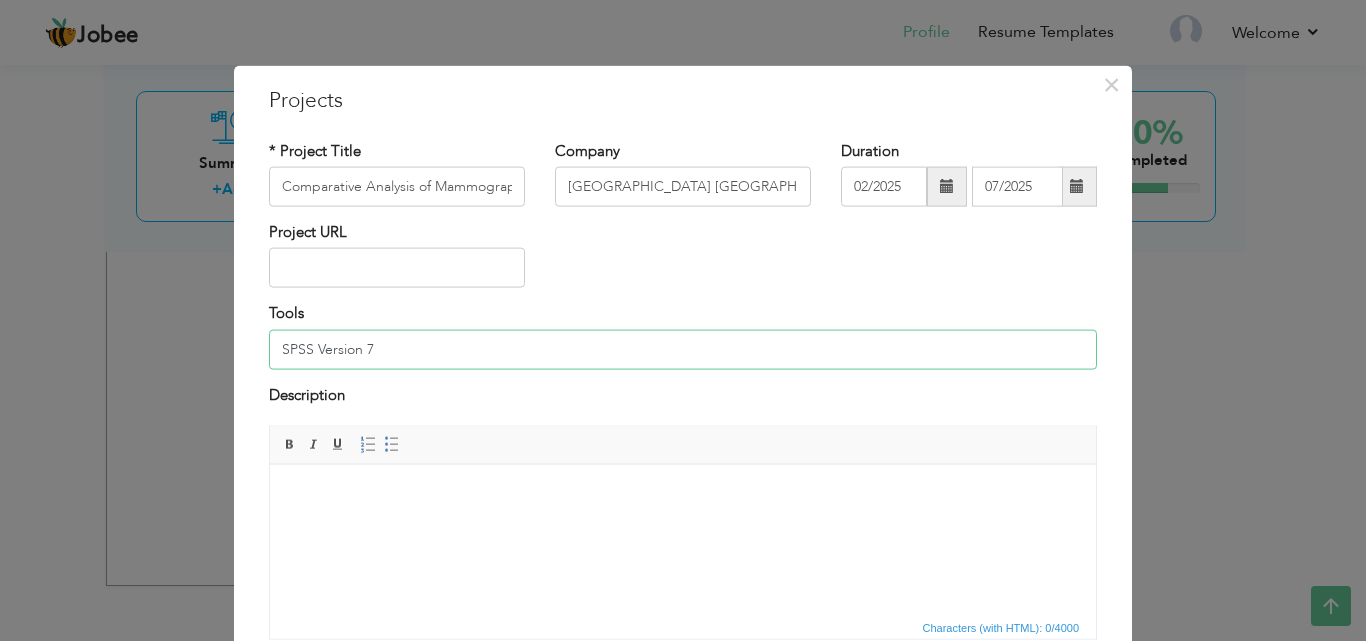 type on "SPSS Version 7" 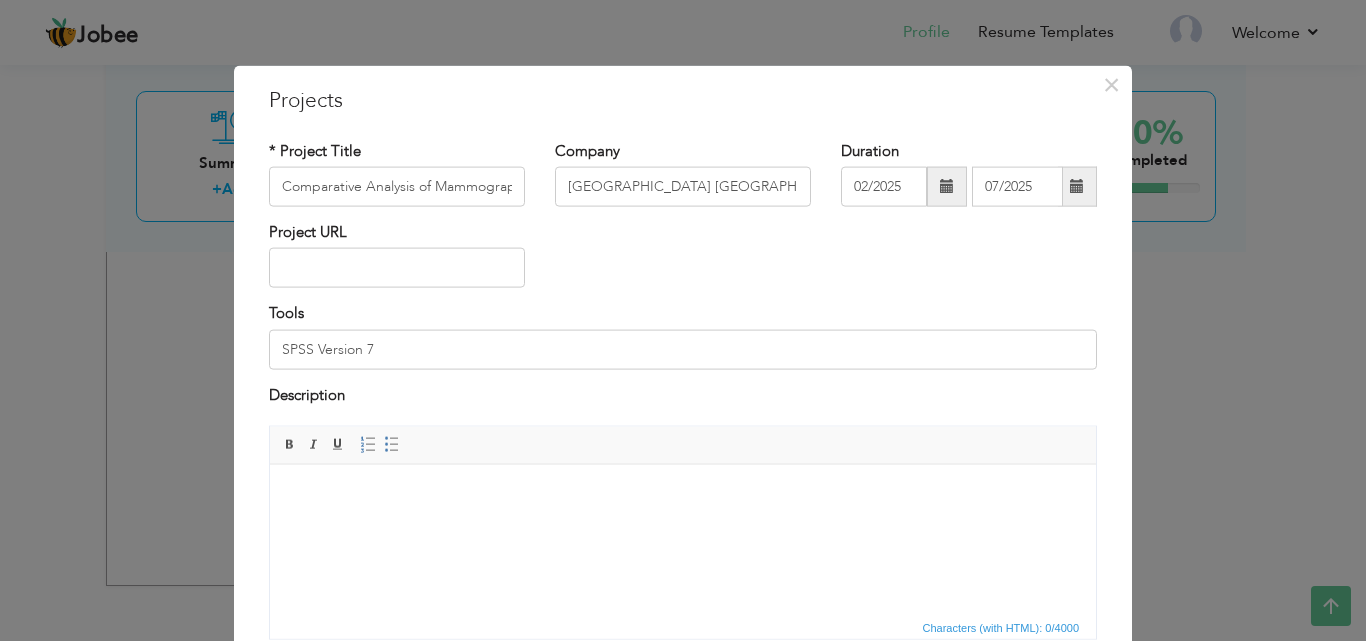 click at bounding box center (683, 494) 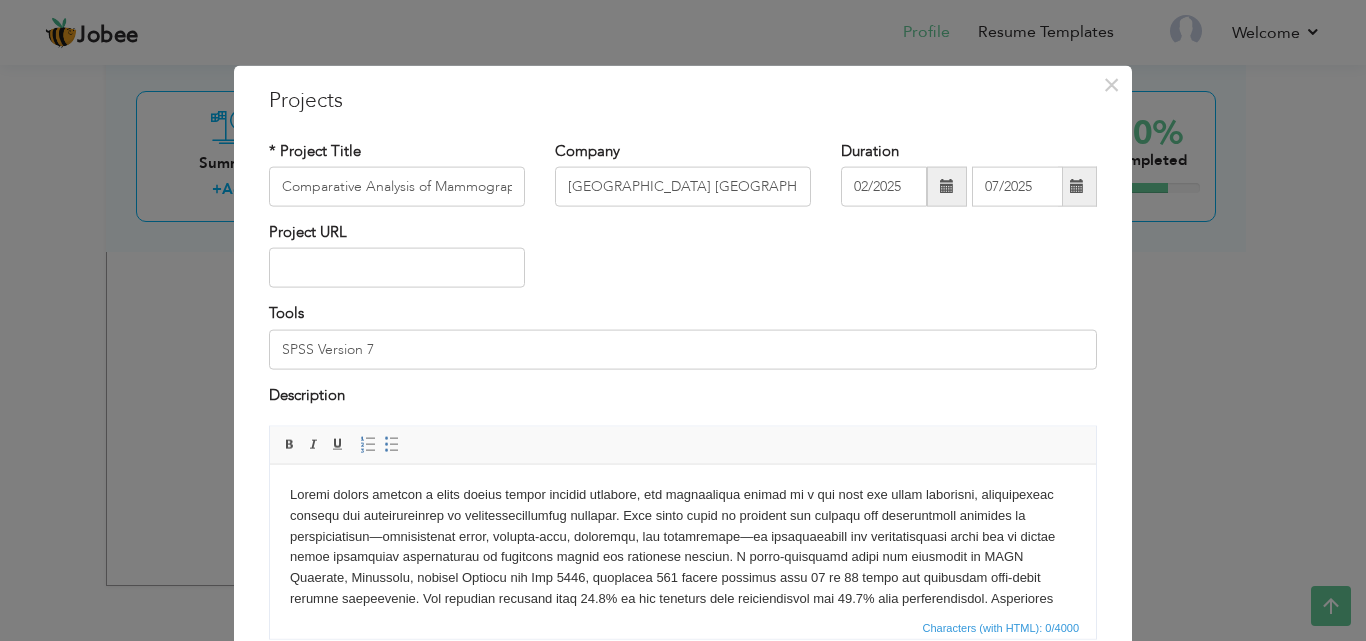 scroll, scrollTop: 137, scrollLeft: 0, axis: vertical 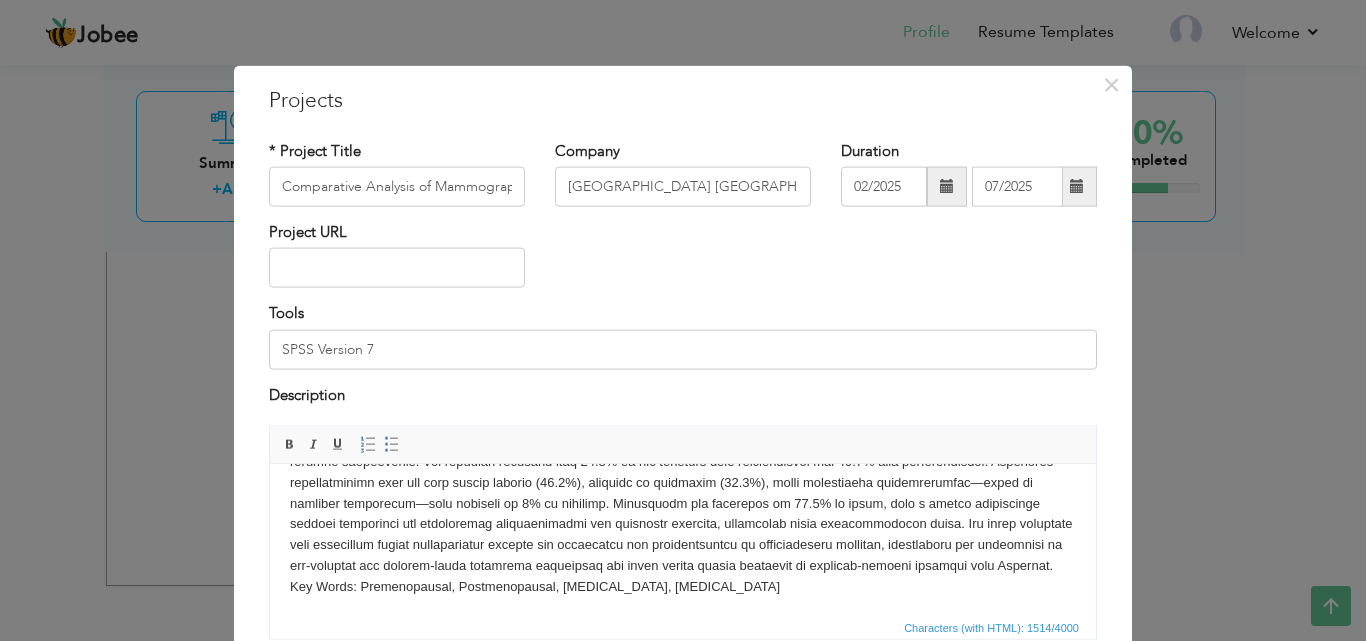 click at bounding box center [947, 186] 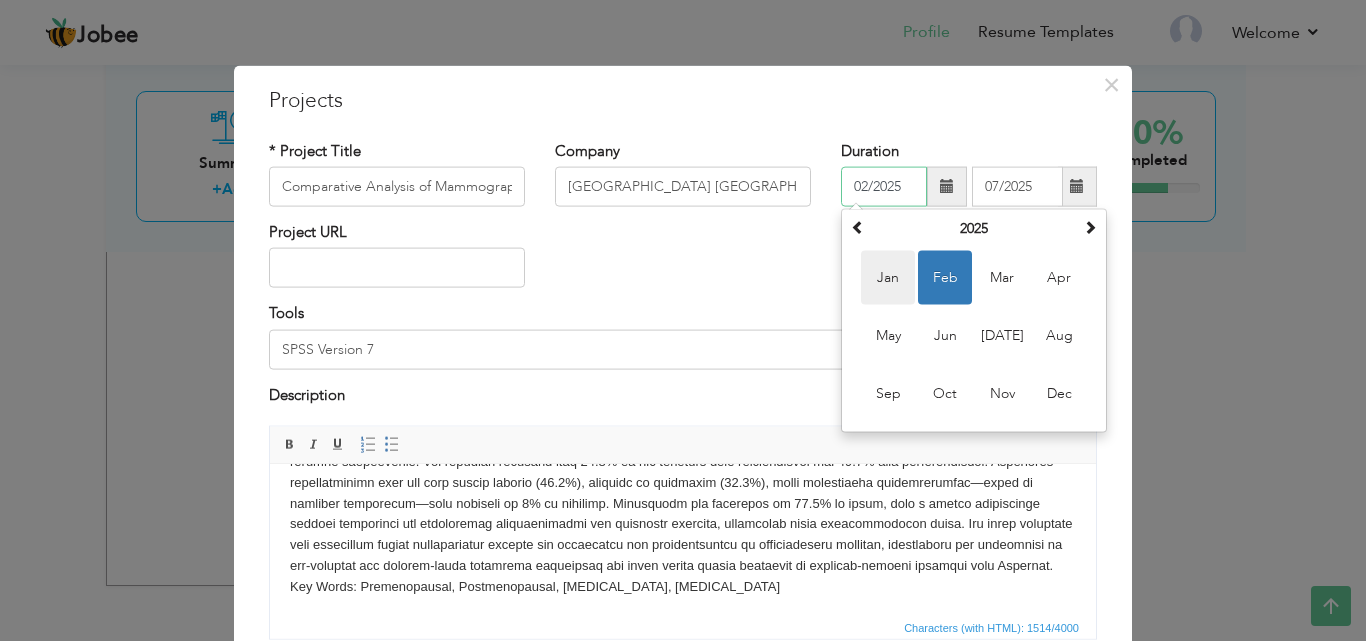 click on "Jan" at bounding box center [888, 278] 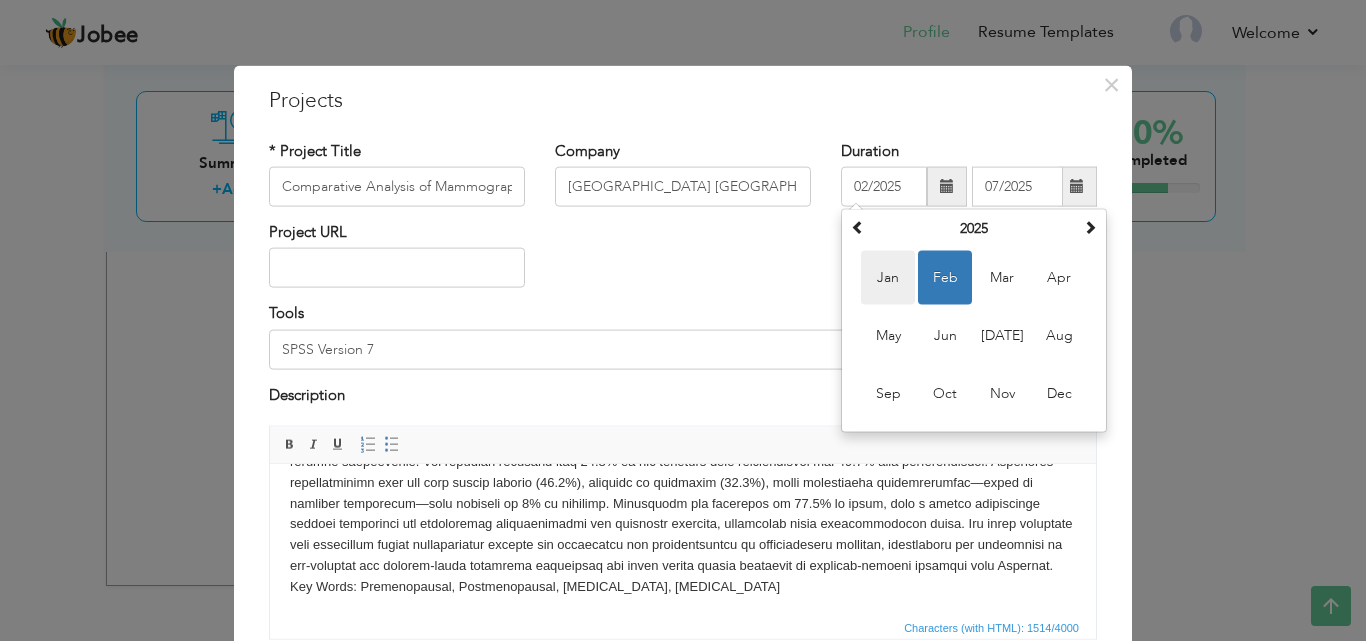 type on "01/2025" 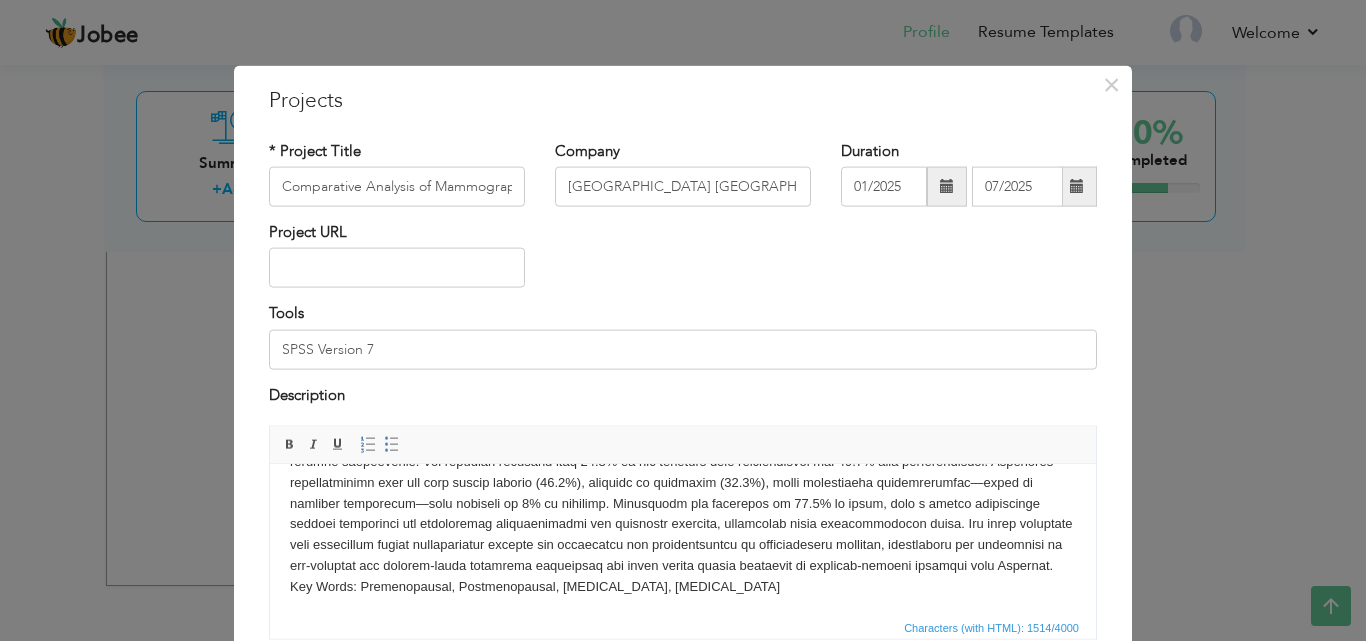 click at bounding box center [1077, 186] 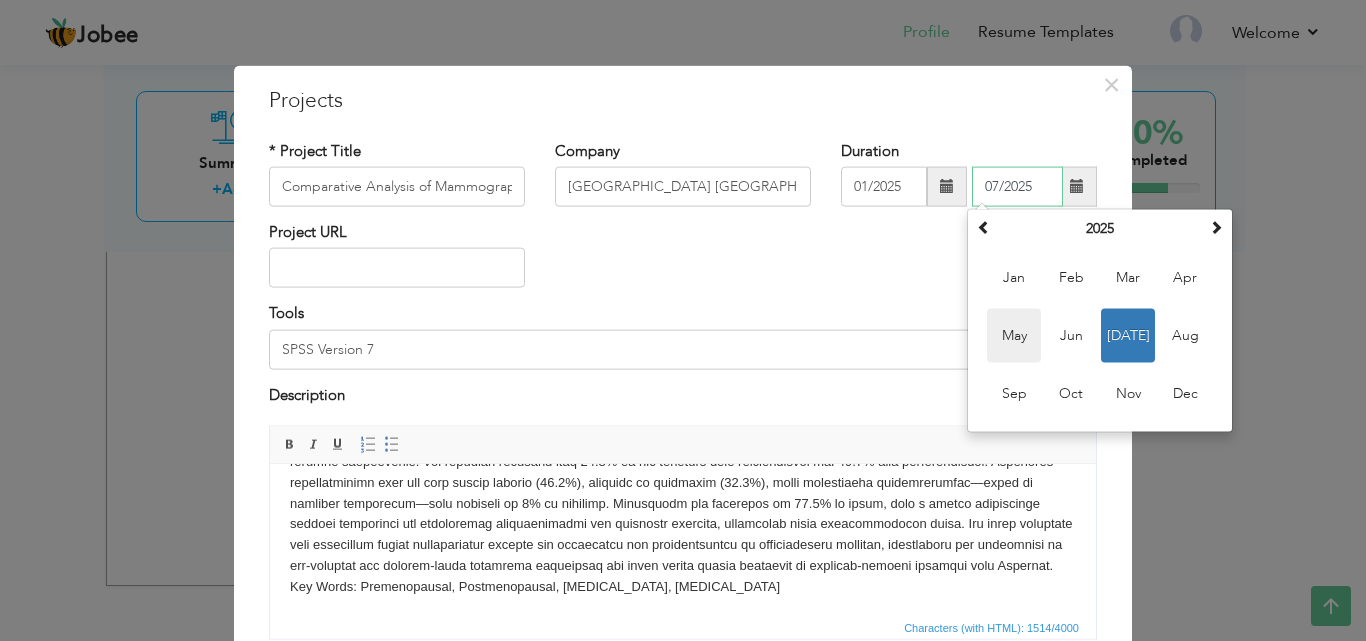 click on "May" at bounding box center (1014, 336) 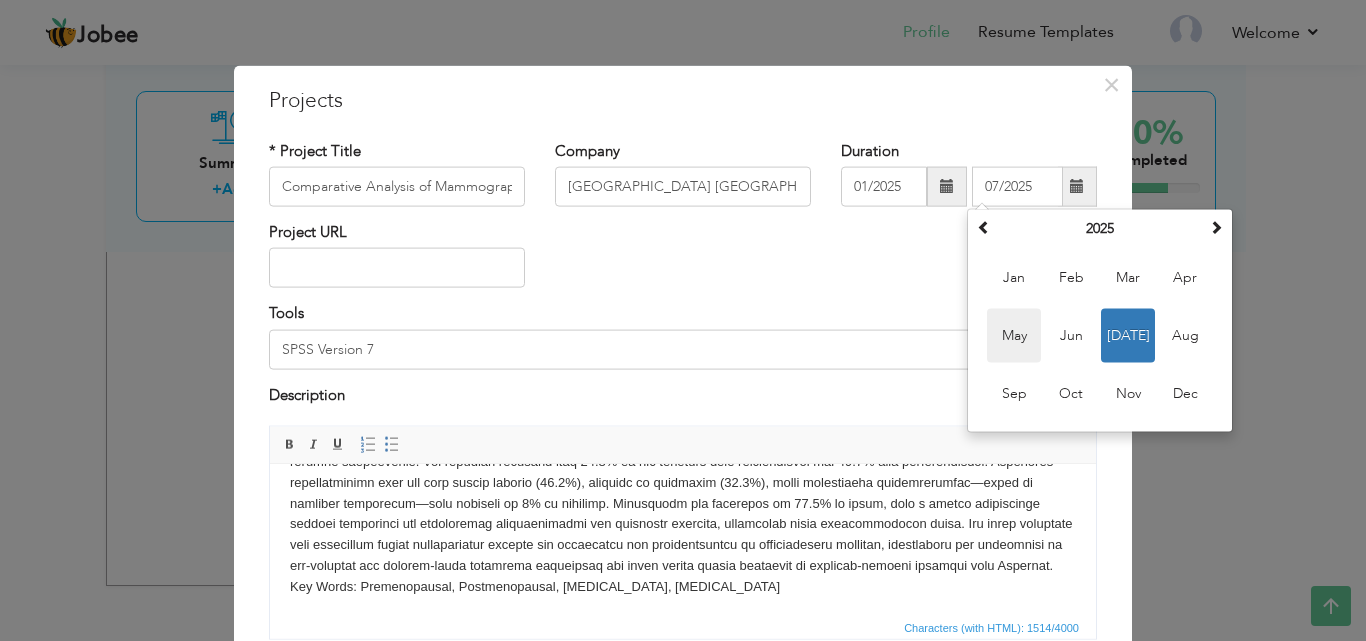 type on "05/2025" 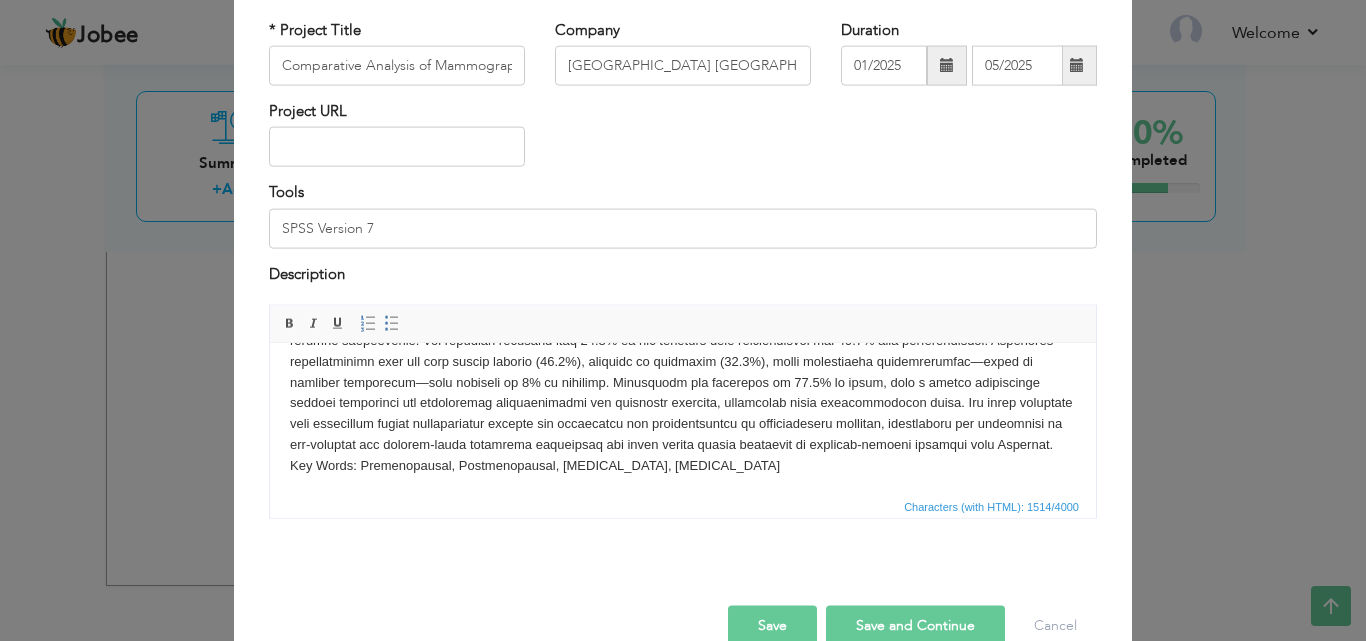 scroll, scrollTop: 122, scrollLeft: 0, axis: vertical 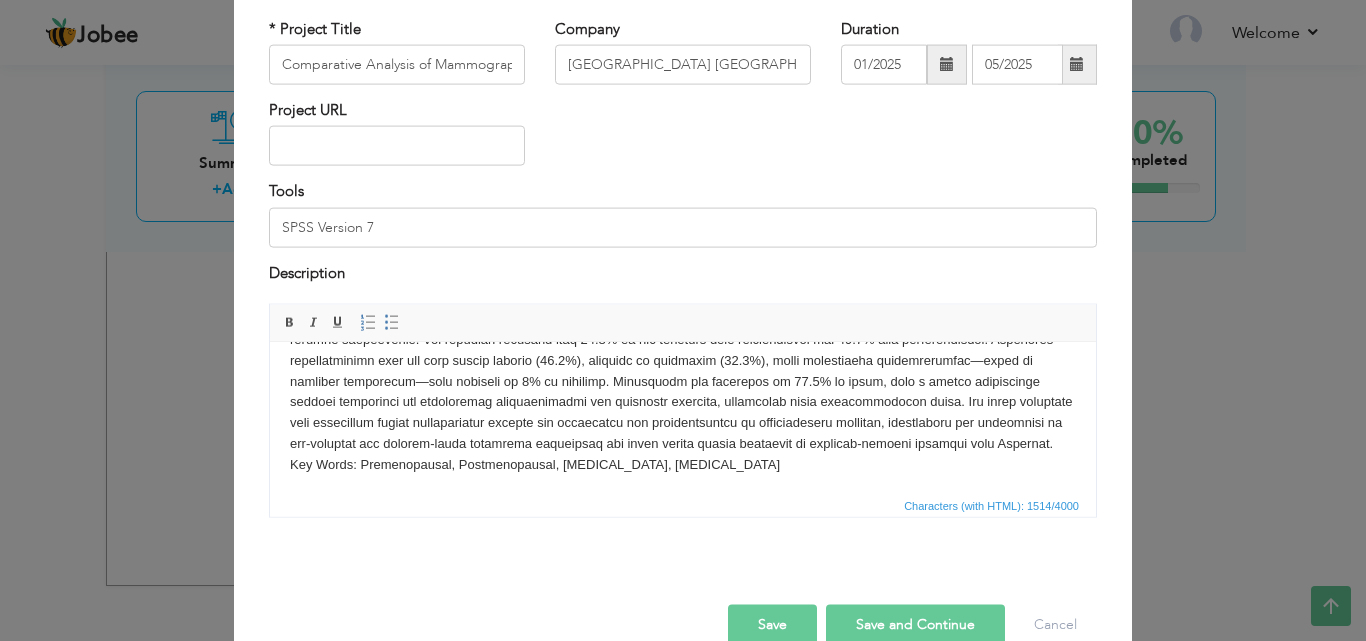 click on "Save and Continue" at bounding box center (915, 625) 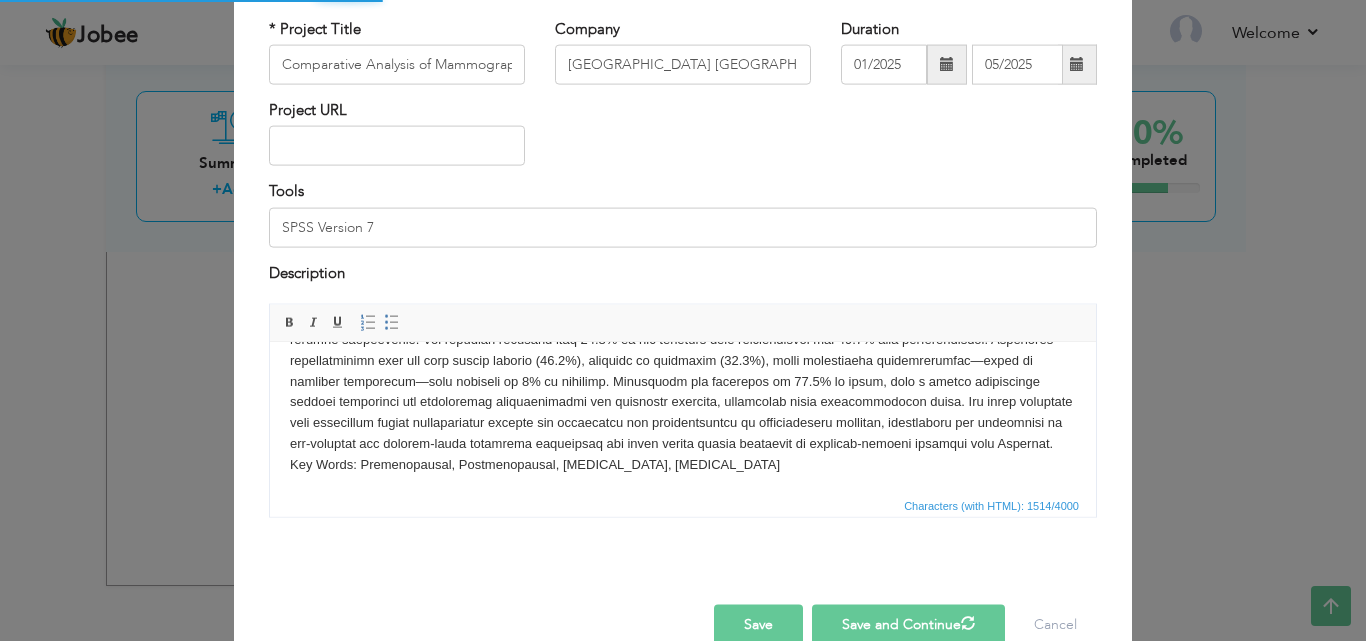 type 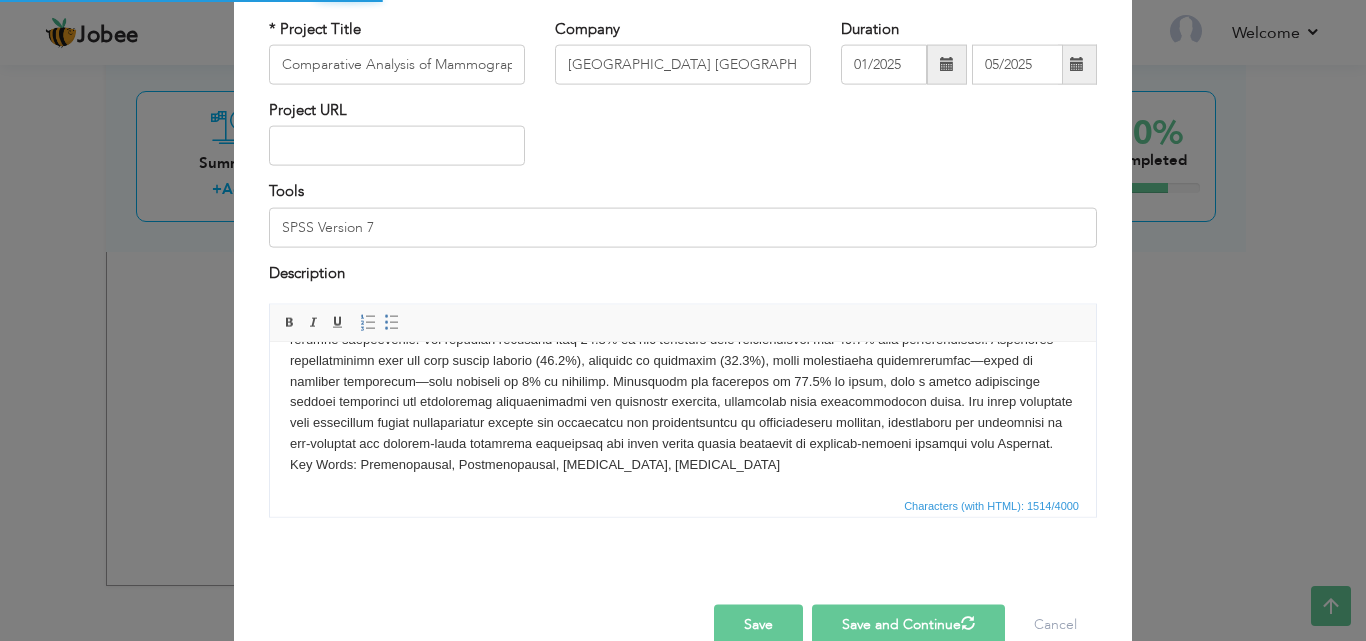 type 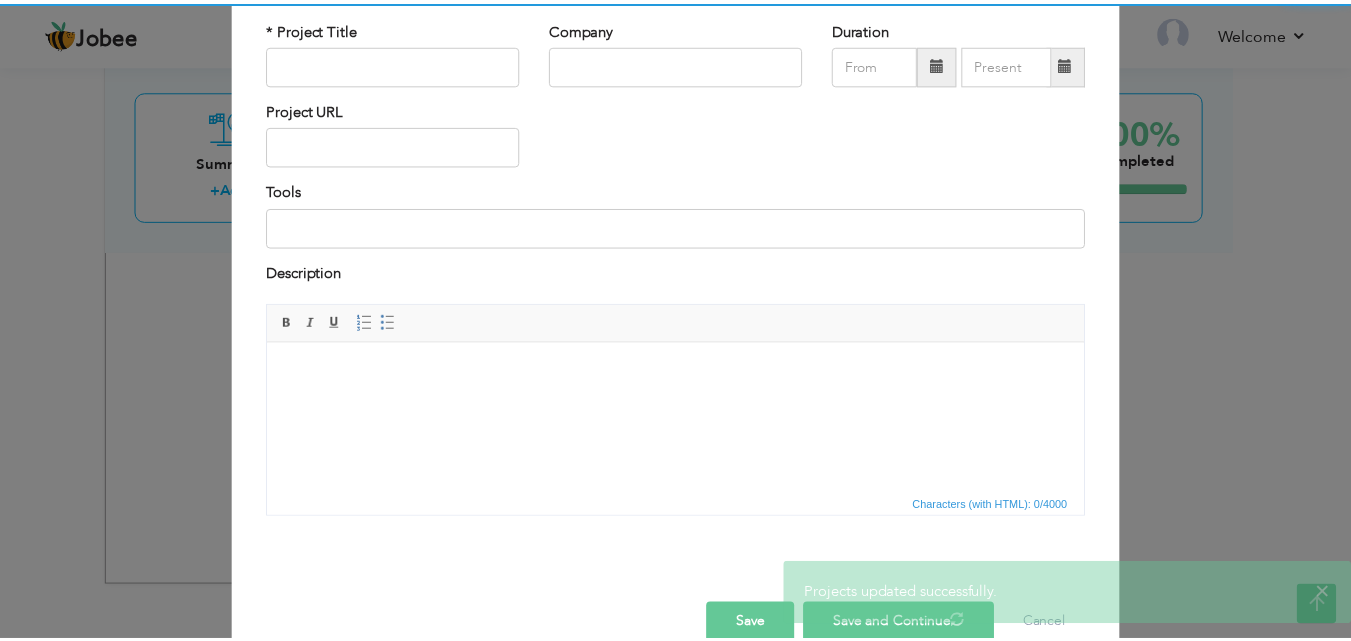 scroll, scrollTop: 0, scrollLeft: 0, axis: both 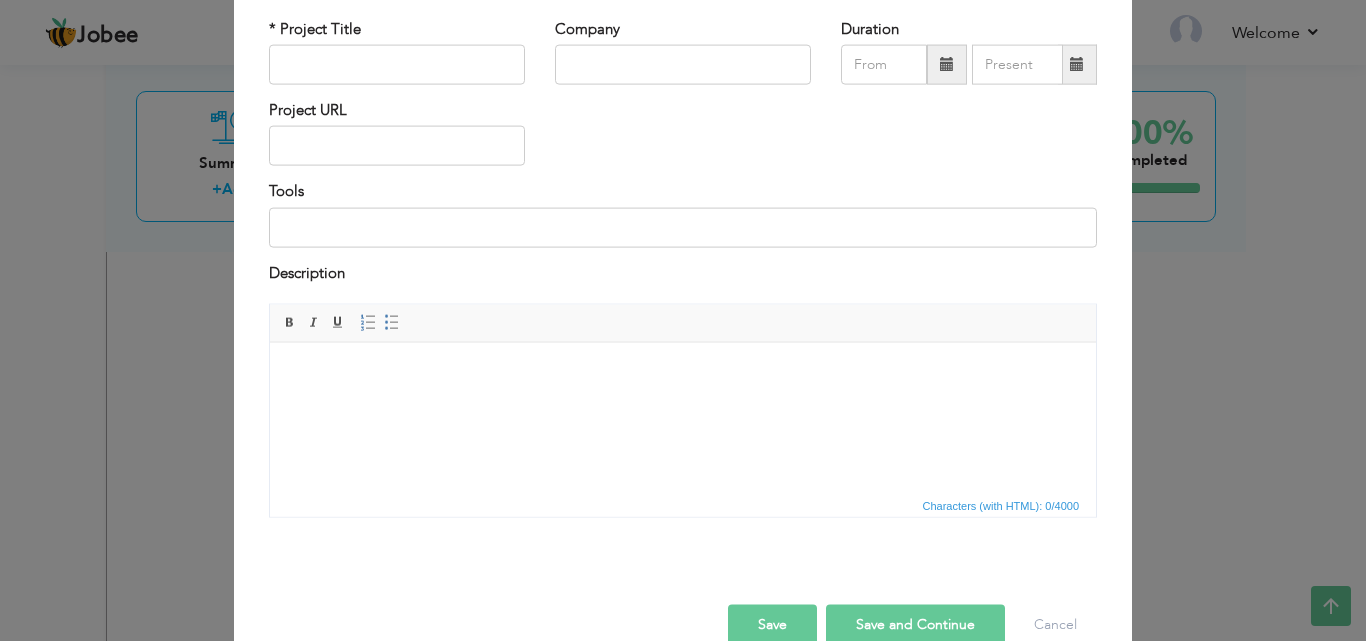 click on "×
Projects
* Project Title
Company
Duration Project URL Tools Description" at bounding box center (683, 320) 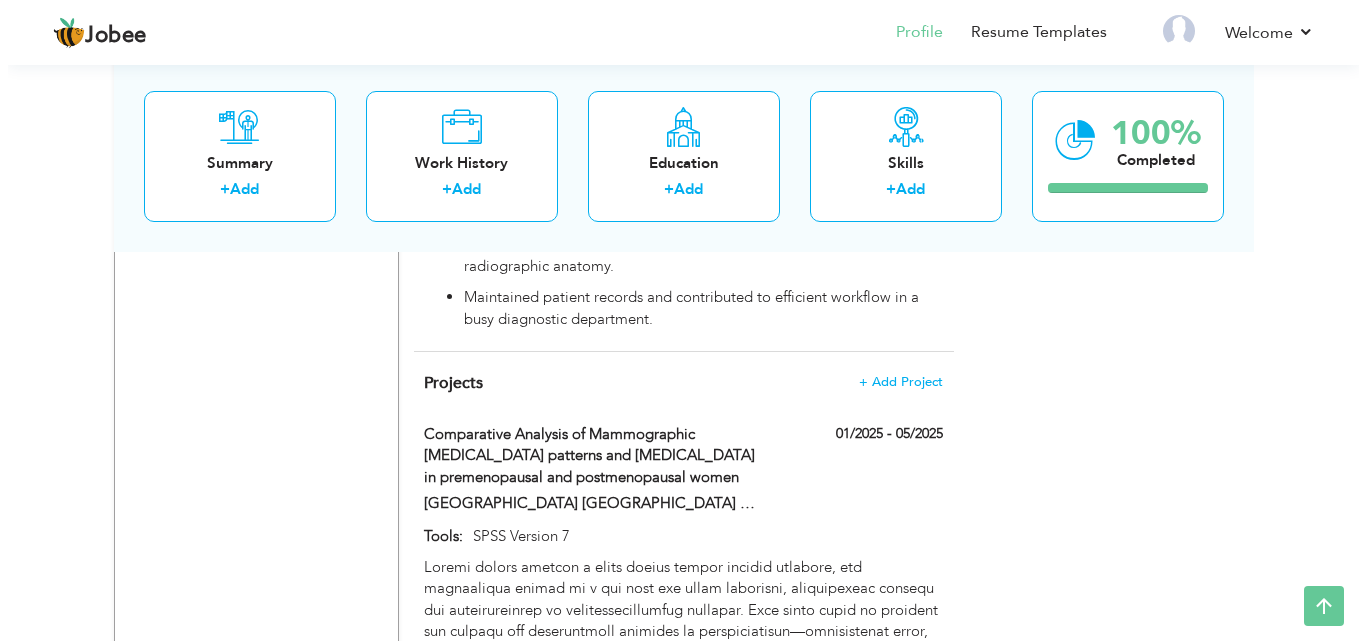 scroll, scrollTop: 2298, scrollLeft: 0, axis: vertical 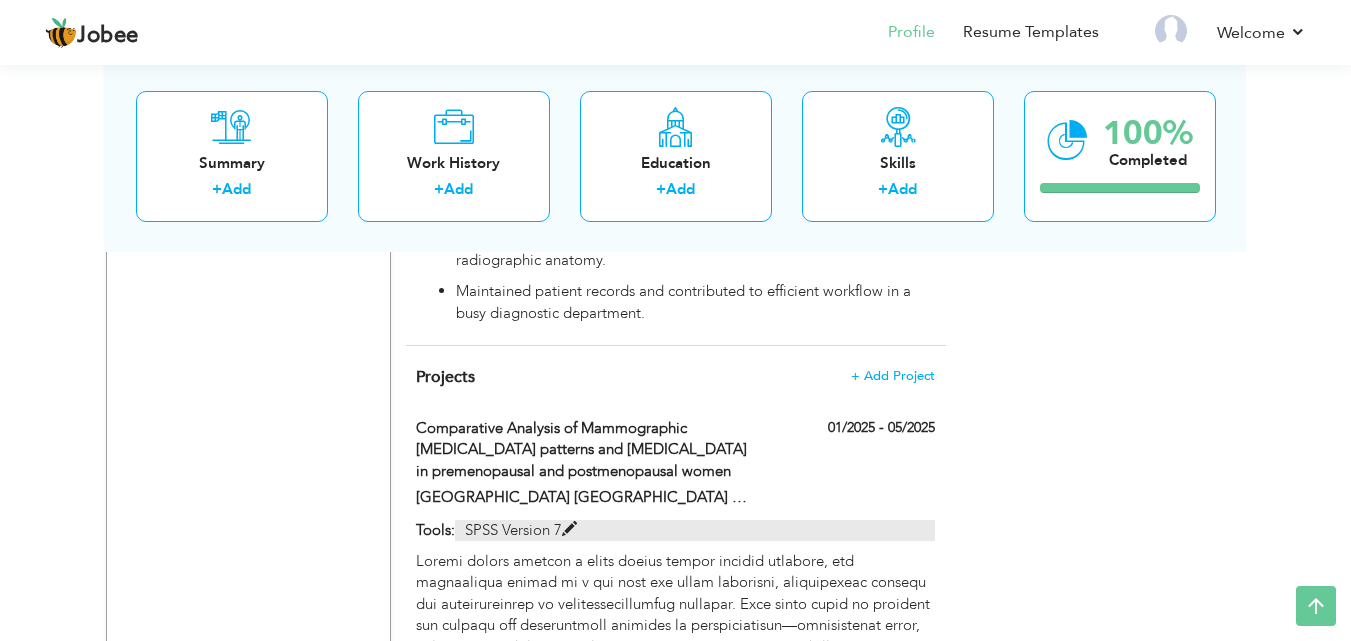 click at bounding box center (569, 529) 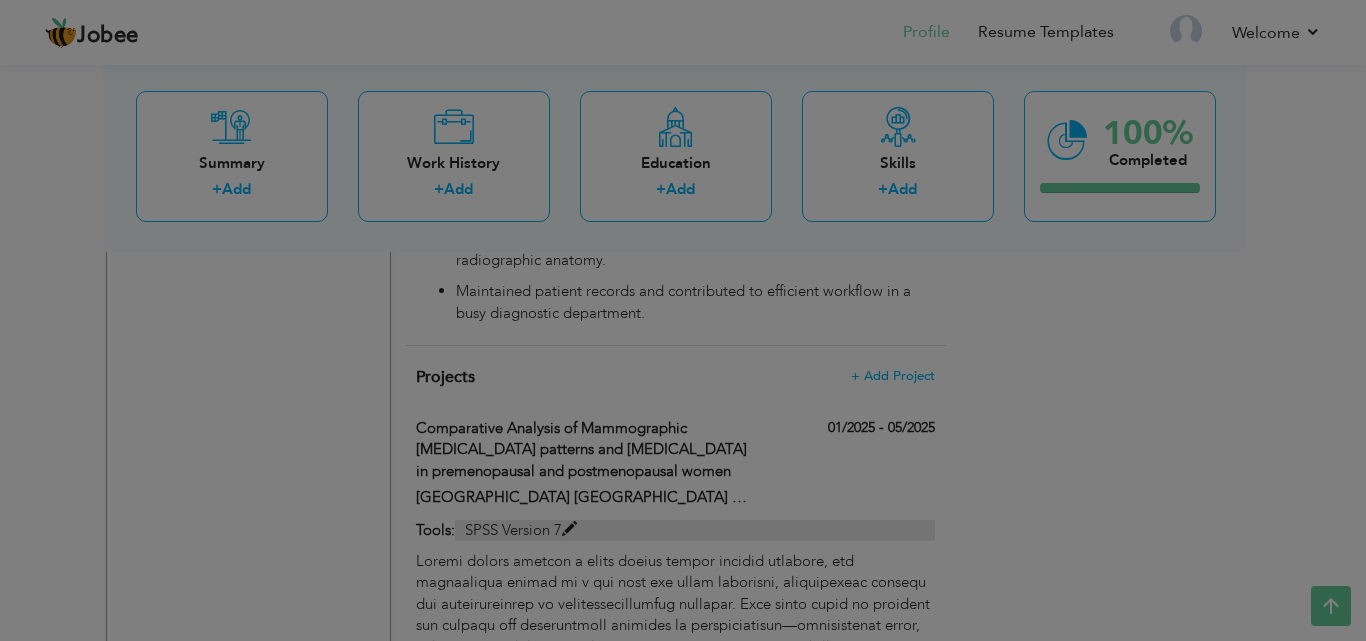scroll, scrollTop: 0, scrollLeft: 0, axis: both 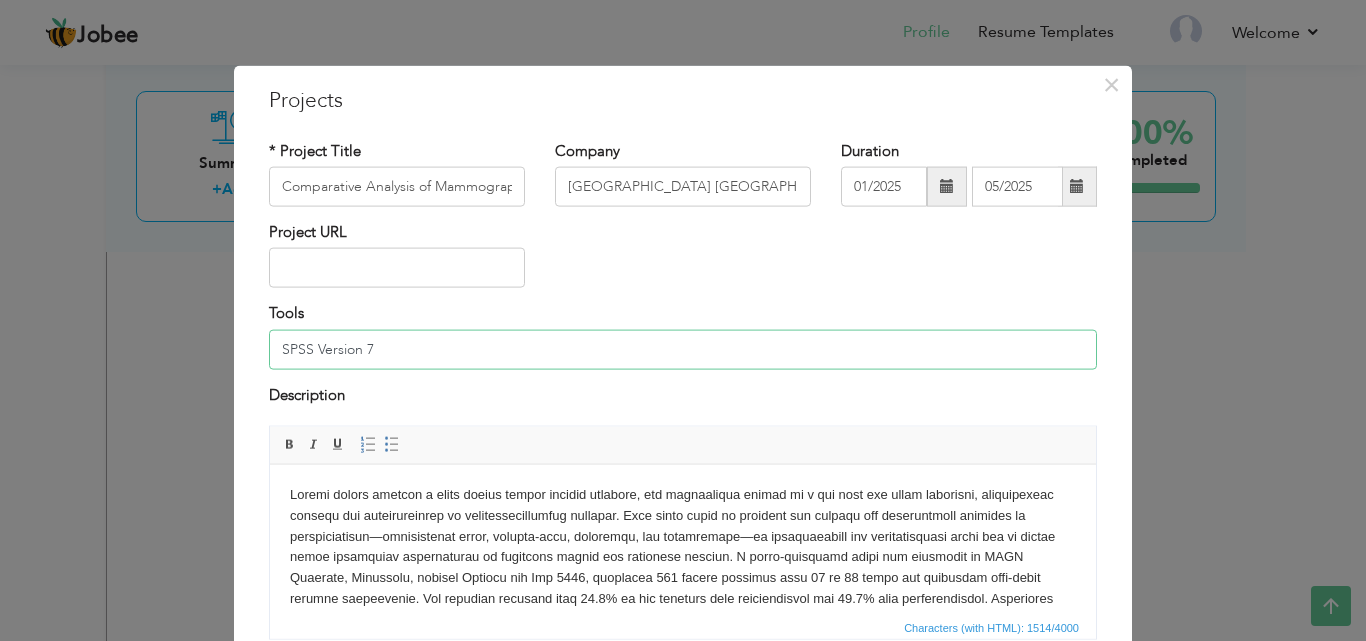 click on "SPSS Version 7" at bounding box center [683, 349] 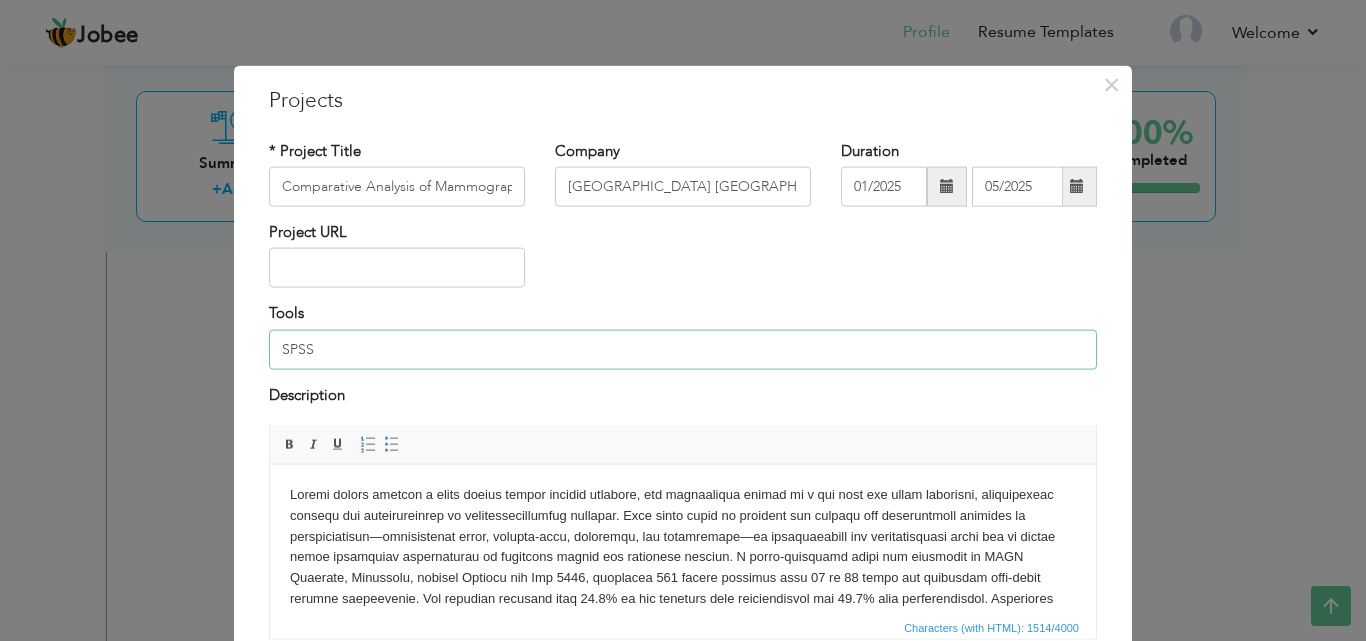 type on "SPSS" 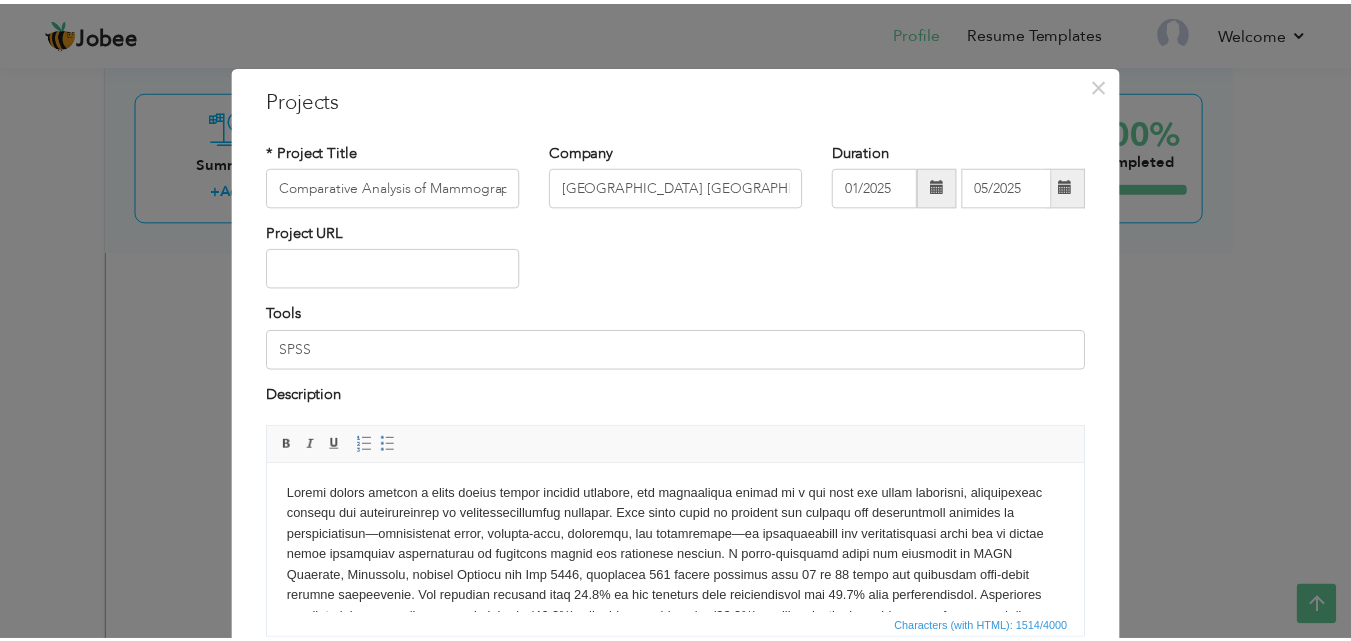scroll, scrollTop: 161, scrollLeft: 0, axis: vertical 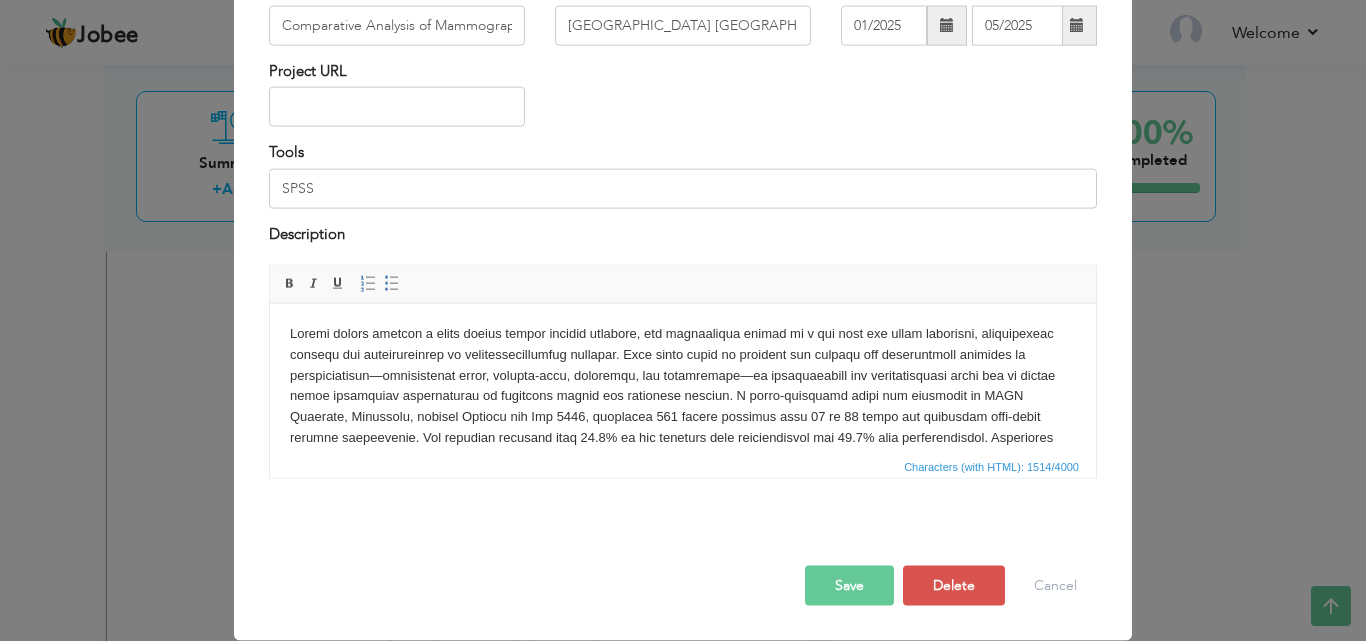 click on "Save" at bounding box center (849, 586) 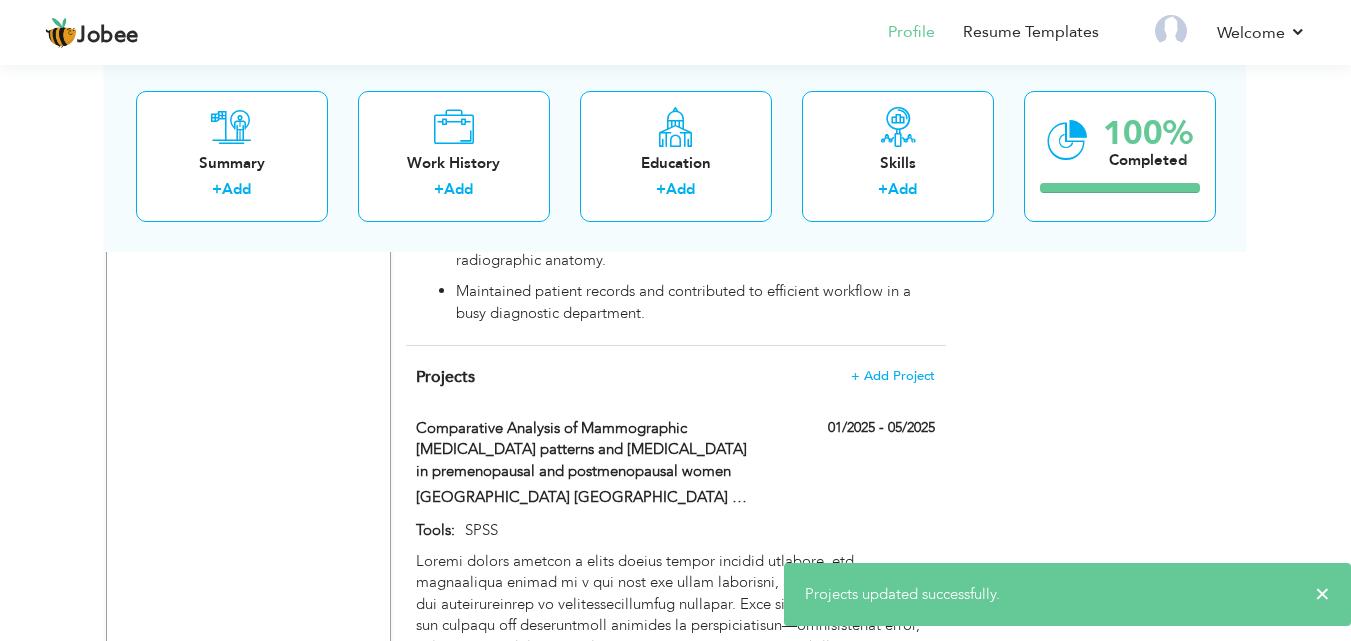 click on "View Resume
Export PDF
Profile
Summary
Public Link
Experience
Education
Awards
Work Histroy
Projects
Certifications
Skills
Preferred Job City" at bounding box center (675, -580) 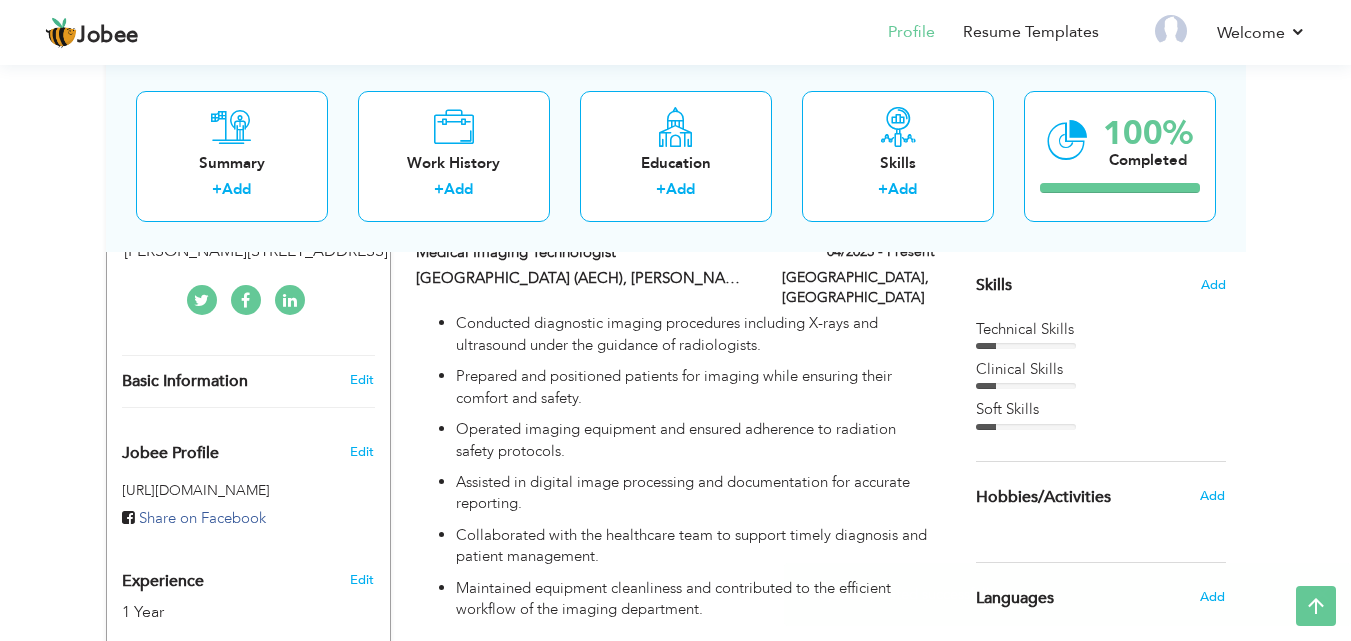 scroll, scrollTop: 473, scrollLeft: 0, axis: vertical 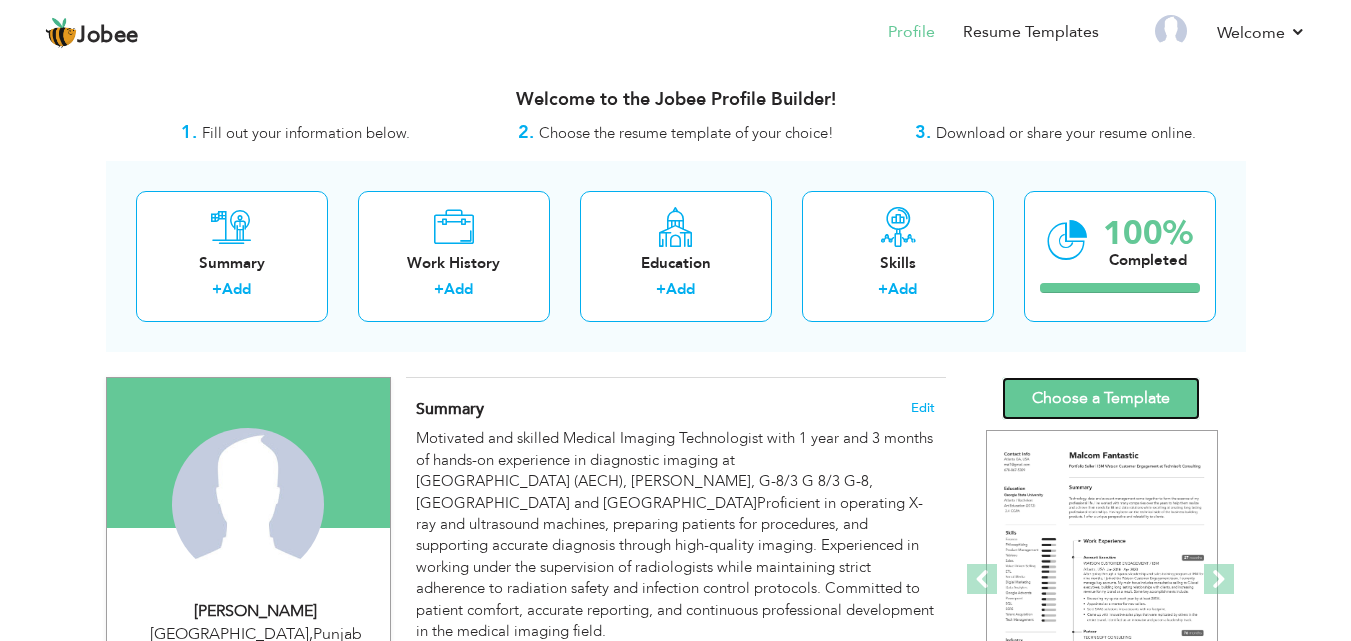 click on "Choose a Template" at bounding box center [1101, 398] 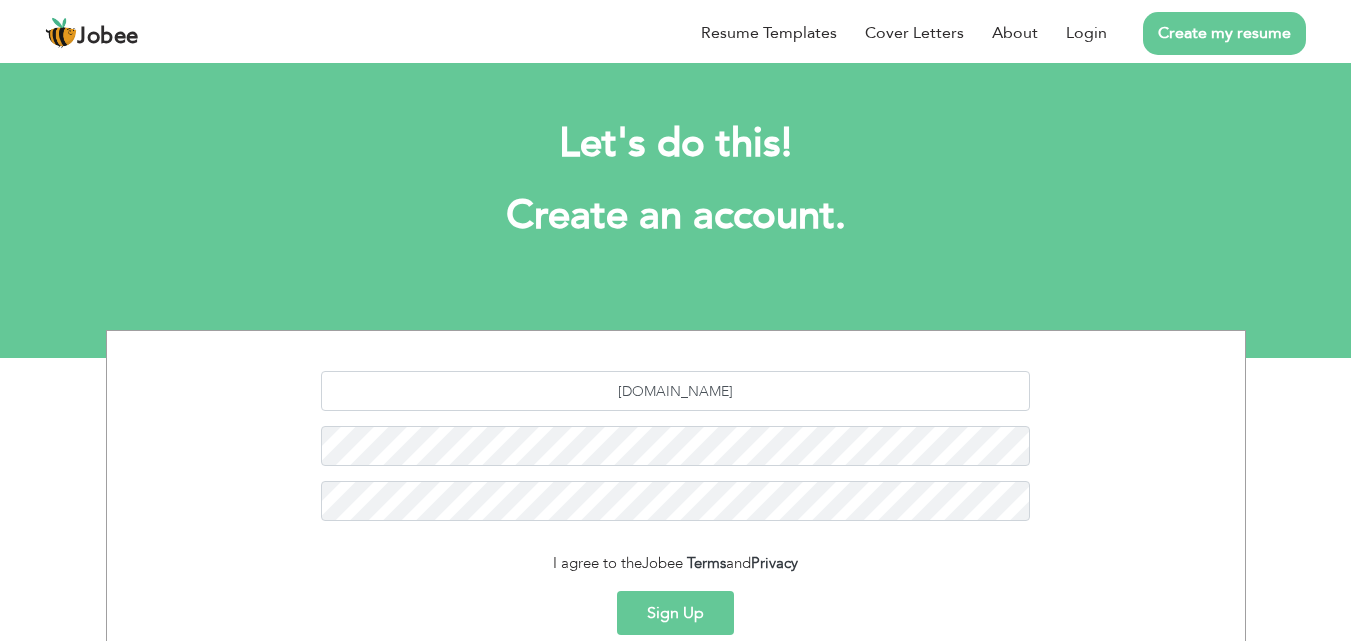 scroll, scrollTop: 0, scrollLeft: 0, axis: both 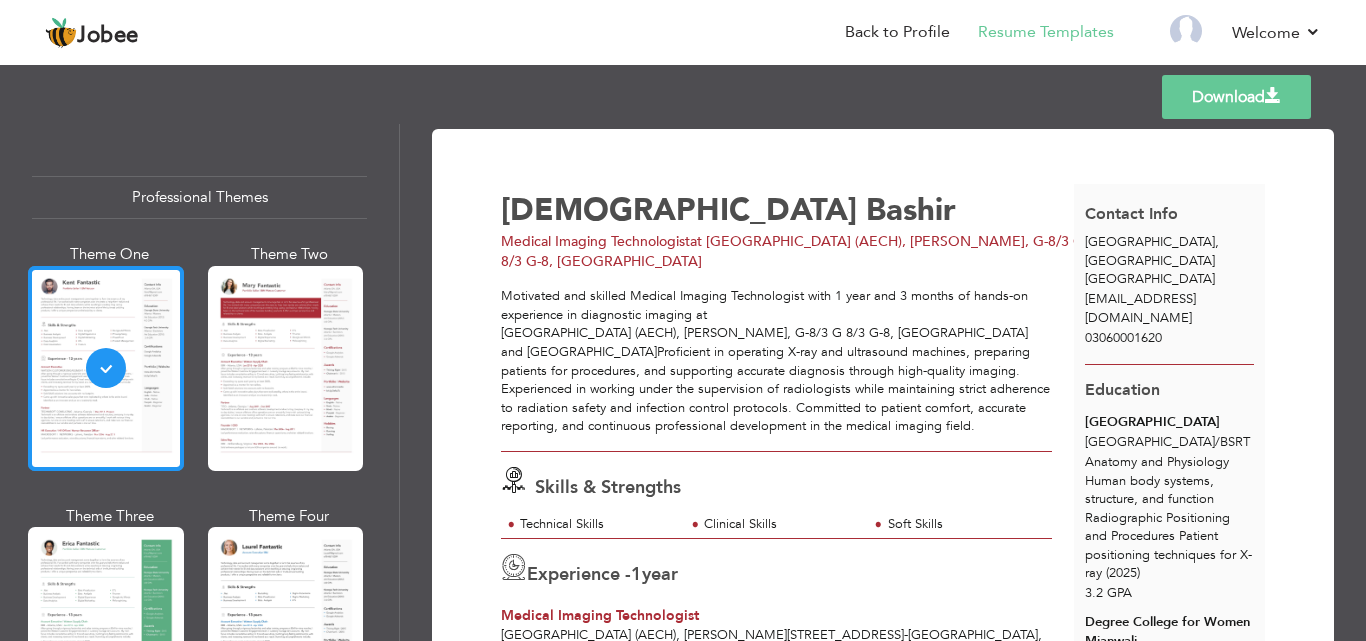 click at bounding box center (106, 368) 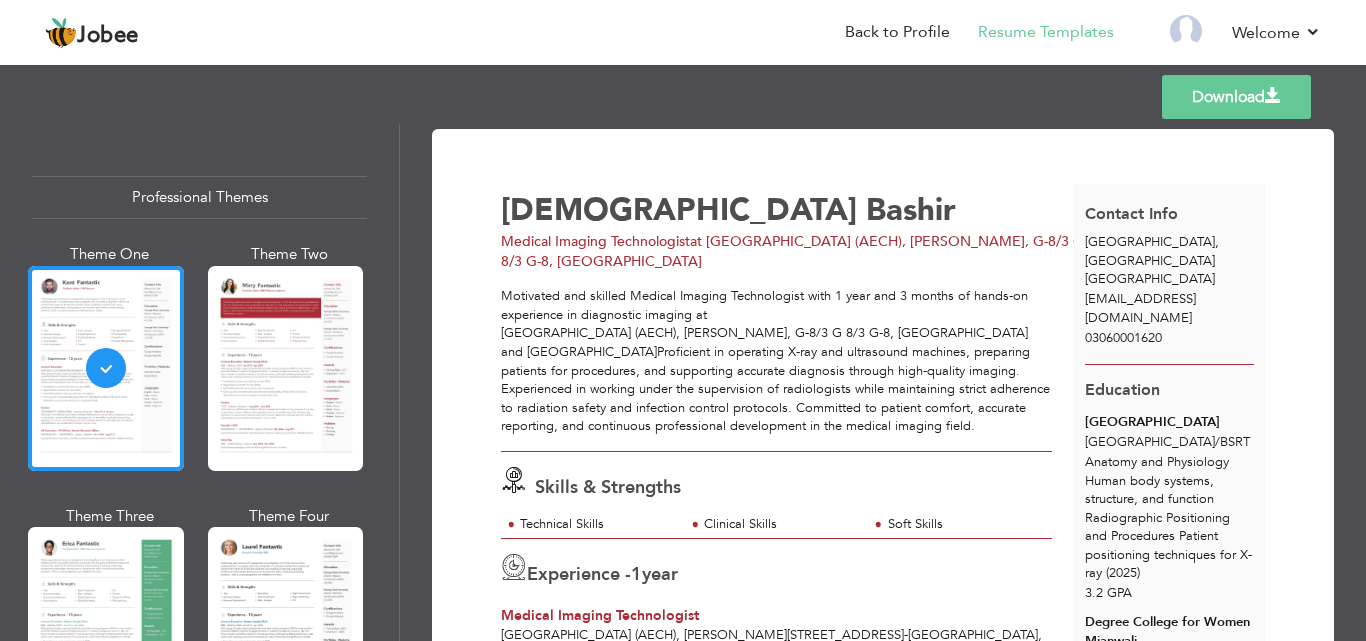 click at bounding box center [286, 368] 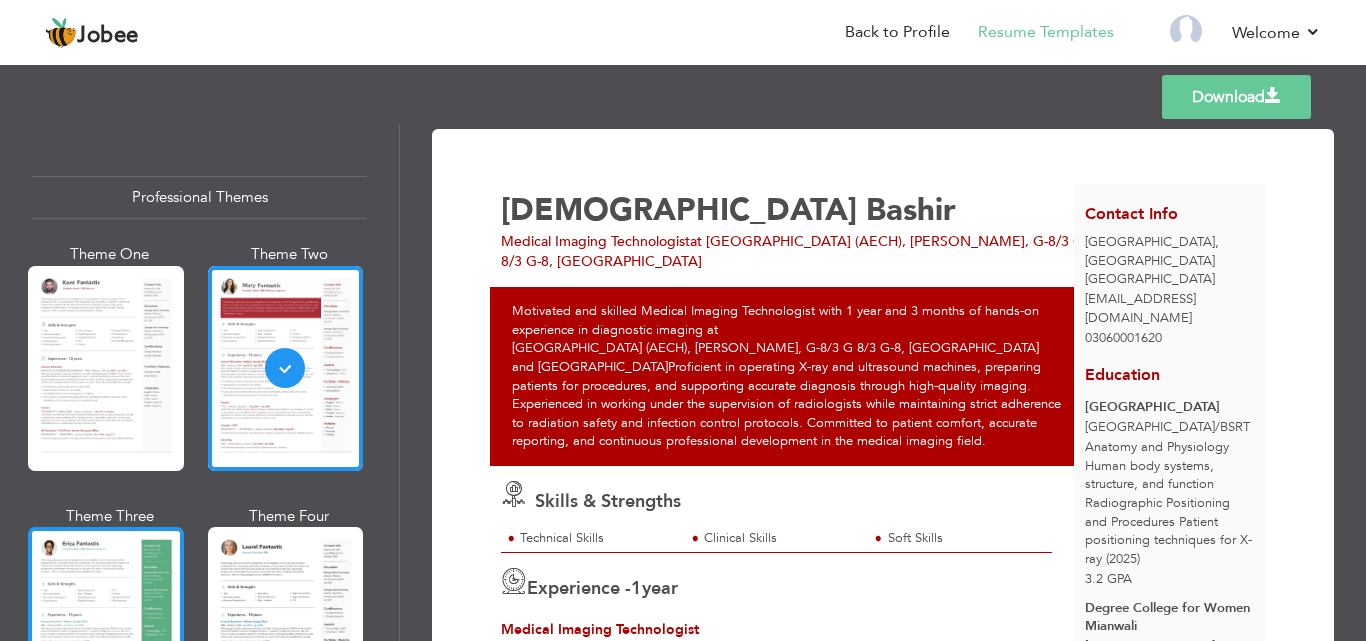 click at bounding box center [106, 629] 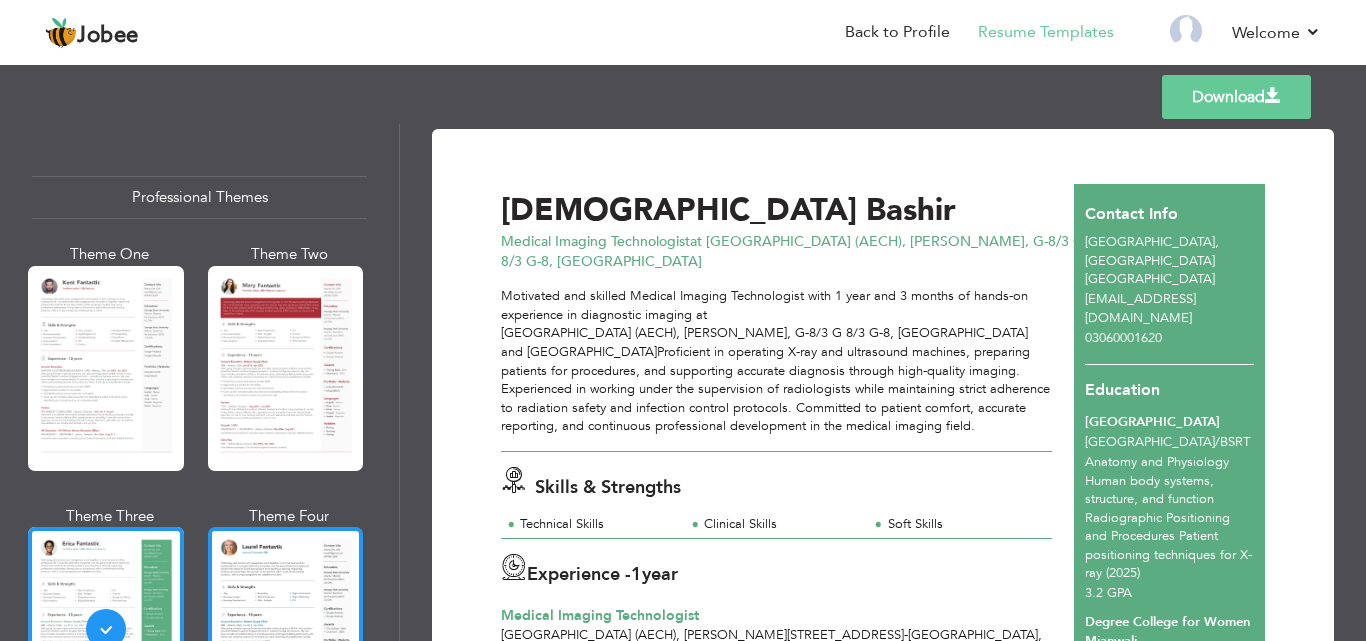 click at bounding box center (286, 629) 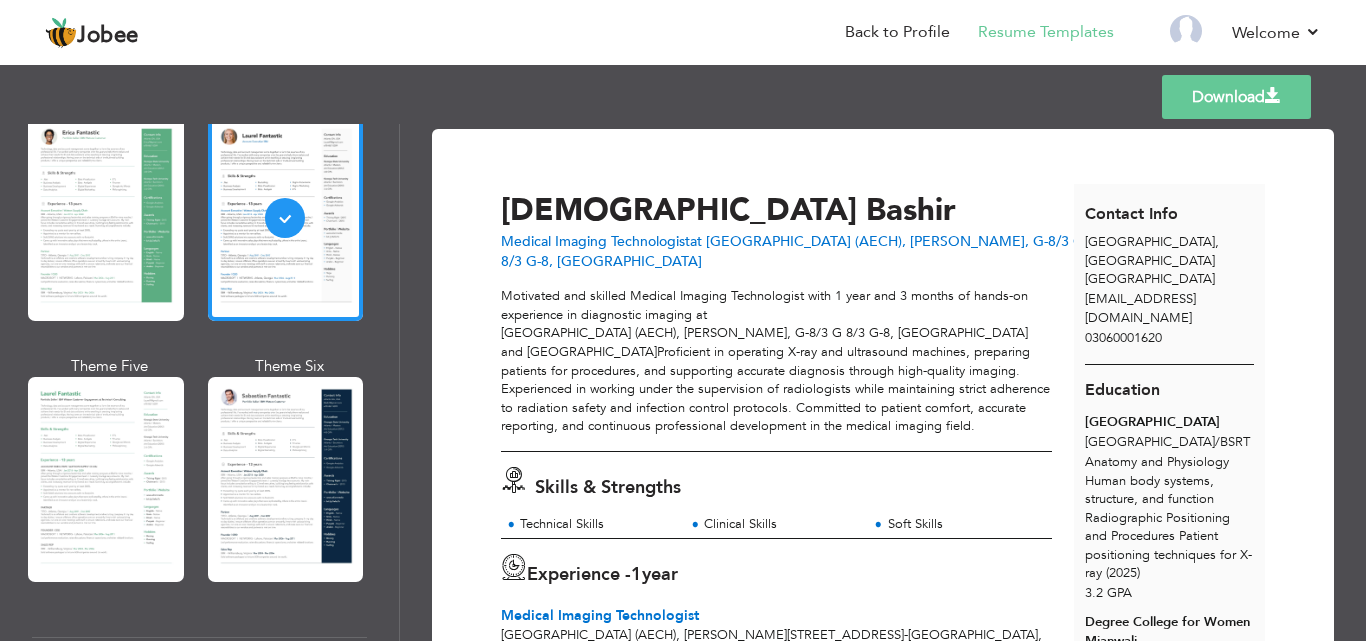 scroll, scrollTop: 544, scrollLeft: 0, axis: vertical 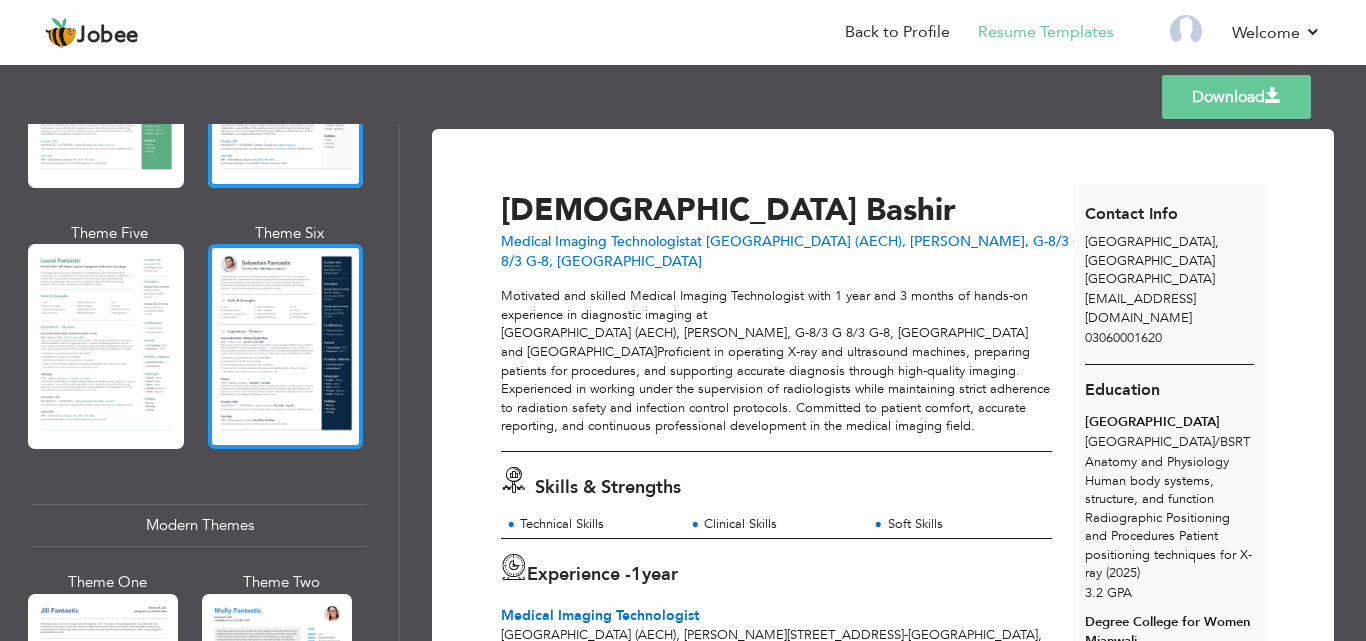 click at bounding box center [286, 346] 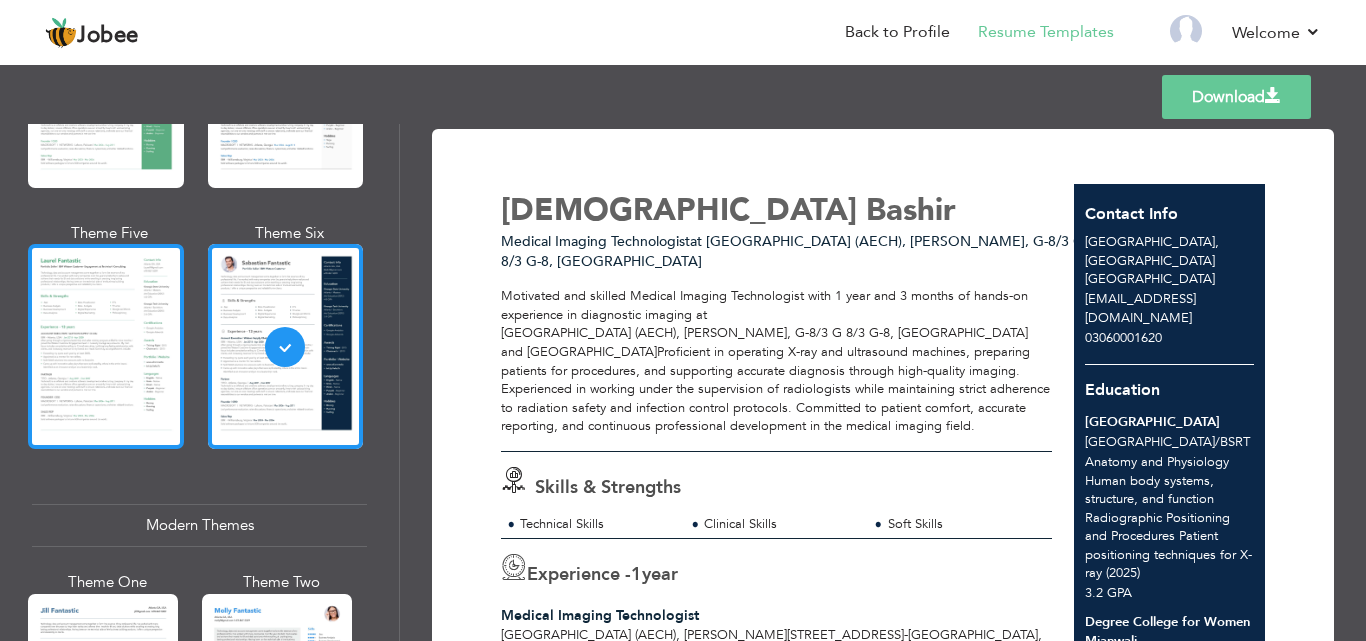 click at bounding box center [106, 346] 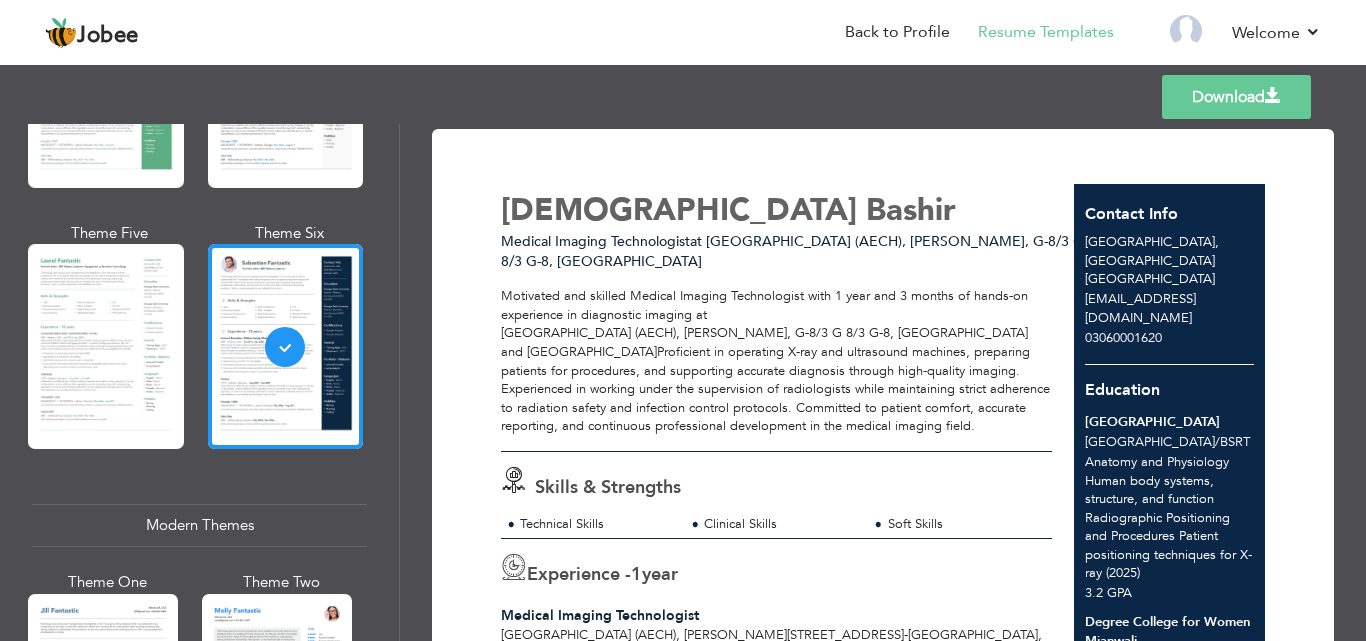 click on "Professional Themes
Theme One
Theme Two
Theme Three
Theme Four" at bounding box center [683, 382] 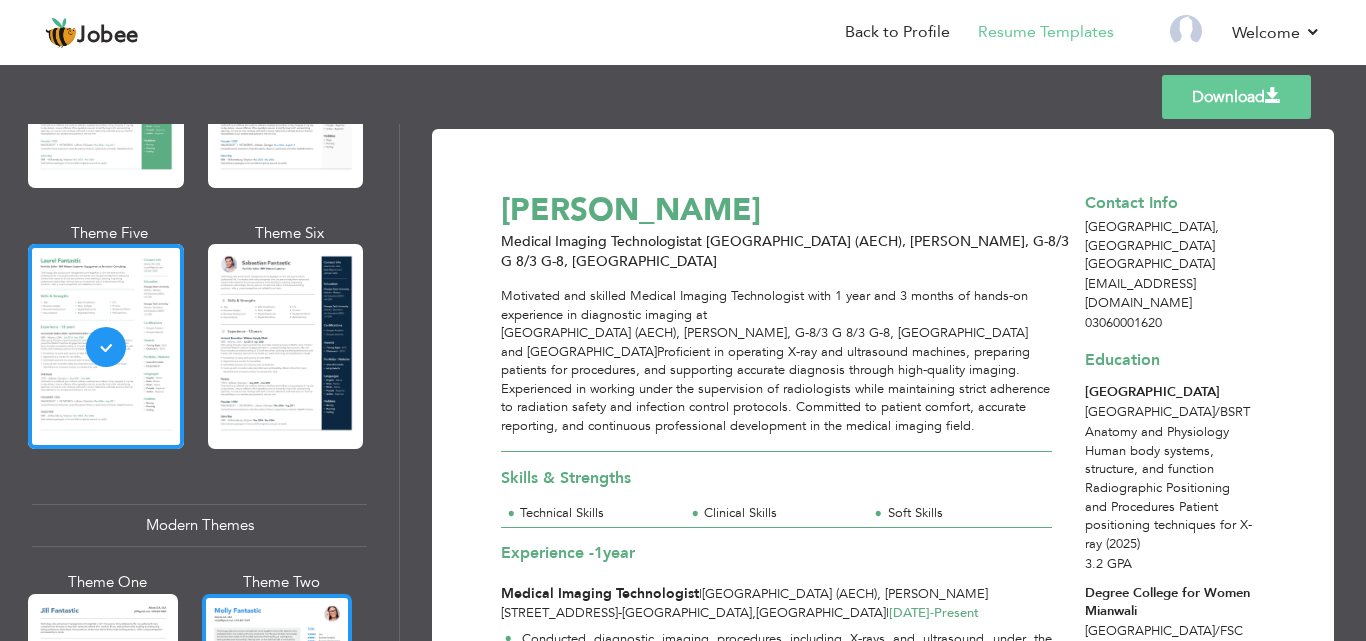 click at bounding box center (277, 693) 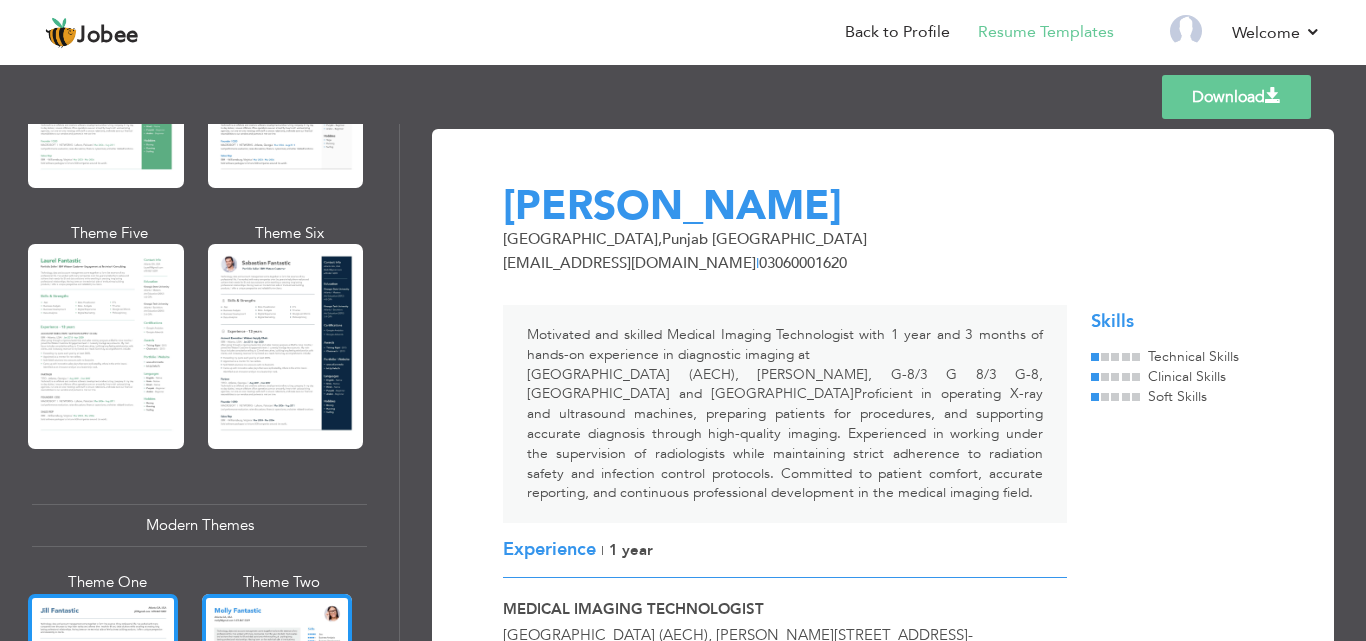 click at bounding box center (103, 693) 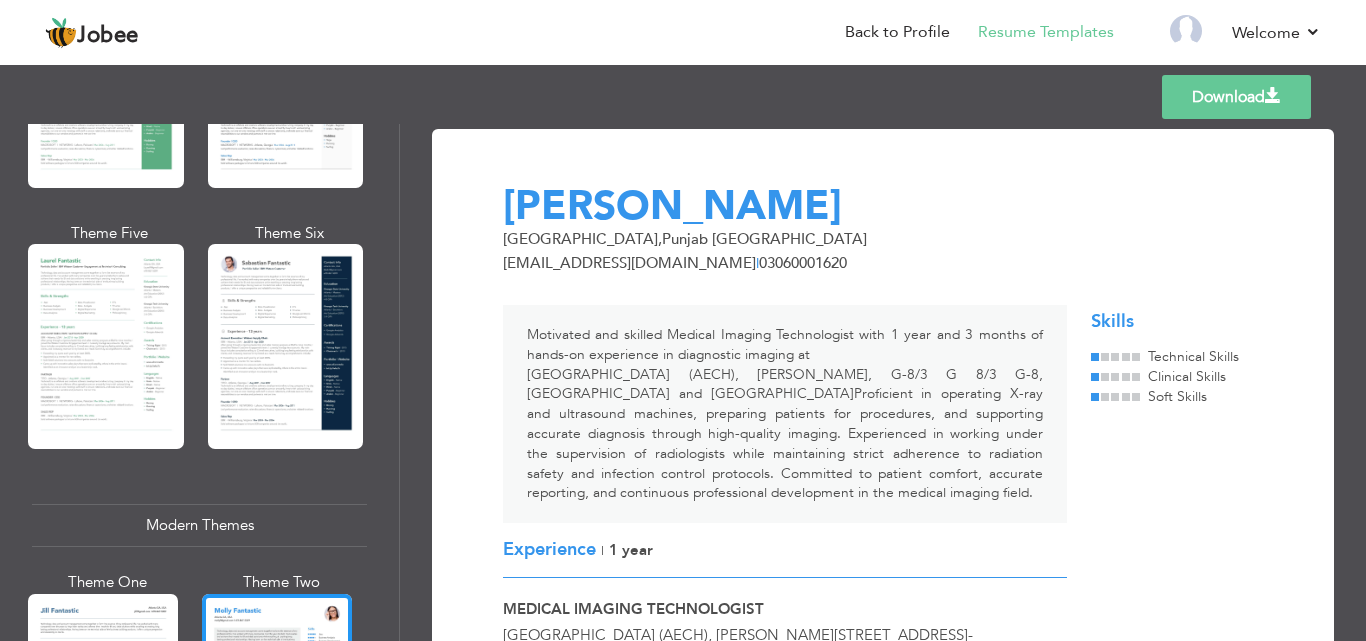 click on "Professional Themes
Theme One
Theme Two
Theme Three
Theme Four" at bounding box center [683, 382] 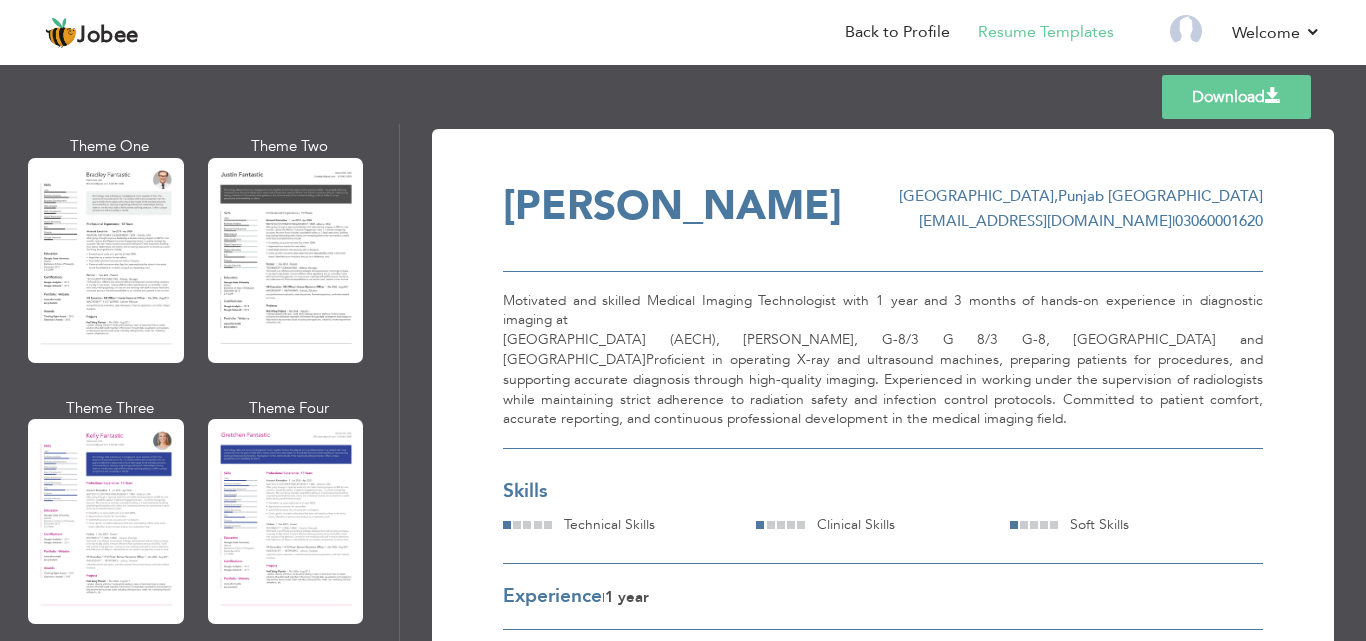 scroll, scrollTop: 2455, scrollLeft: 0, axis: vertical 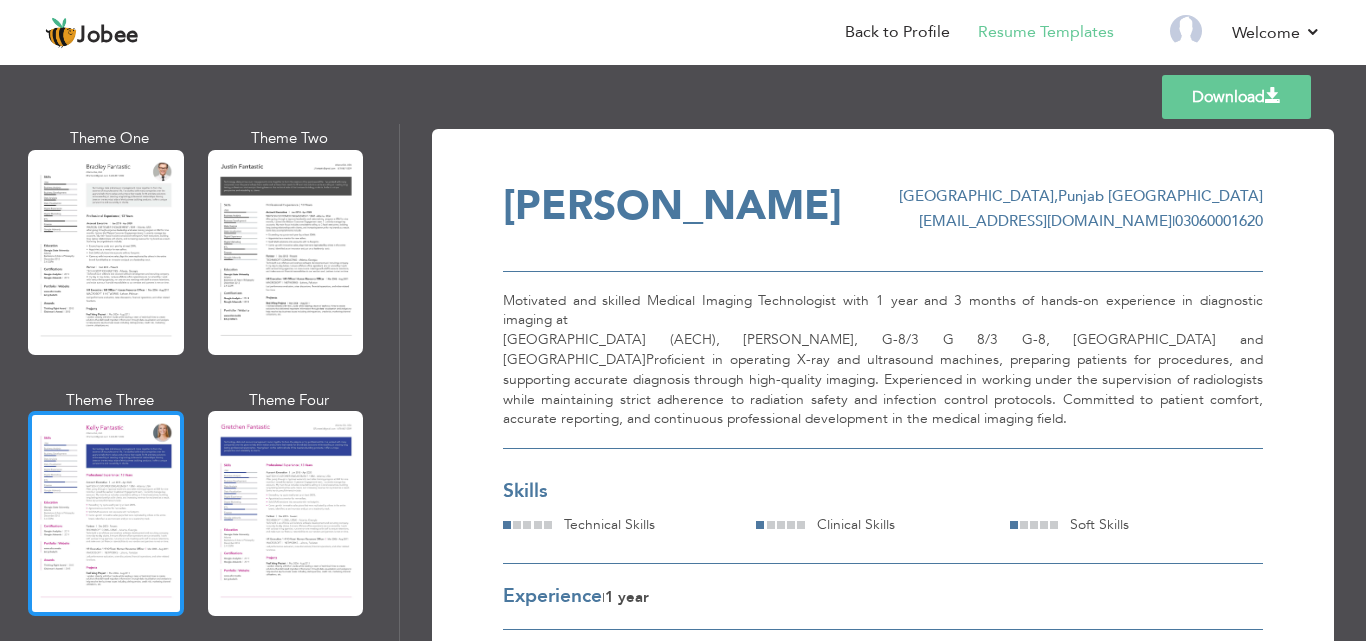 click at bounding box center (106, 513) 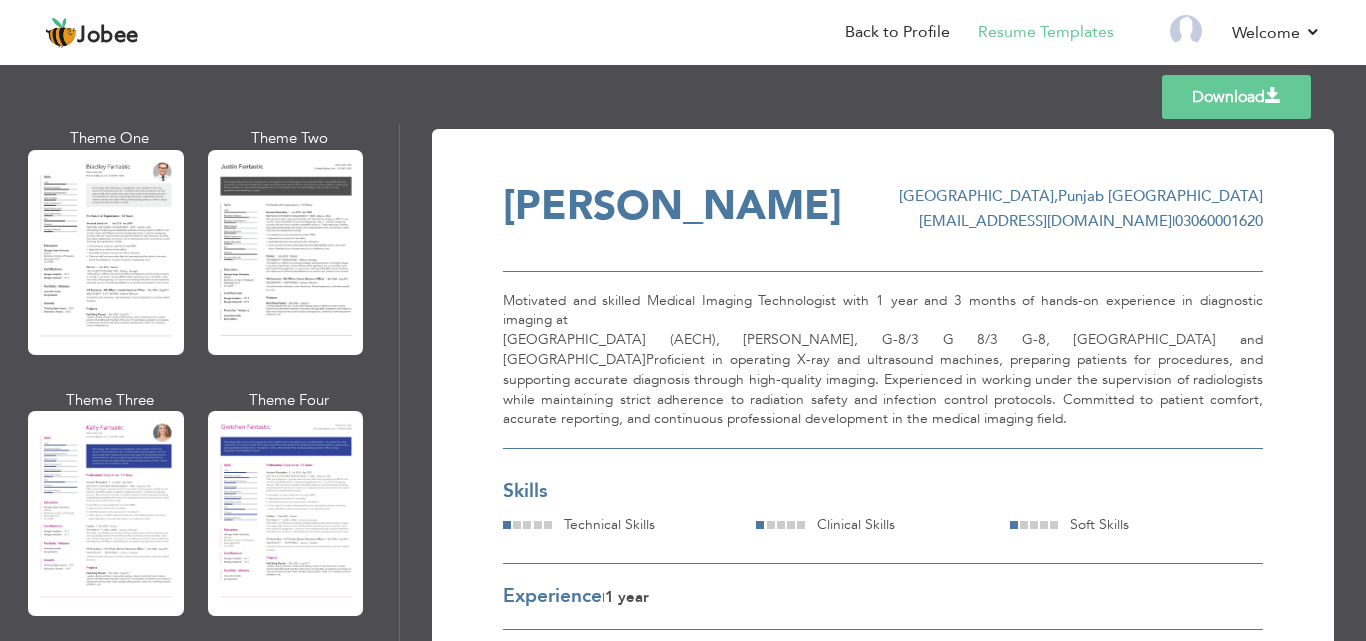 click on "Professional Themes
Theme One
Theme Two
Theme Three
Theme Four" at bounding box center (683, 382) 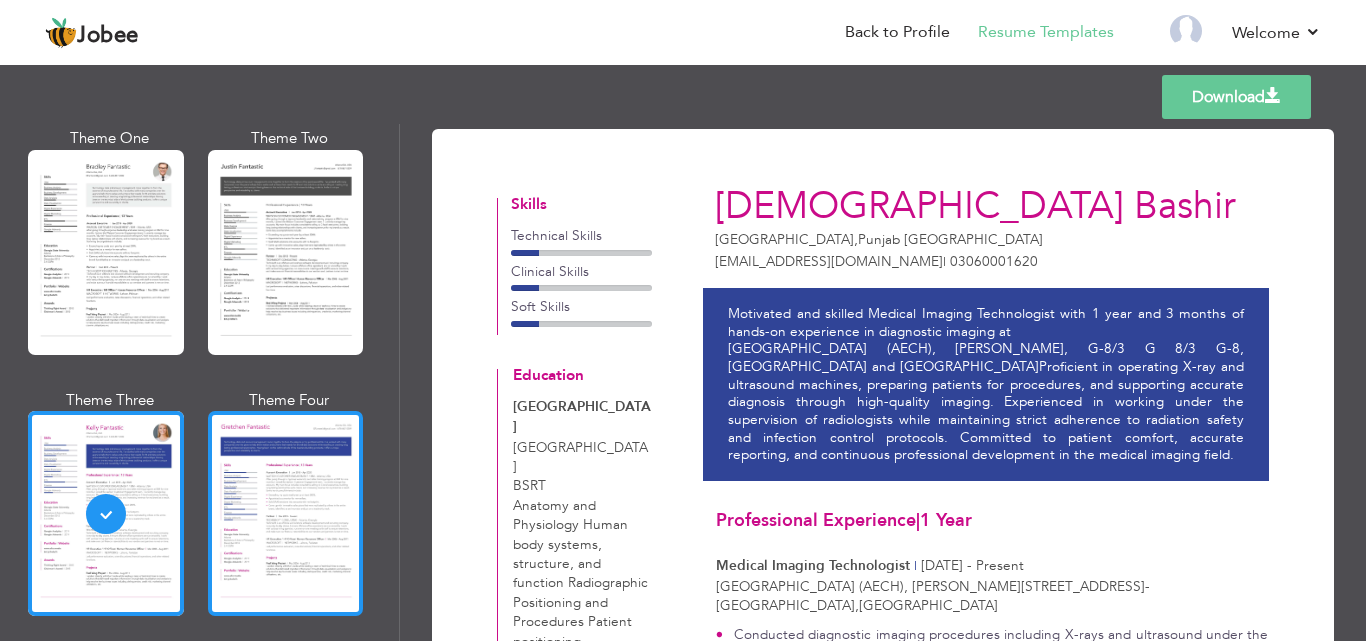 click at bounding box center (286, 513) 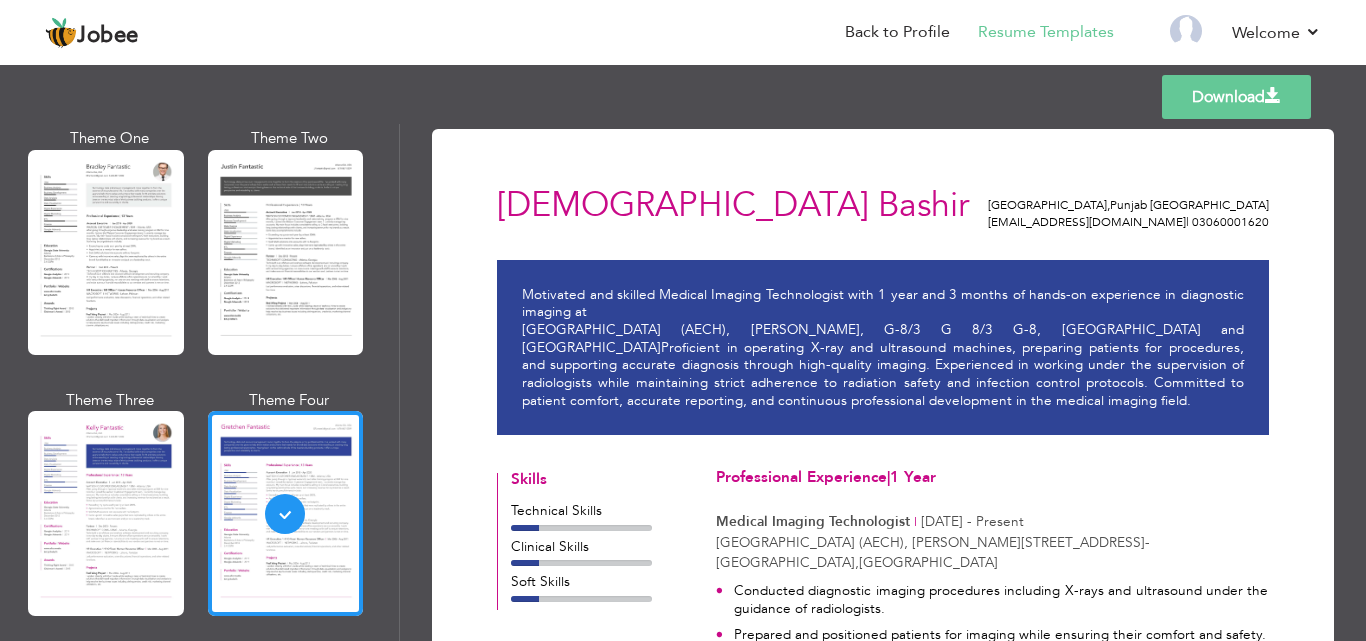click at bounding box center (286, 252) 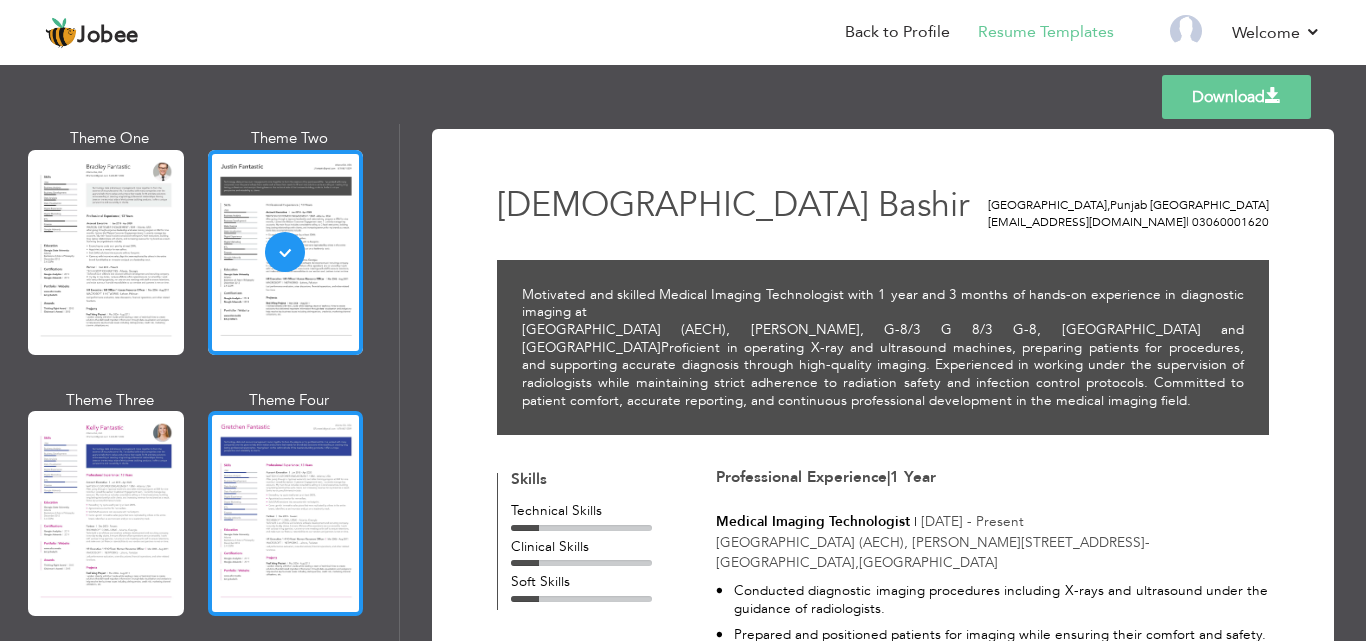 click at bounding box center [286, 513] 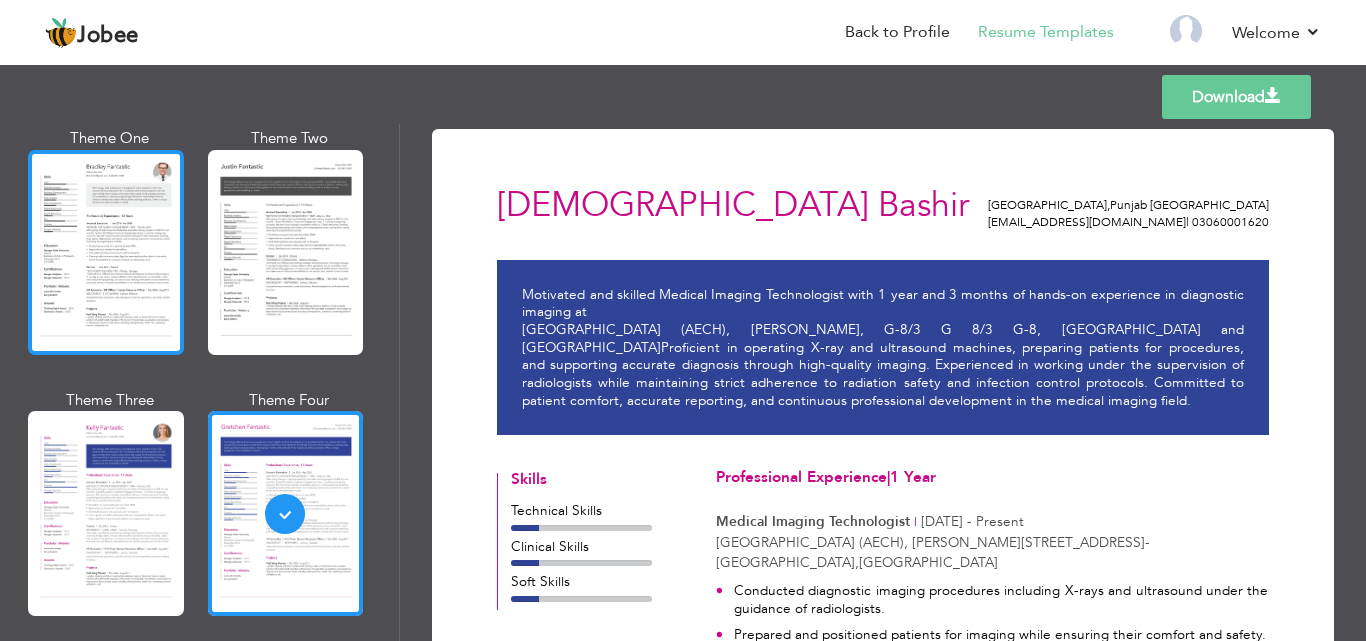 click at bounding box center (106, 252) 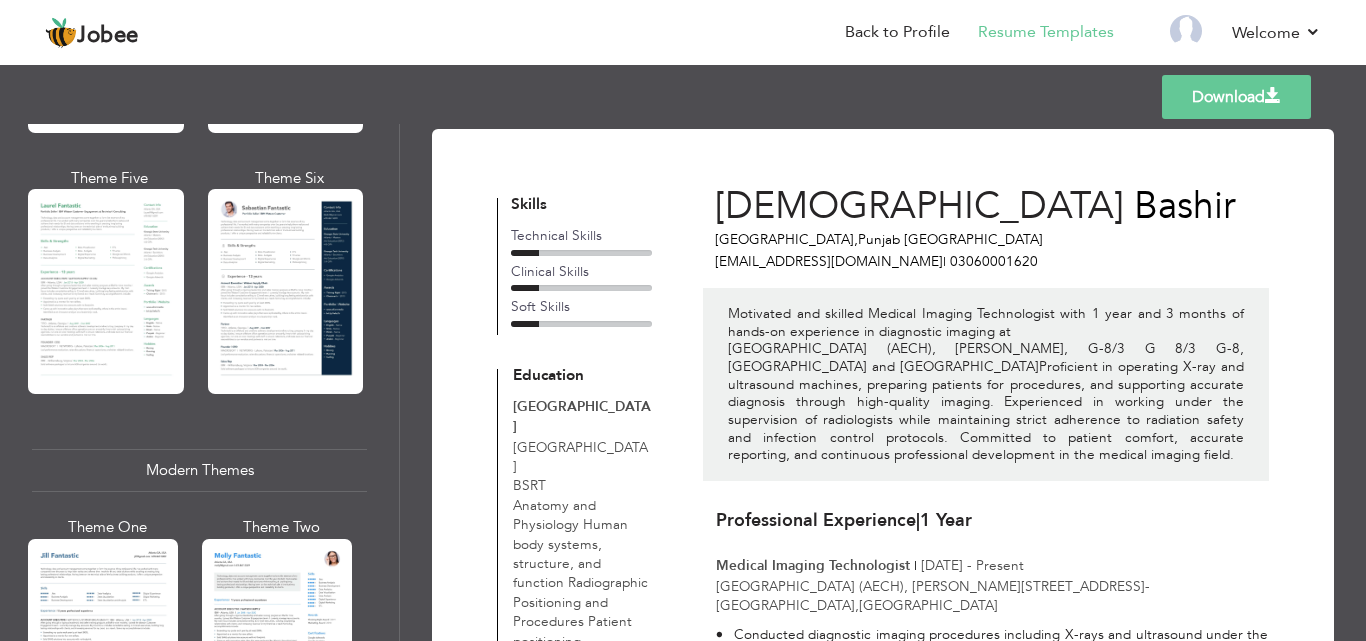 scroll, scrollTop: 576, scrollLeft: 0, axis: vertical 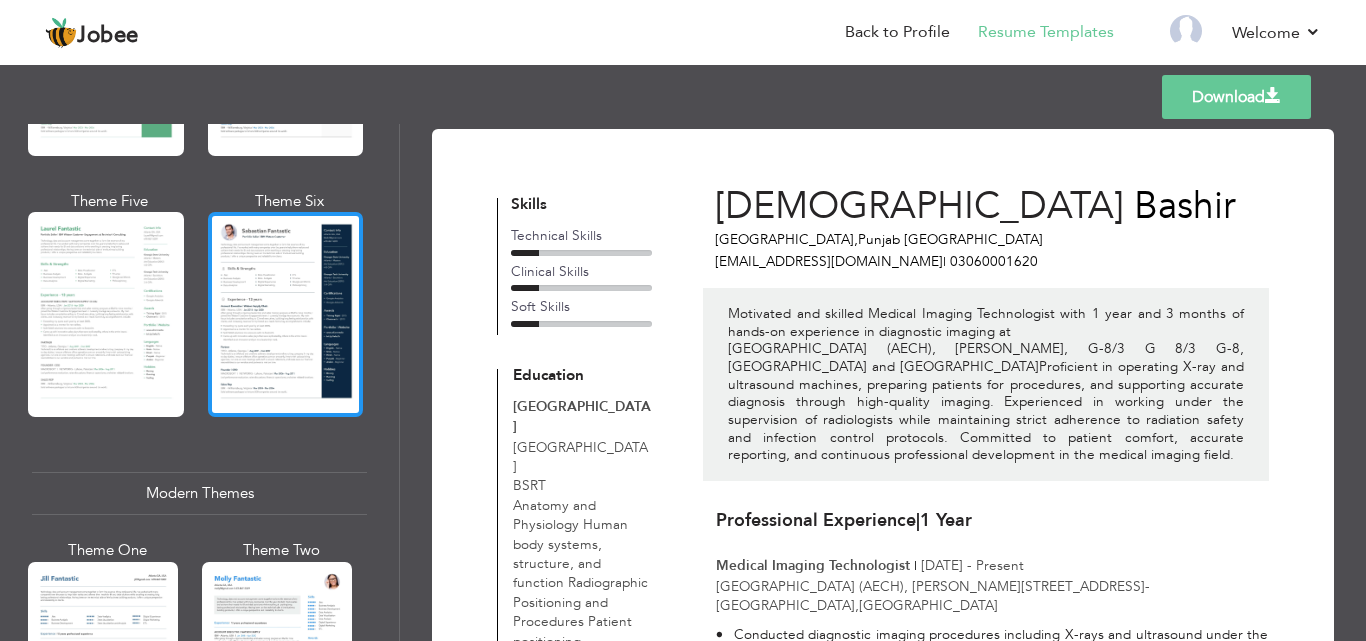 click at bounding box center [286, 314] 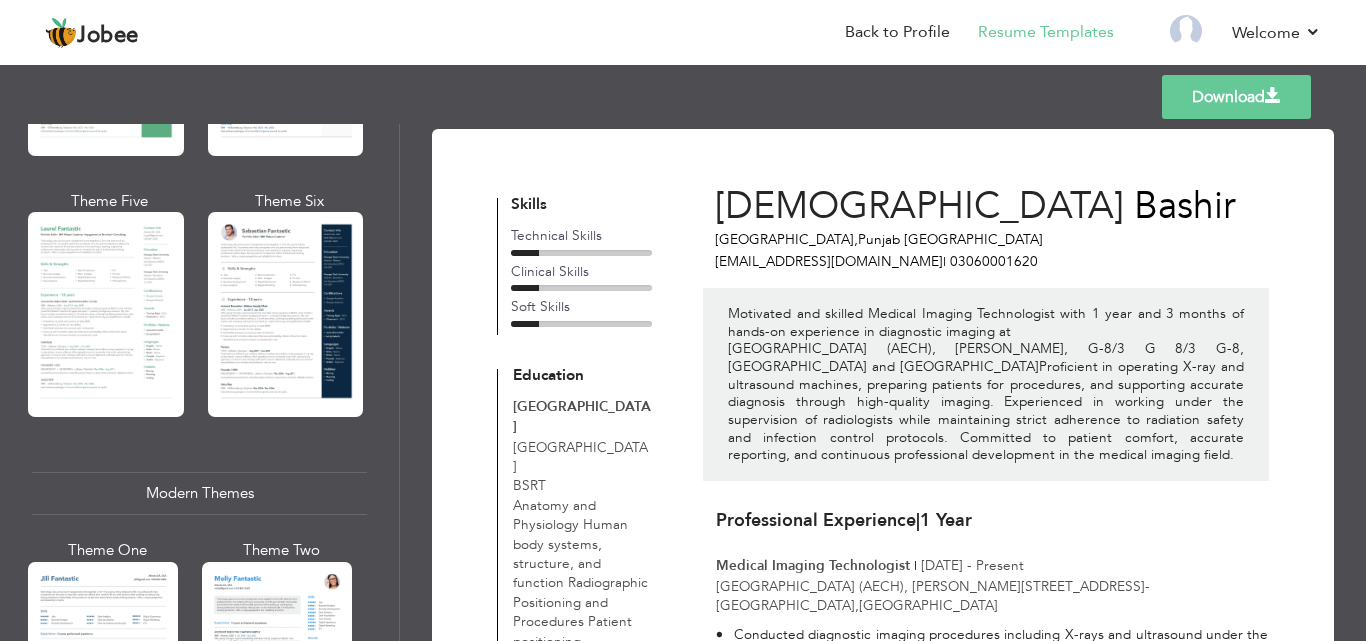 click on "Professional Themes
Theme One
Theme Two
Theme Three
Theme Four" at bounding box center (683, 382) 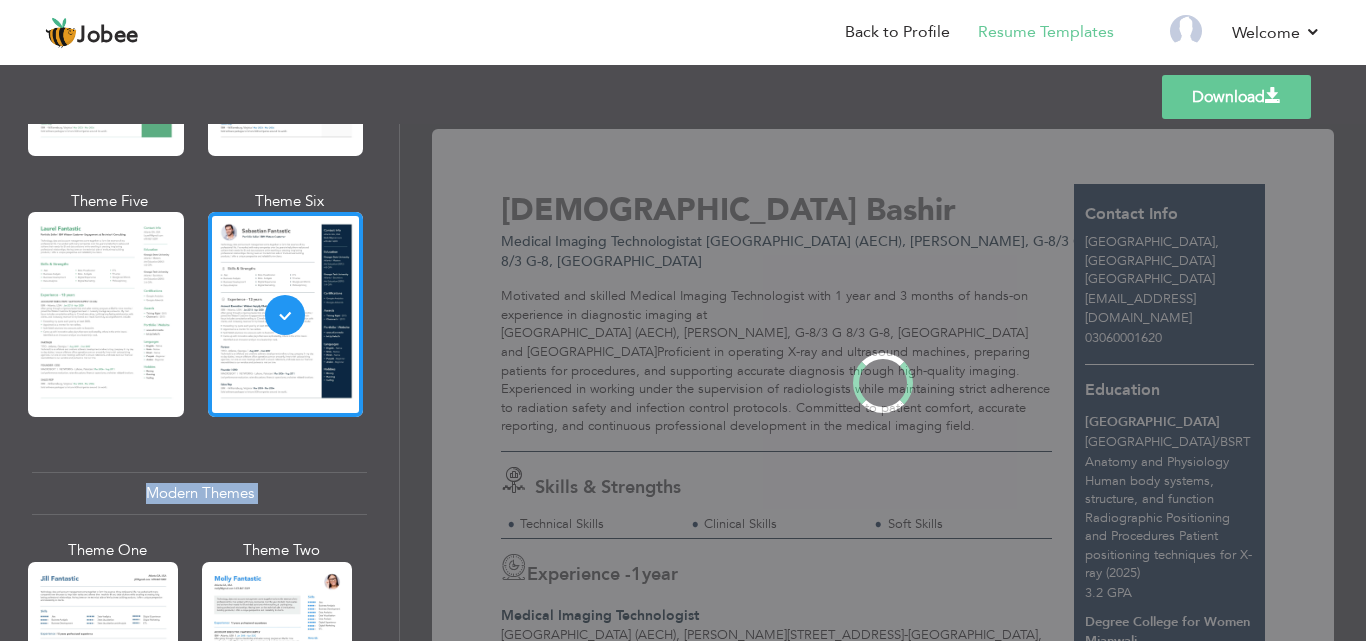click on "Professional Themes
Theme One
Theme Two
Theme Three
Theme Four" at bounding box center (683, 382) 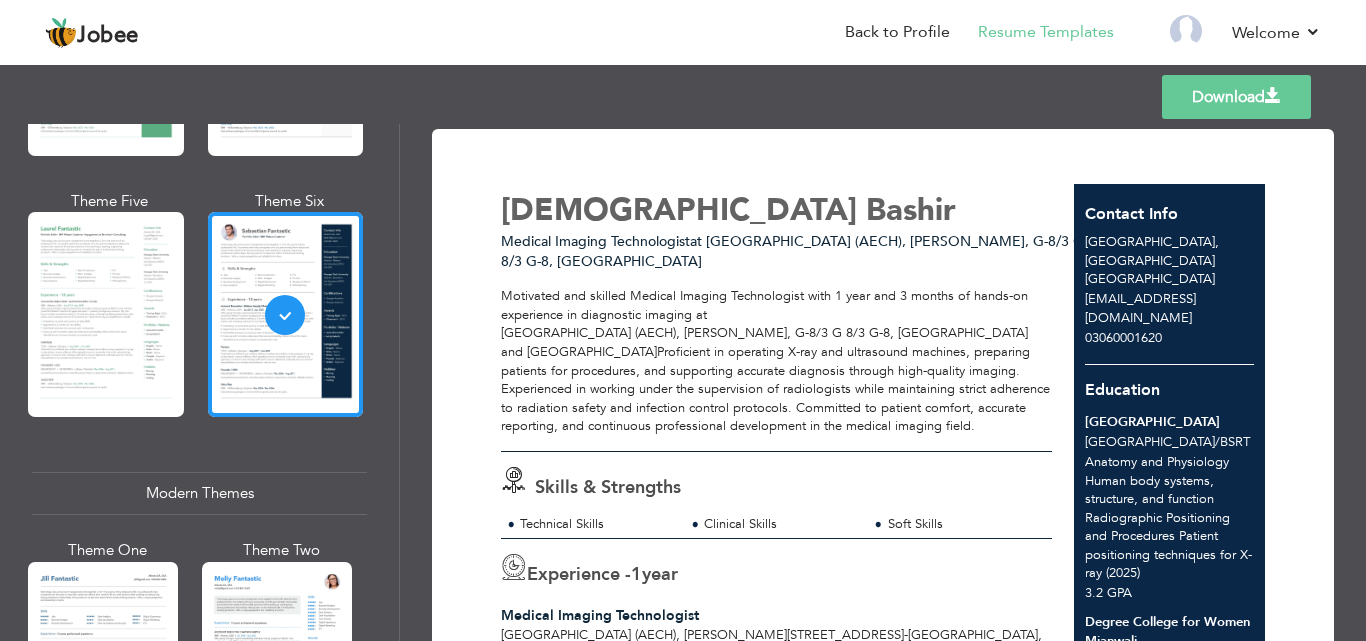 click on "Templates
Download" at bounding box center [683, 97] 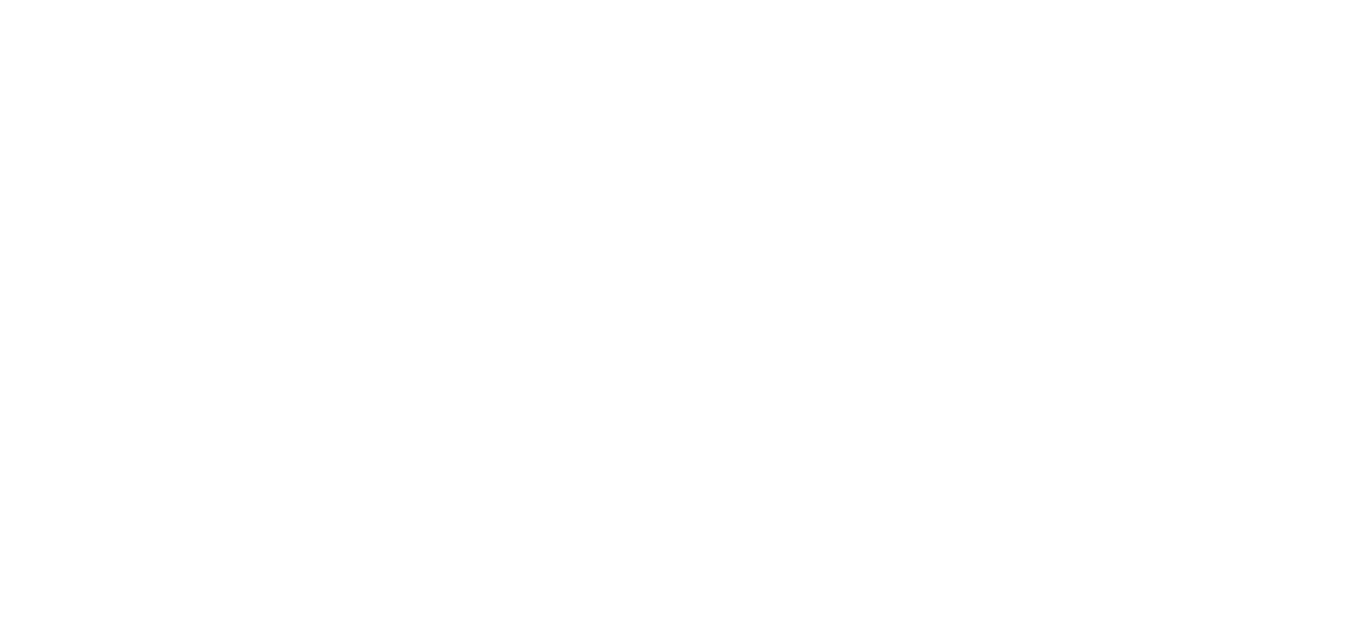 scroll, scrollTop: 0, scrollLeft: 0, axis: both 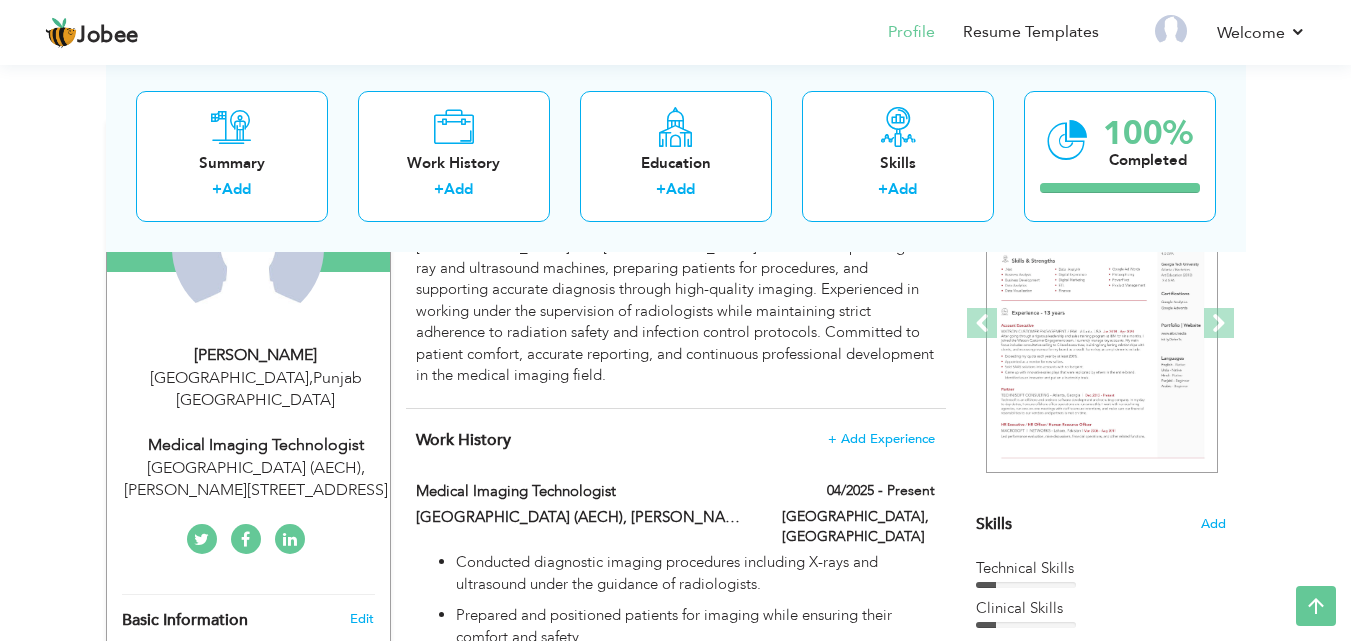 click on "Change
Remove" at bounding box center (248, 258) 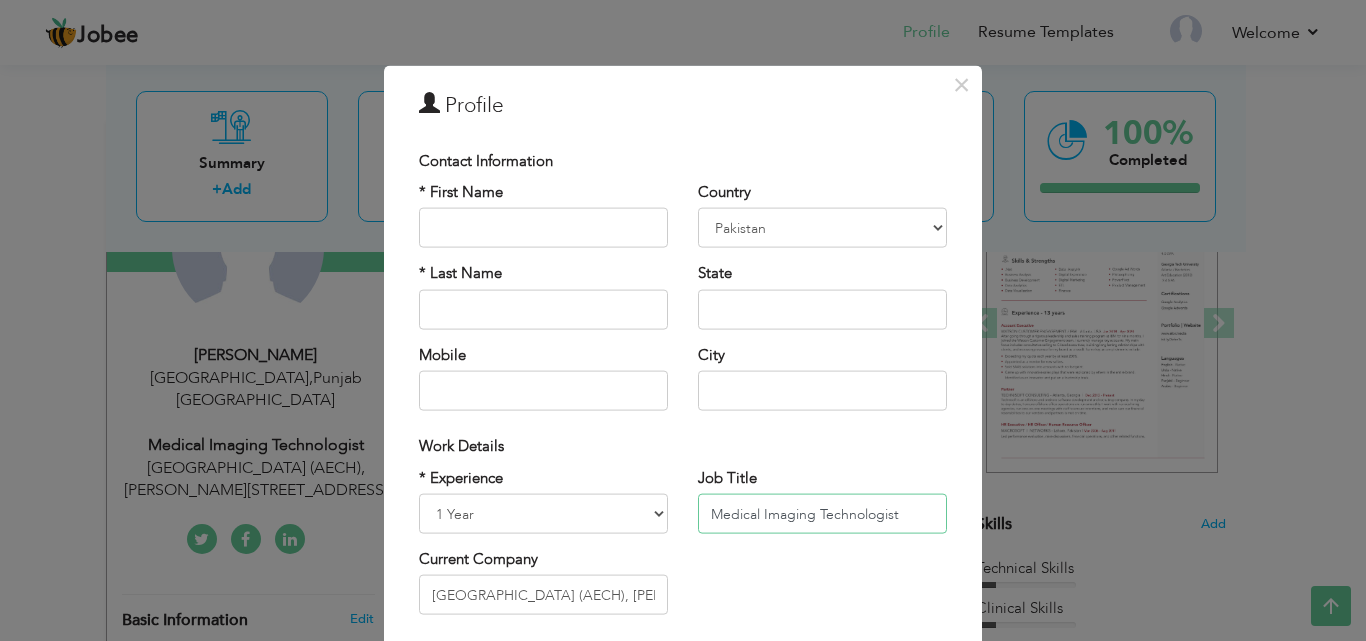 click on "Medical Imaging Technologist" at bounding box center [822, 514] 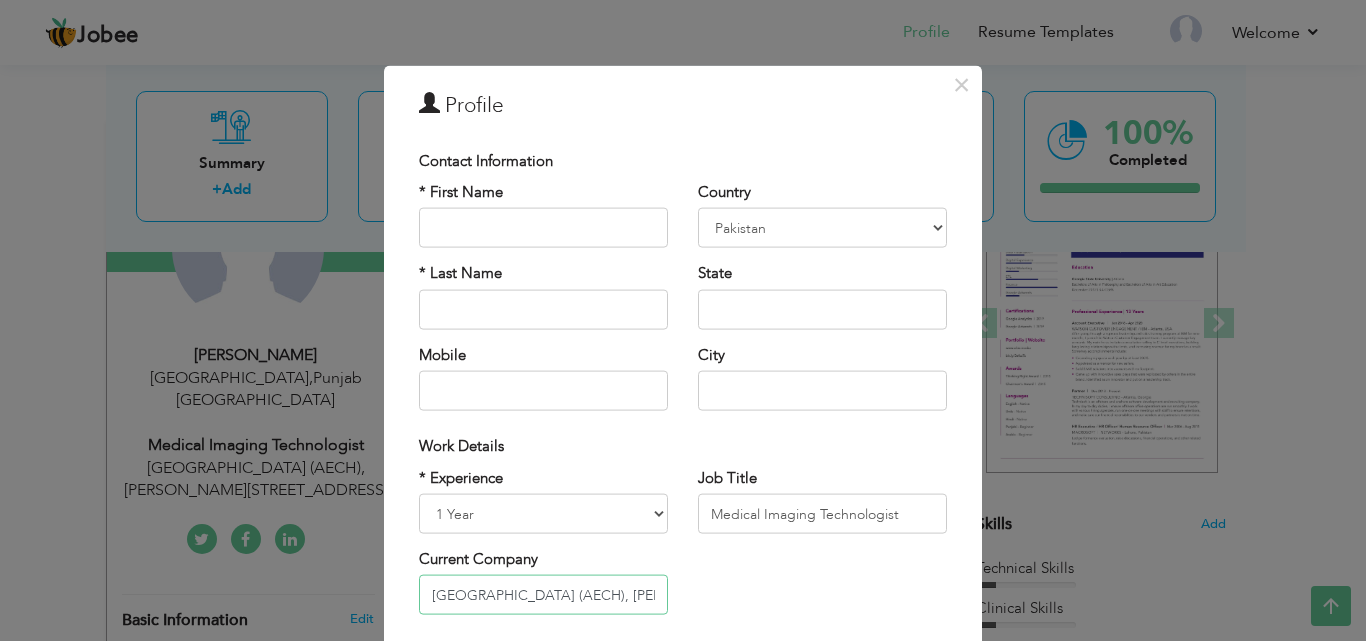 click on "[GEOGRAPHIC_DATA] (AECH), [PERSON_NAME][STREET_ADDRESS]" at bounding box center (543, 595) 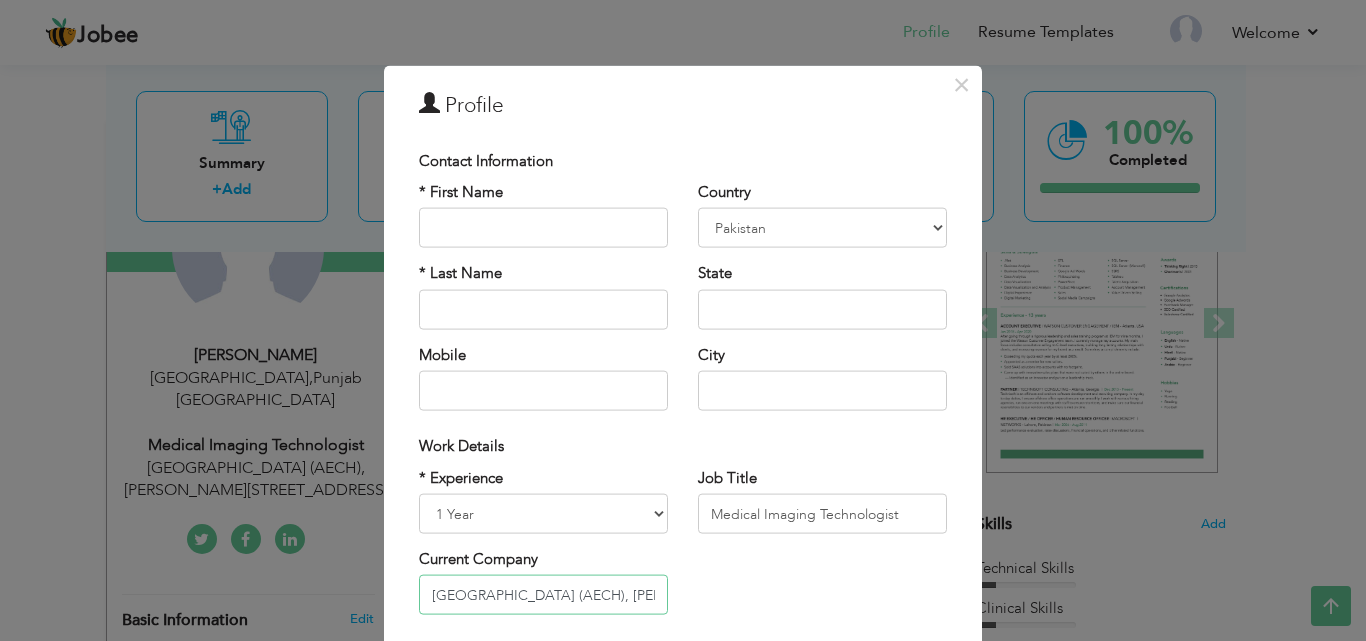 click on "[GEOGRAPHIC_DATA] (AECH), [PERSON_NAME][STREET_ADDRESS]" at bounding box center [543, 595] 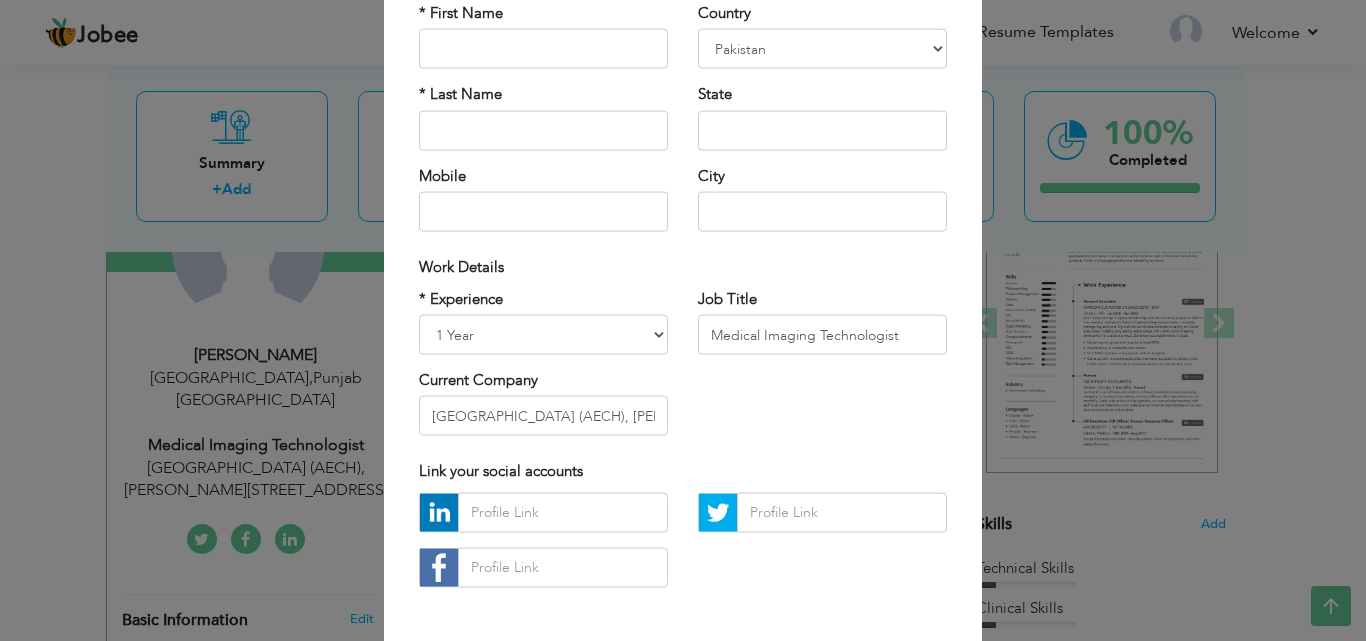 scroll, scrollTop: 185, scrollLeft: 0, axis: vertical 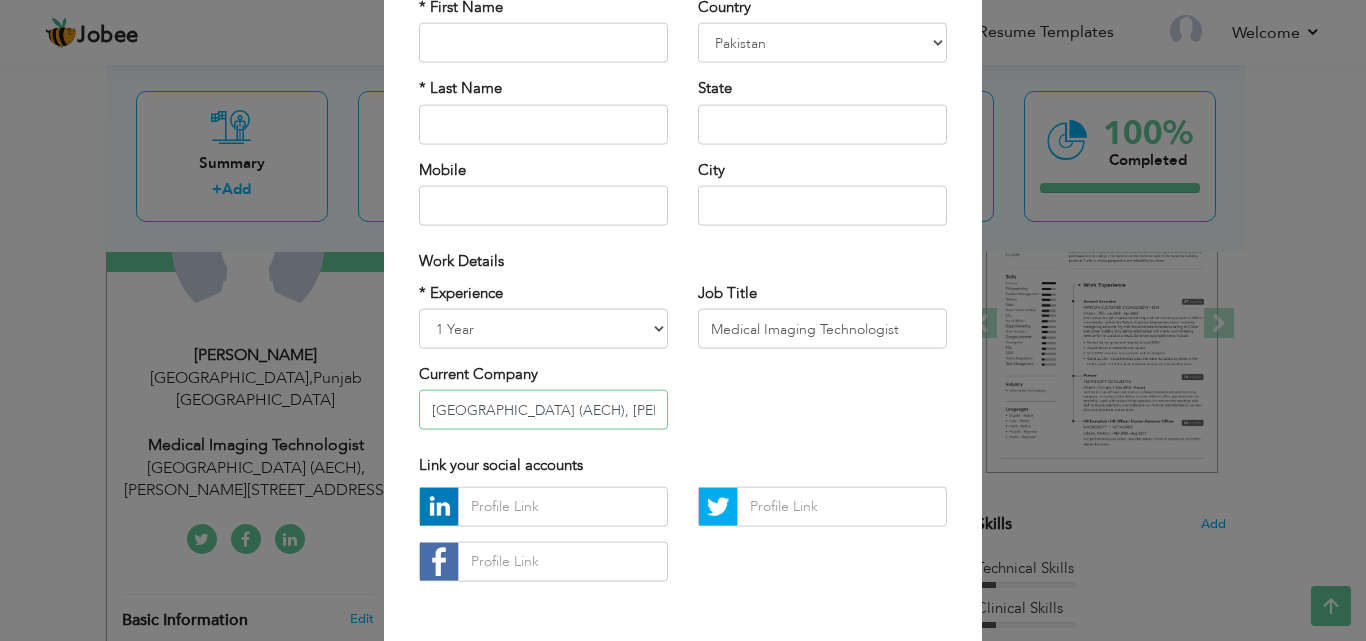 click on "[GEOGRAPHIC_DATA] (AECH), [PERSON_NAME][STREET_ADDRESS]" at bounding box center [543, 410] 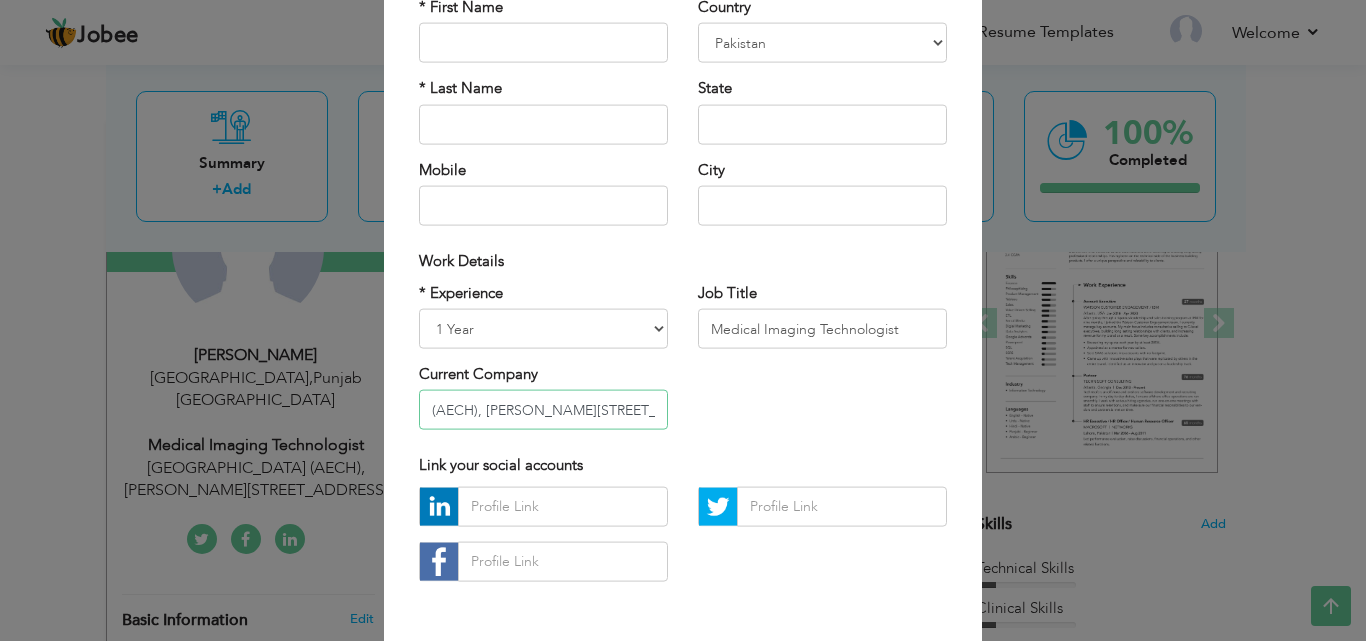 scroll, scrollTop: 0, scrollLeft: 162, axis: horizontal 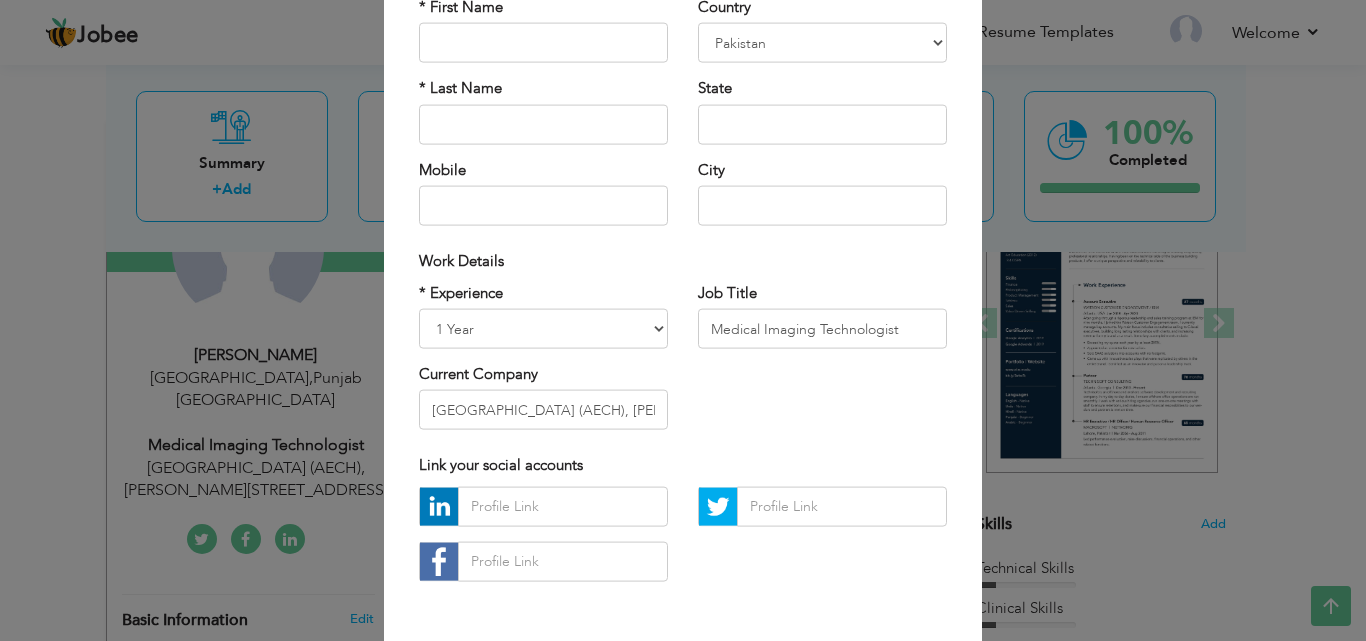 click on "×
Profile
Contact Information
* First Name
* Last Name
Mobile  Aruba" at bounding box center (683, 320) 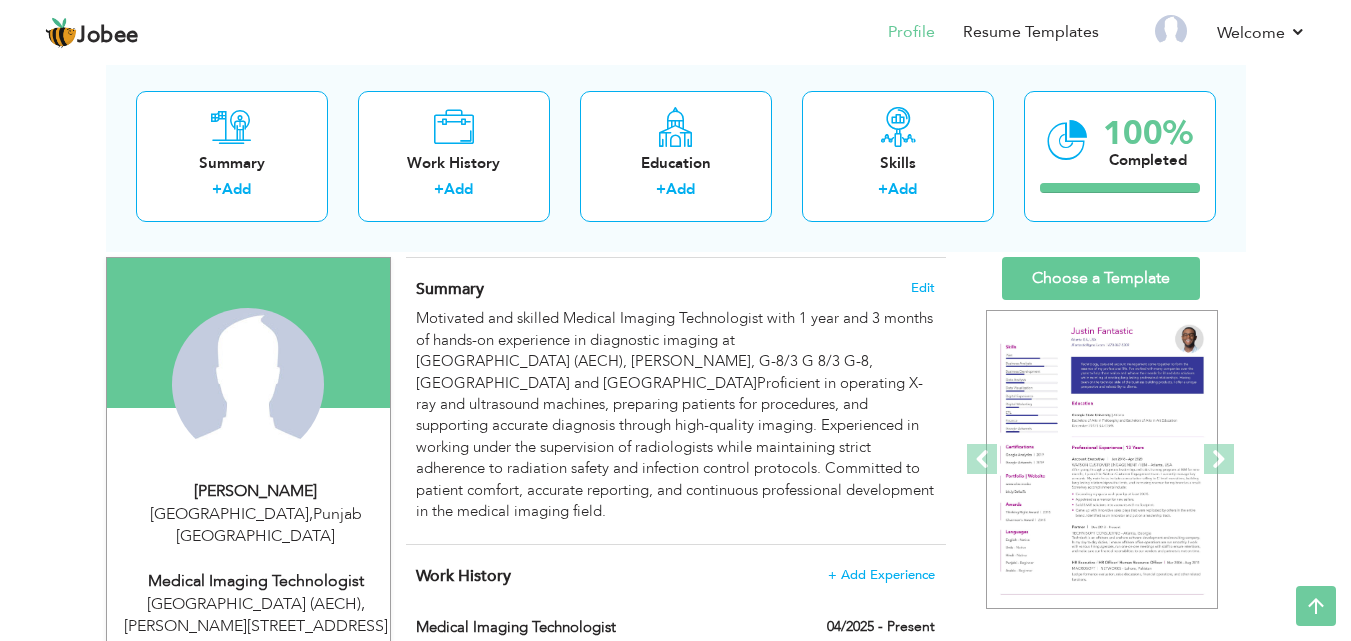 scroll, scrollTop: 0, scrollLeft: 0, axis: both 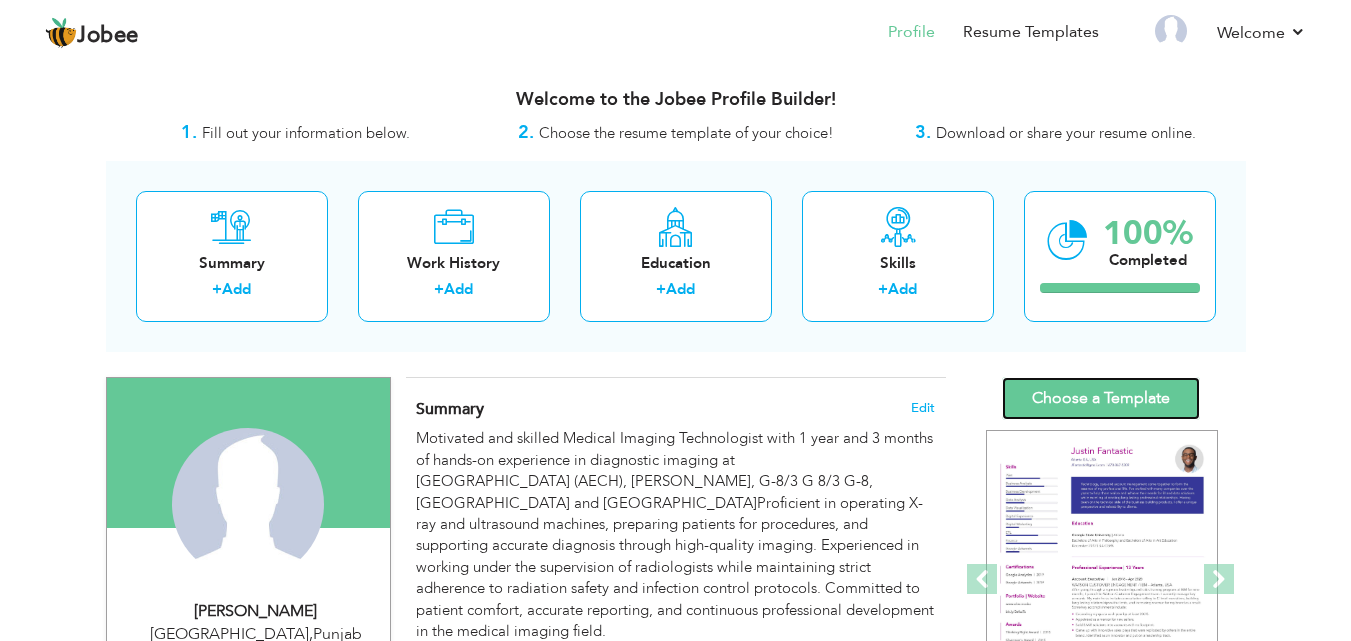 click on "Choose a Template" at bounding box center [1101, 398] 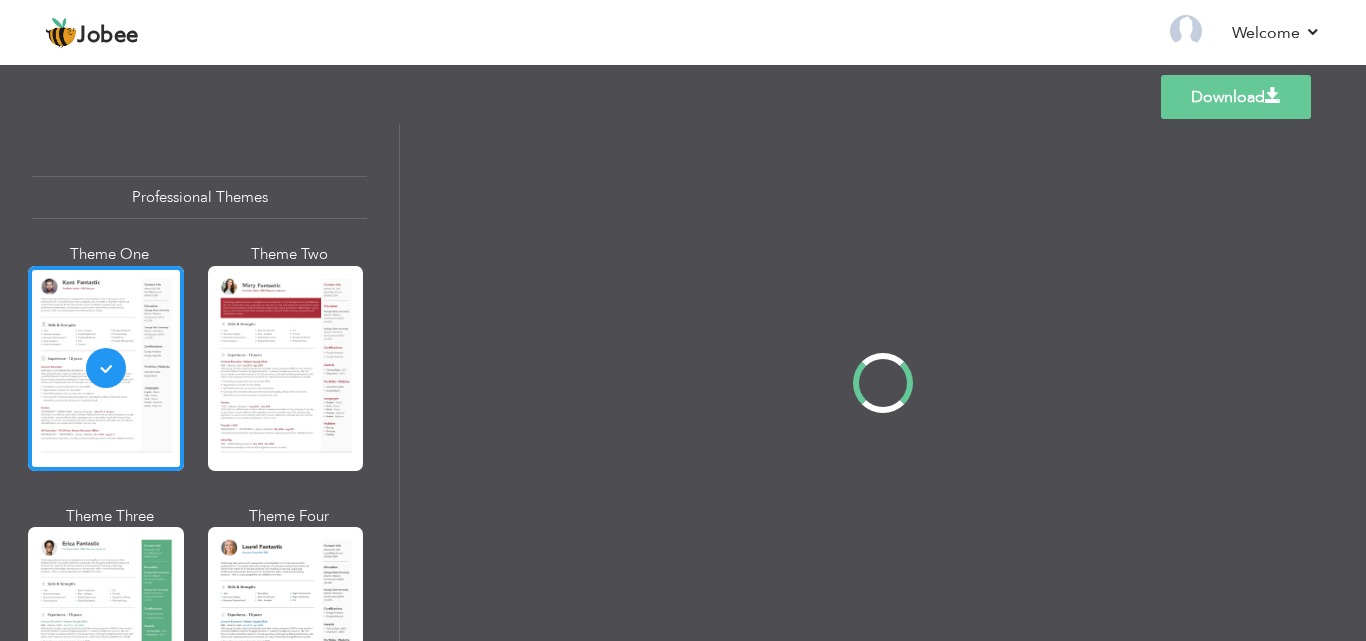 scroll, scrollTop: 0, scrollLeft: 0, axis: both 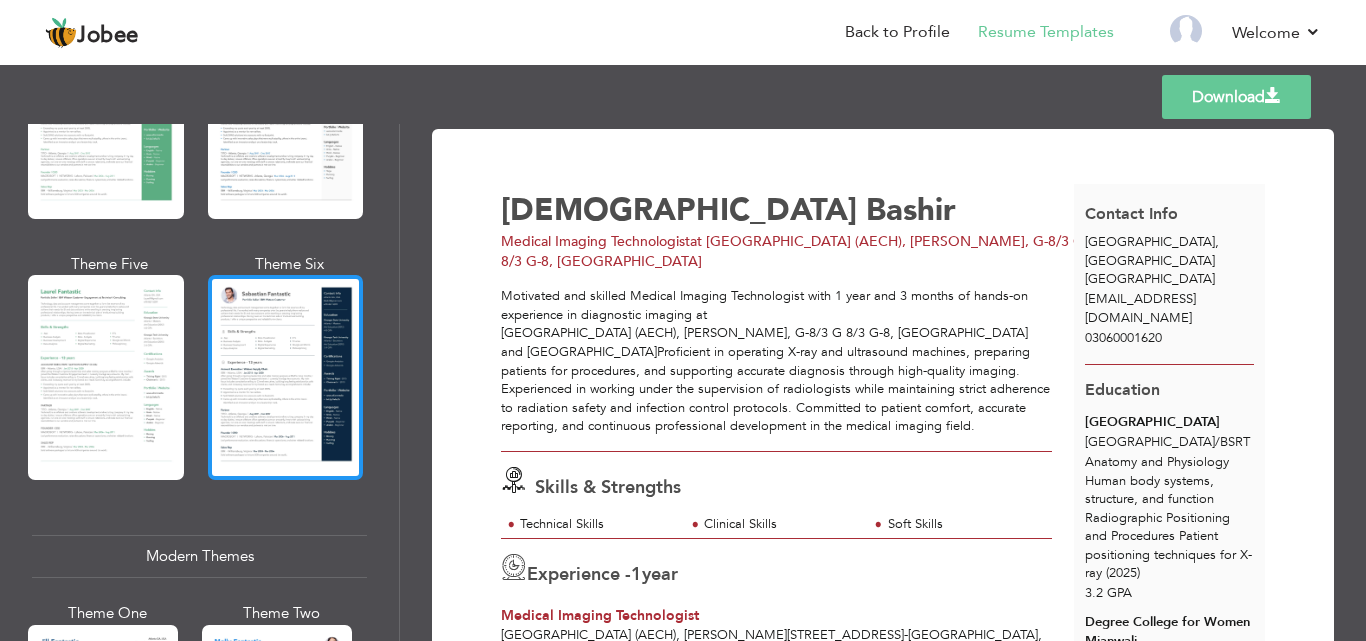 click at bounding box center [286, 377] 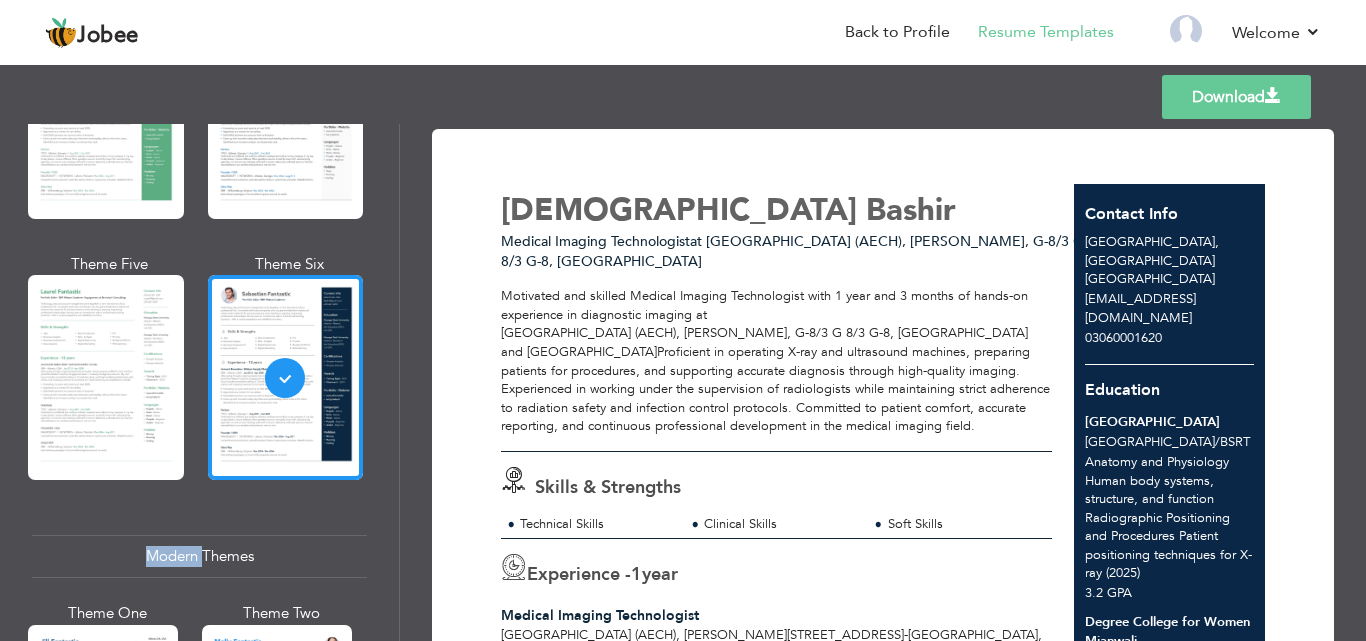 click on "Download" at bounding box center (1236, 97) 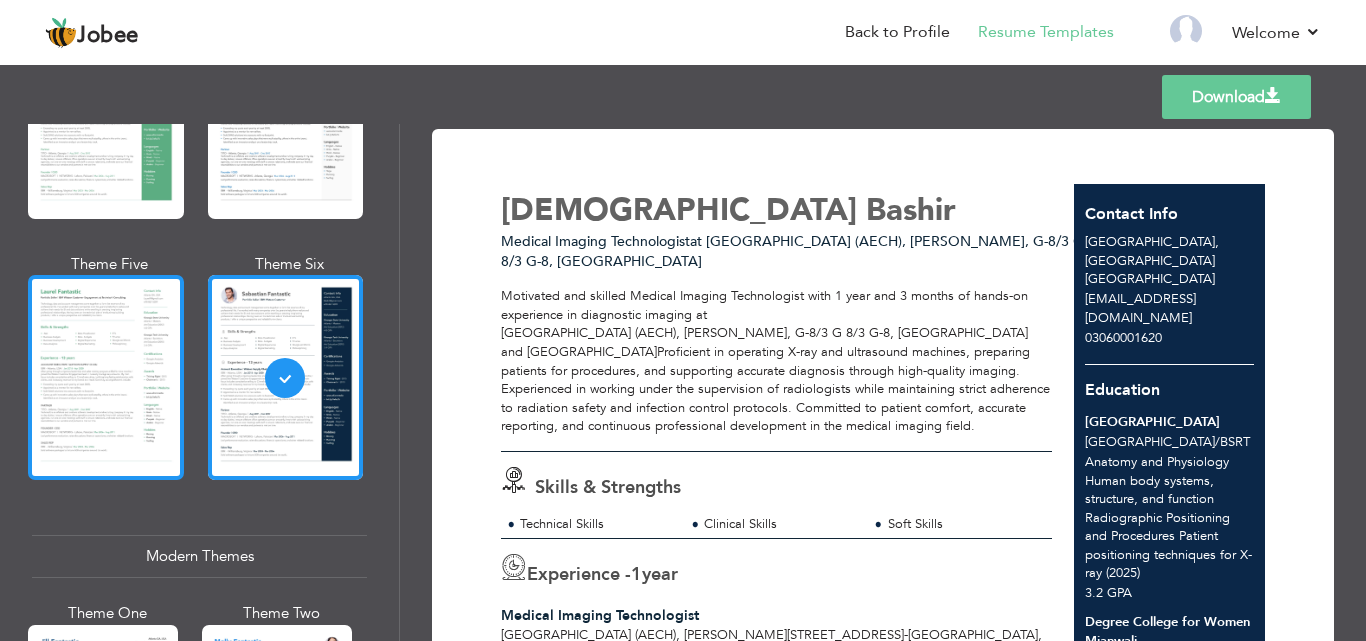 click at bounding box center (106, 377) 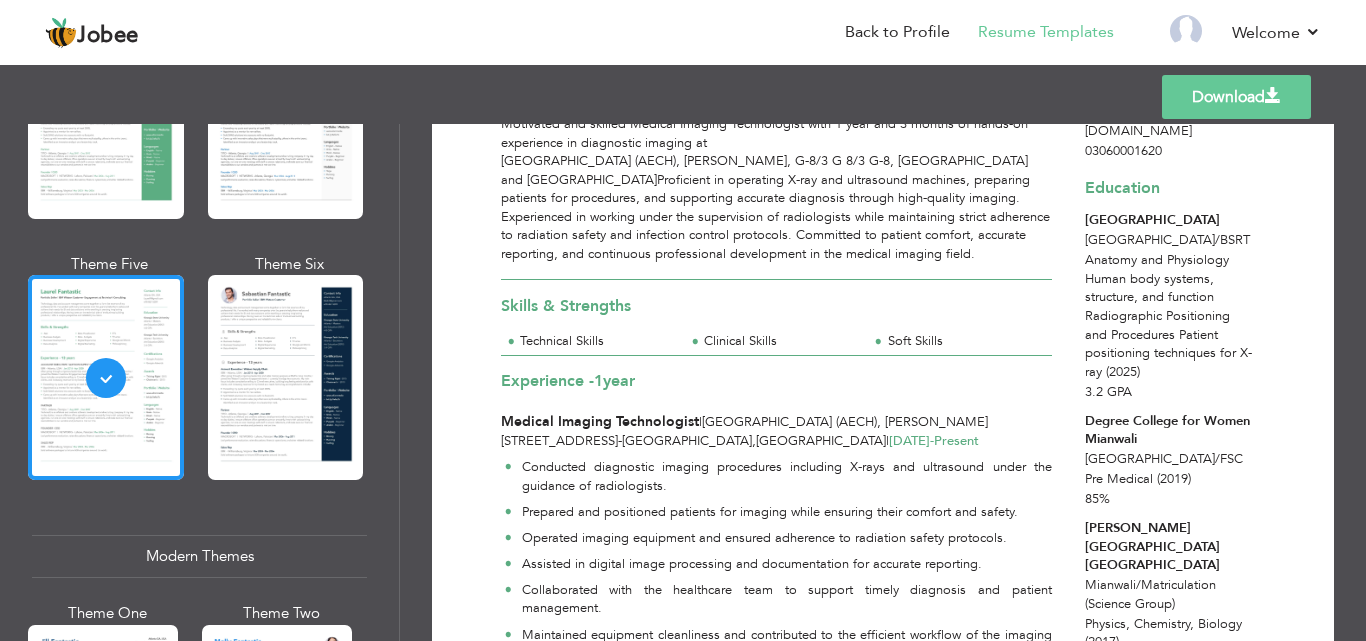 scroll, scrollTop: 181, scrollLeft: 0, axis: vertical 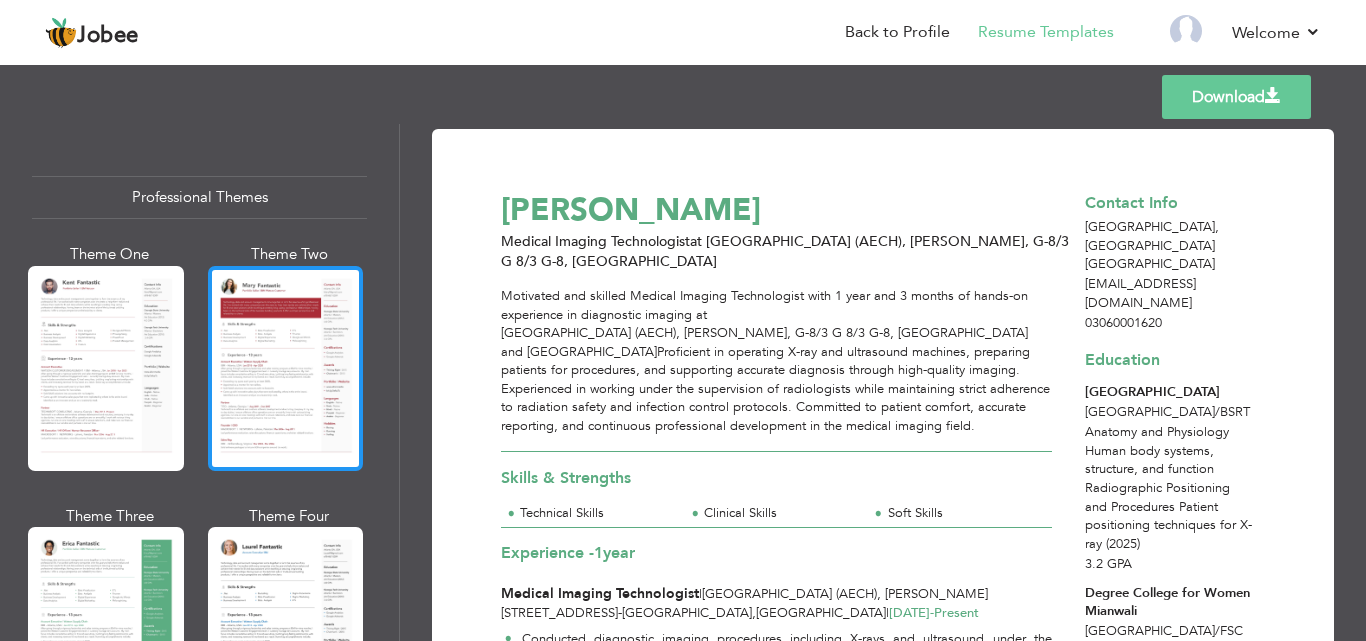 click at bounding box center [286, 368] 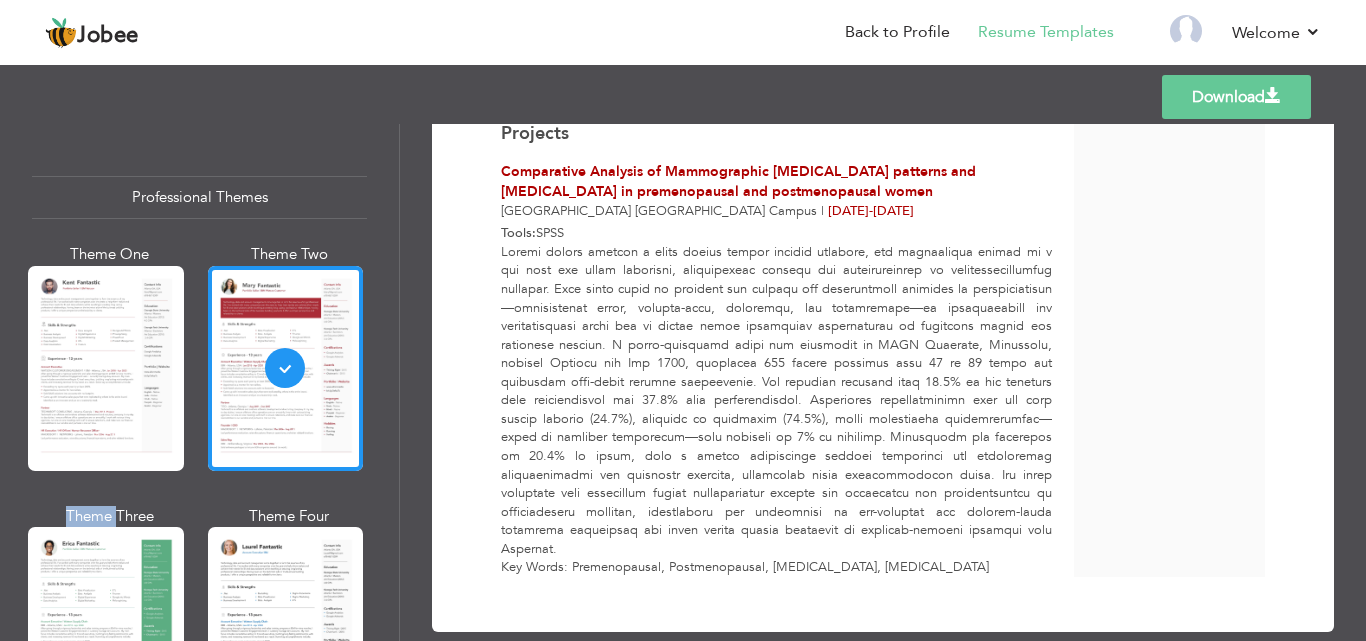 scroll, scrollTop: 1904, scrollLeft: 0, axis: vertical 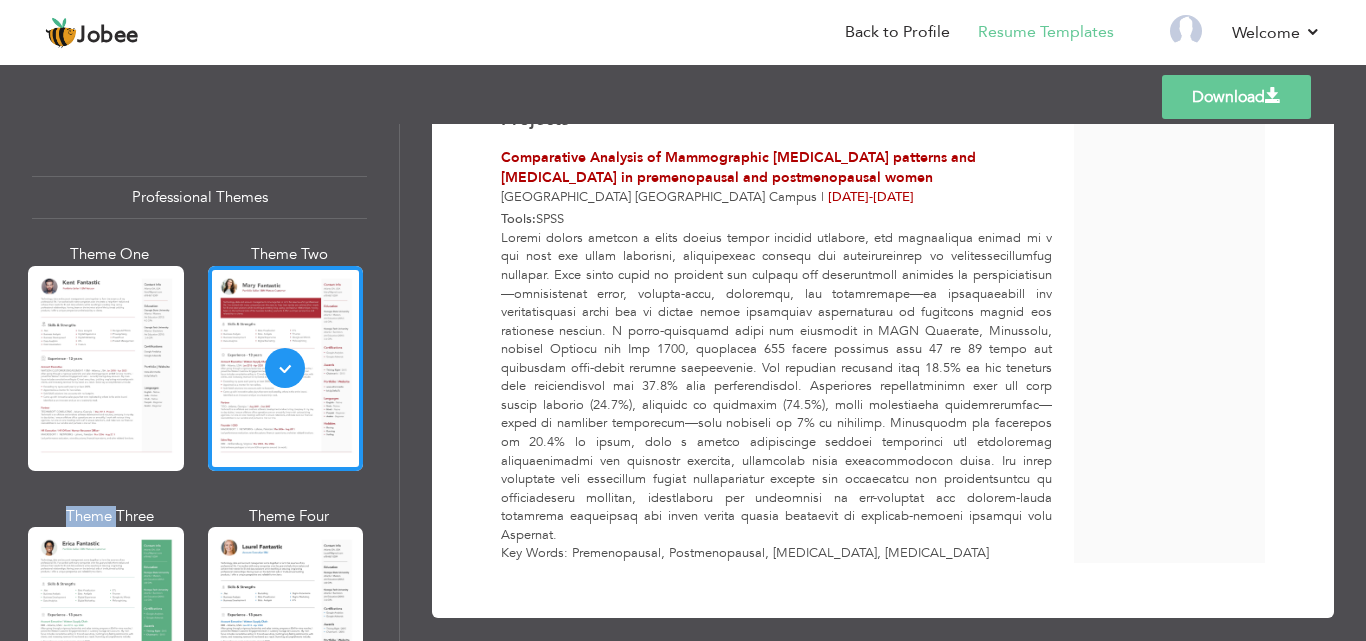 click on "Download" at bounding box center [1236, 97] 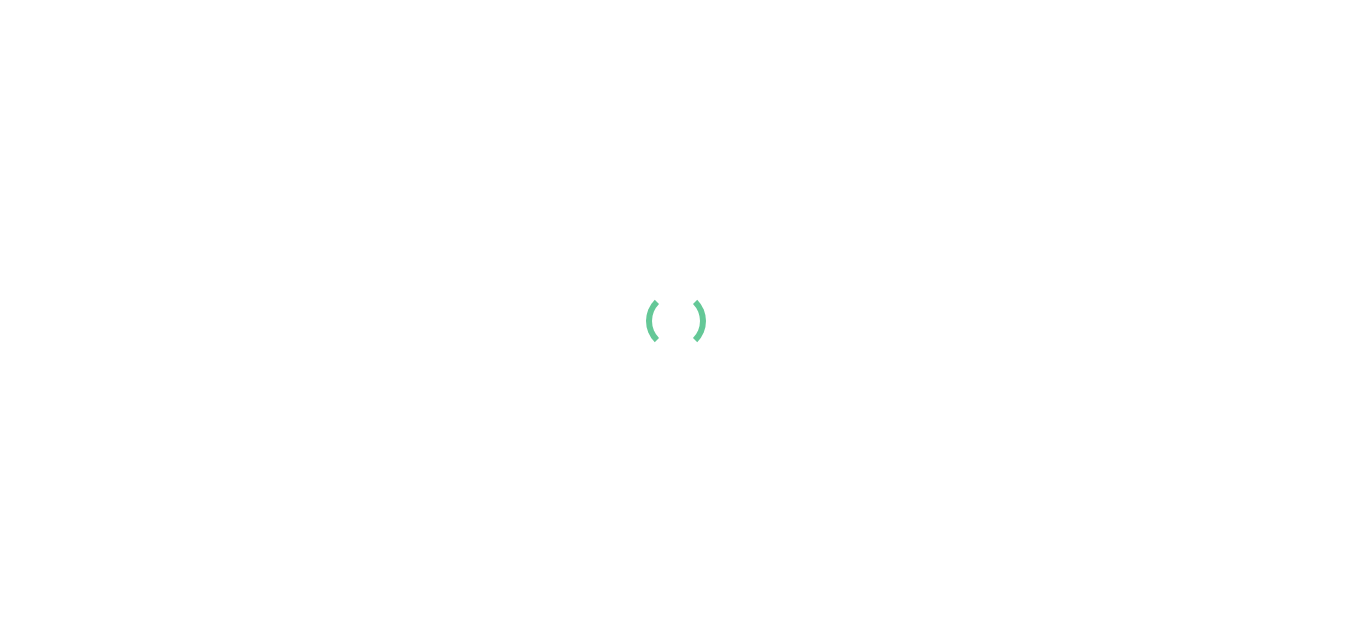 scroll, scrollTop: 0, scrollLeft: 0, axis: both 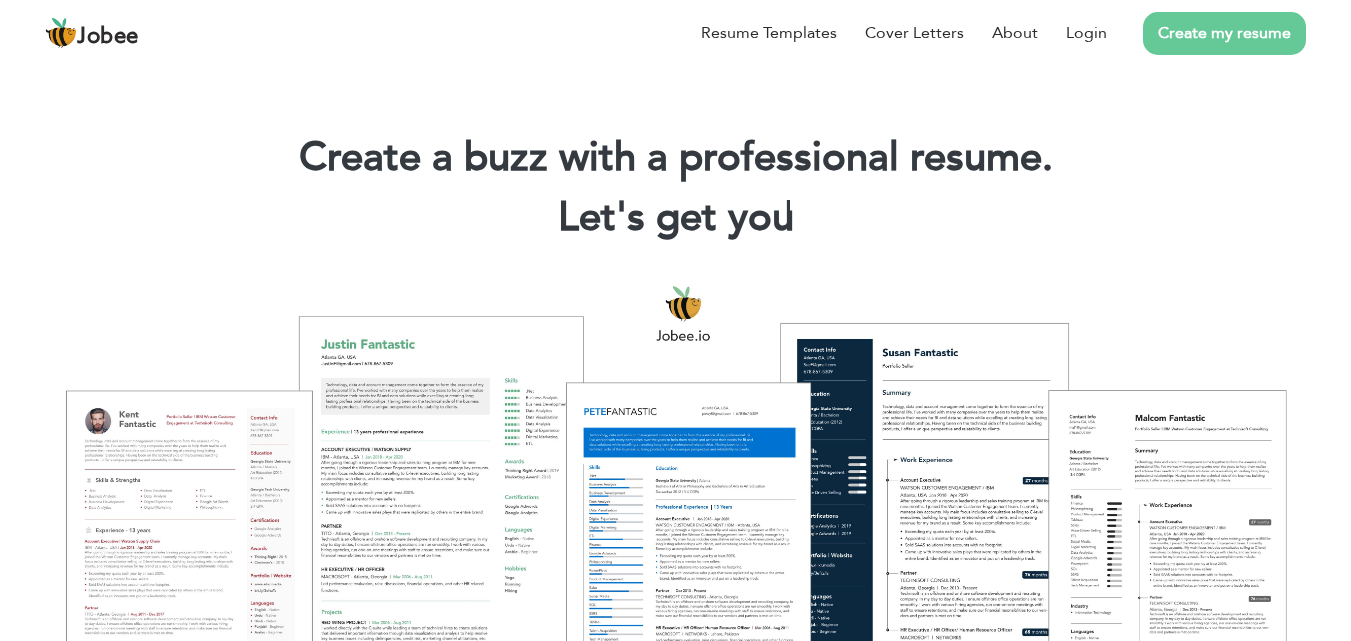 click on "Create my resume" at bounding box center (1224, 33) 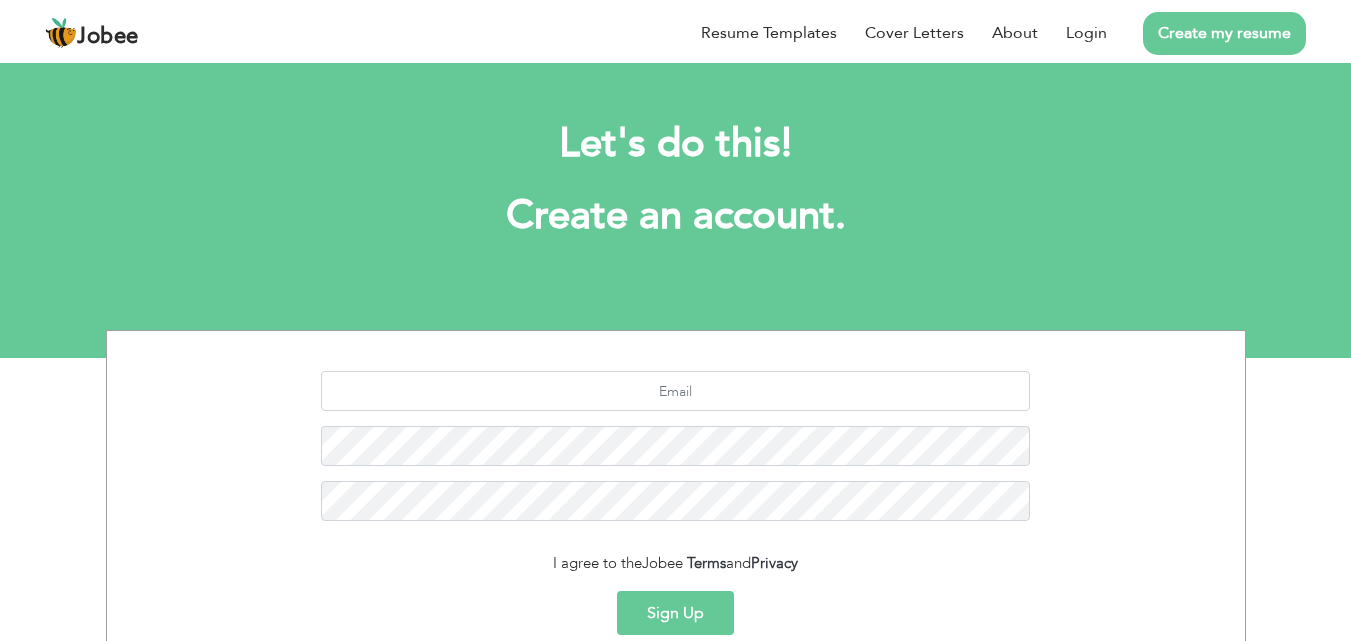 scroll, scrollTop: 0, scrollLeft: 0, axis: both 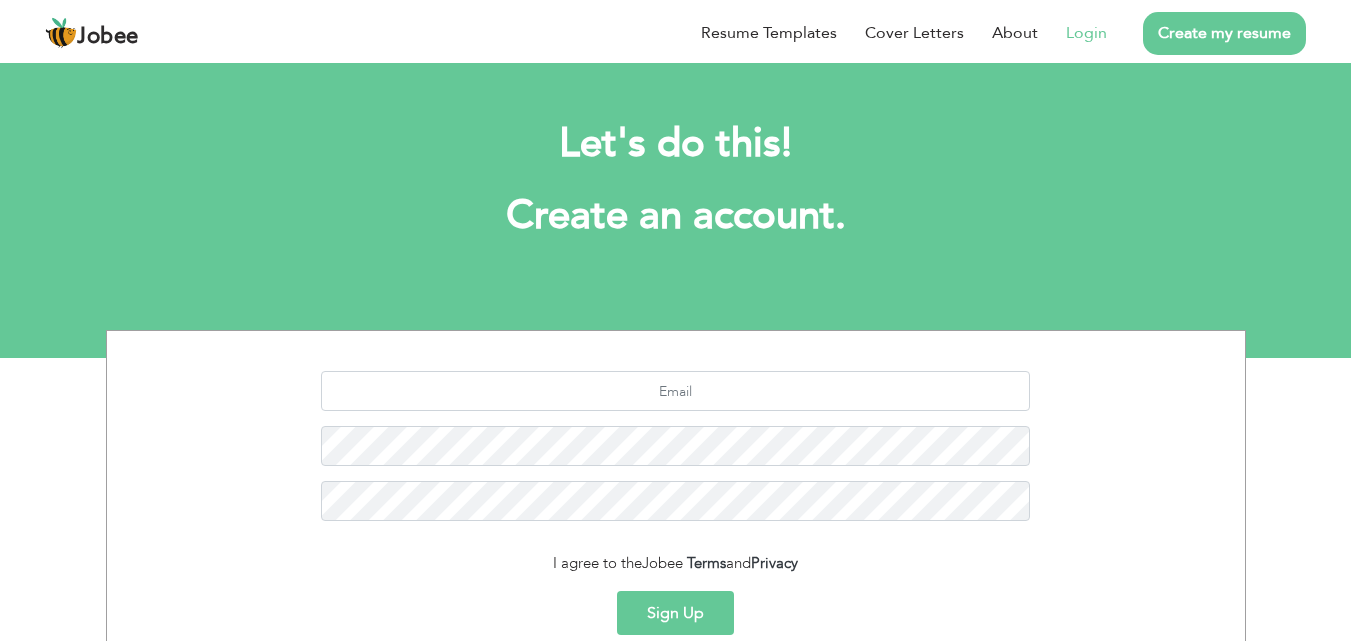 click on "Login" at bounding box center [1086, 33] 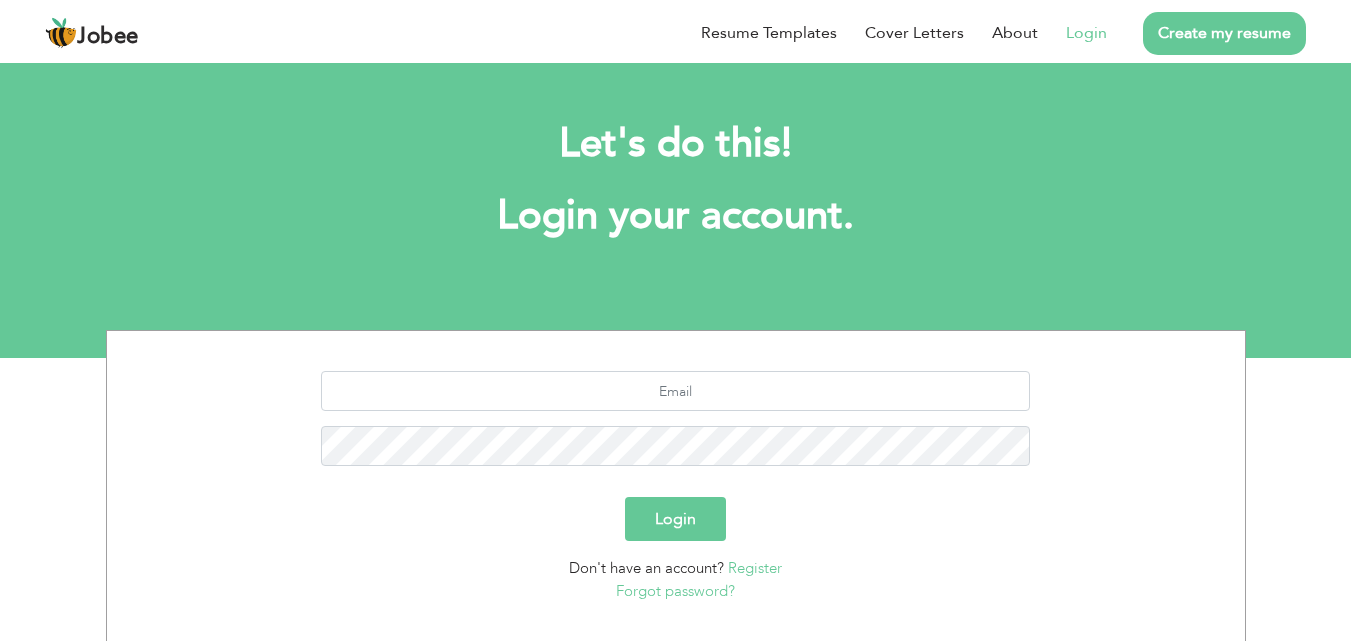 scroll, scrollTop: 0, scrollLeft: 0, axis: both 